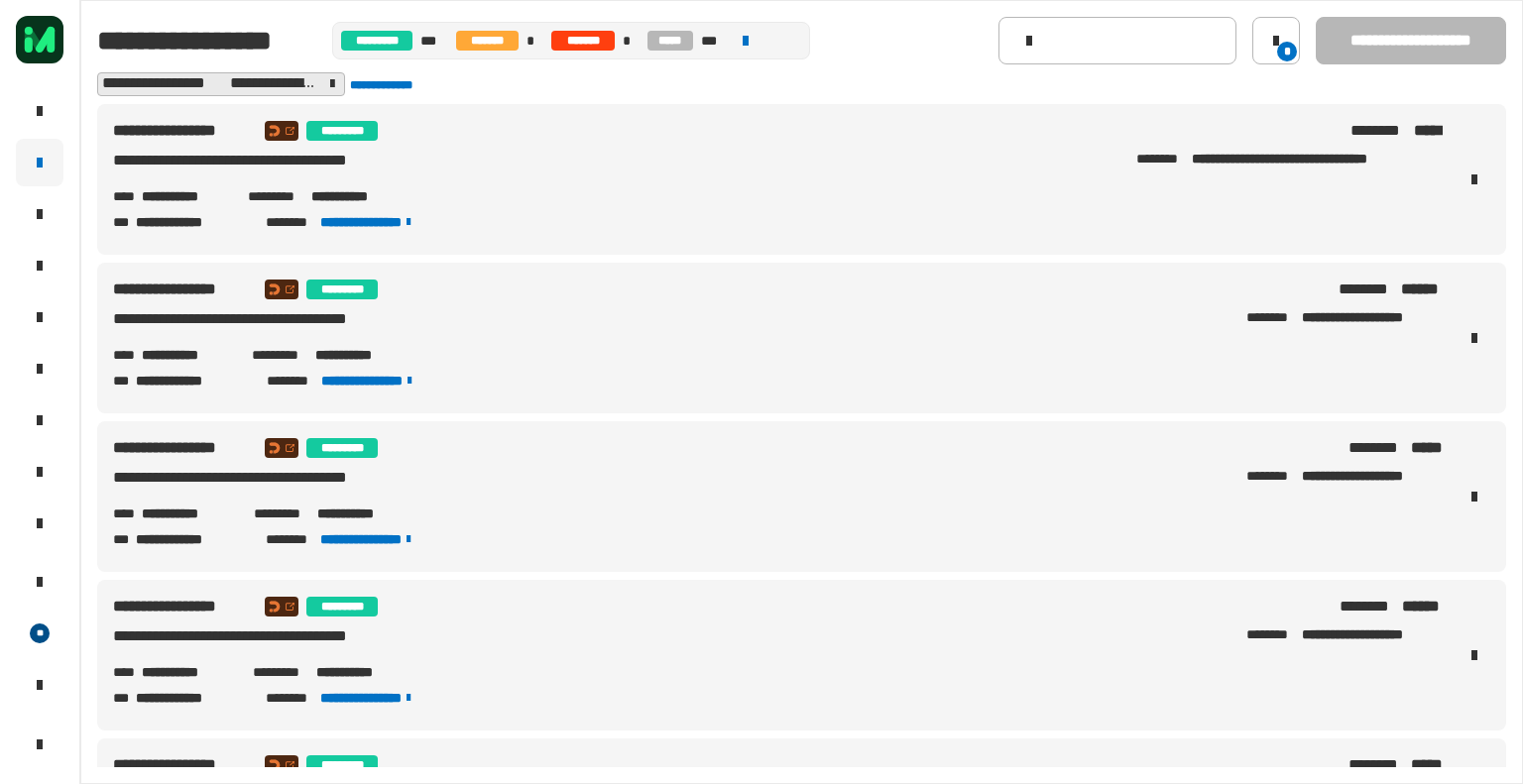 scroll, scrollTop: 0, scrollLeft: 0, axis: both 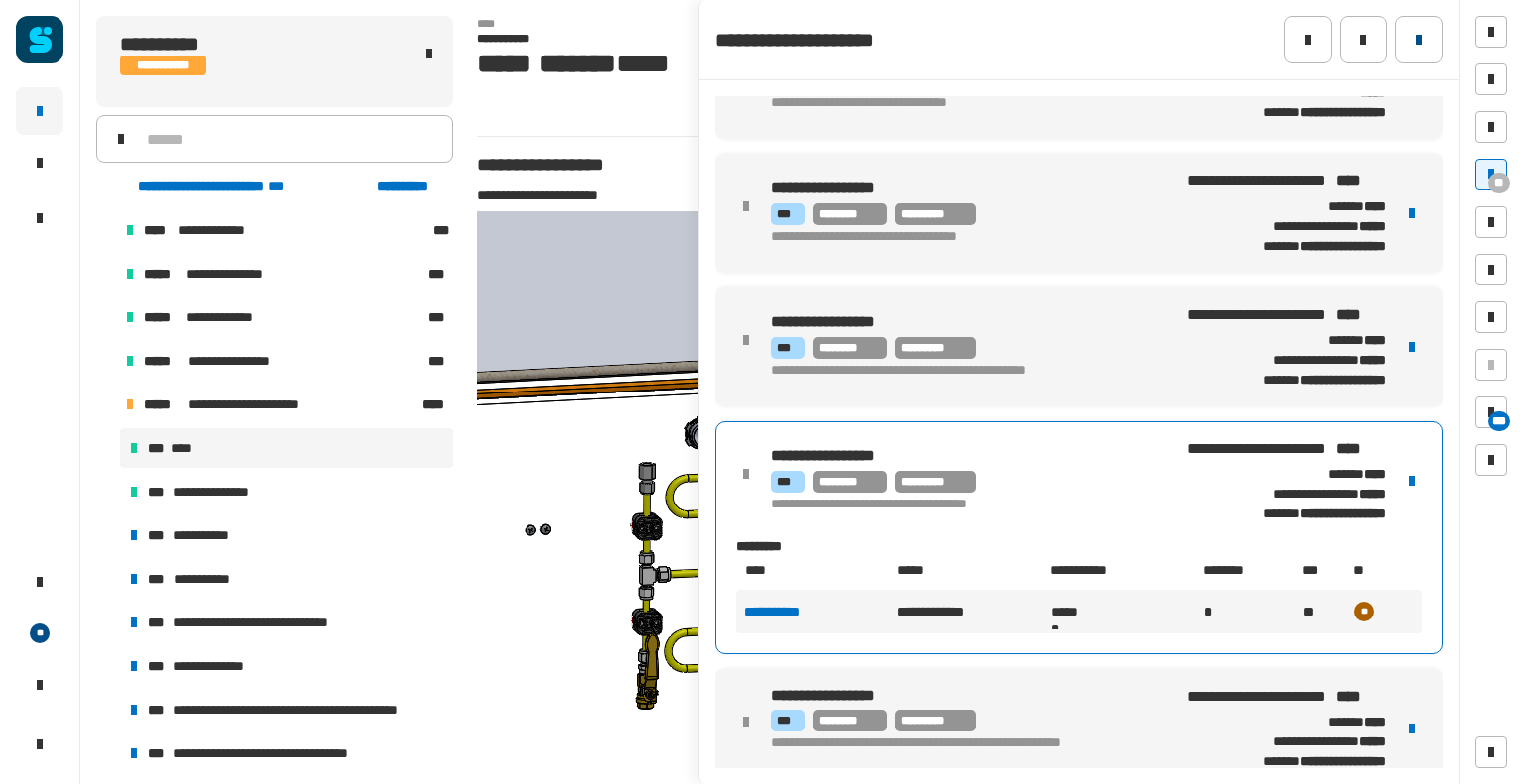 click 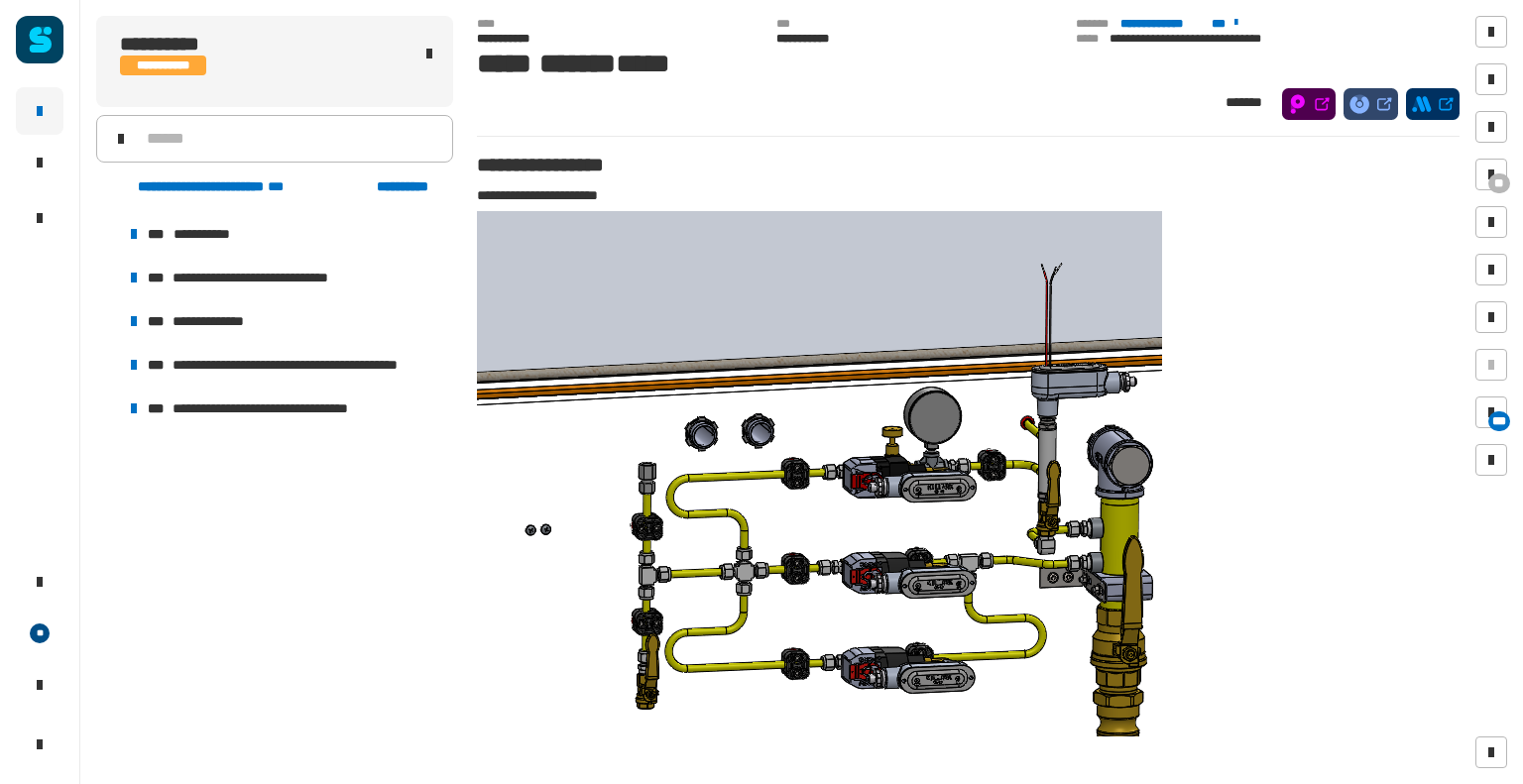 scroll, scrollTop: 0, scrollLeft: 0, axis: both 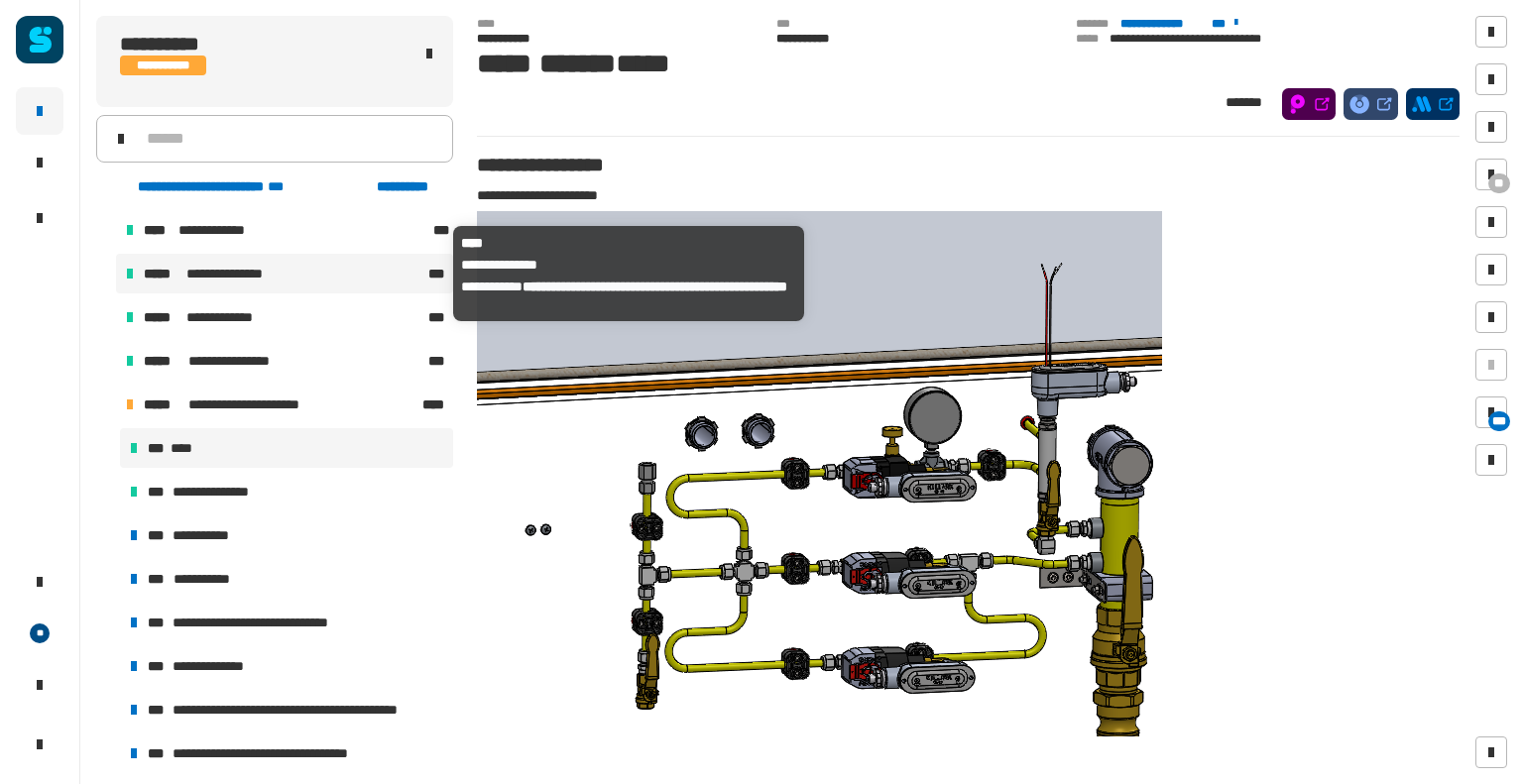 click on "**********" at bounding box center [284, 274] 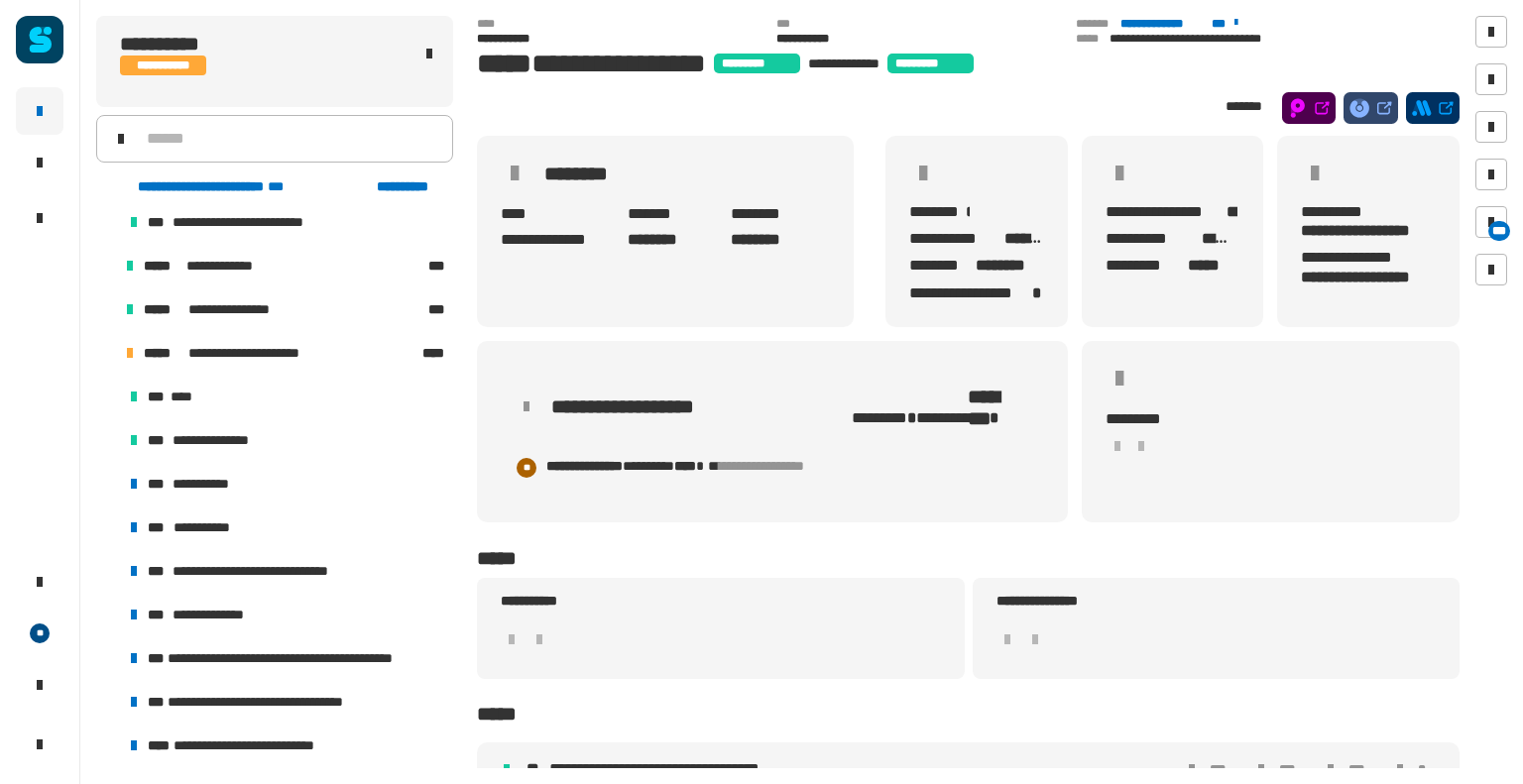 scroll, scrollTop: 155, scrollLeft: 0, axis: vertical 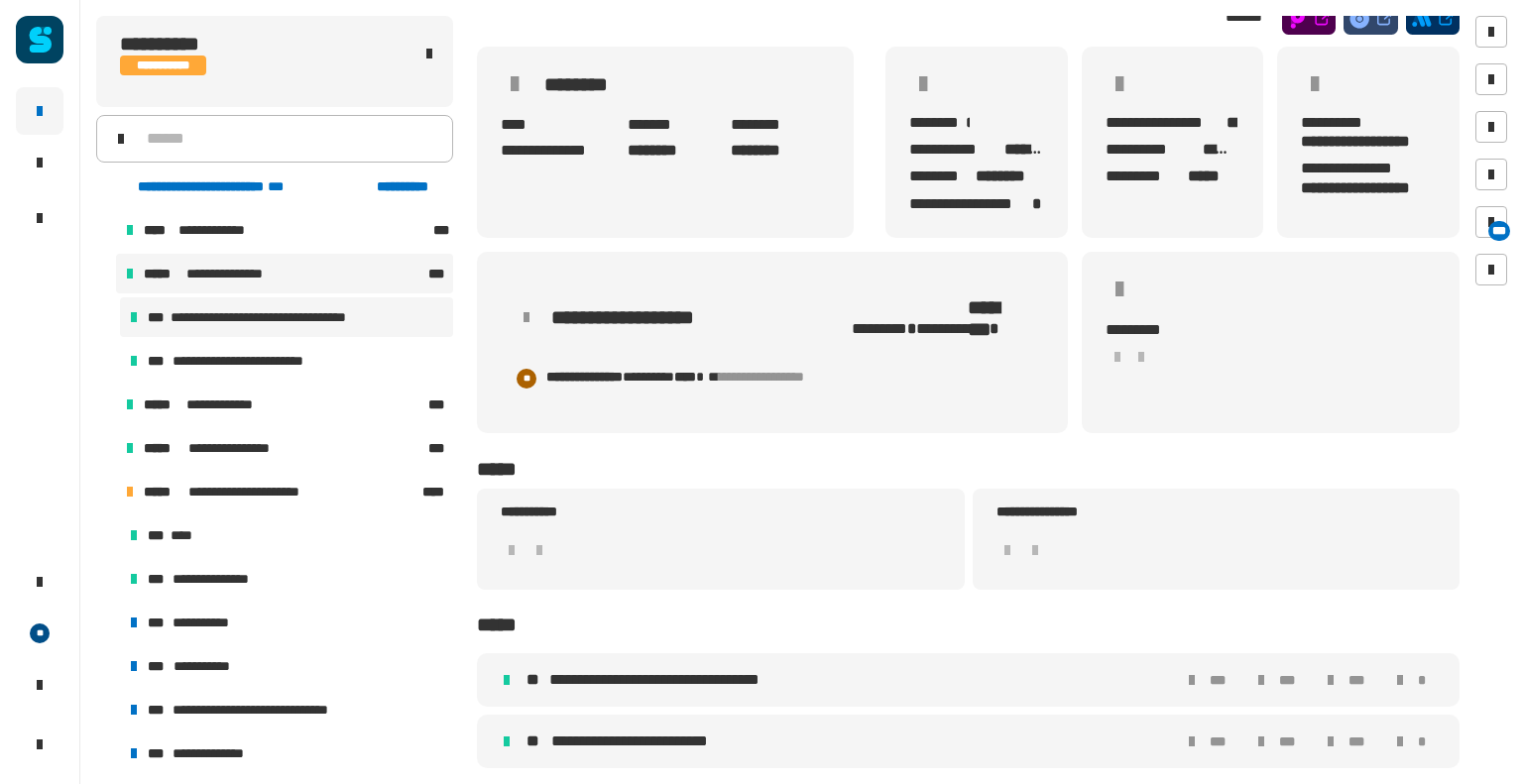 click on "**********" at bounding box center (275, 317) 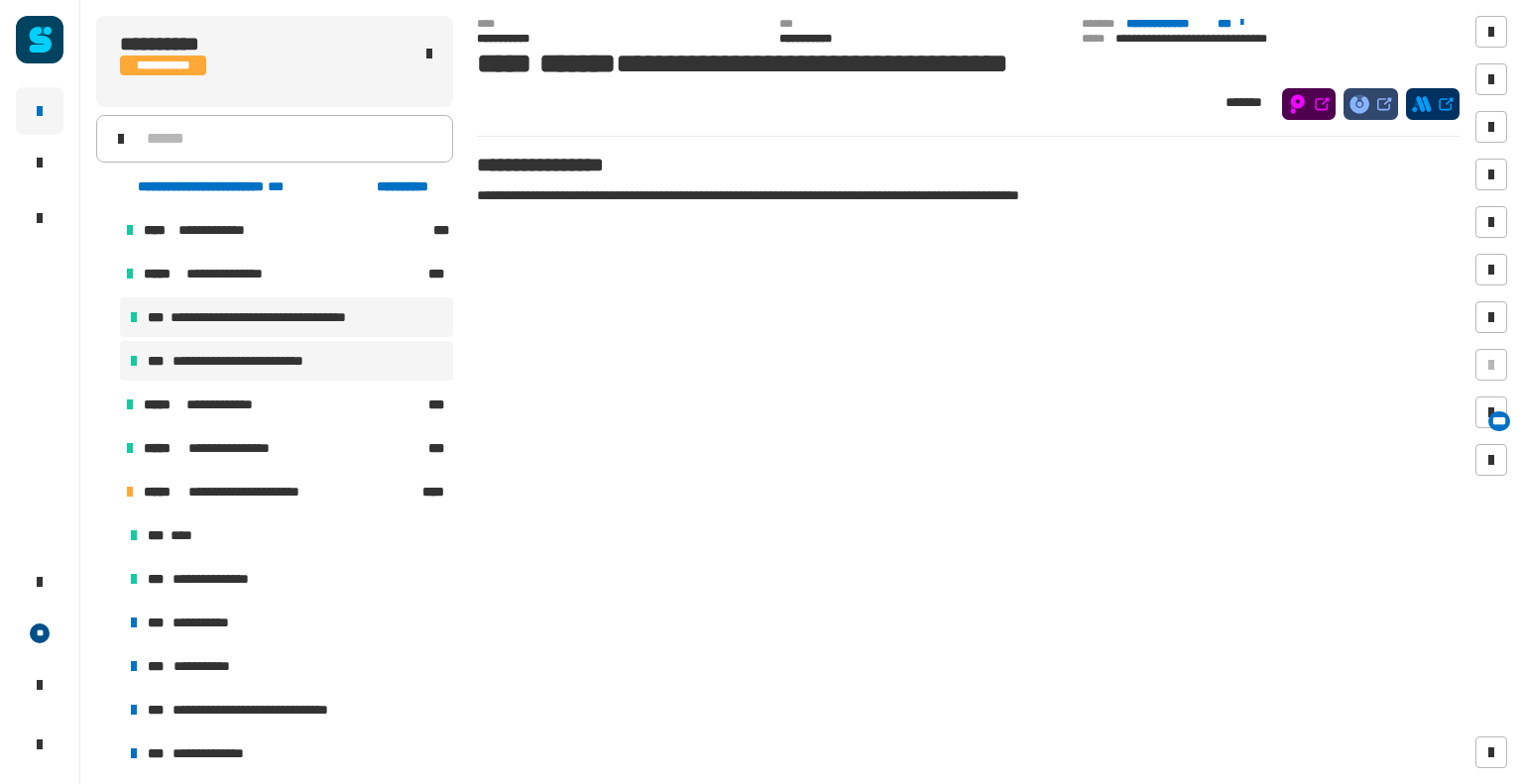 click on "**********" at bounding box center (251, 361) 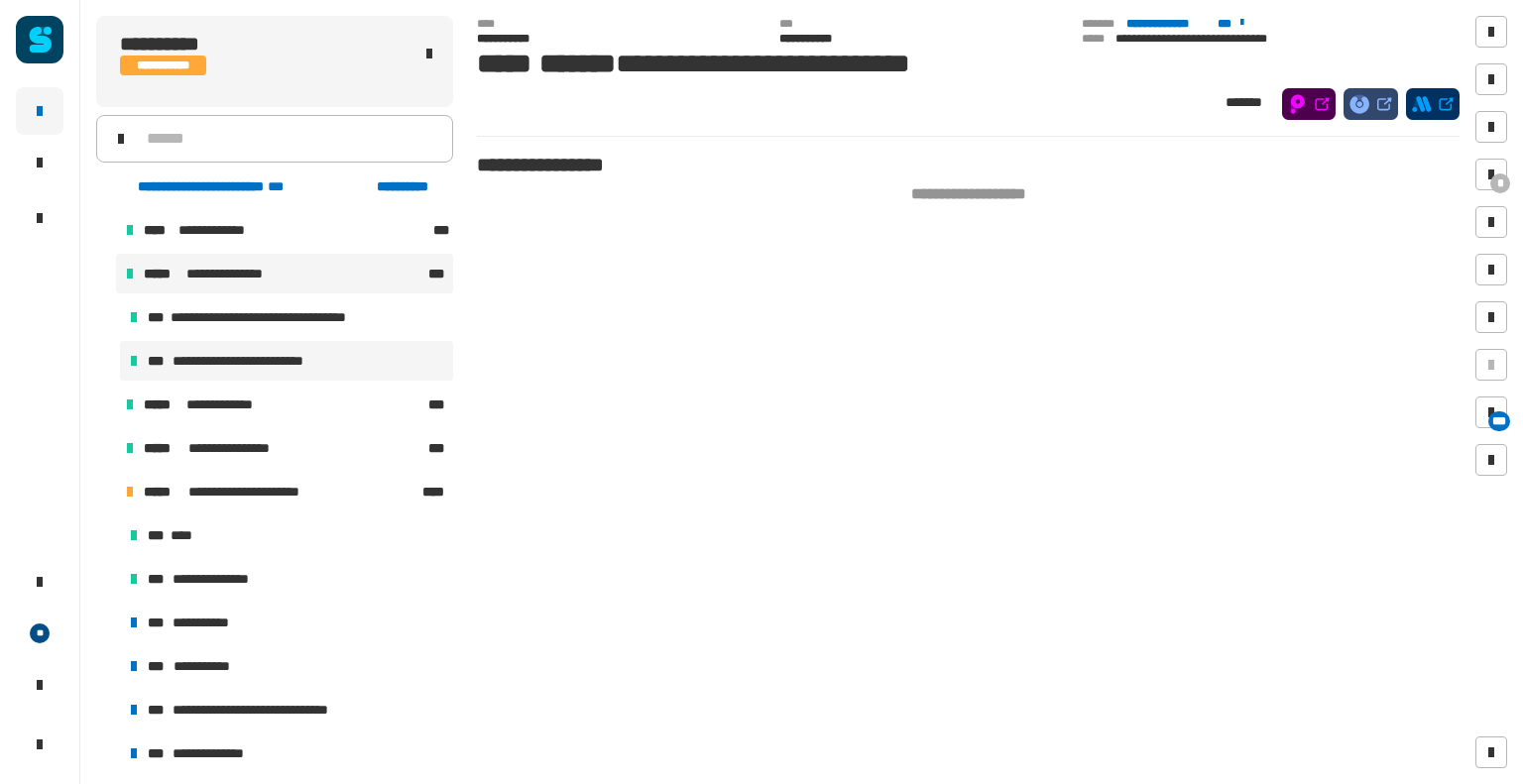 click on "**********" at bounding box center (285, 274) 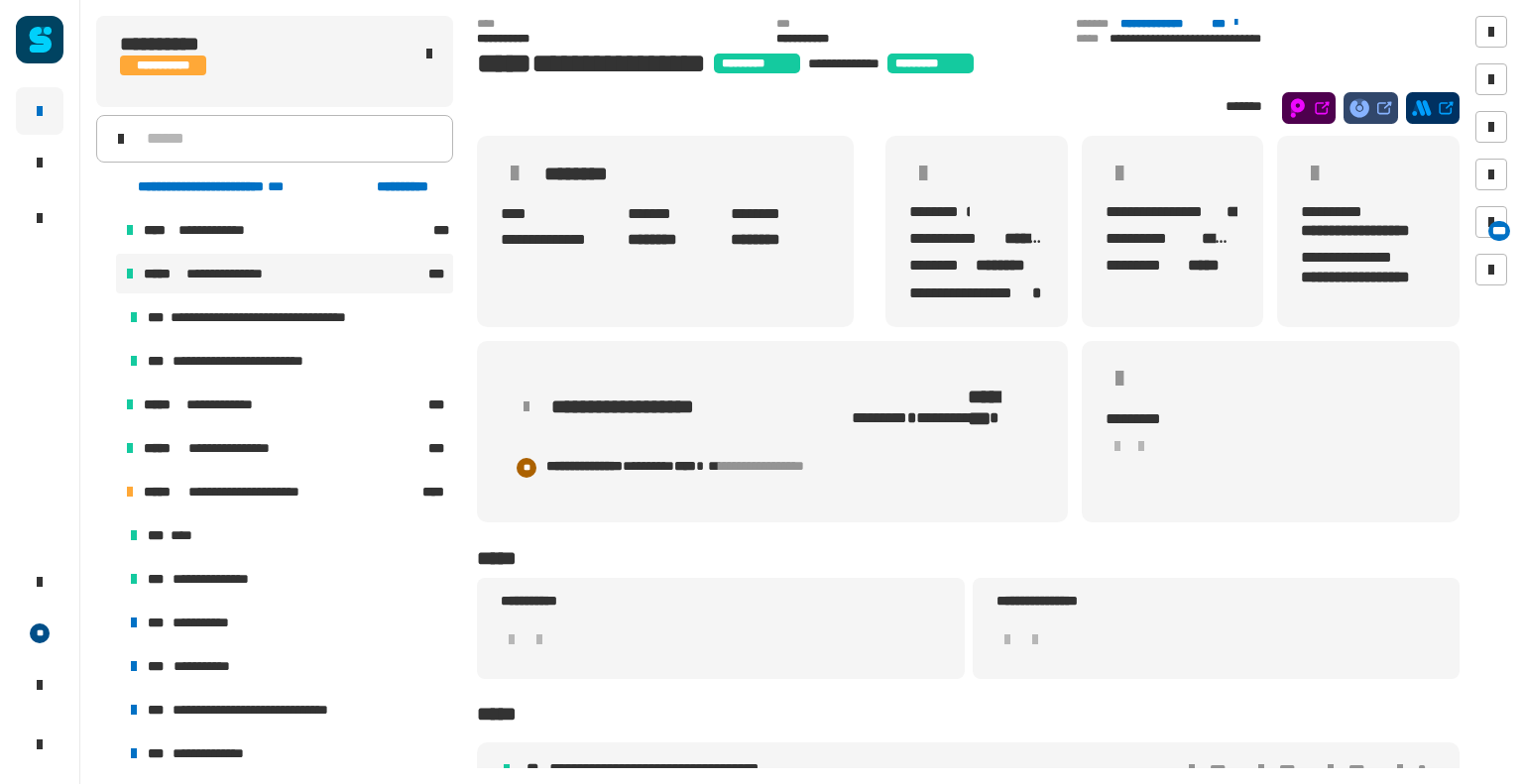 scroll, scrollTop: 90, scrollLeft: 0, axis: vertical 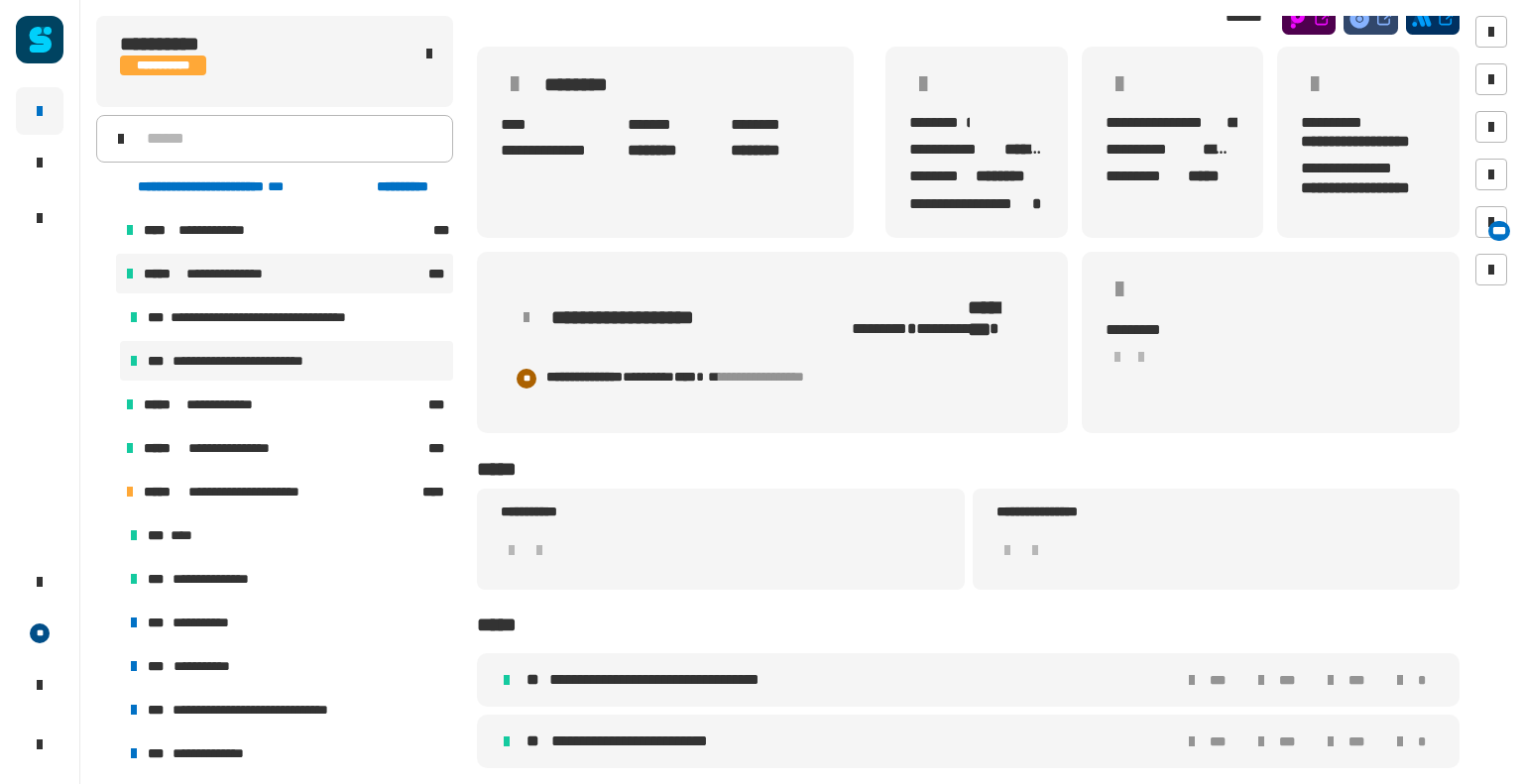 click on "**********" at bounding box center [287, 361] 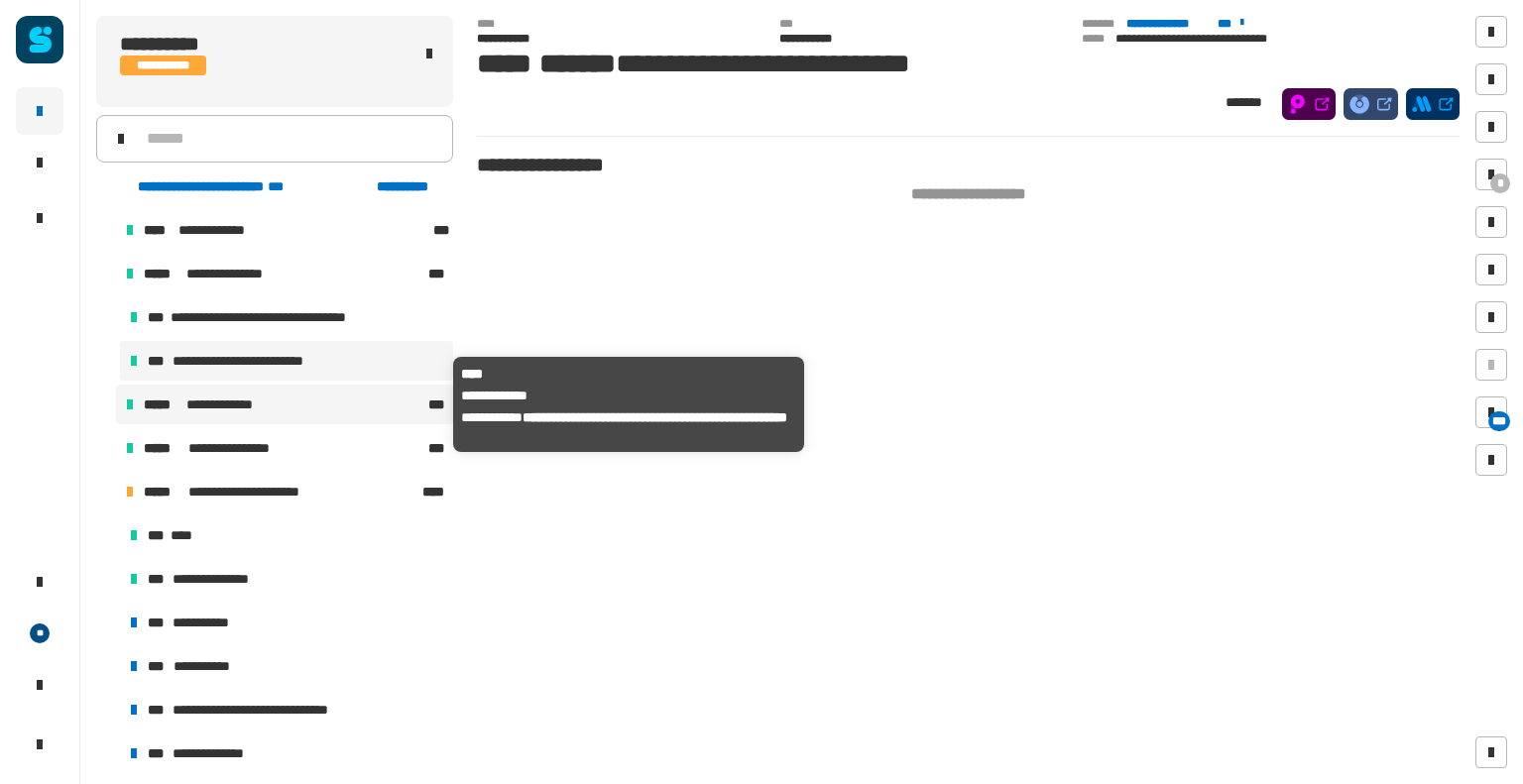 click on "**********" at bounding box center [284, 404] 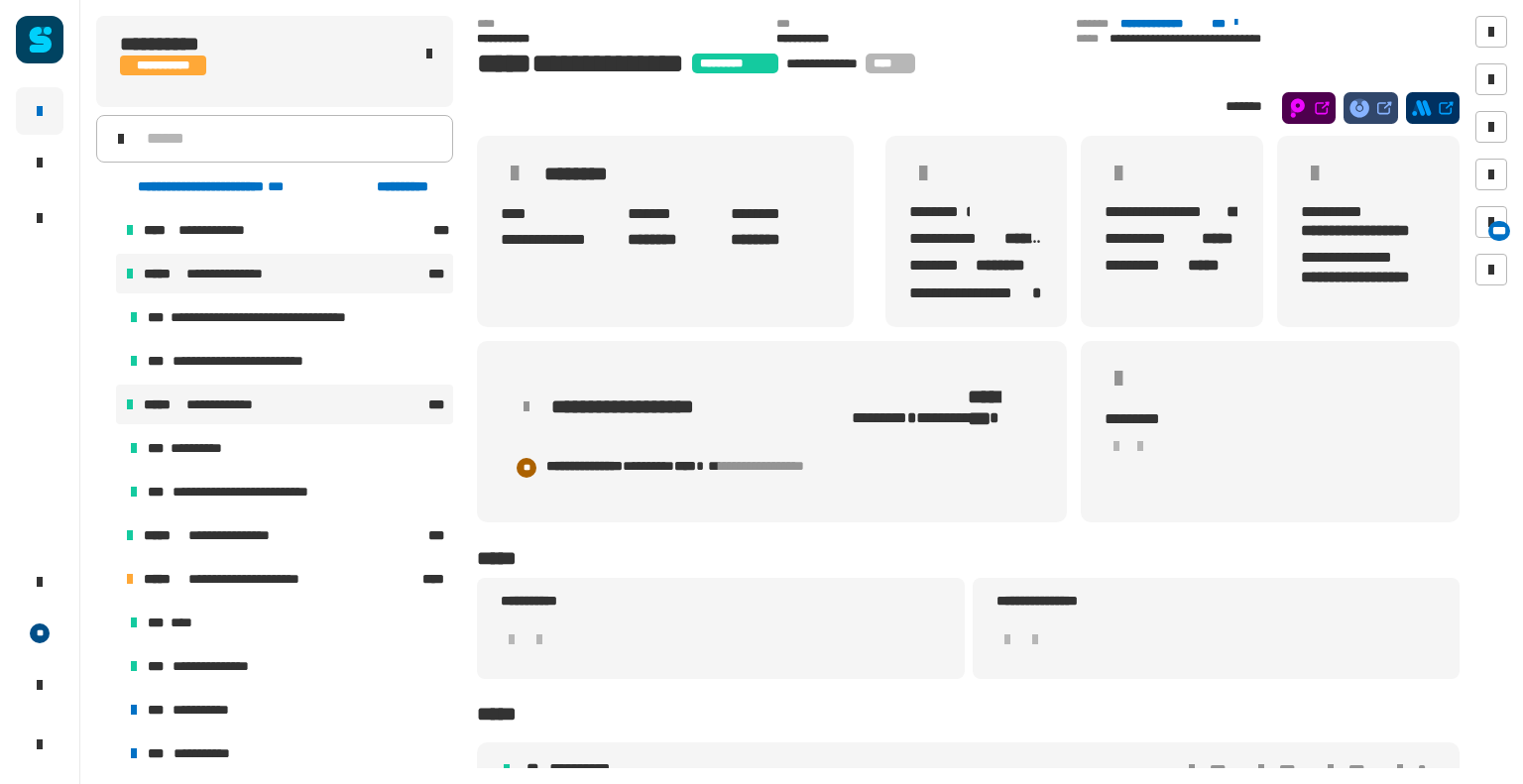 click on "**********" at bounding box center (285, 274) 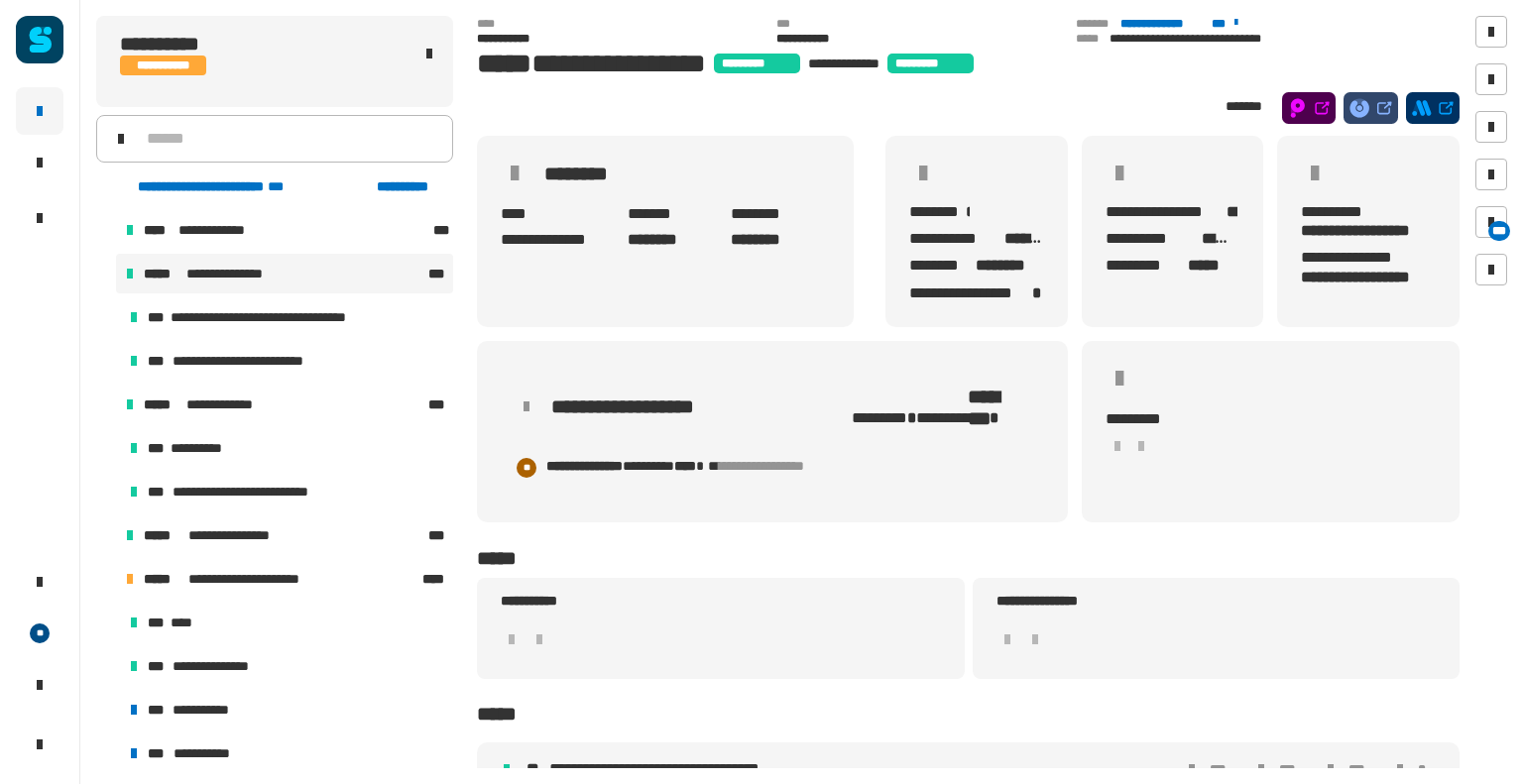 scroll, scrollTop: 90, scrollLeft: 0, axis: vertical 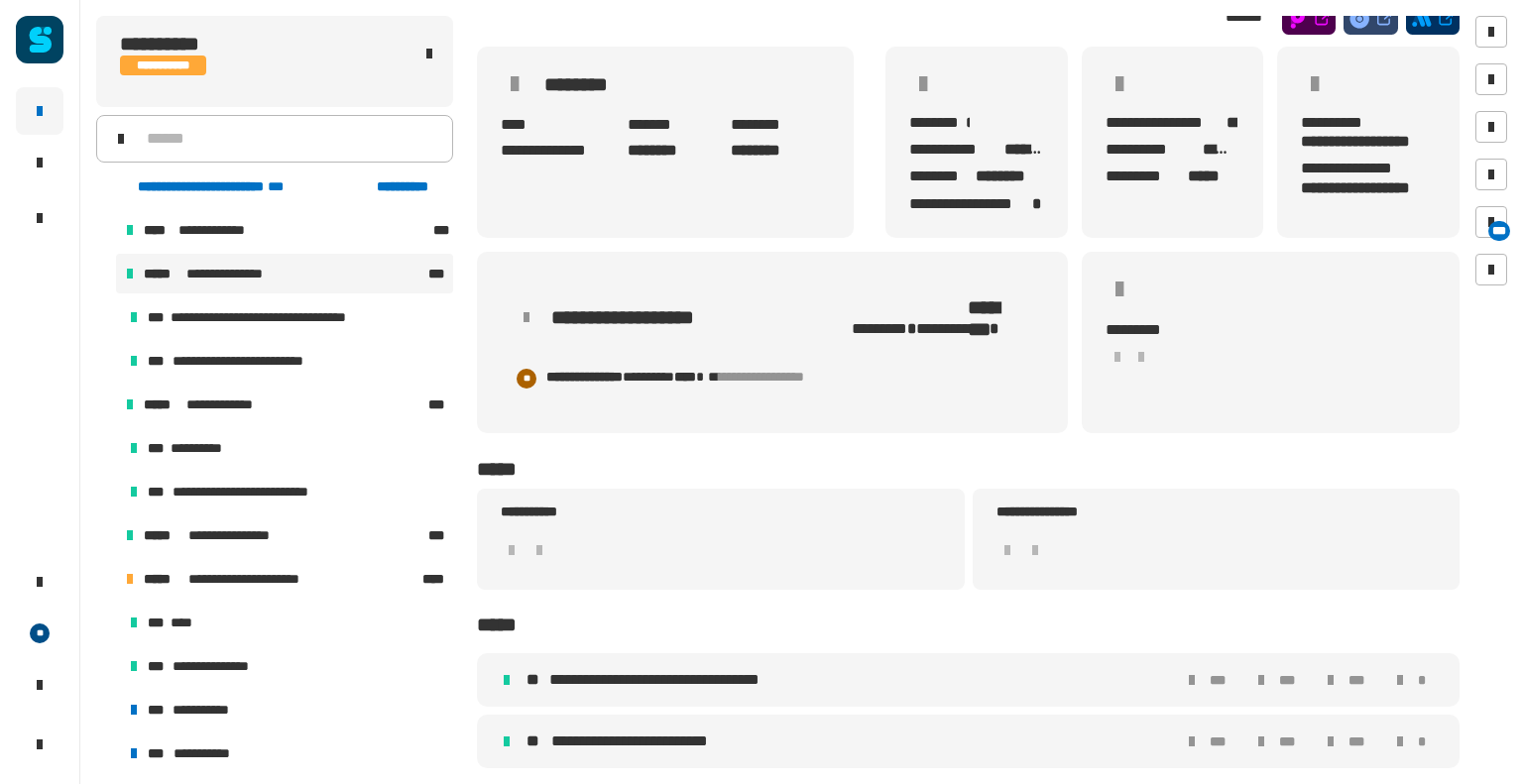 click on "**********" at bounding box center [668, 680] 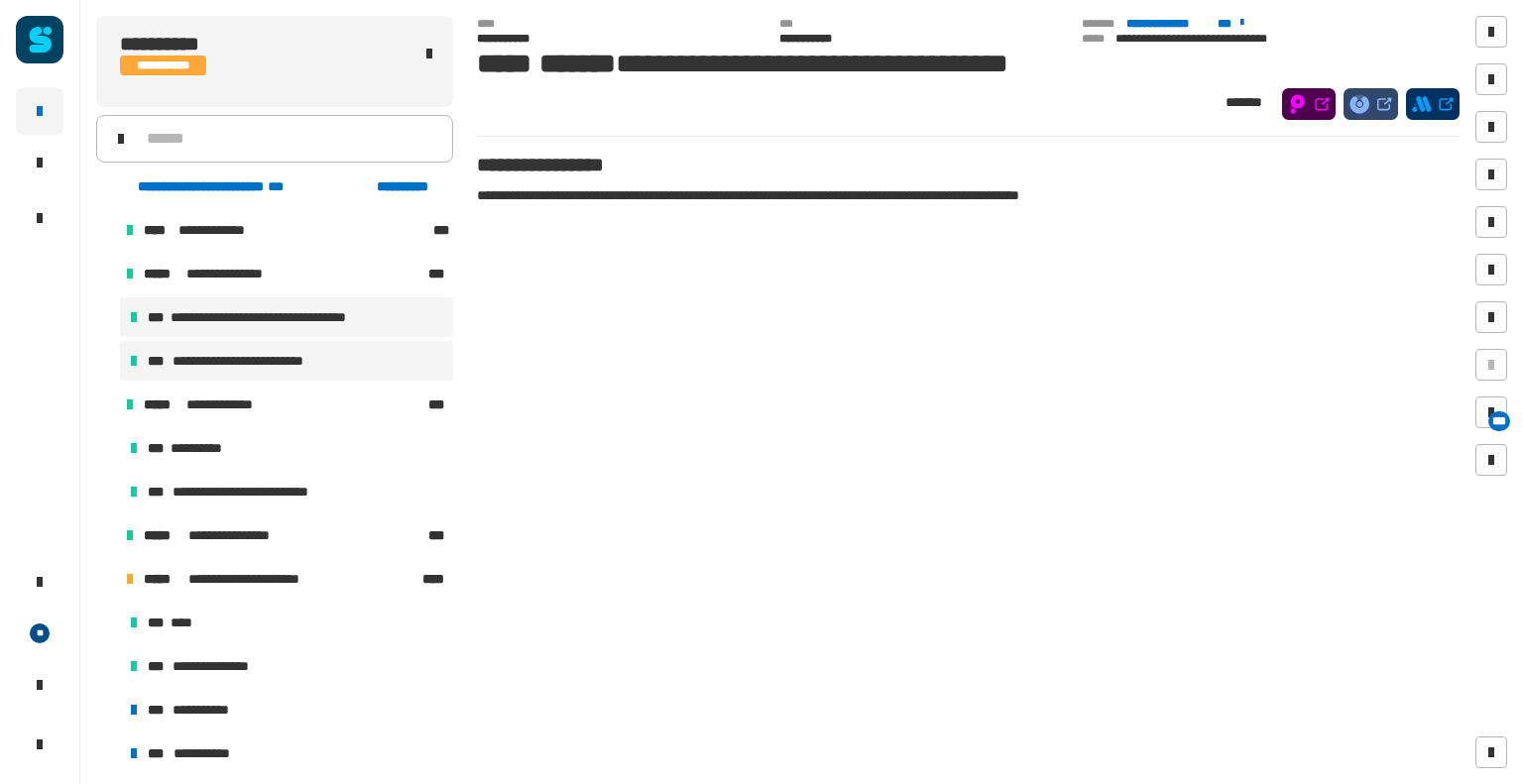 click on "**********" at bounding box center [251, 361] 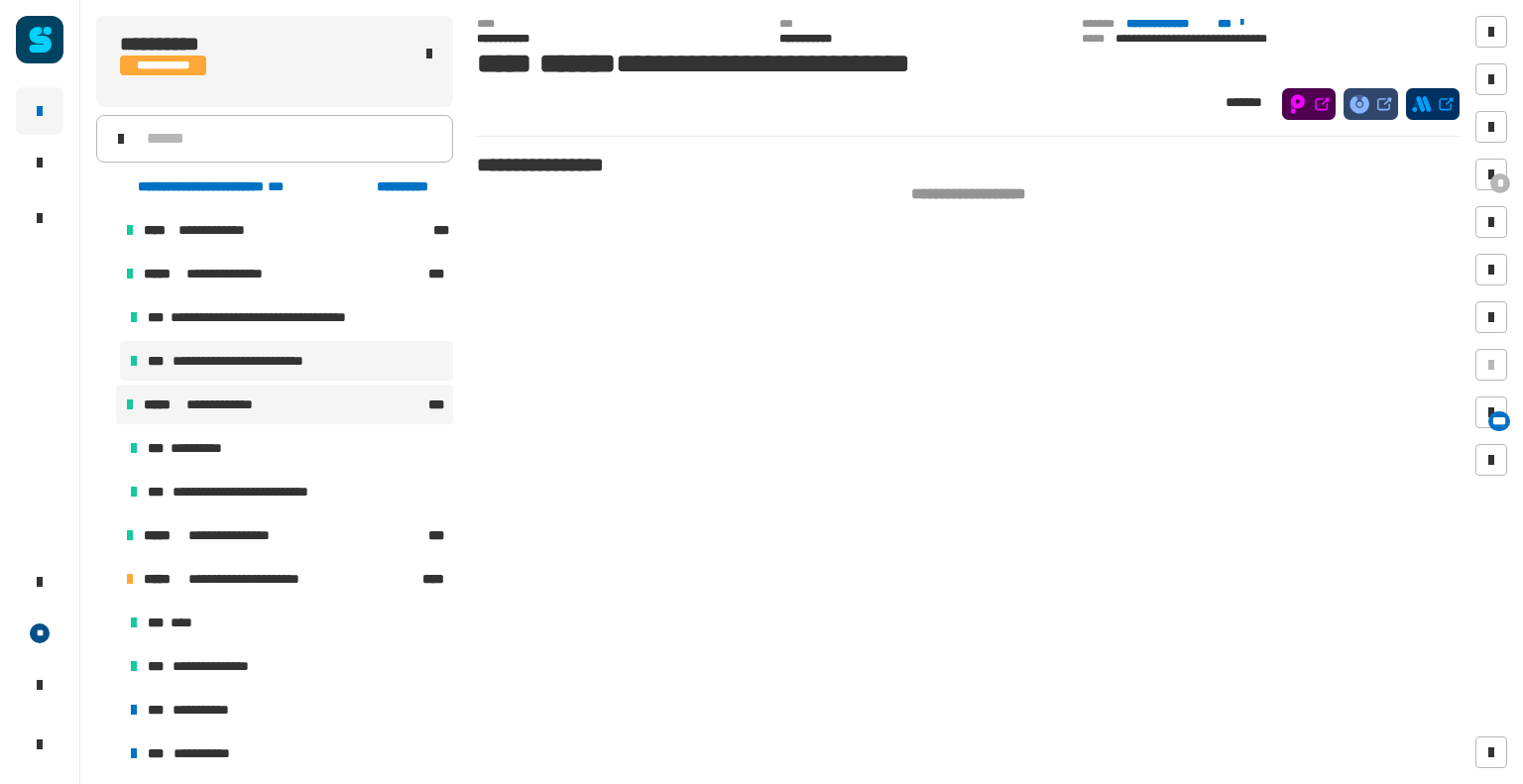 click on "**********" at bounding box center [285, 404] 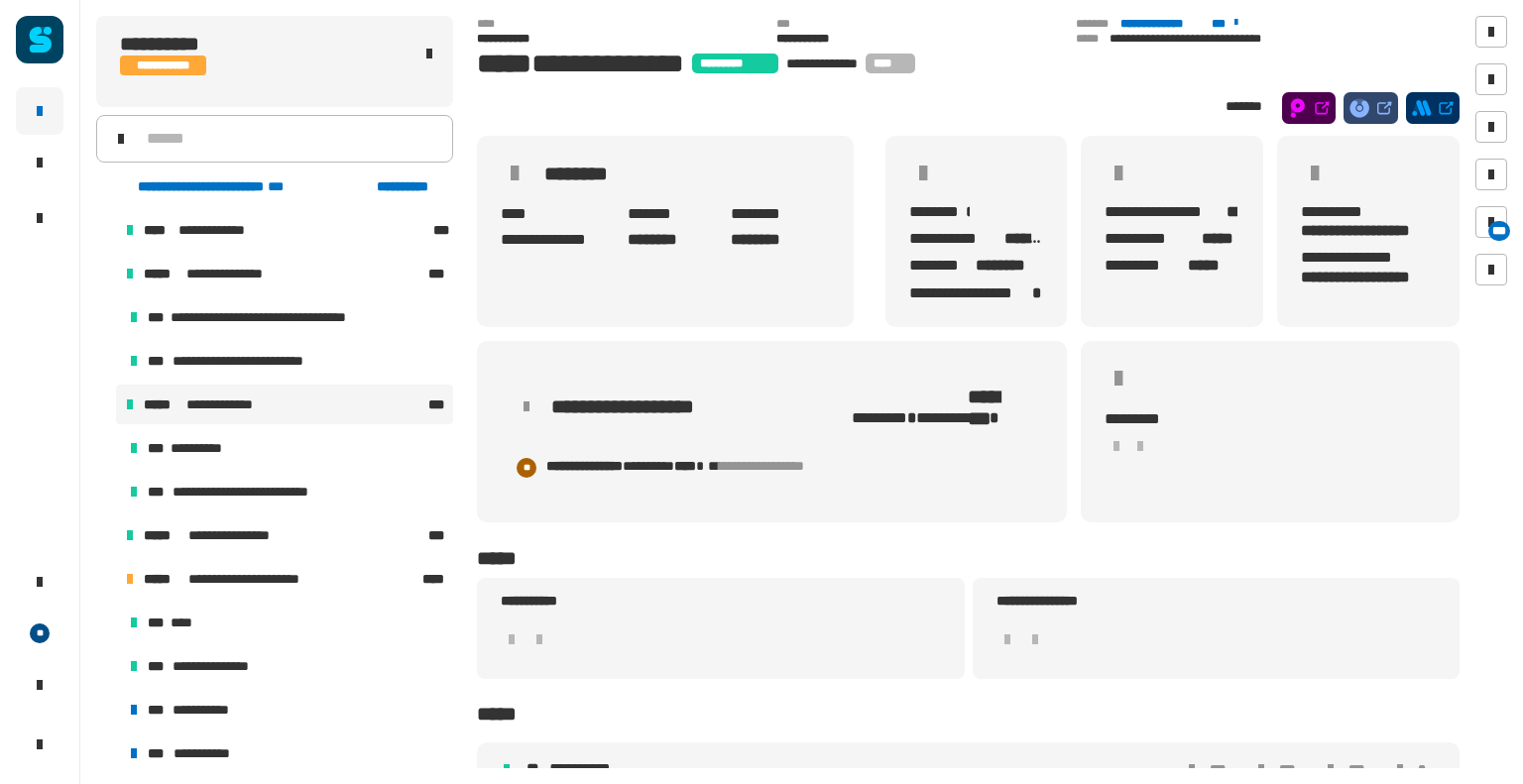 scroll, scrollTop: 90, scrollLeft: 0, axis: vertical 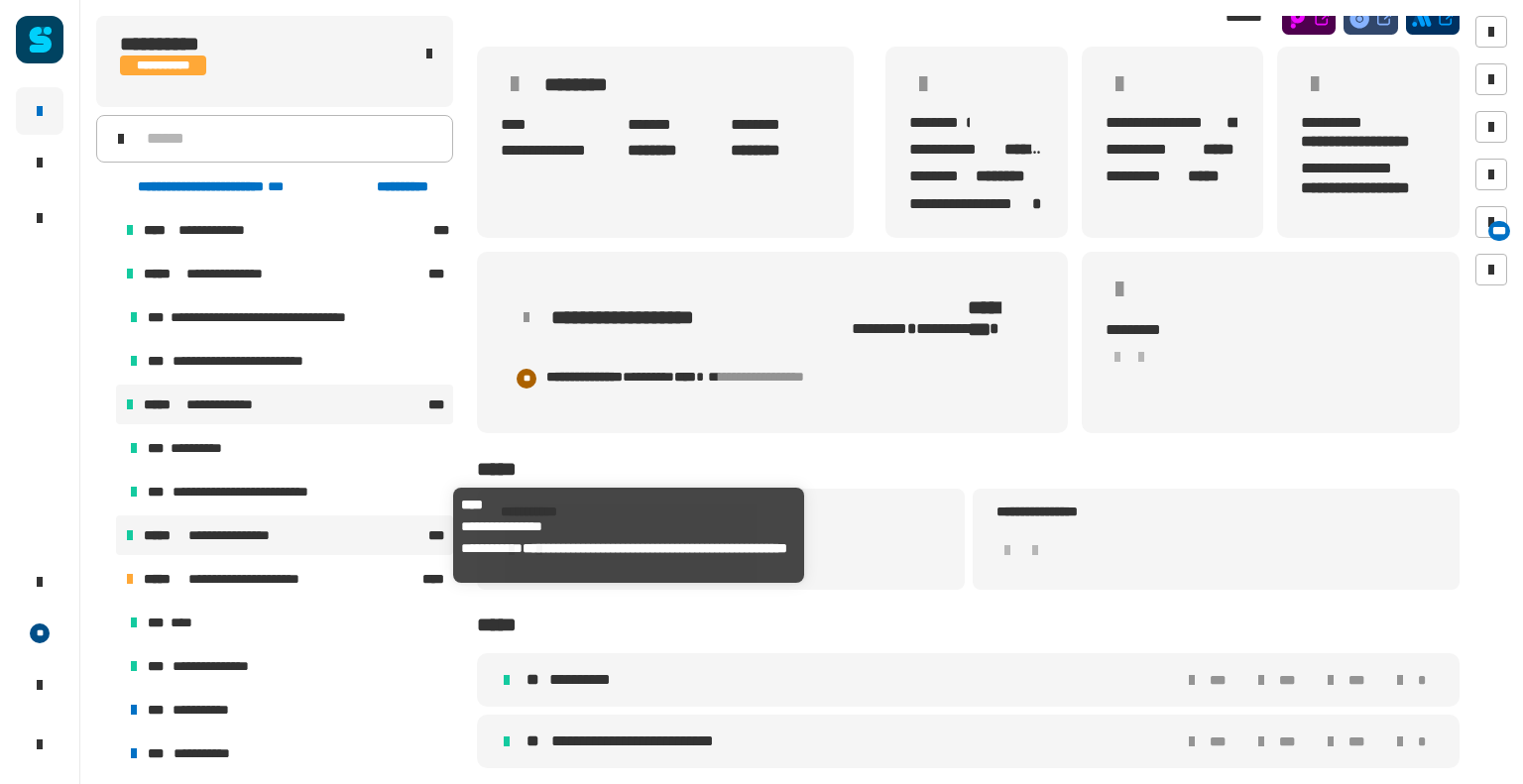 click on "**********" at bounding box center (284, 535) 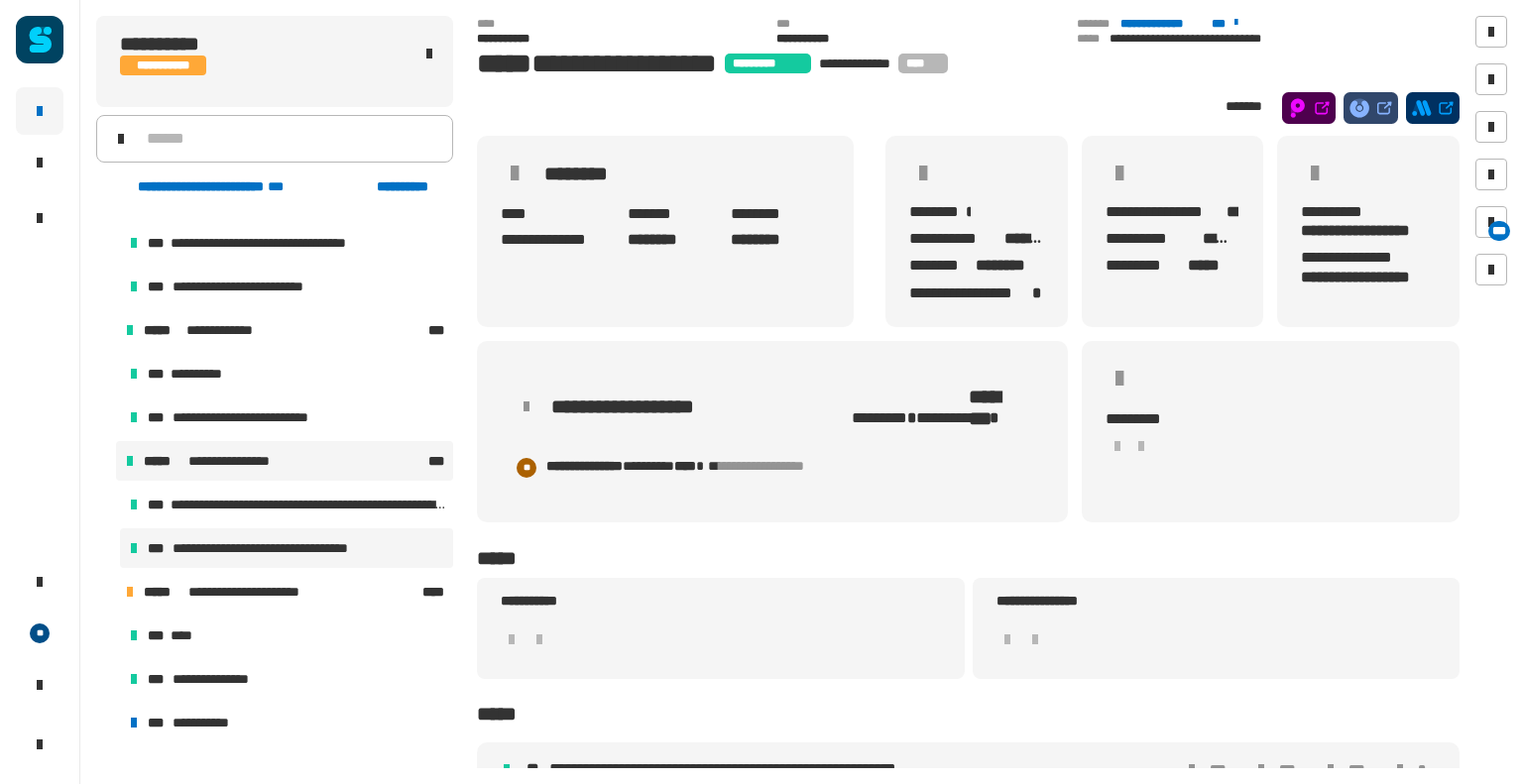 scroll, scrollTop: 99, scrollLeft: 0, axis: vertical 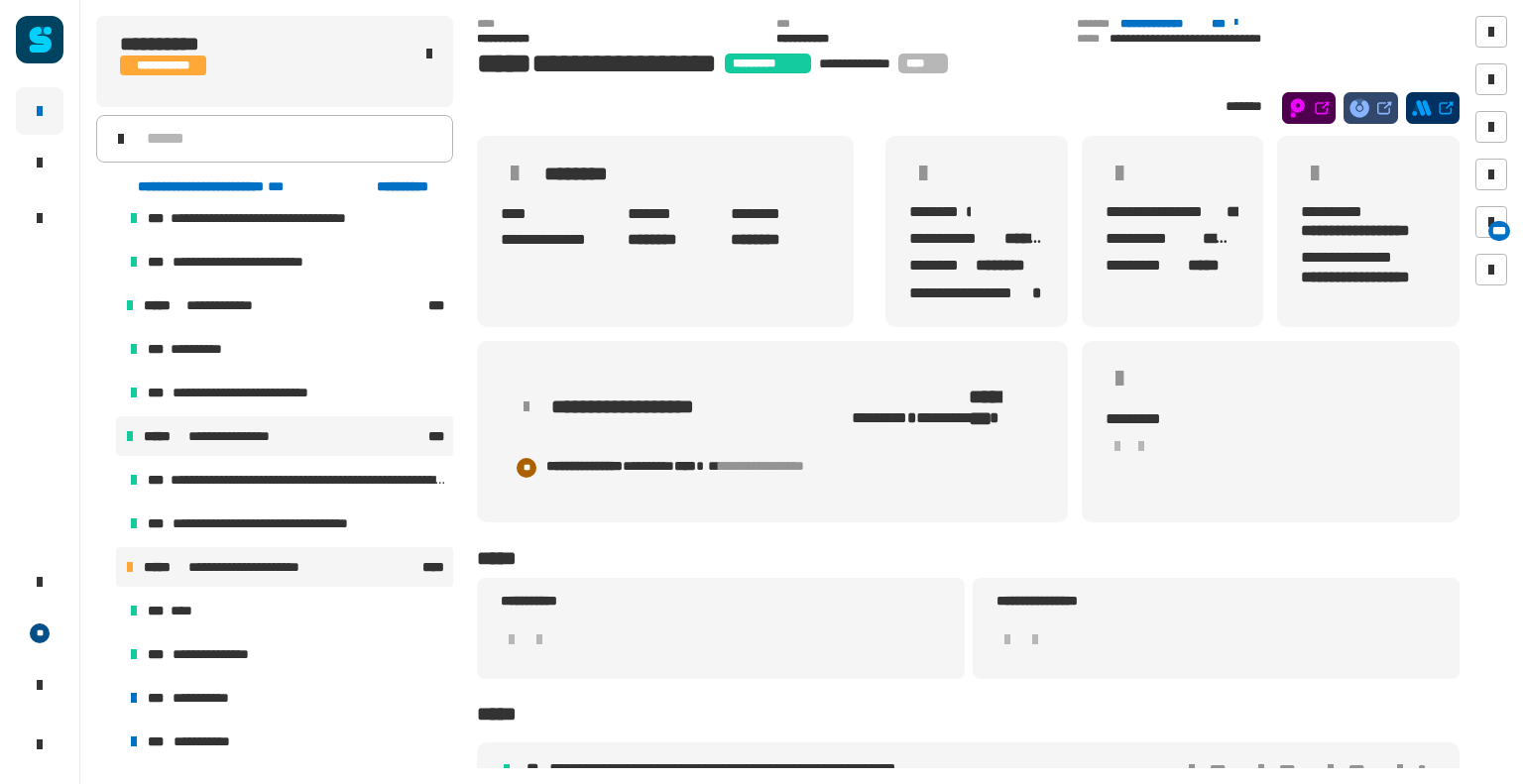 click on "**********" at bounding box center [285, 567] 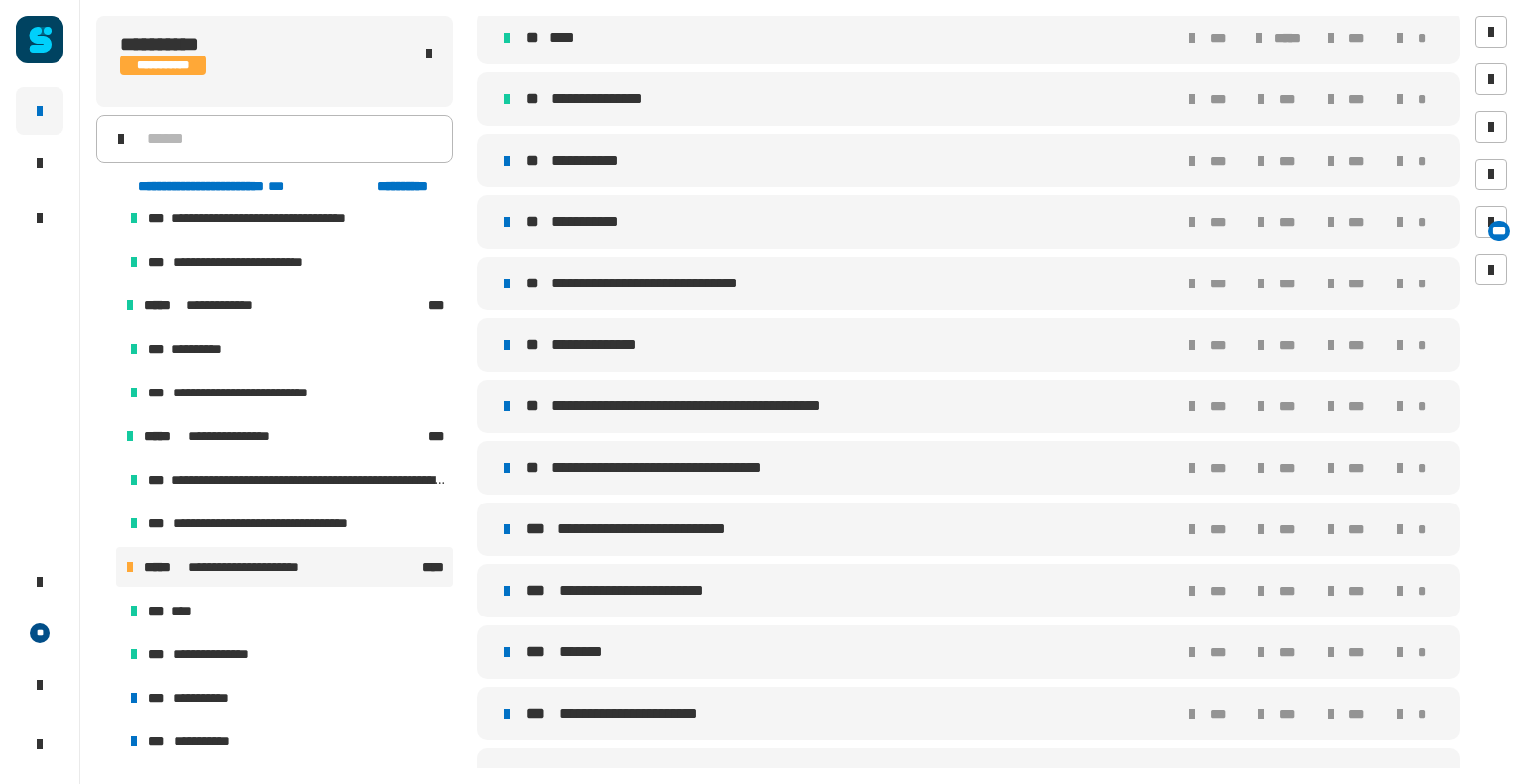 scroll, scrollTop: 745, scrollLeft: 0, axis: vertical 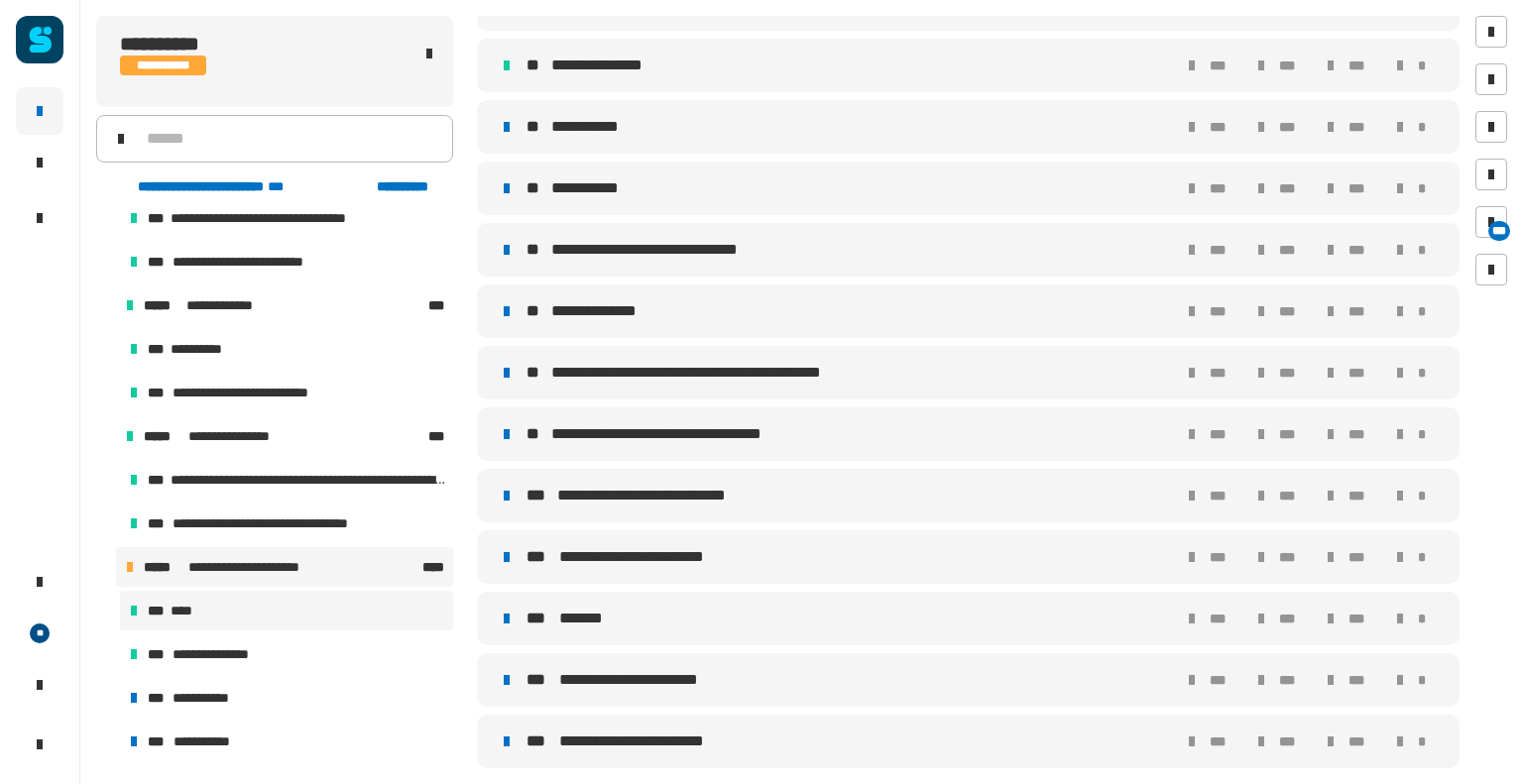 click on "*** ****" at bounding box center [287, 611] 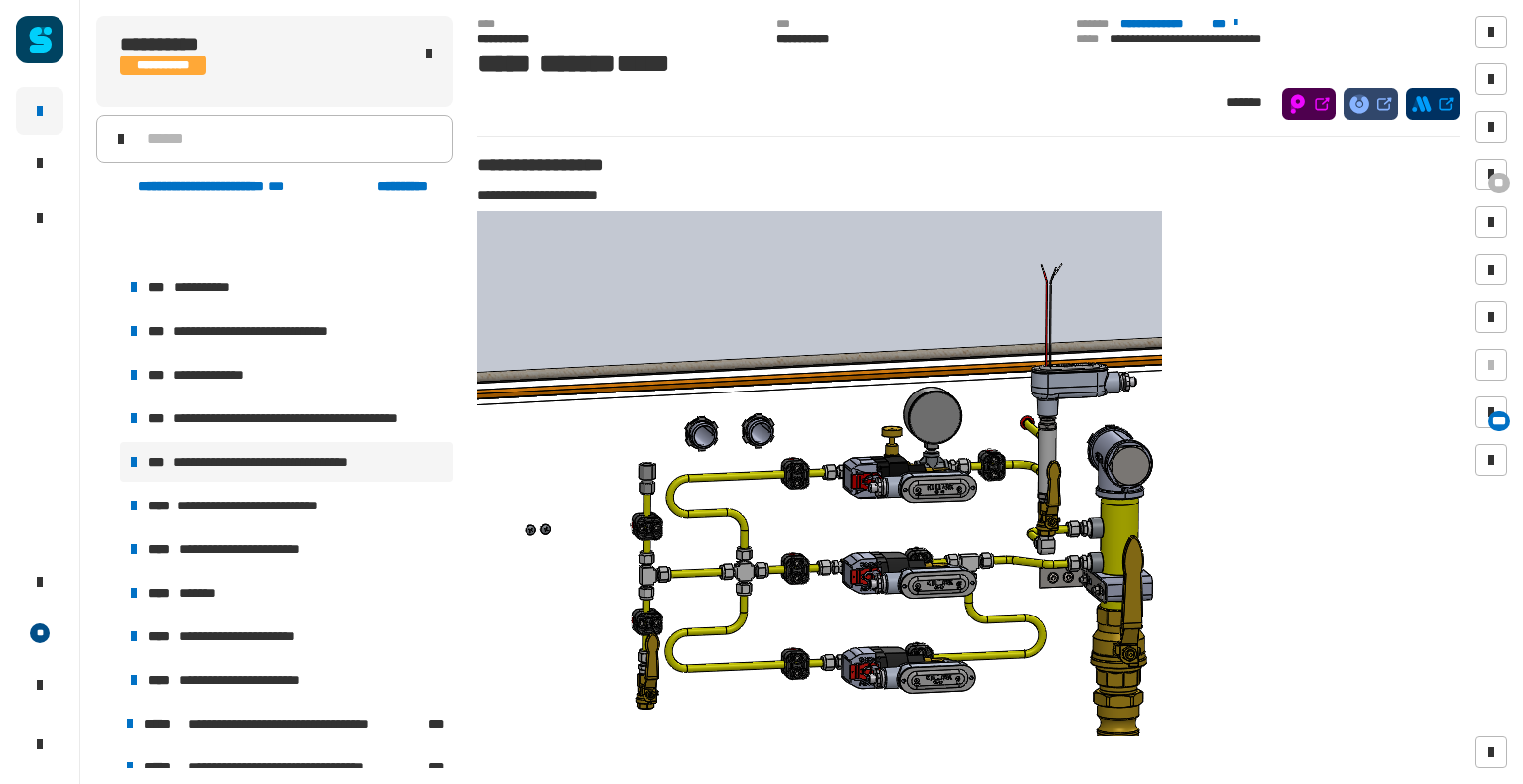 scroll, scrollTop: 668, scrollLeft: 0, axis: vertical 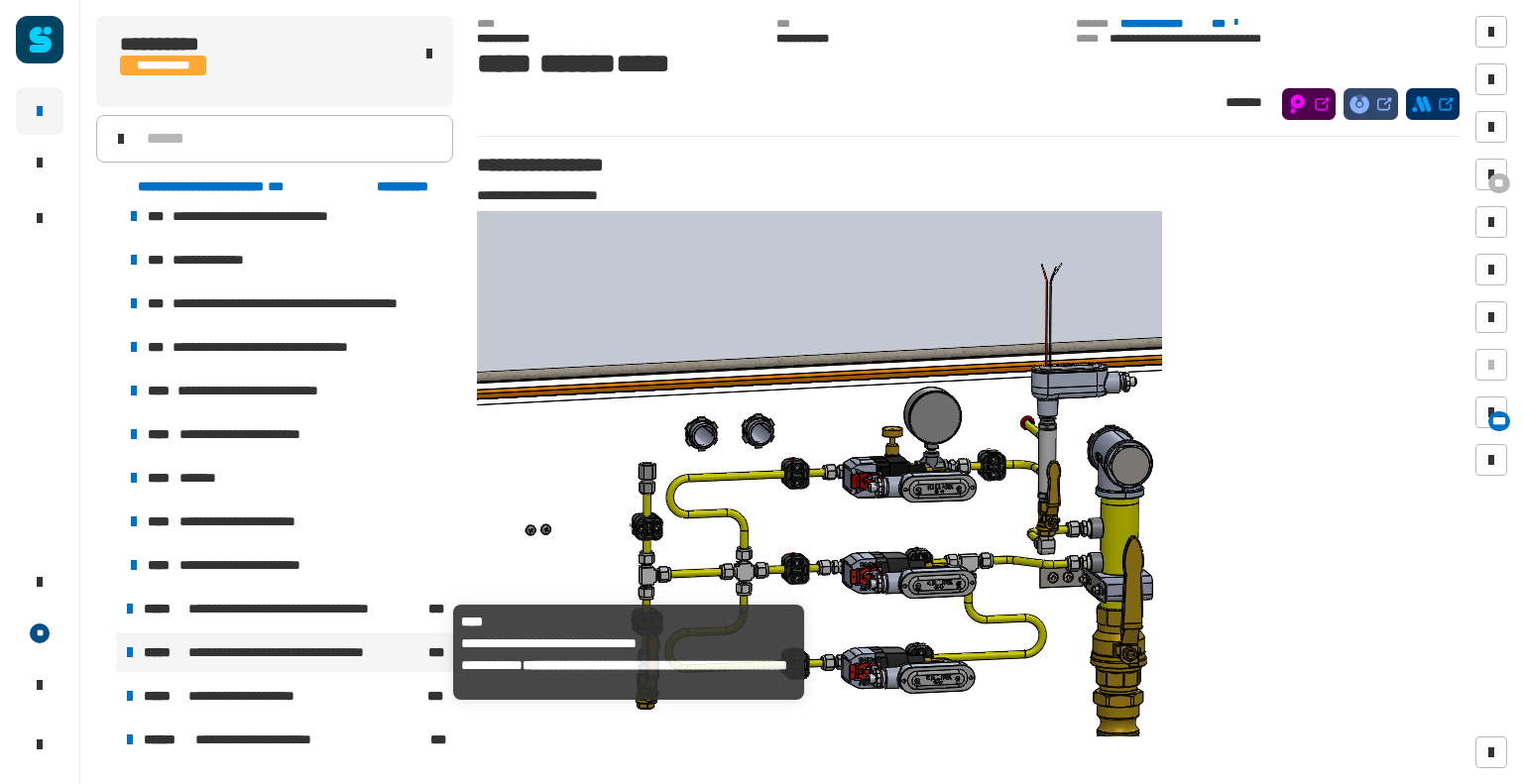 click on "**********" at bounding box center (303, 652) 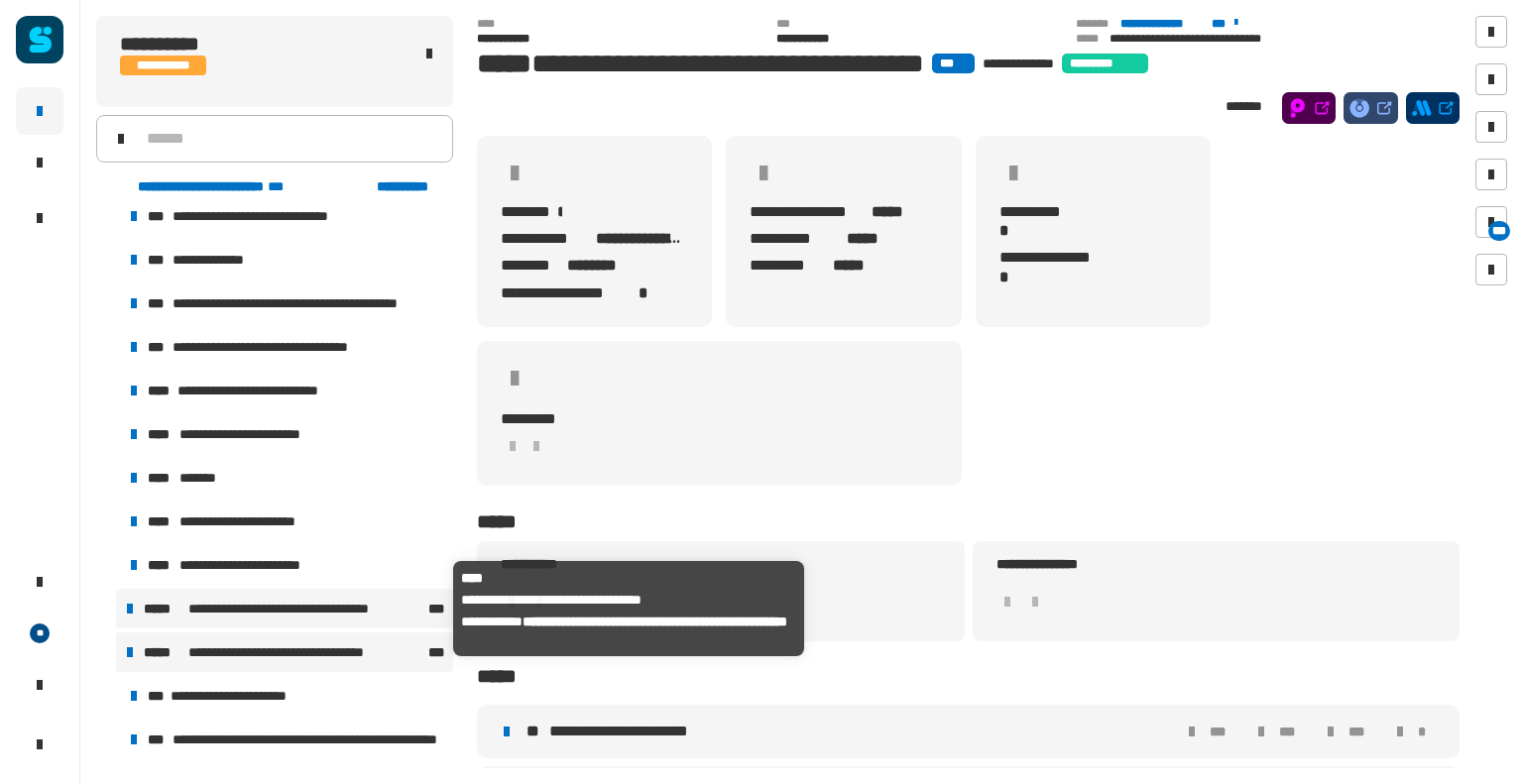 click on "**********" at bounding box center [296, 609] 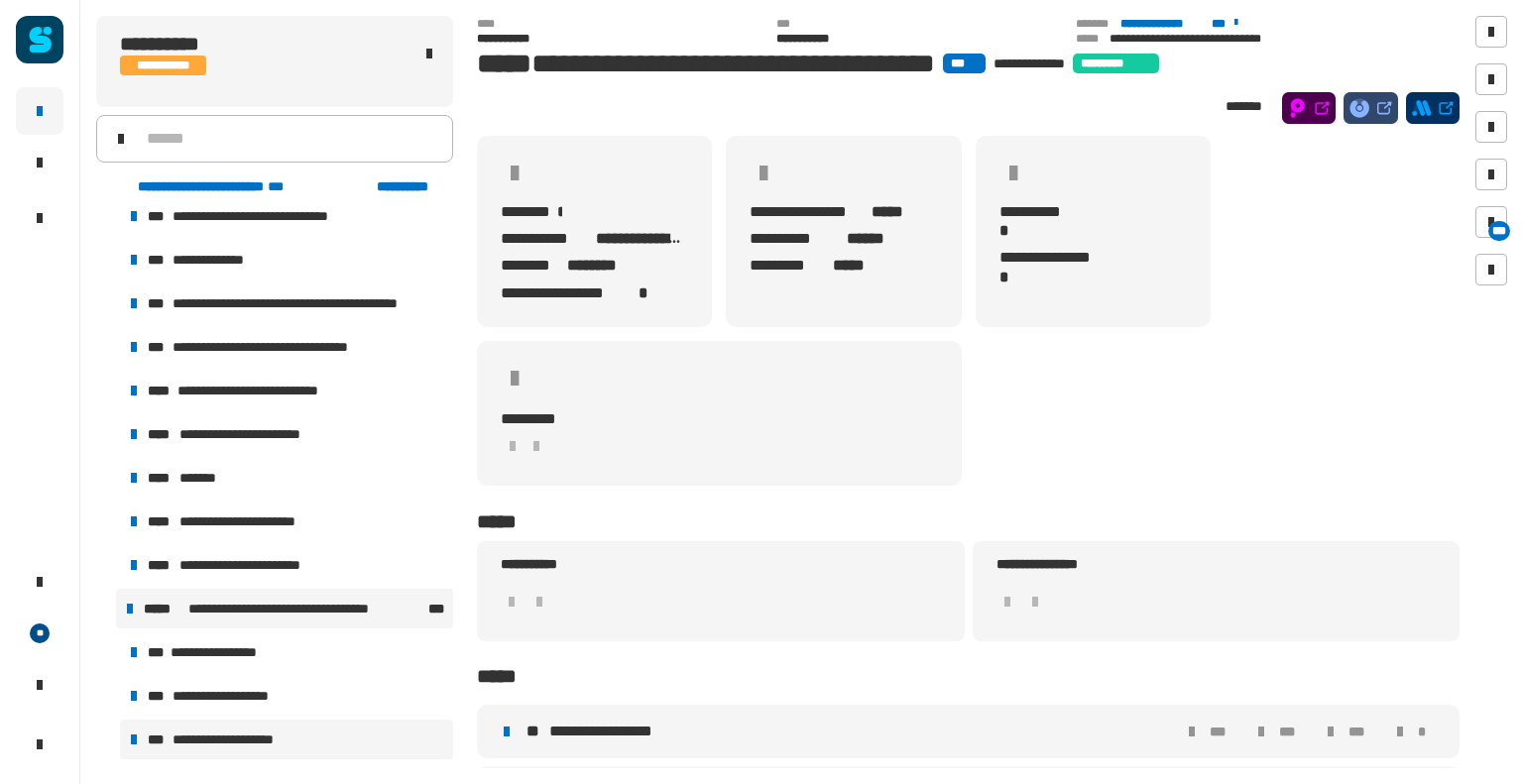 click on "**********" at bounding box center [287, 739] 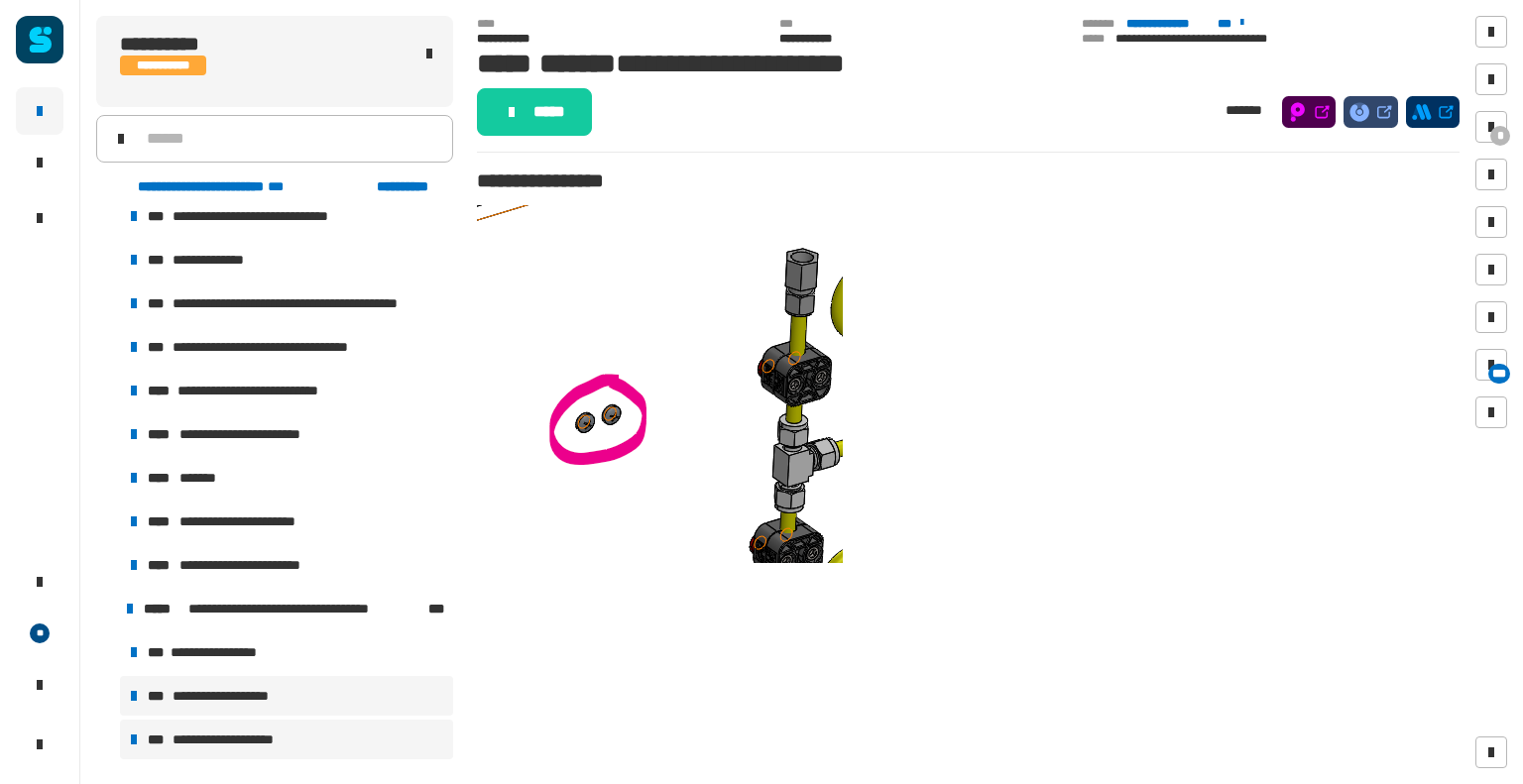 click on "**********" at bounding box center [287, 696] 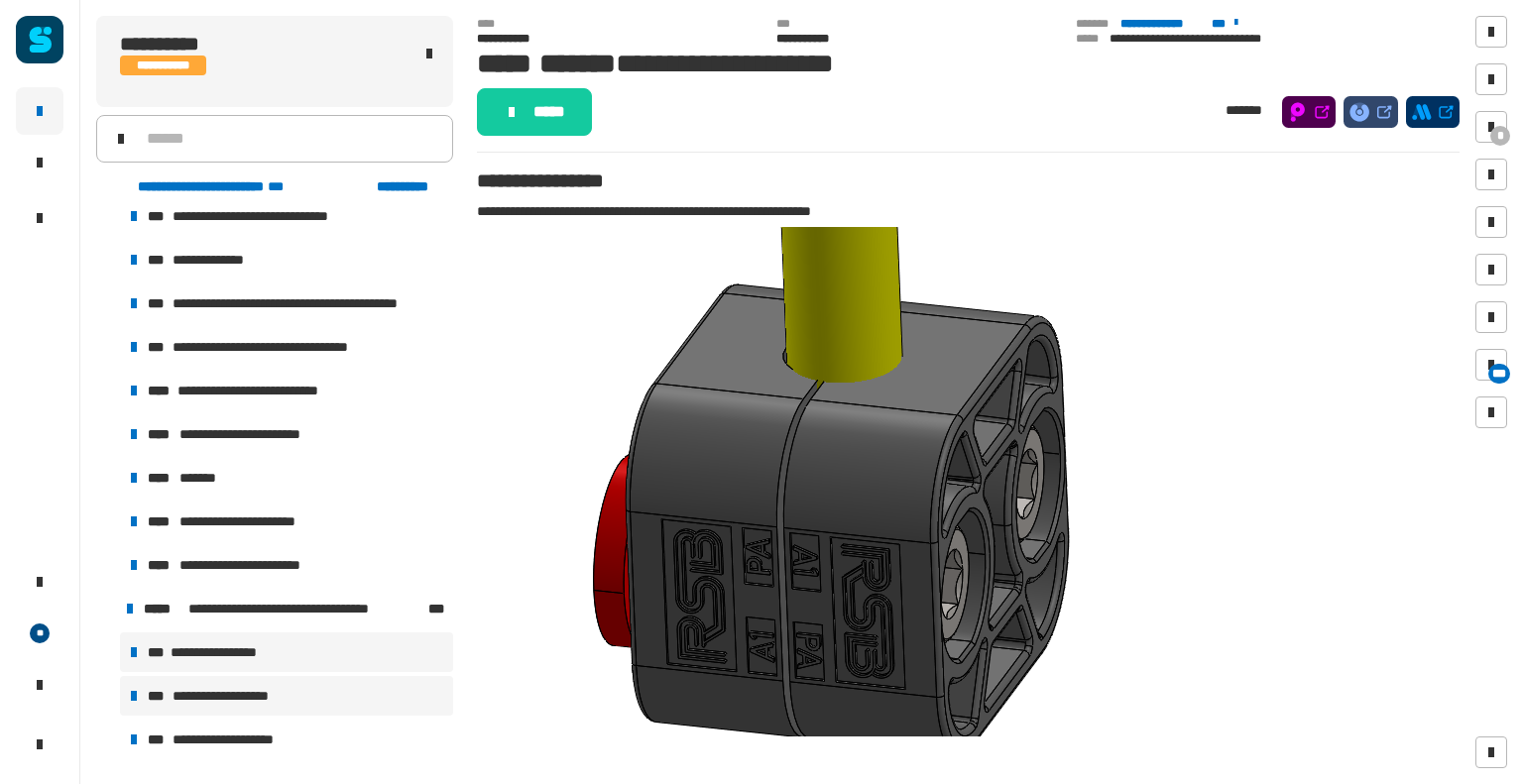 click on "**********" at bounding box center [287, 652] 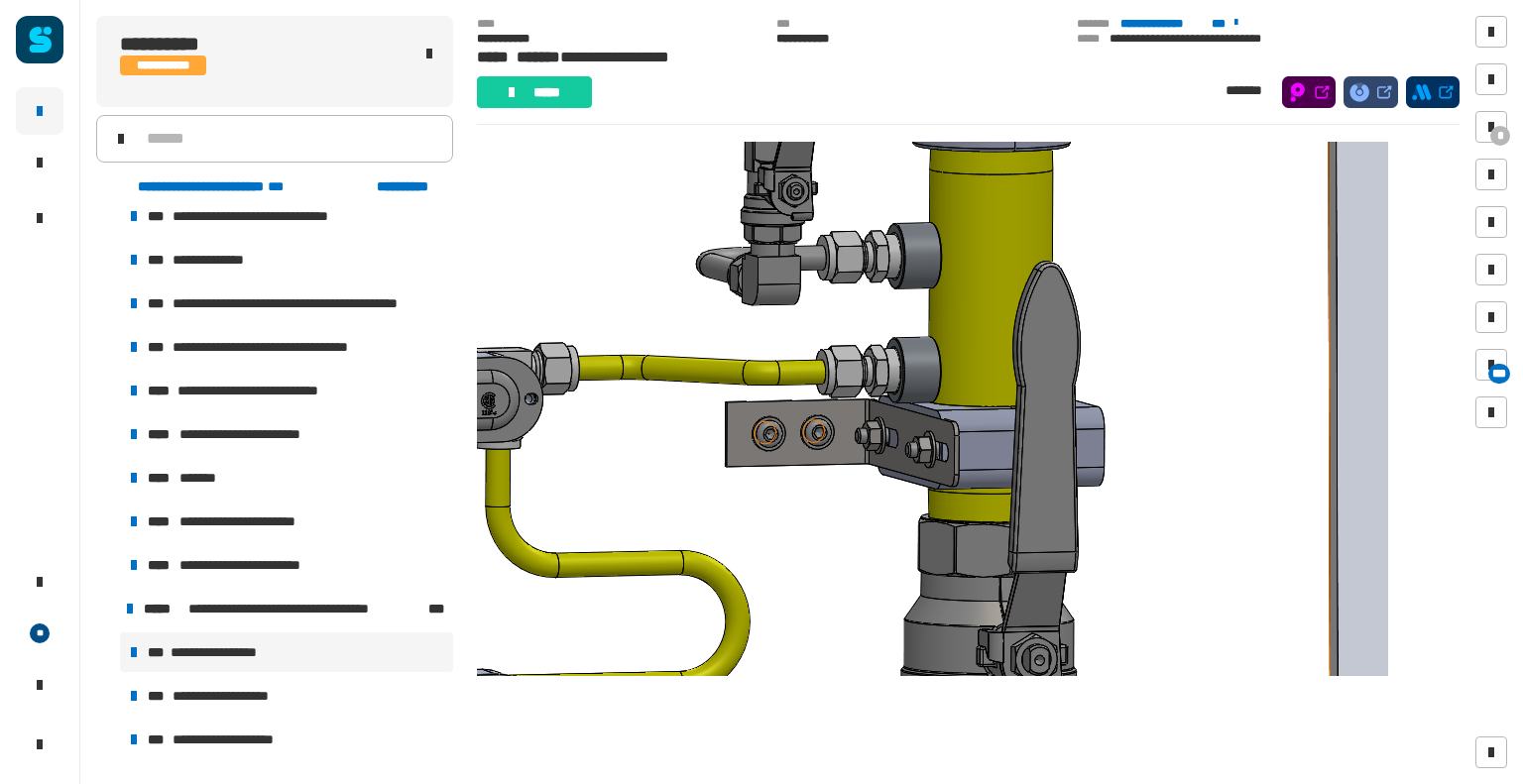 scroll, scrollTop: 36, scrollLeft: 0, axis: vertical 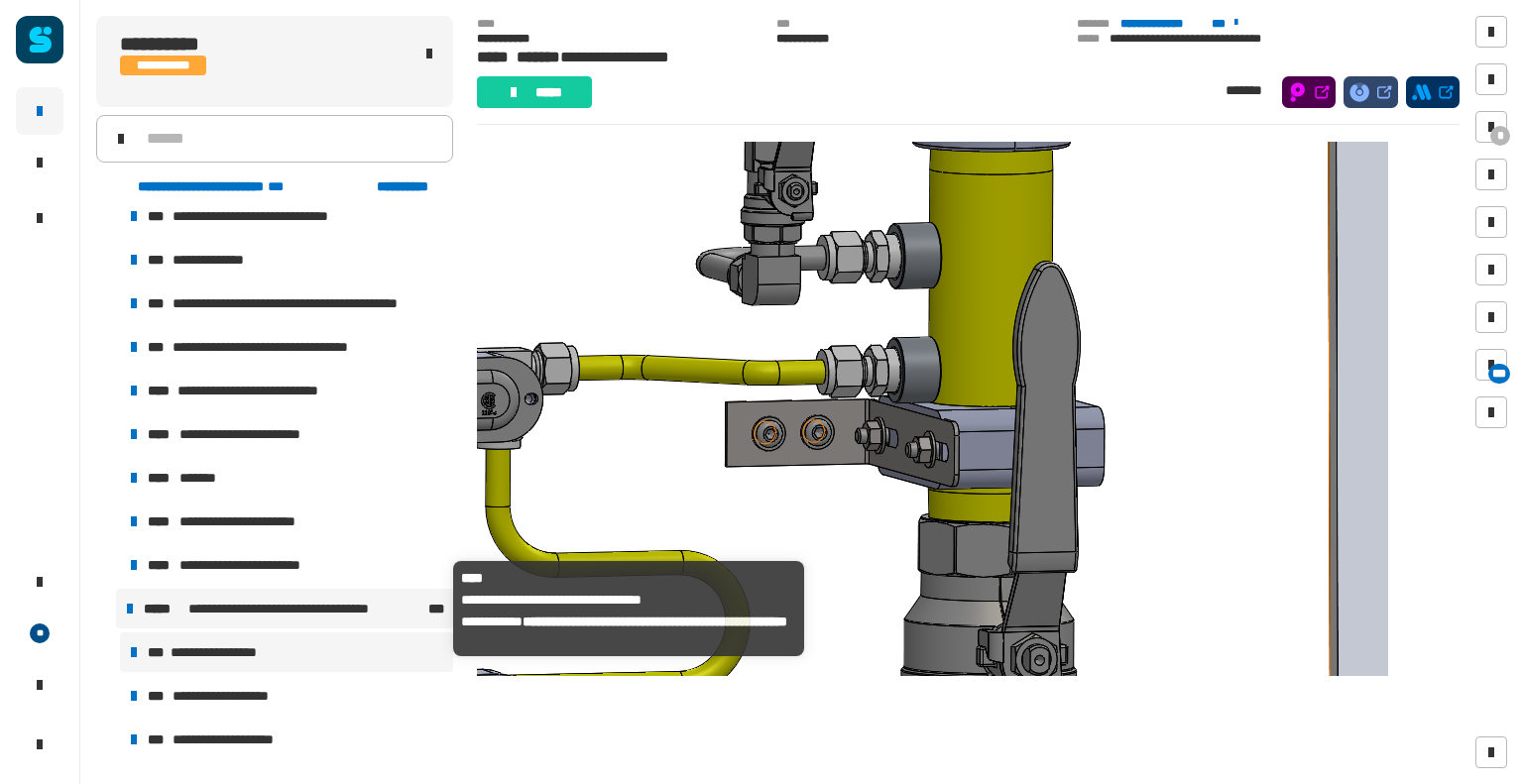 click on "**********" at bounding box center [296, 609] 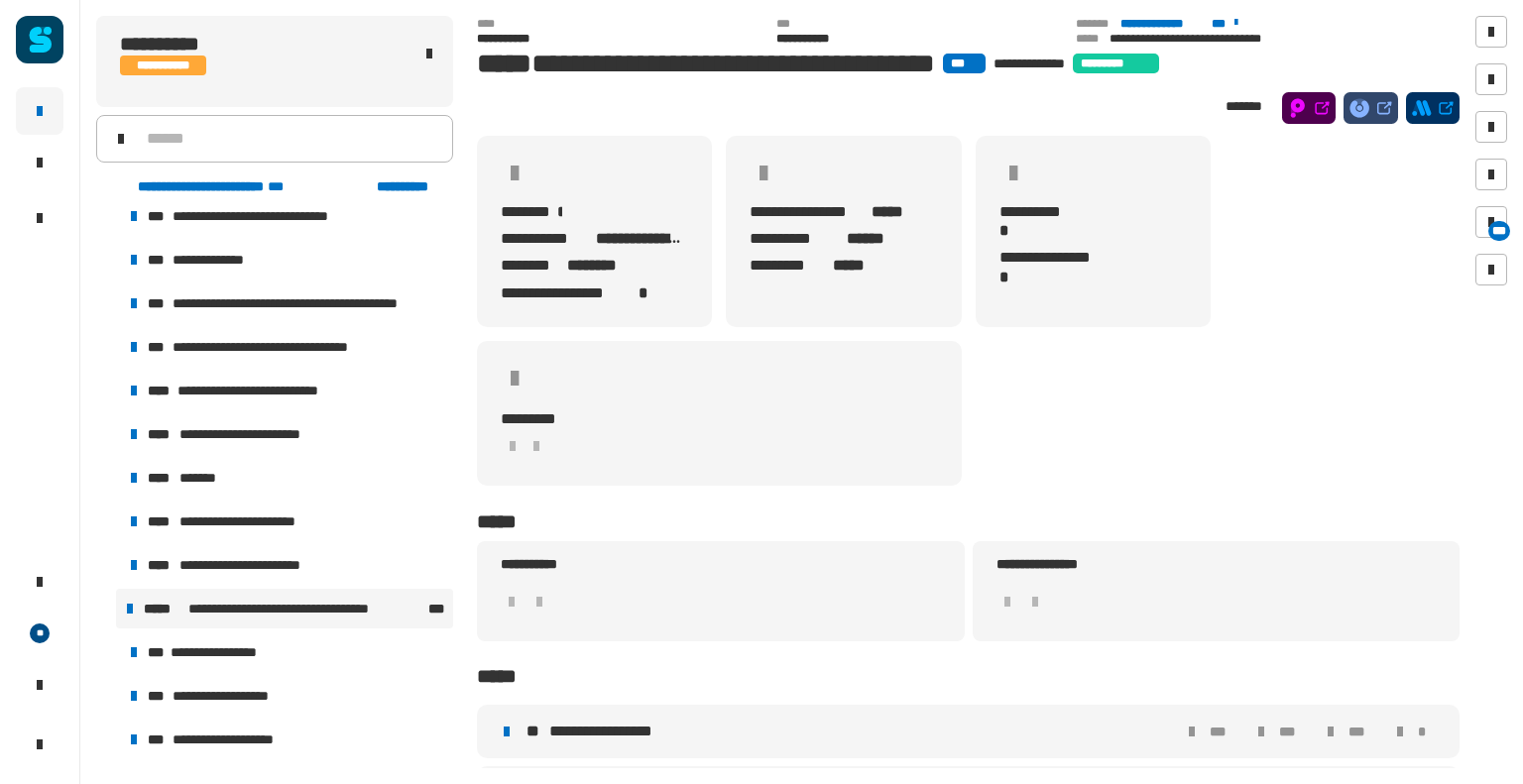 scroll, scrollTop: 115, scrollLeft: 0, axis: vertical 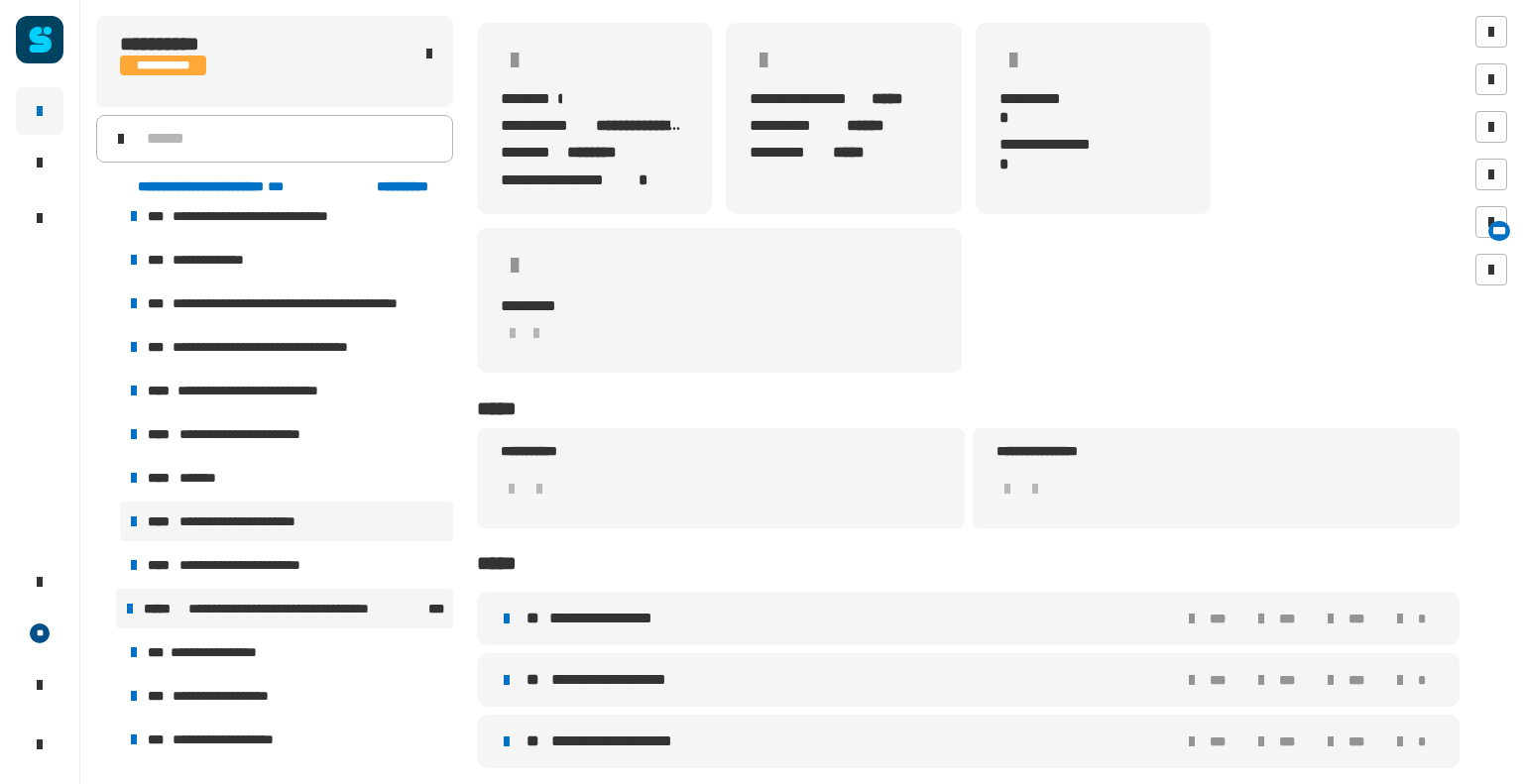 click on "**********" at bounding box center (287, 521) 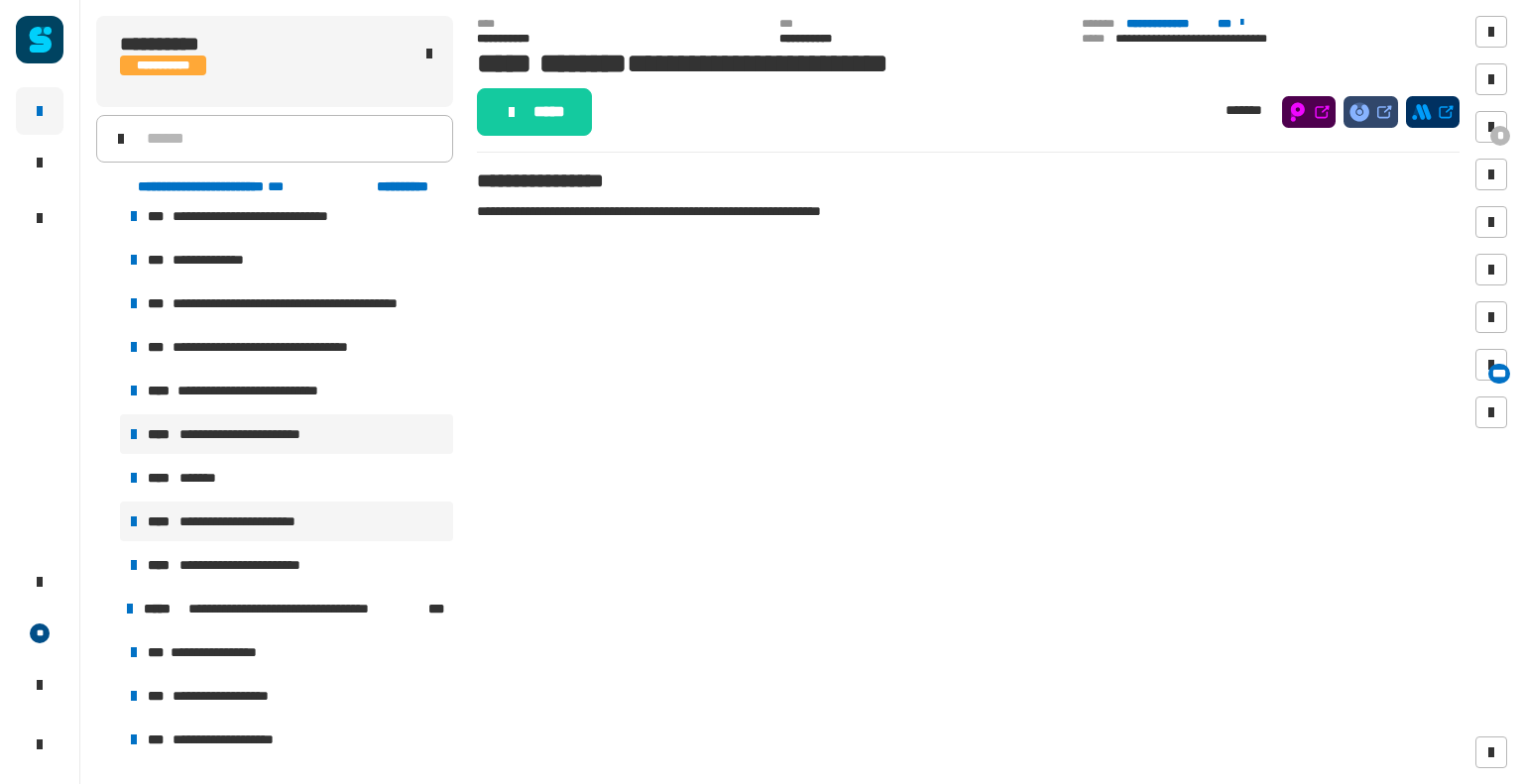 click on "**********" at bounding box center (261, 434) 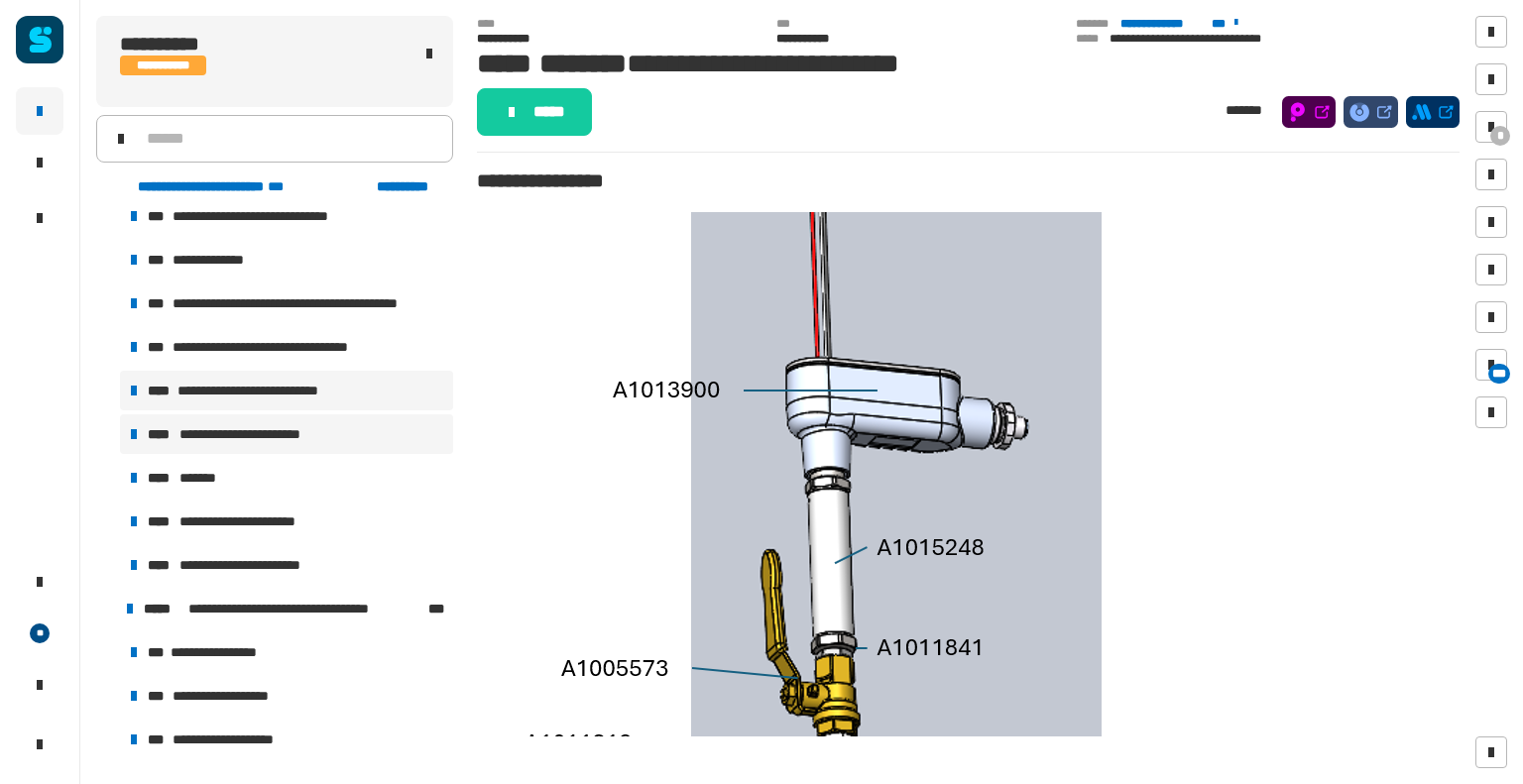 click on "**********" at bounding box center [269, 391] 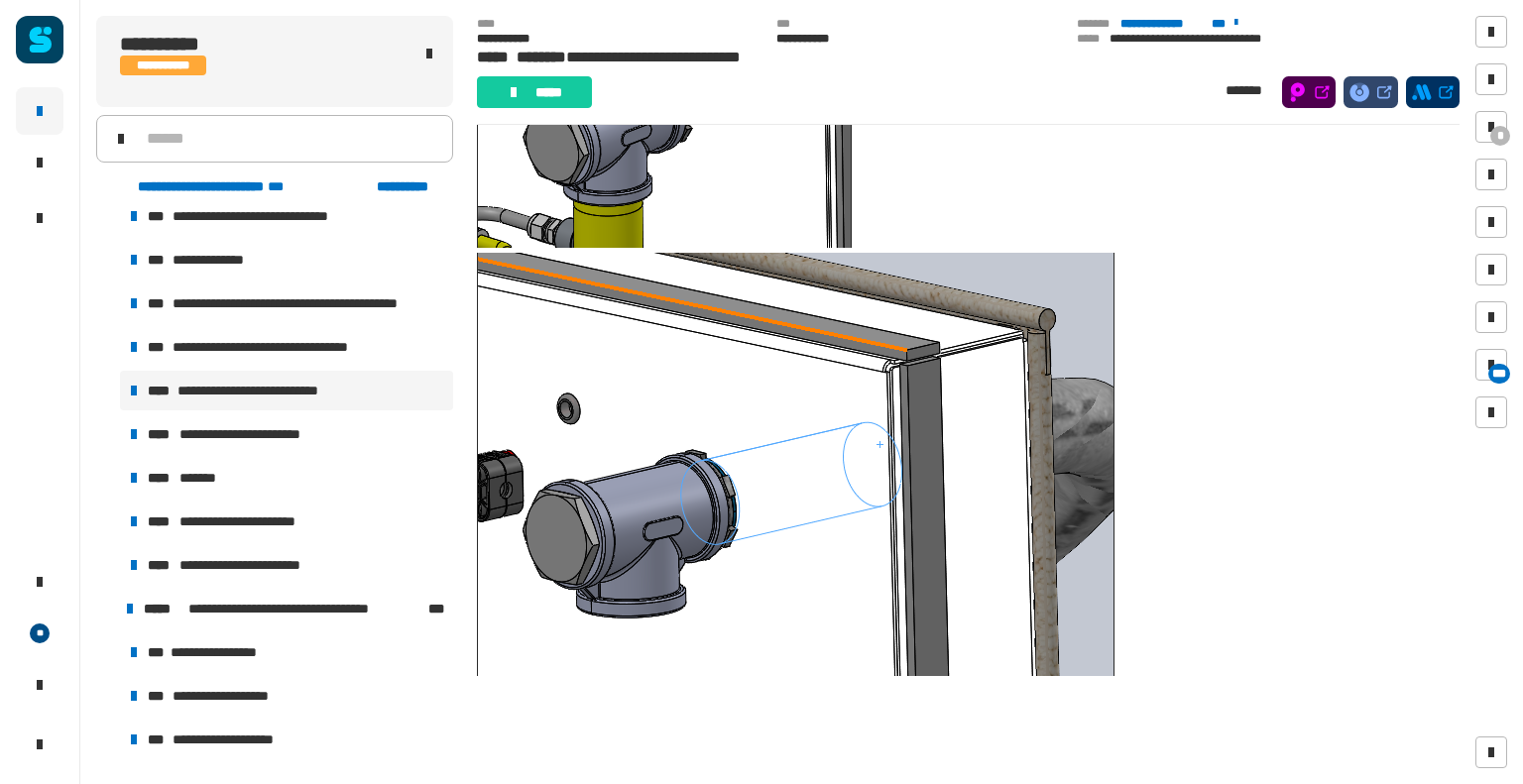 scroll, scrollTop: 0, scrollLeft: 0, axis: both 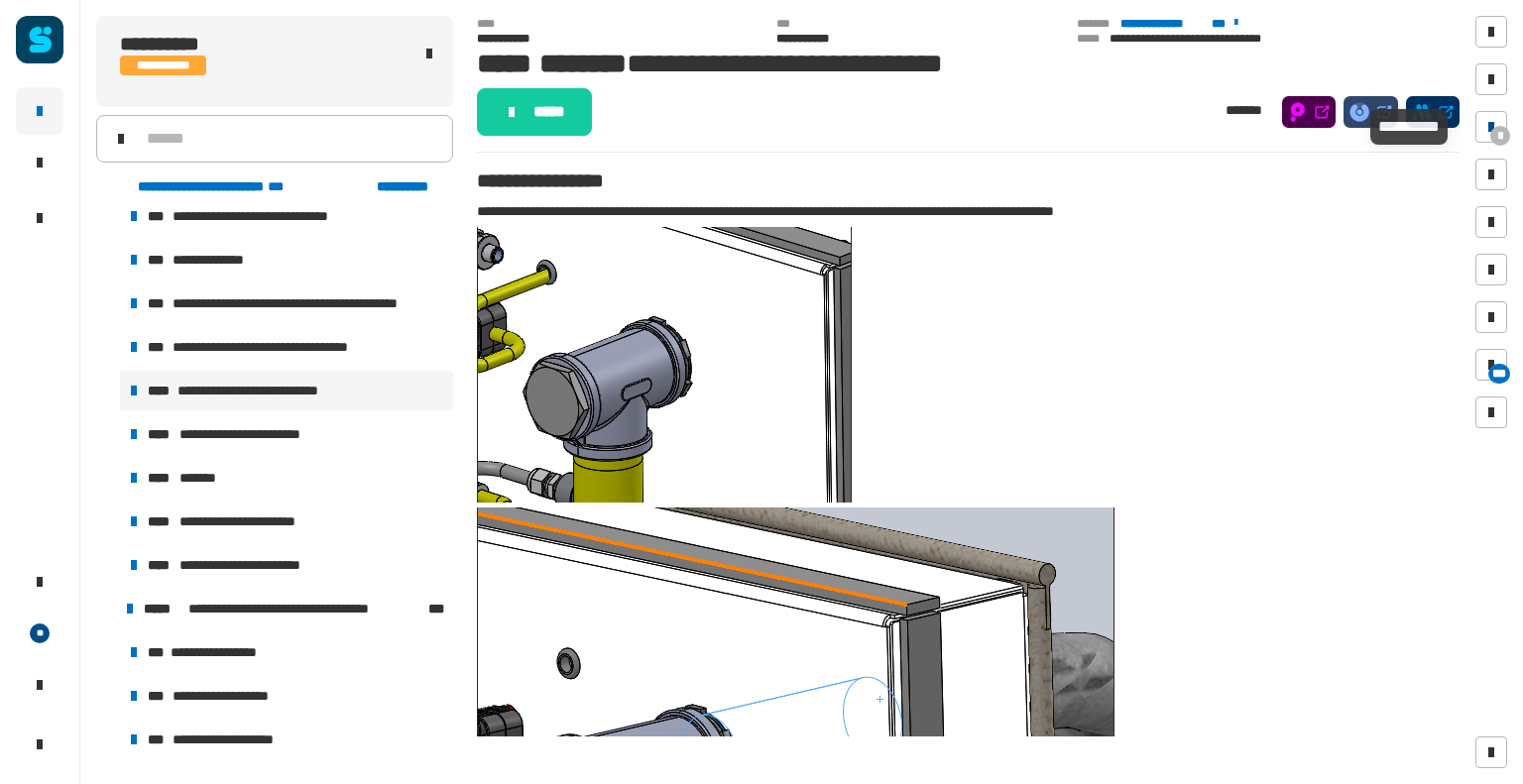 click on "*" at bounding box center (1500, 136) 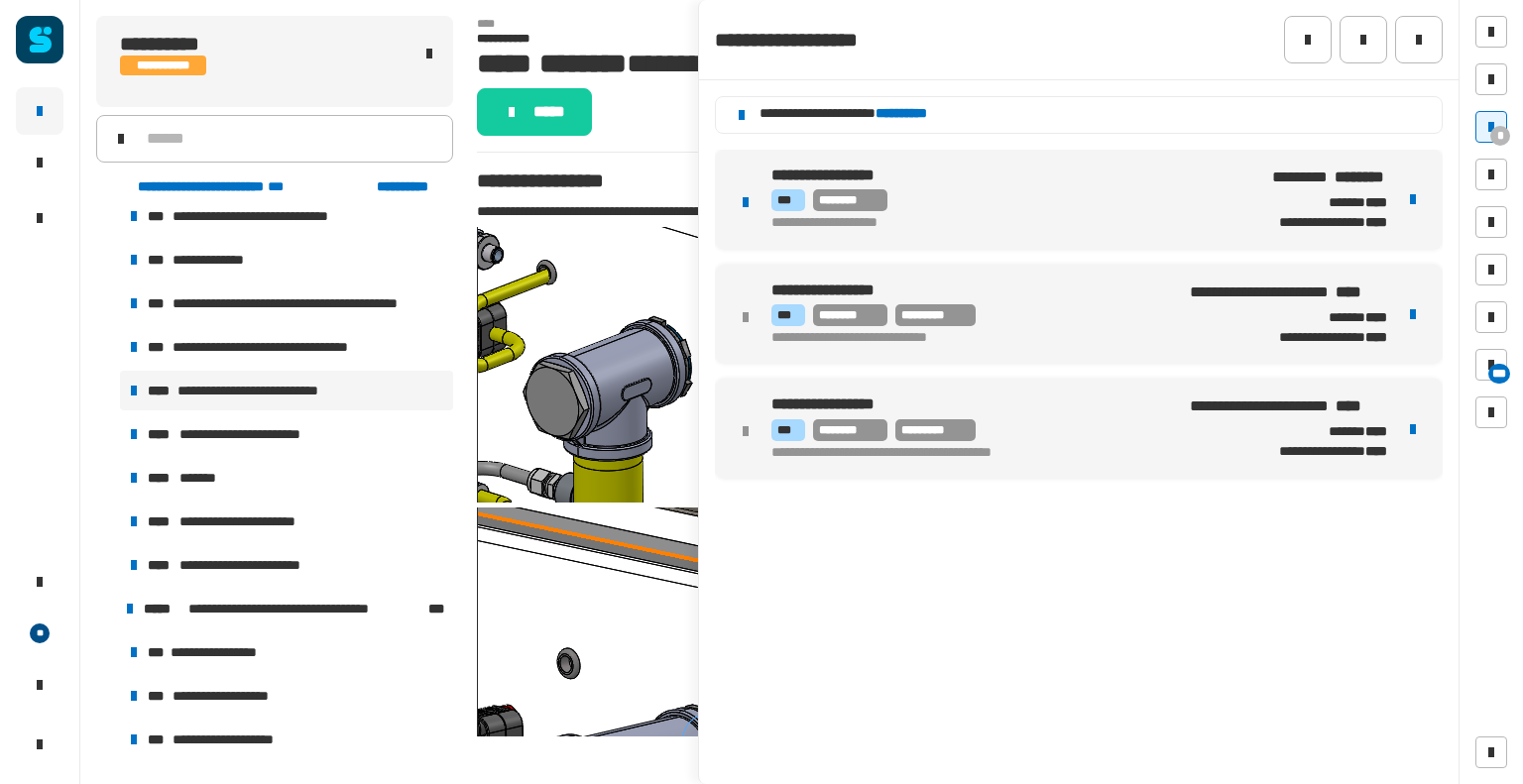 click at bounding box center (664, 365) 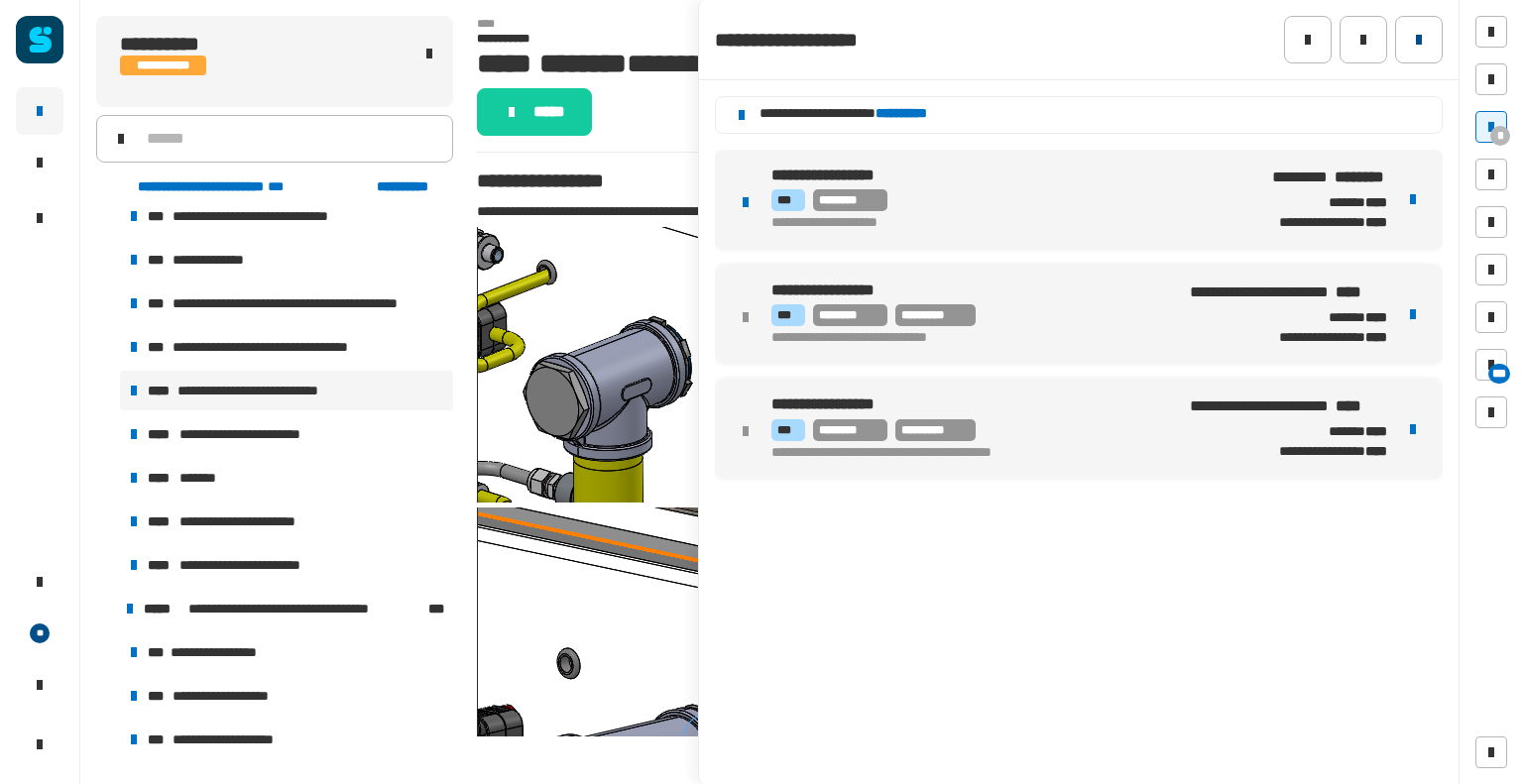 click 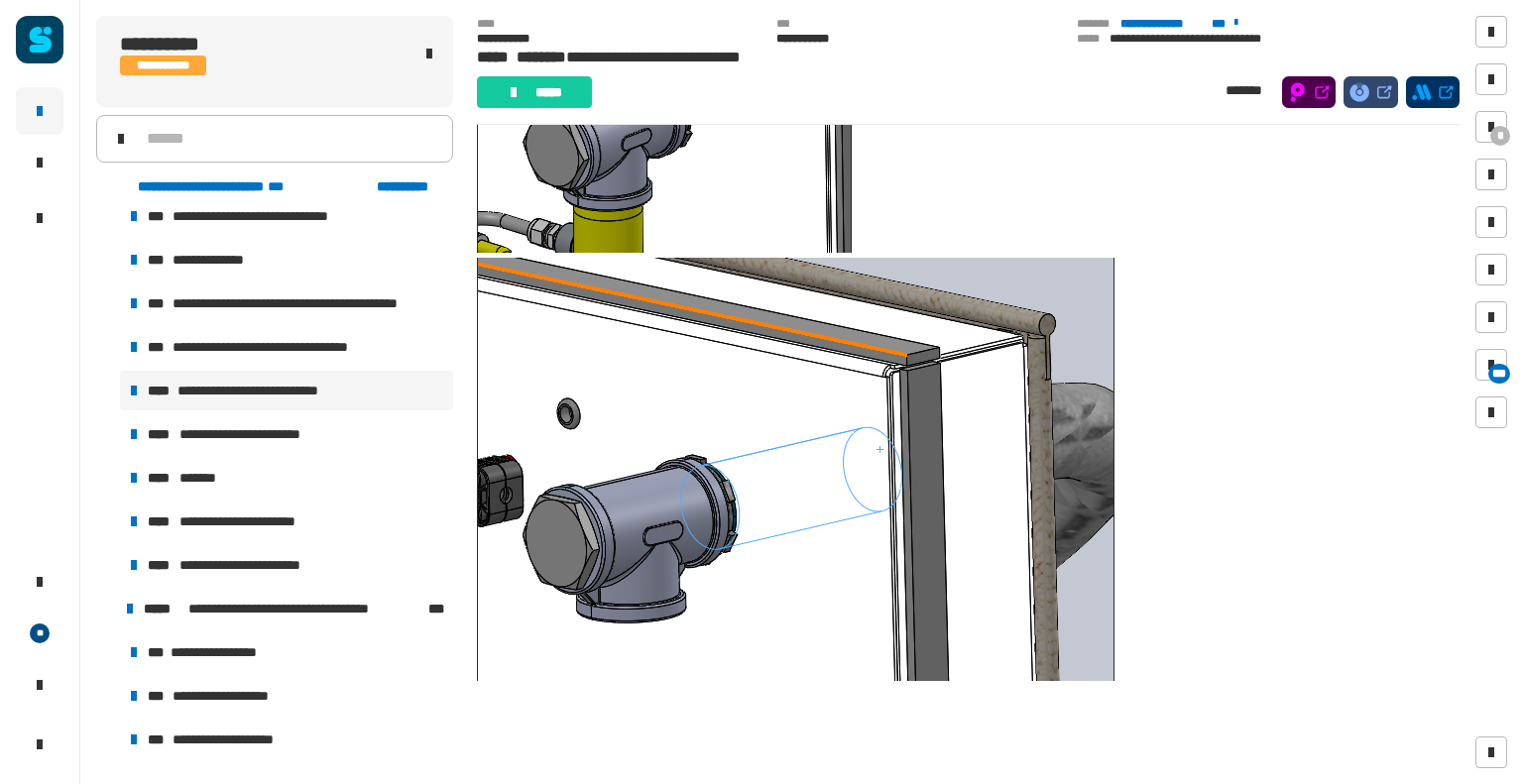 scroll, scrollTop: 228, scrollLeft: 0, axis: vertical 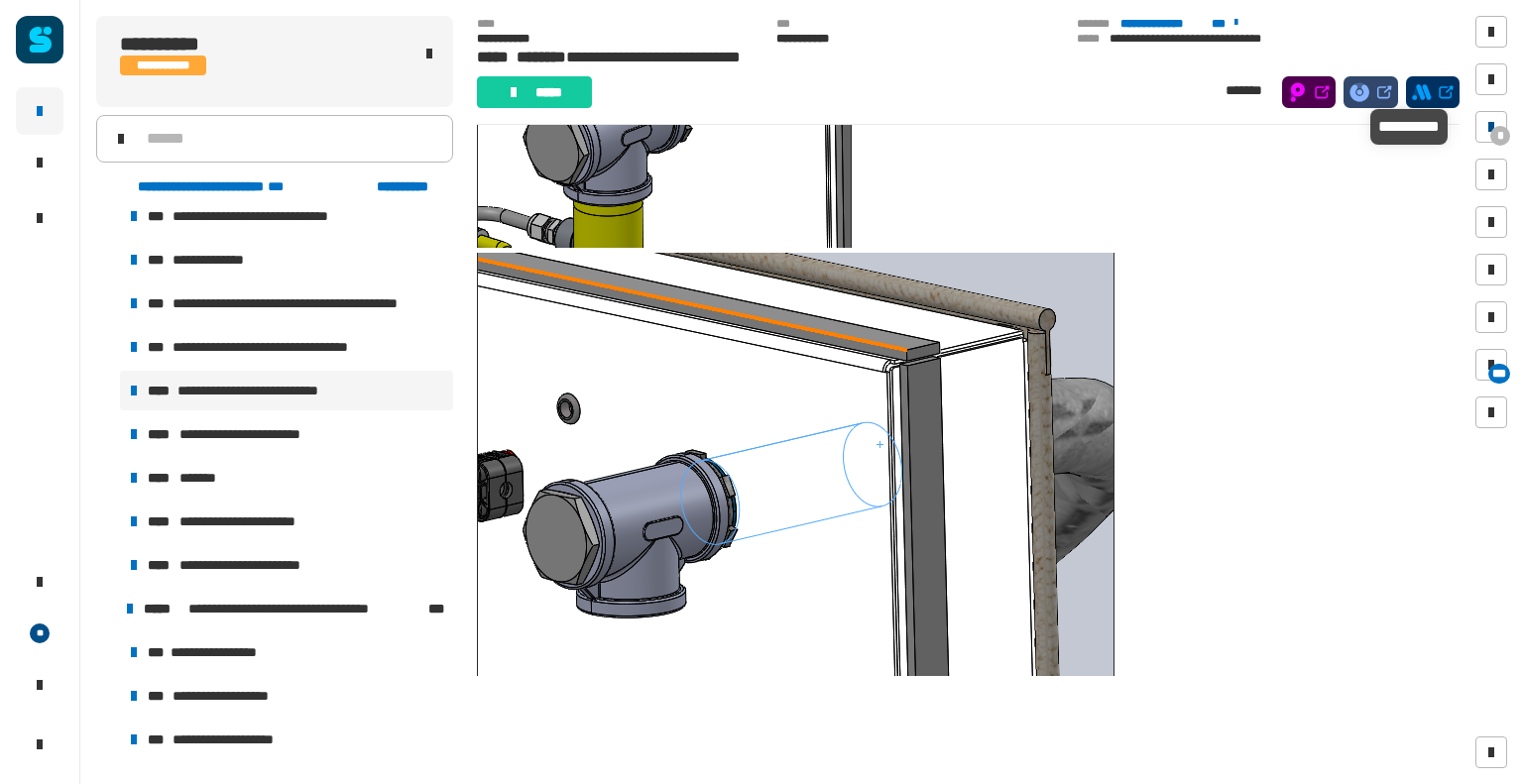 click on "*" at bounding box center [1500, 136] 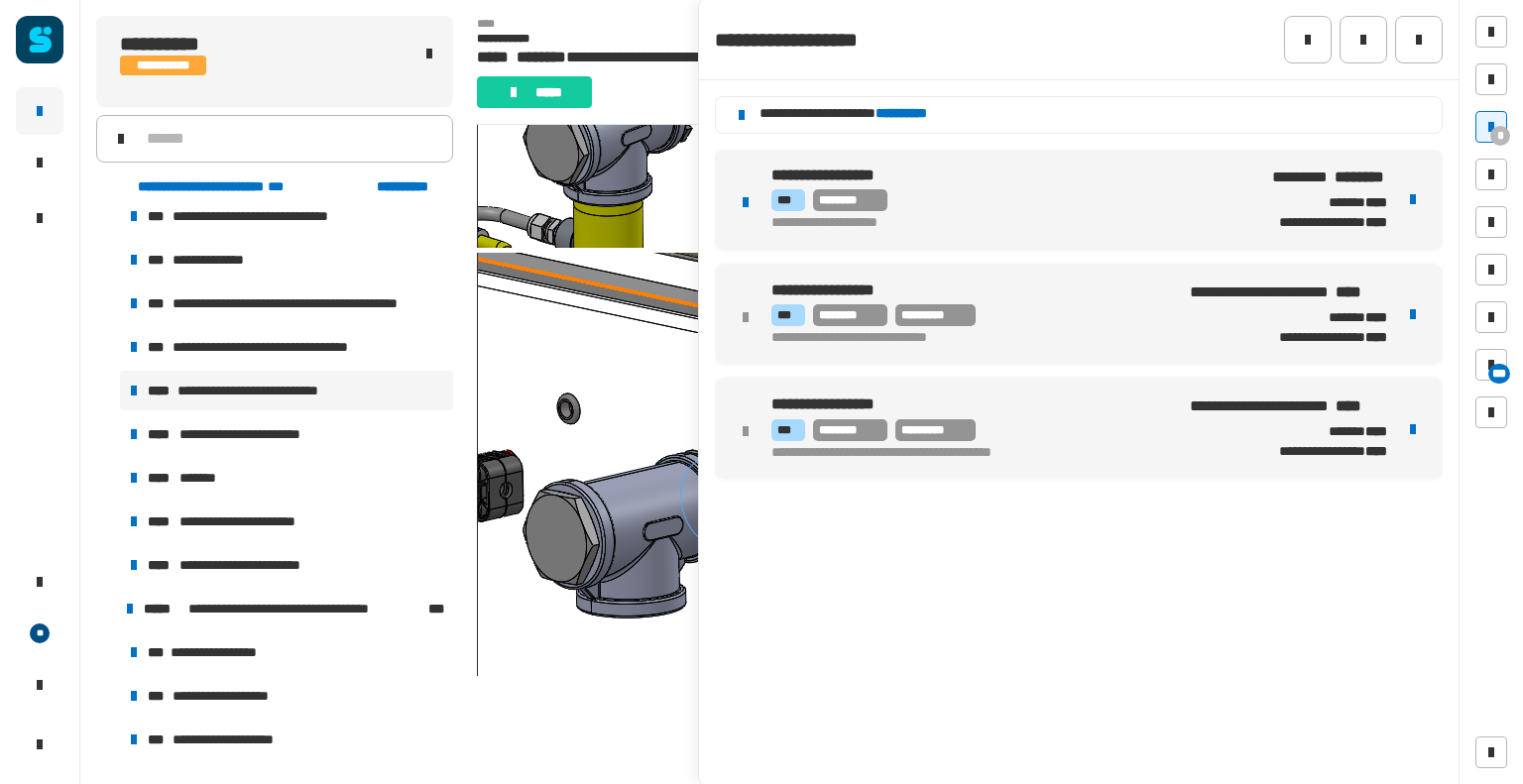 click at bounding box center [795, 464] 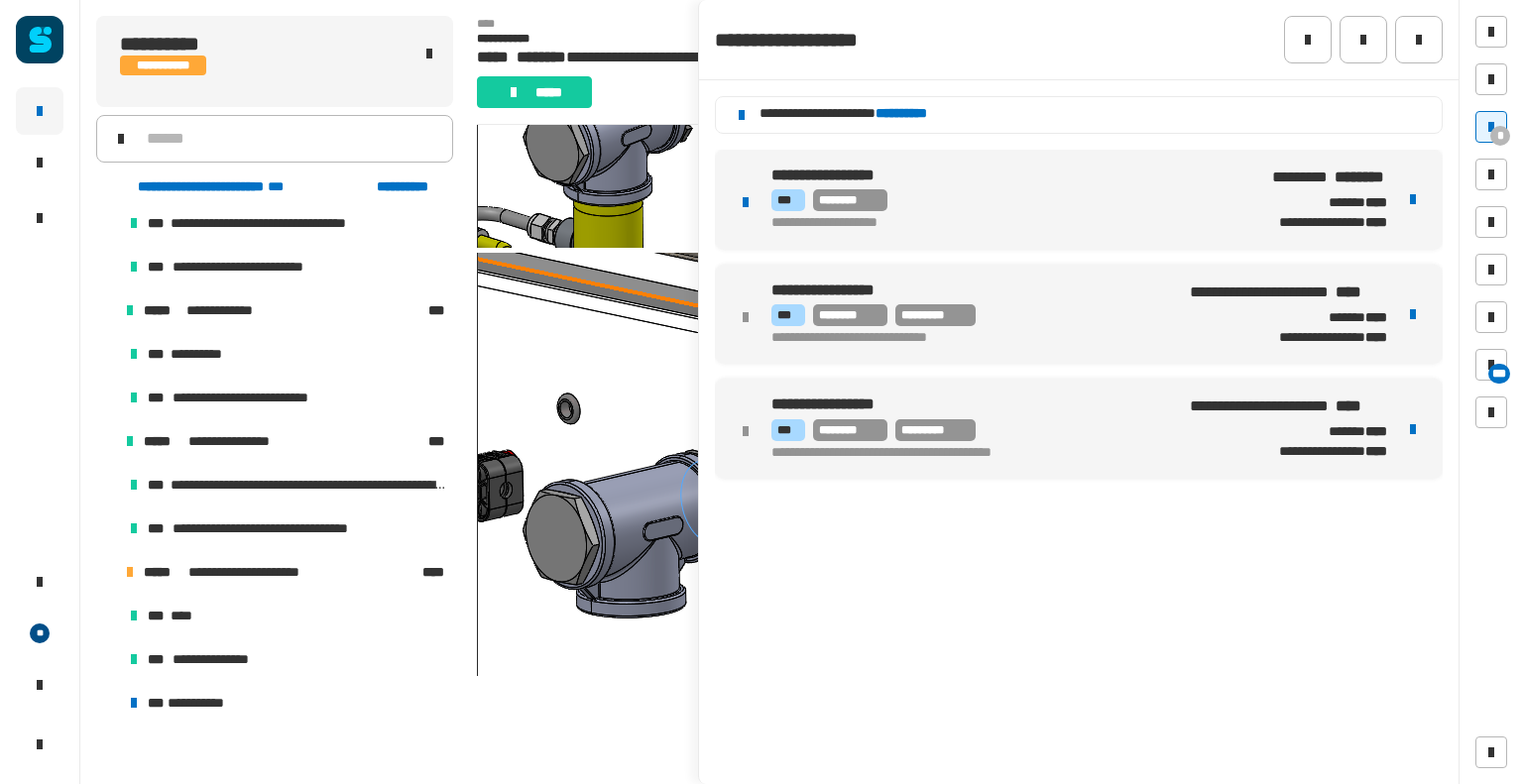 scroll, scrollTop: 0, scrollLeft: 0, axis: both 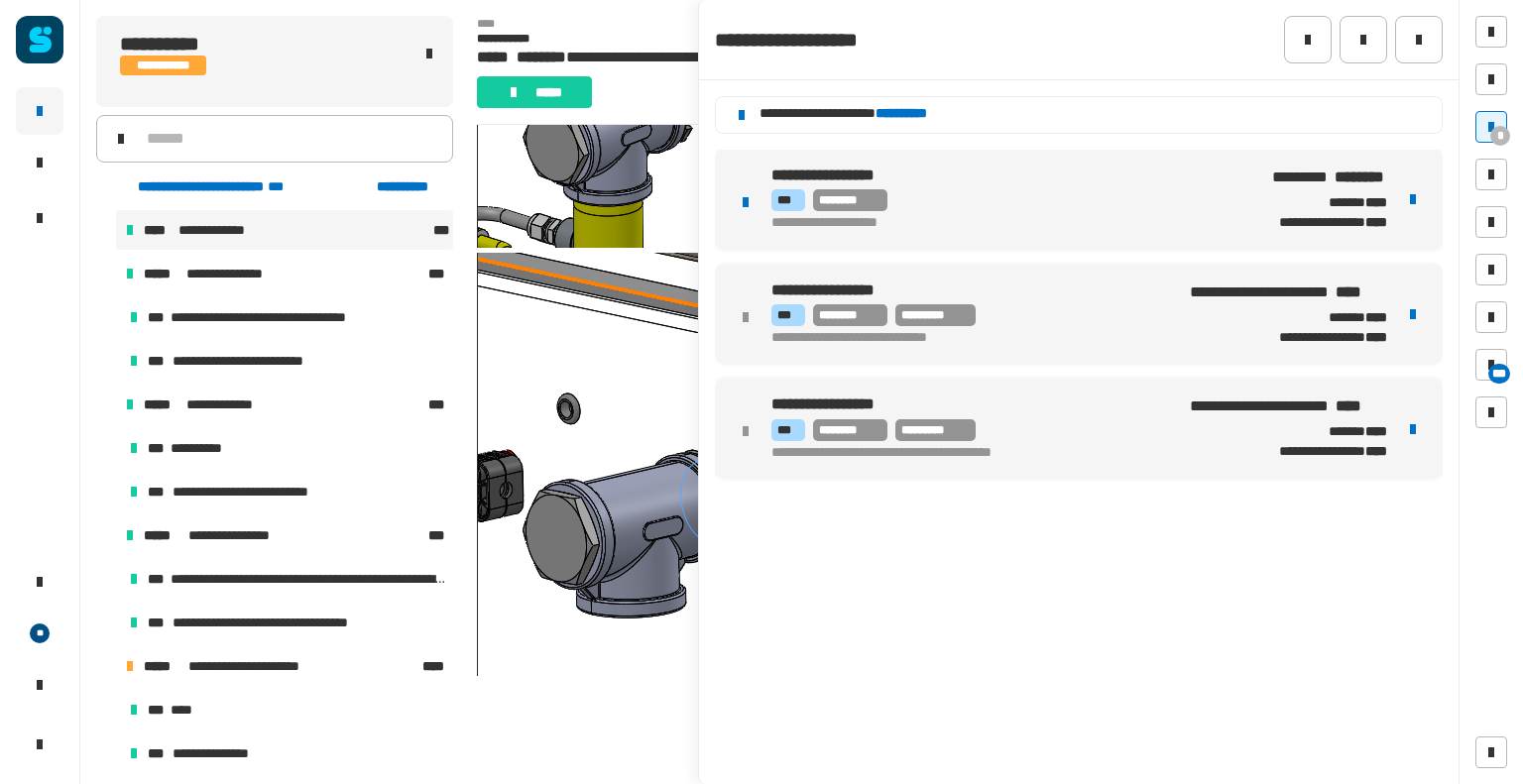 click on "**********" at bounding box center [285, 230] 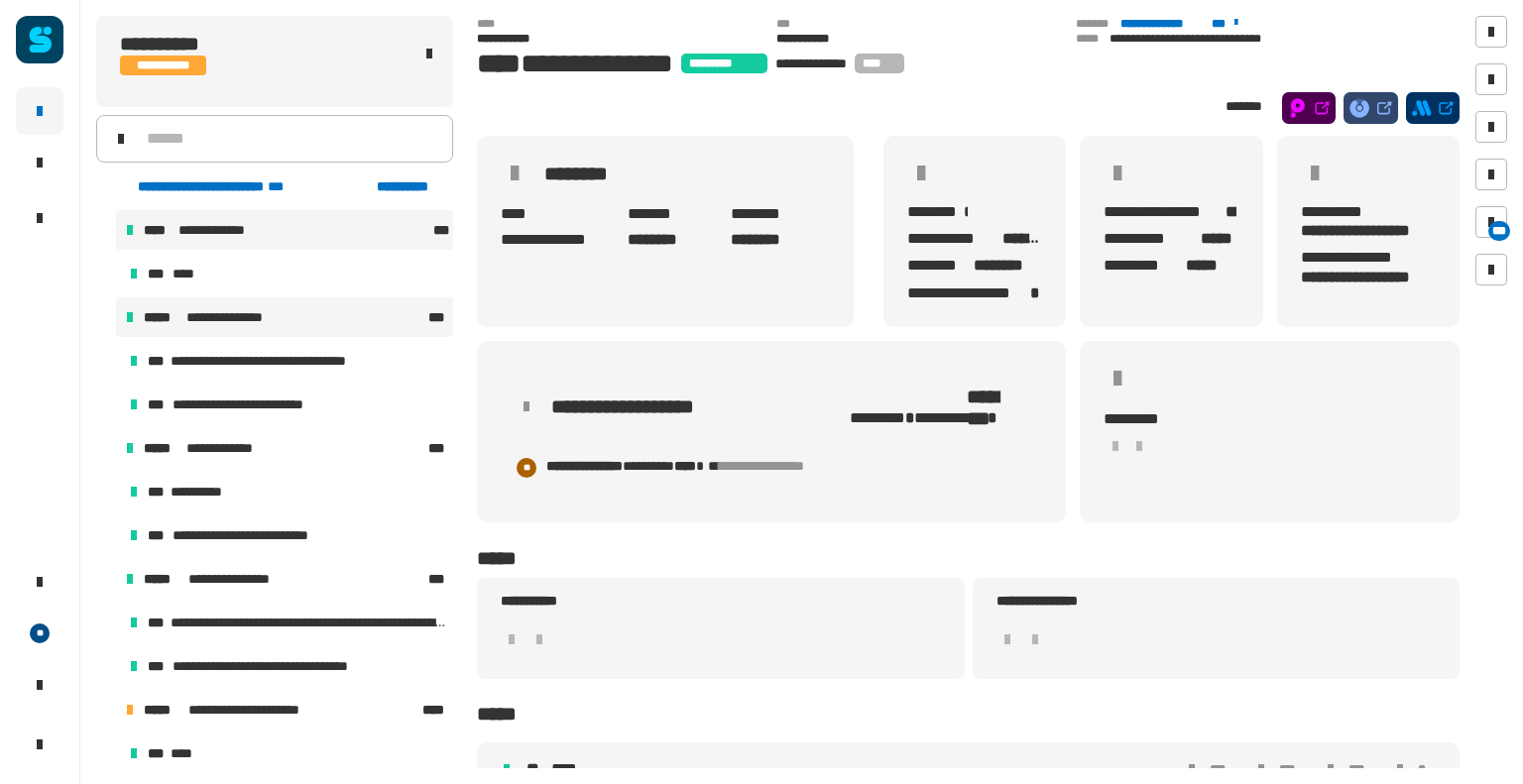 click on "**********" at bounding box center [228, 317] 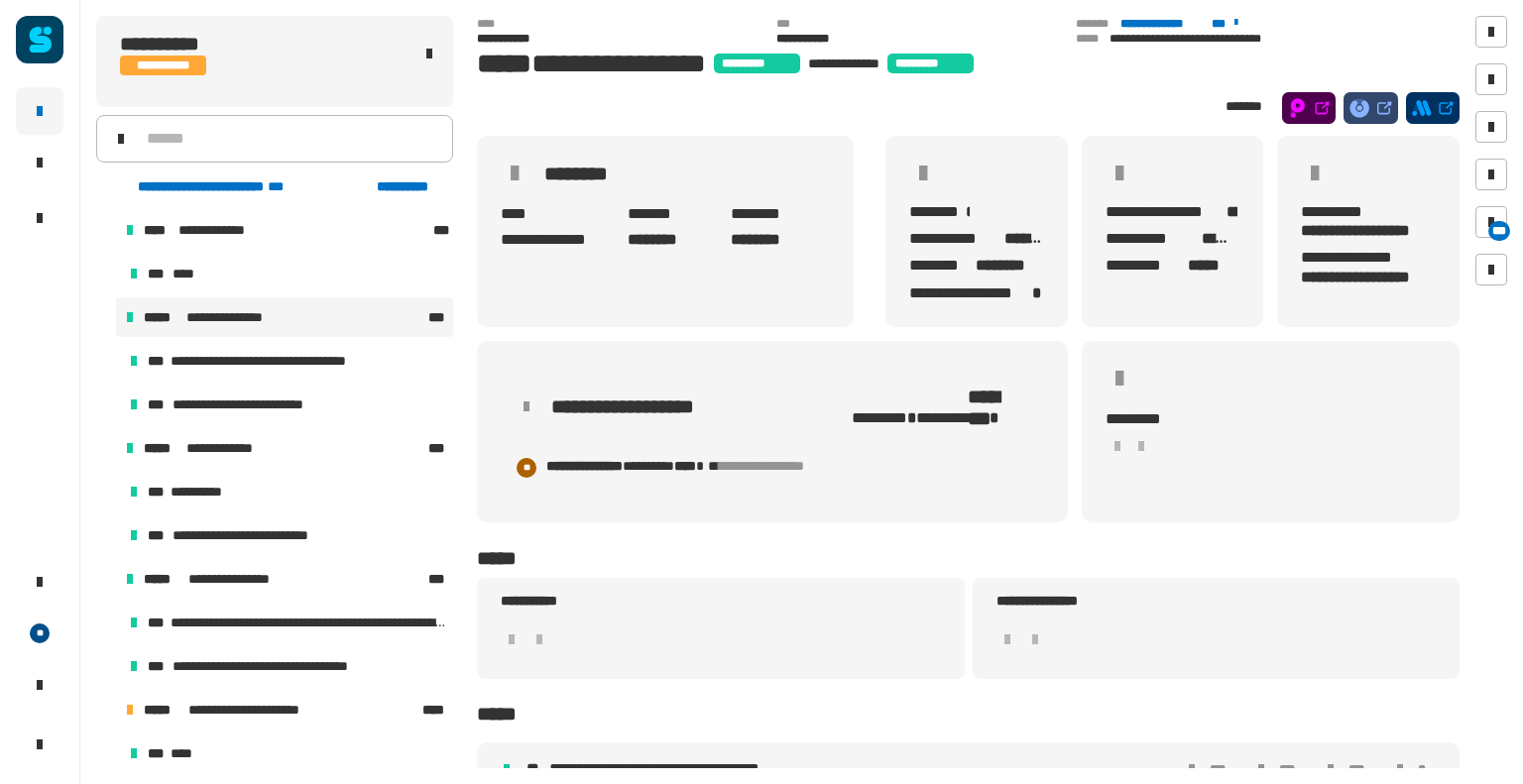 scroll, scrollTop: 90, scrollLeft: 0, axis: vertical 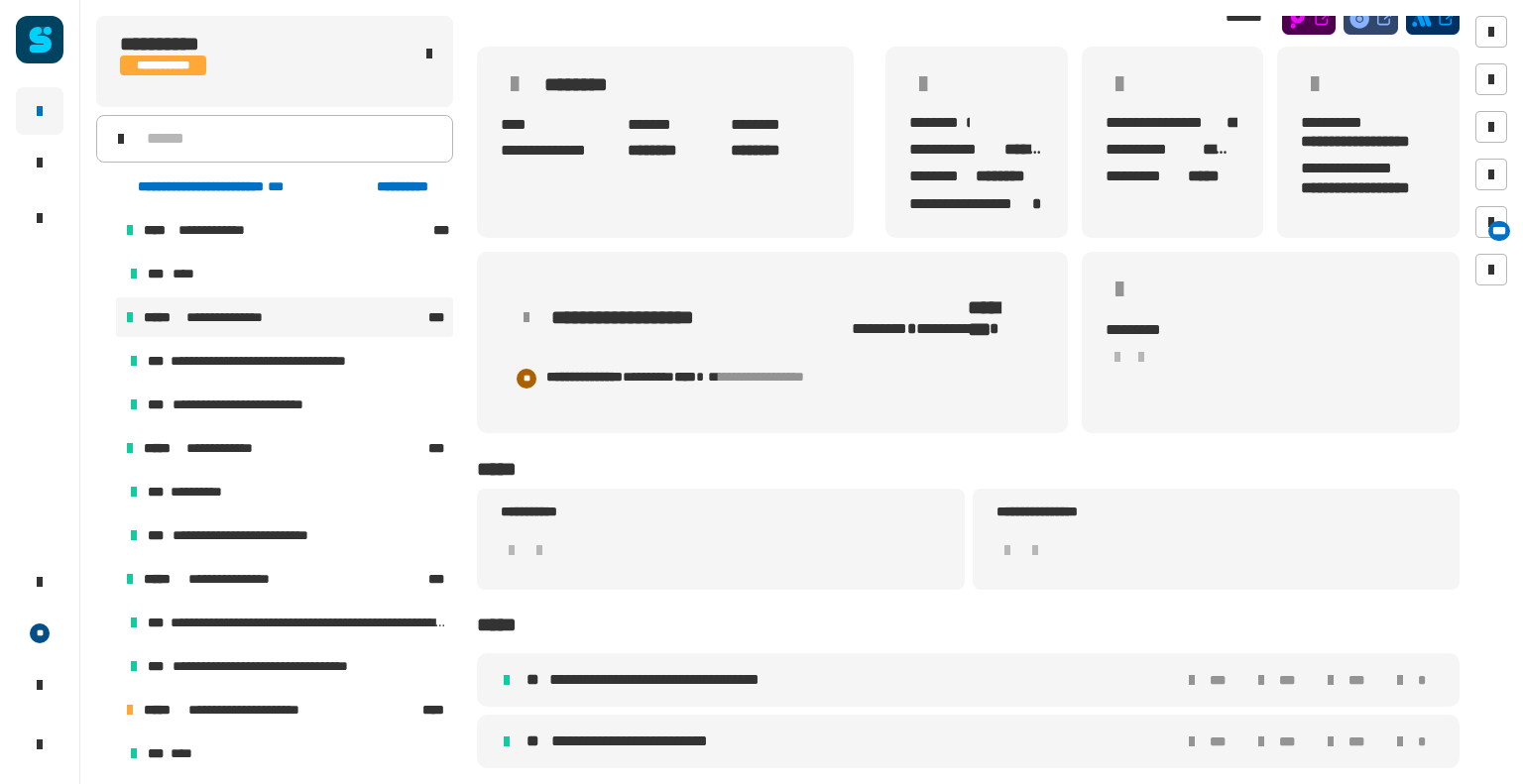 click on "**********" at bounding box center [668, 680] 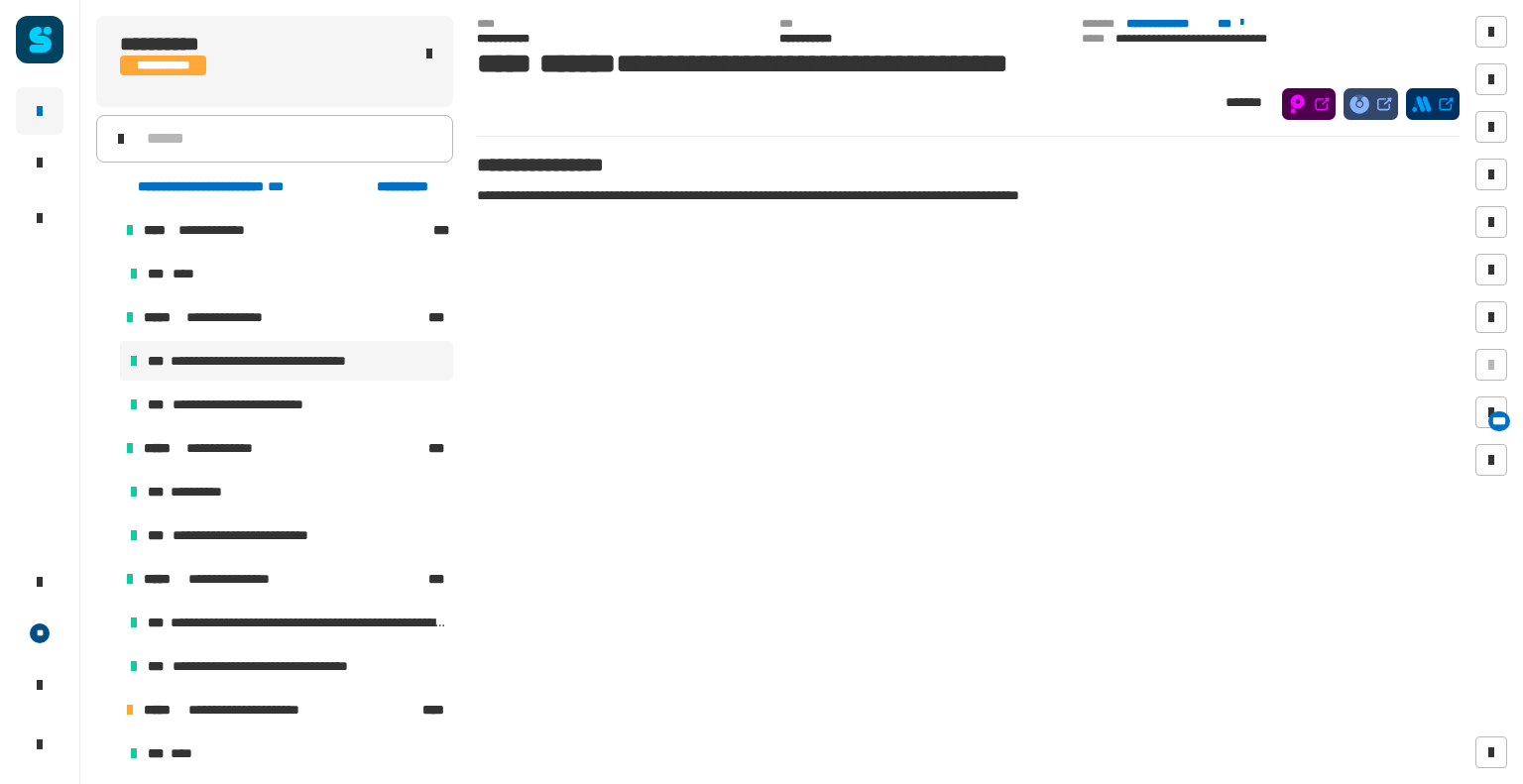 click on "***" 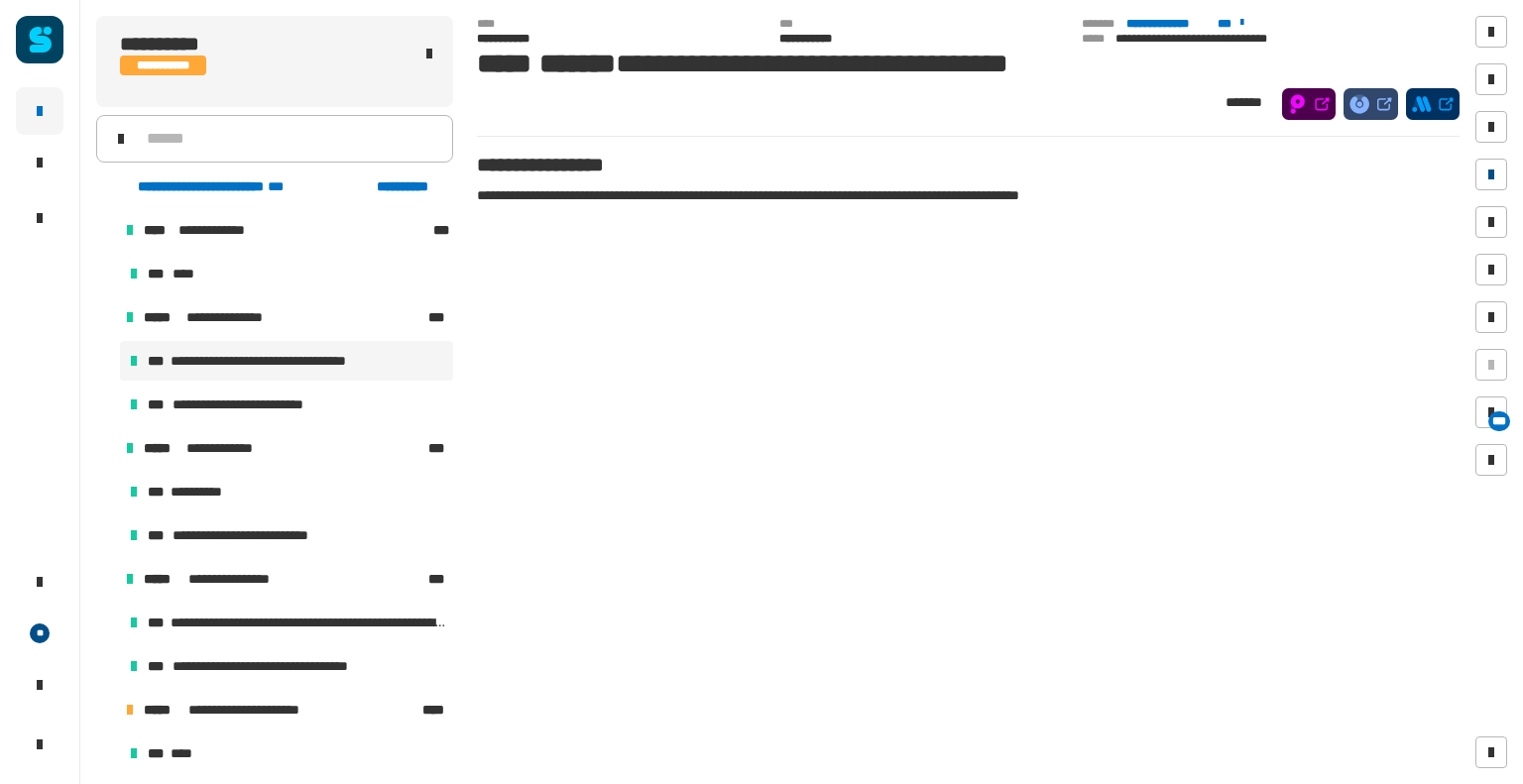 click at bounding box center (1491, 174) 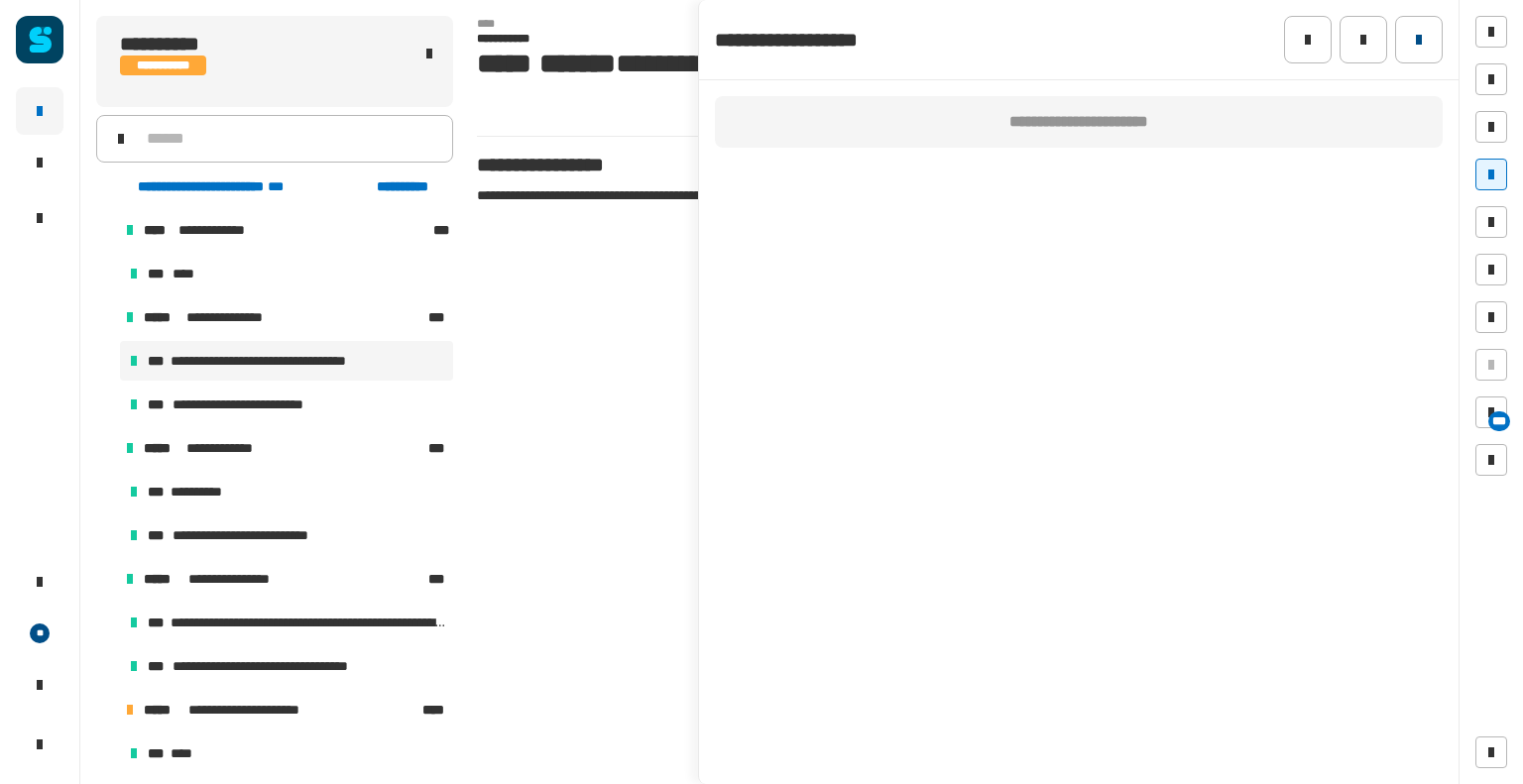 click 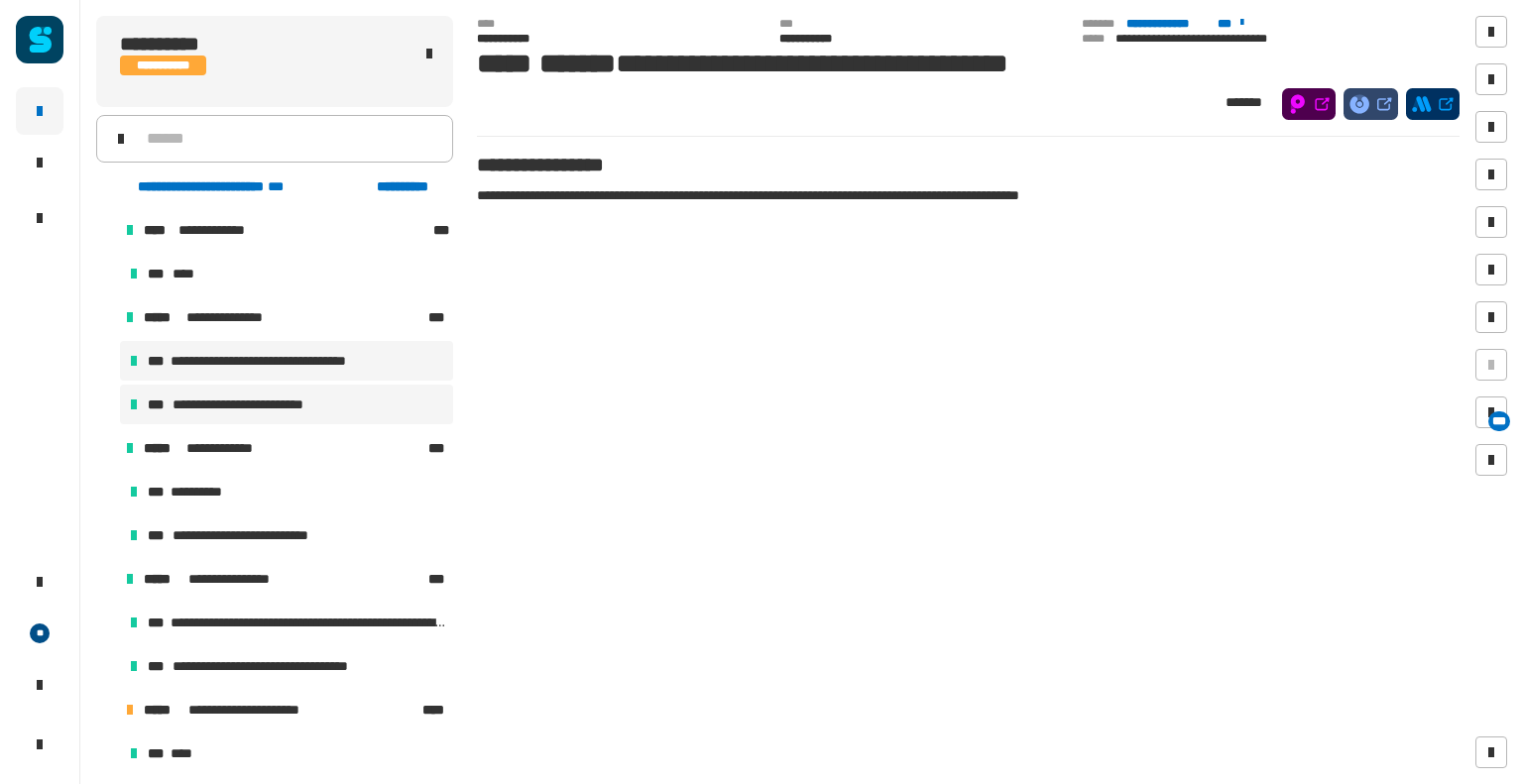 click on "**********" at bounding box center (251, 404) 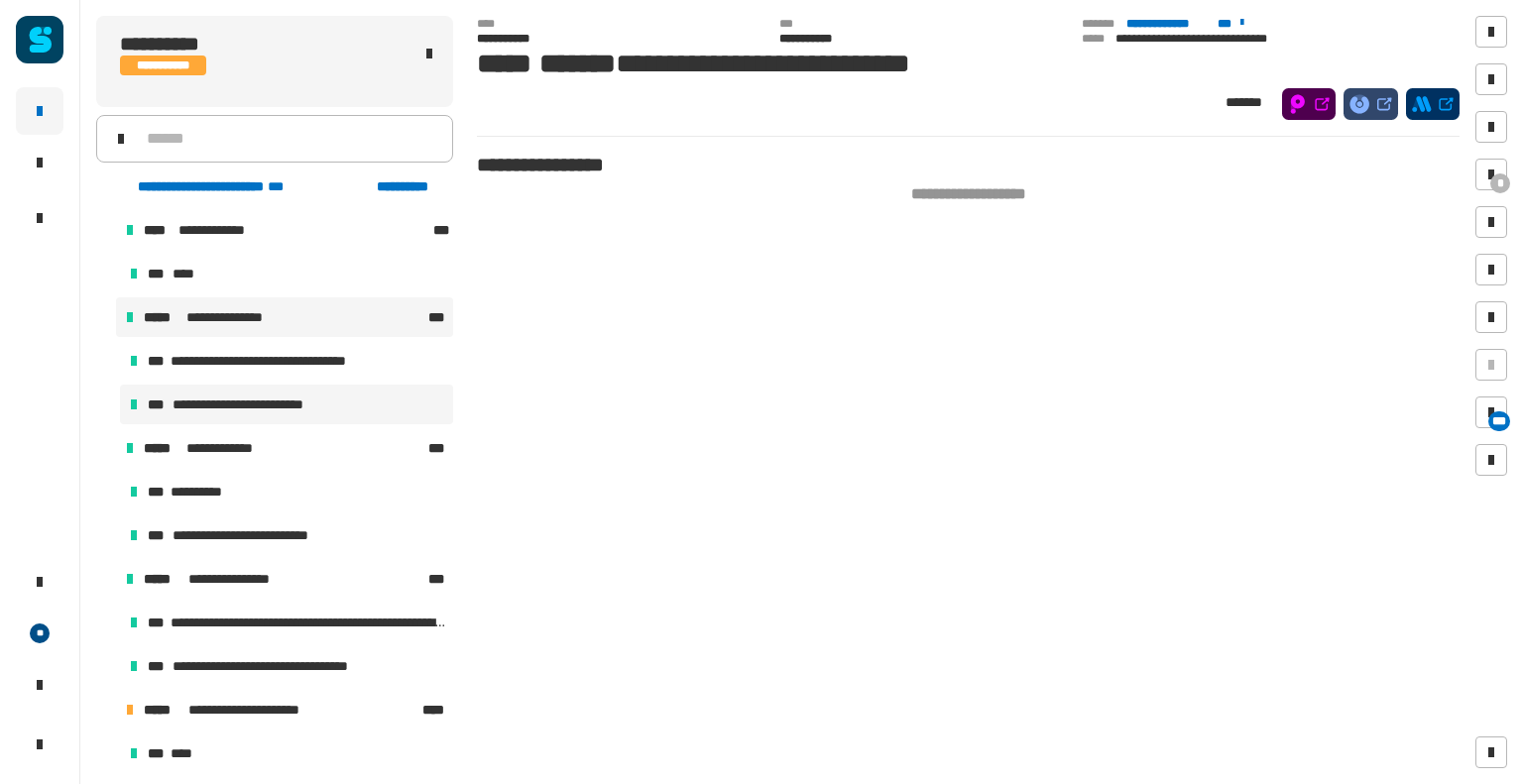click on "**********" at bounding box center (285, 317) 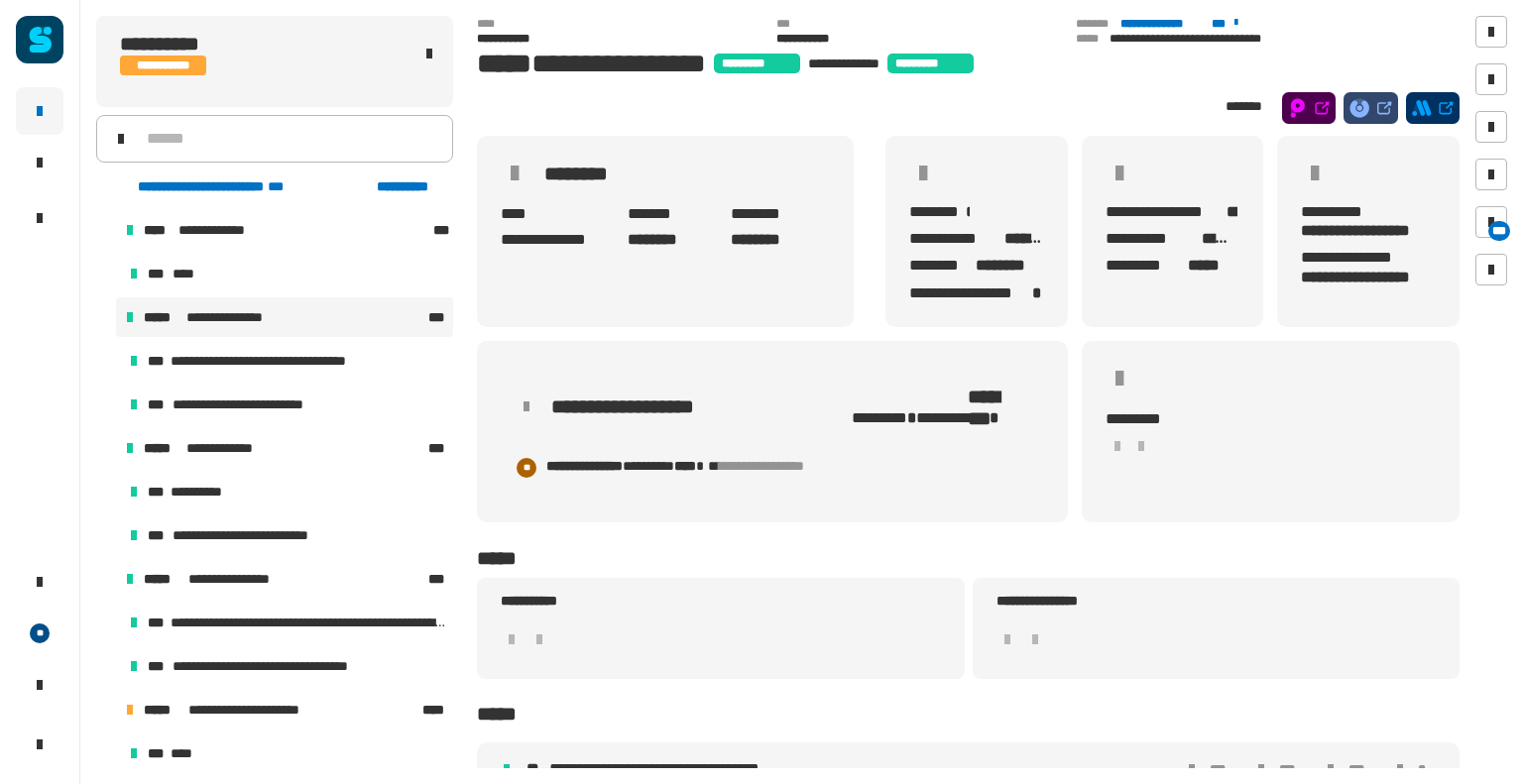scroll, scrollTop: 90, scrollLeft: 0, axis: vertical 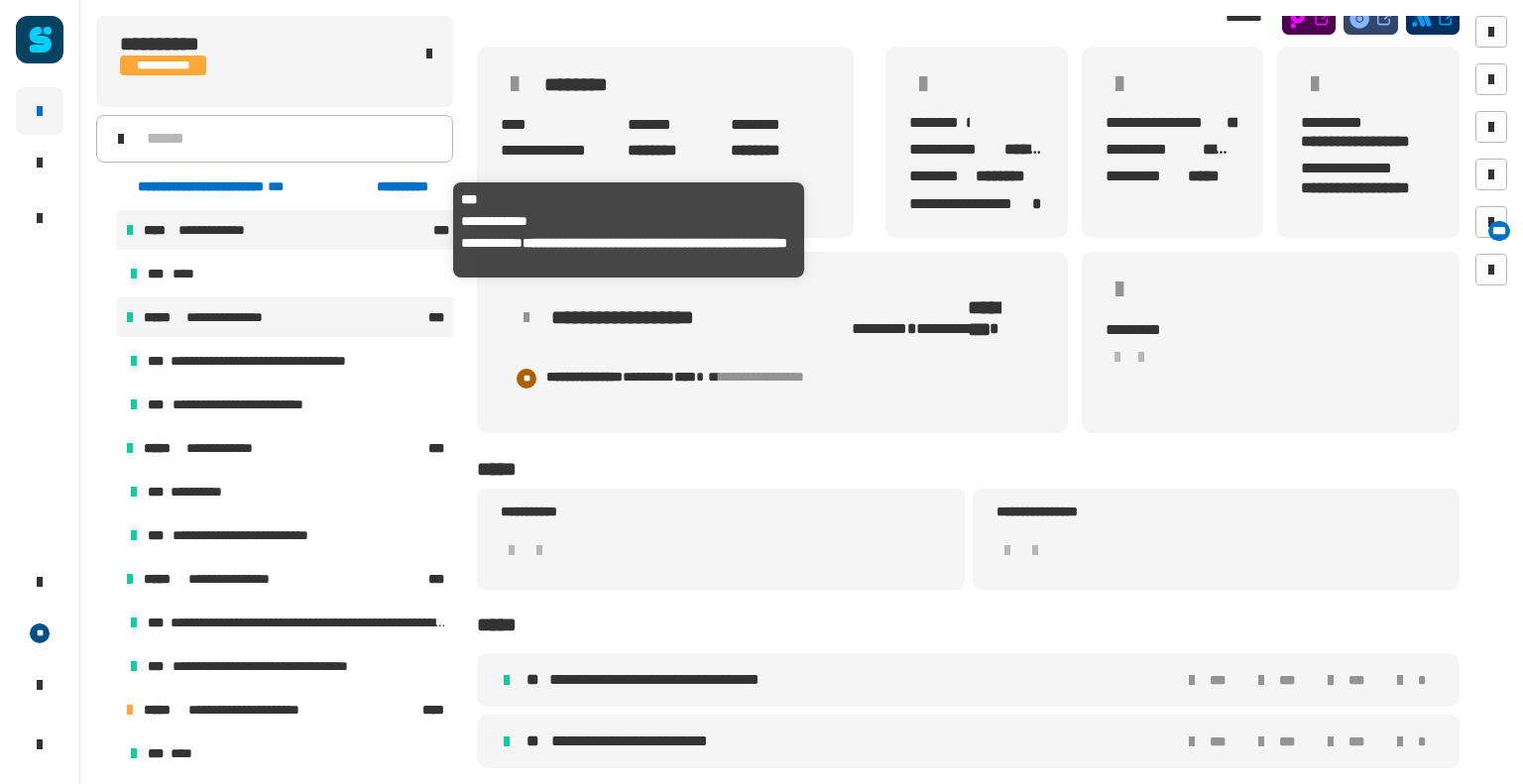 click on "**********" at bounding box center [287, 230] 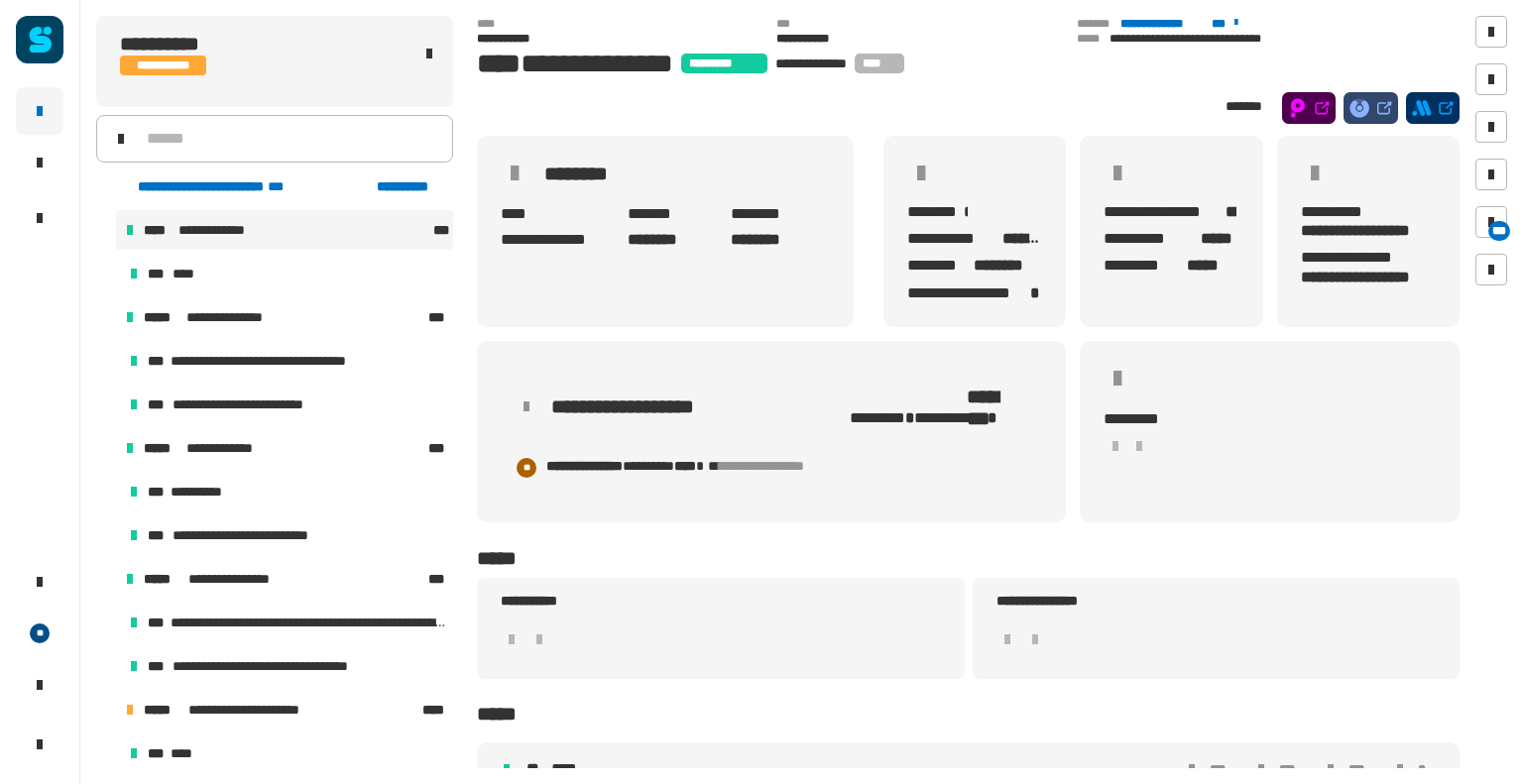 scroll, scrollTop: 28, scrollLeft: 0, axis: vertical 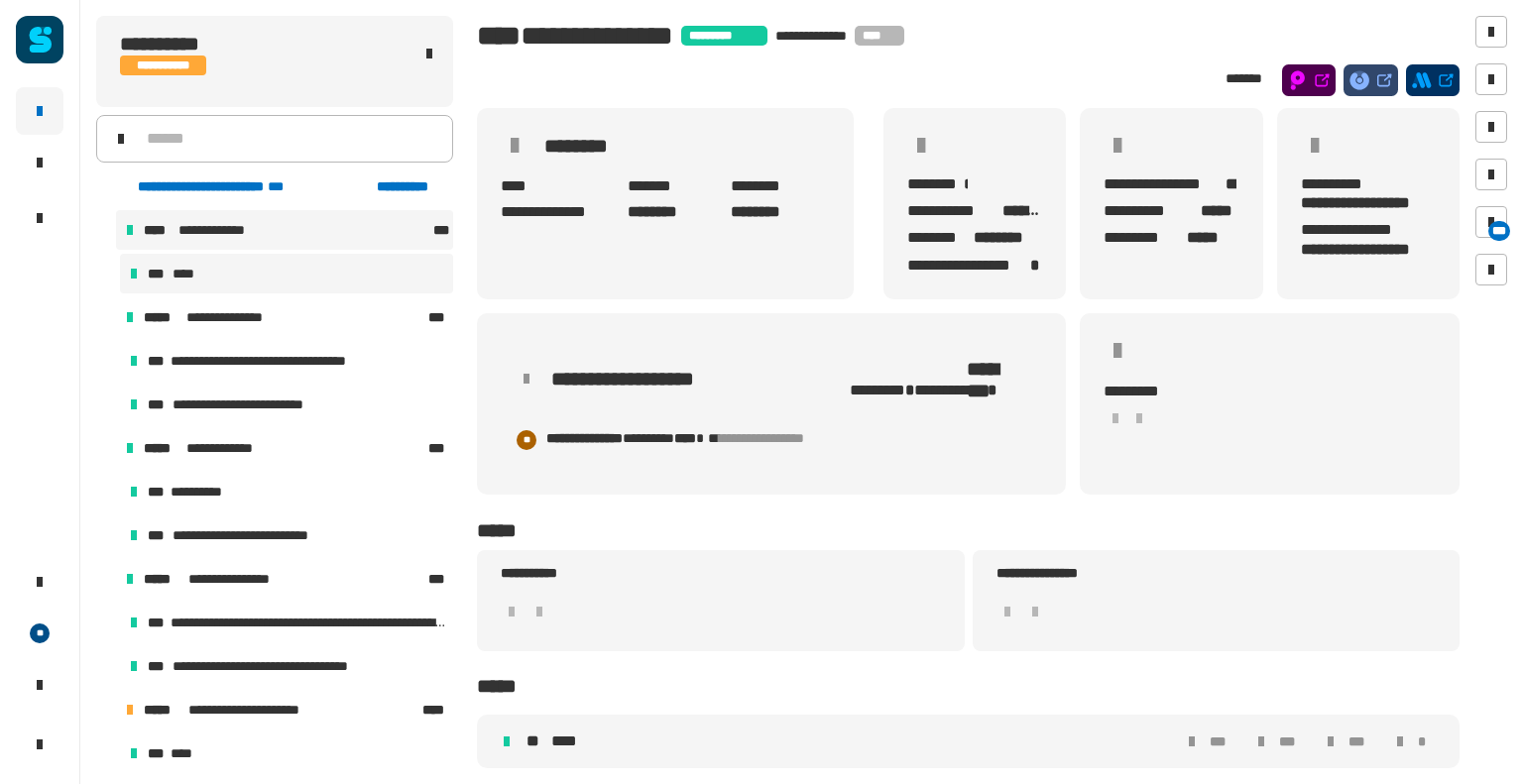 click on "*** ****" at bounding box center [287, 274] 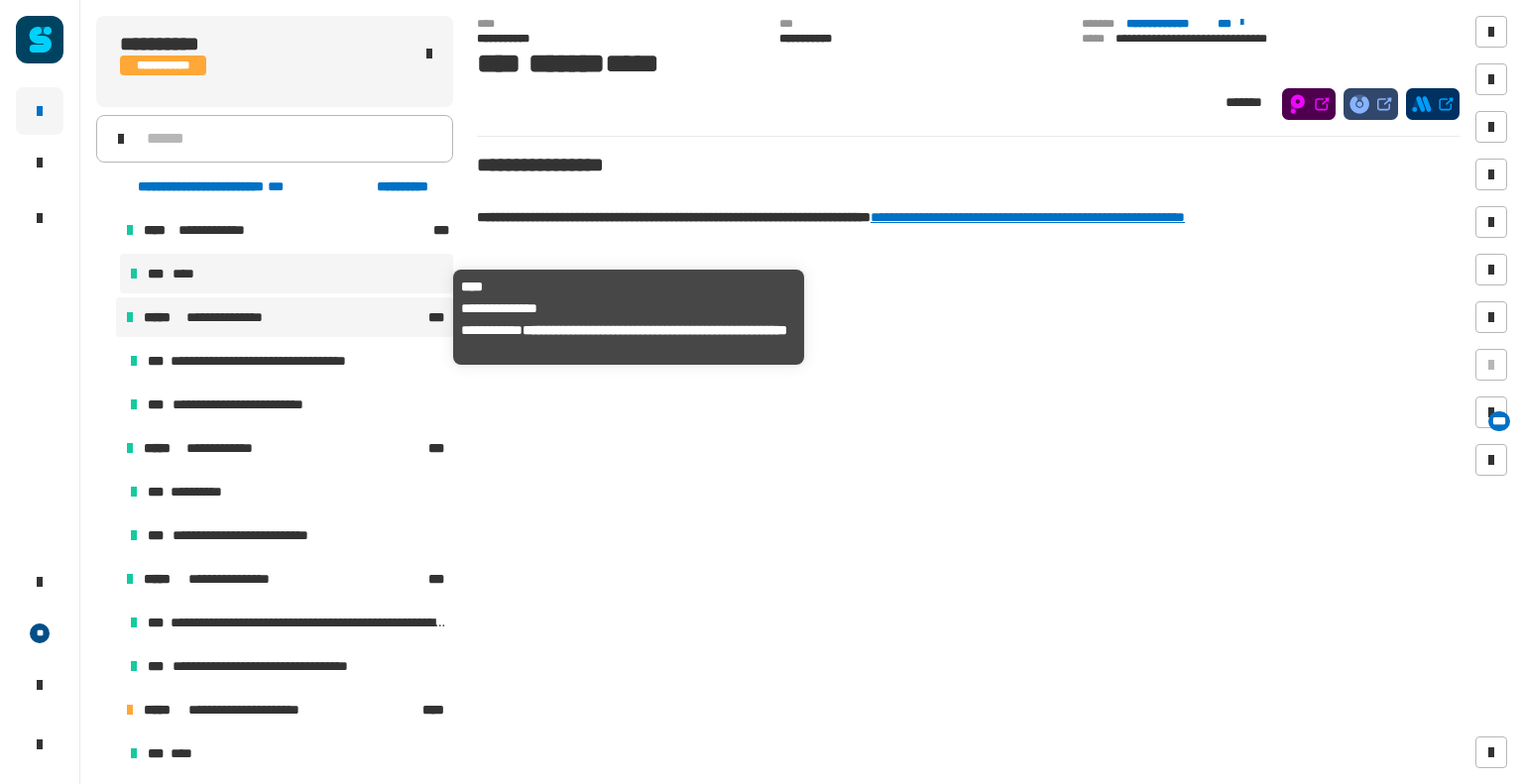 click on "**********" at bounding box center (228, 317) 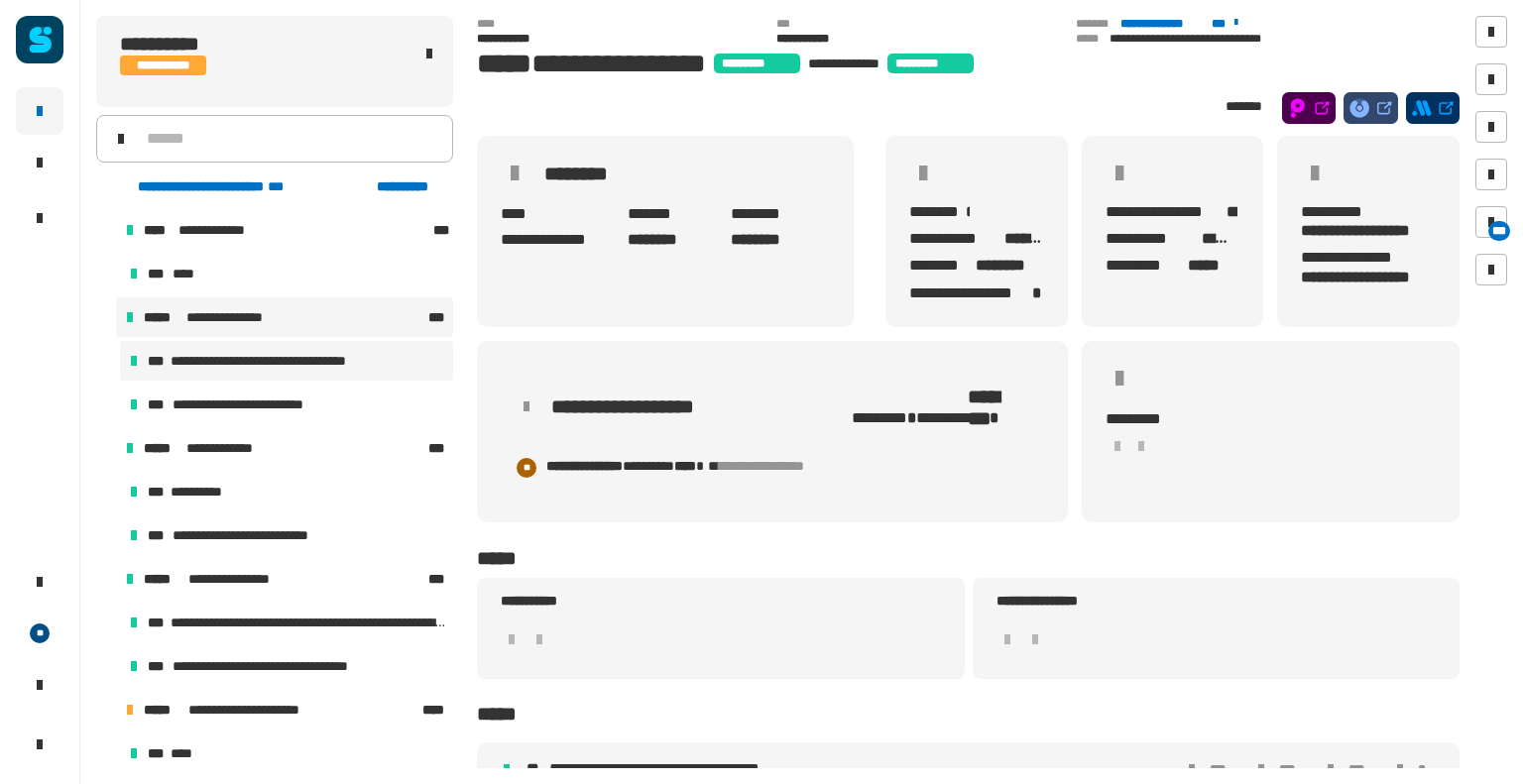 click on "**********" at bounding box center (287, 361) 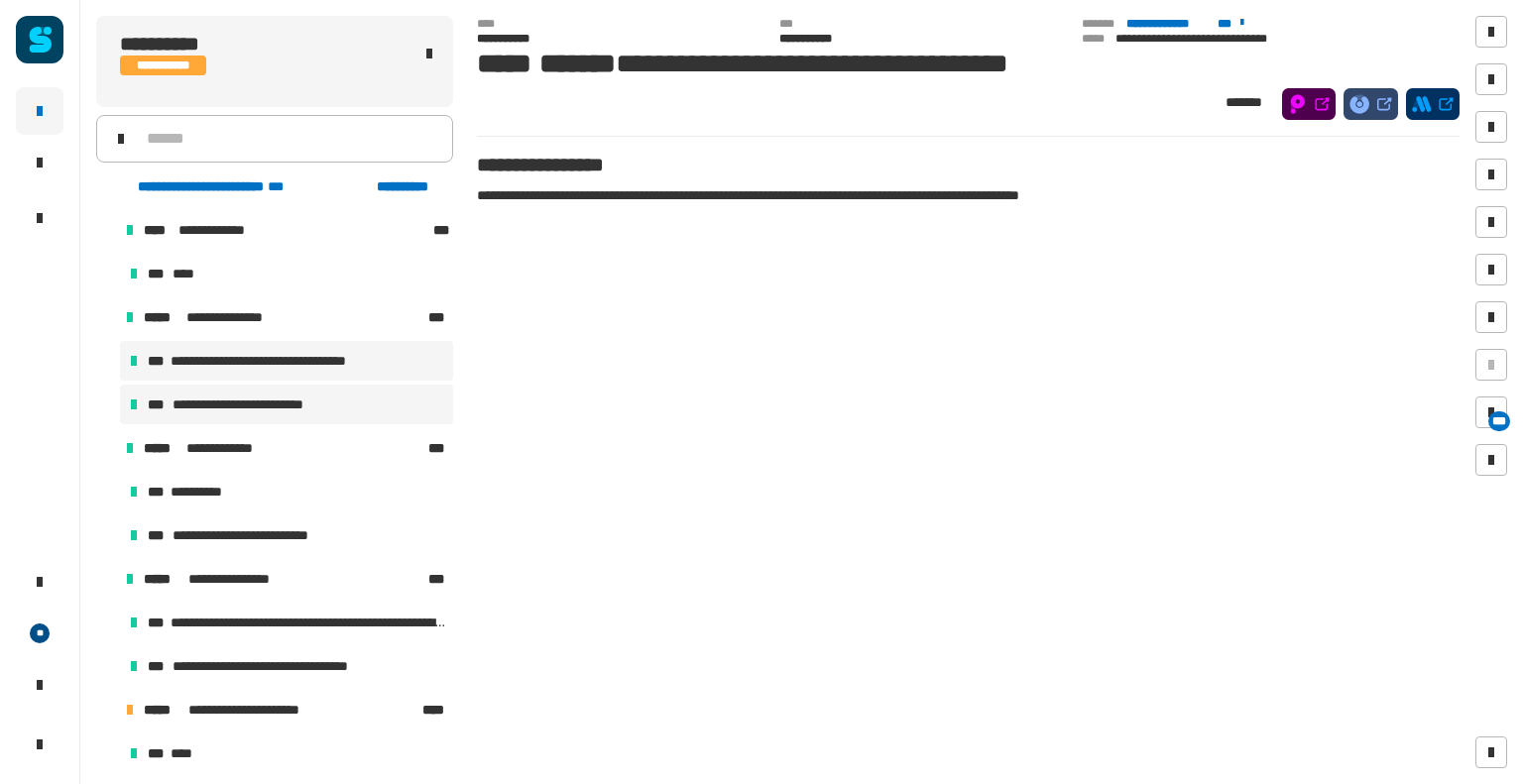 click on "**********" at bounding box center [251, 404] 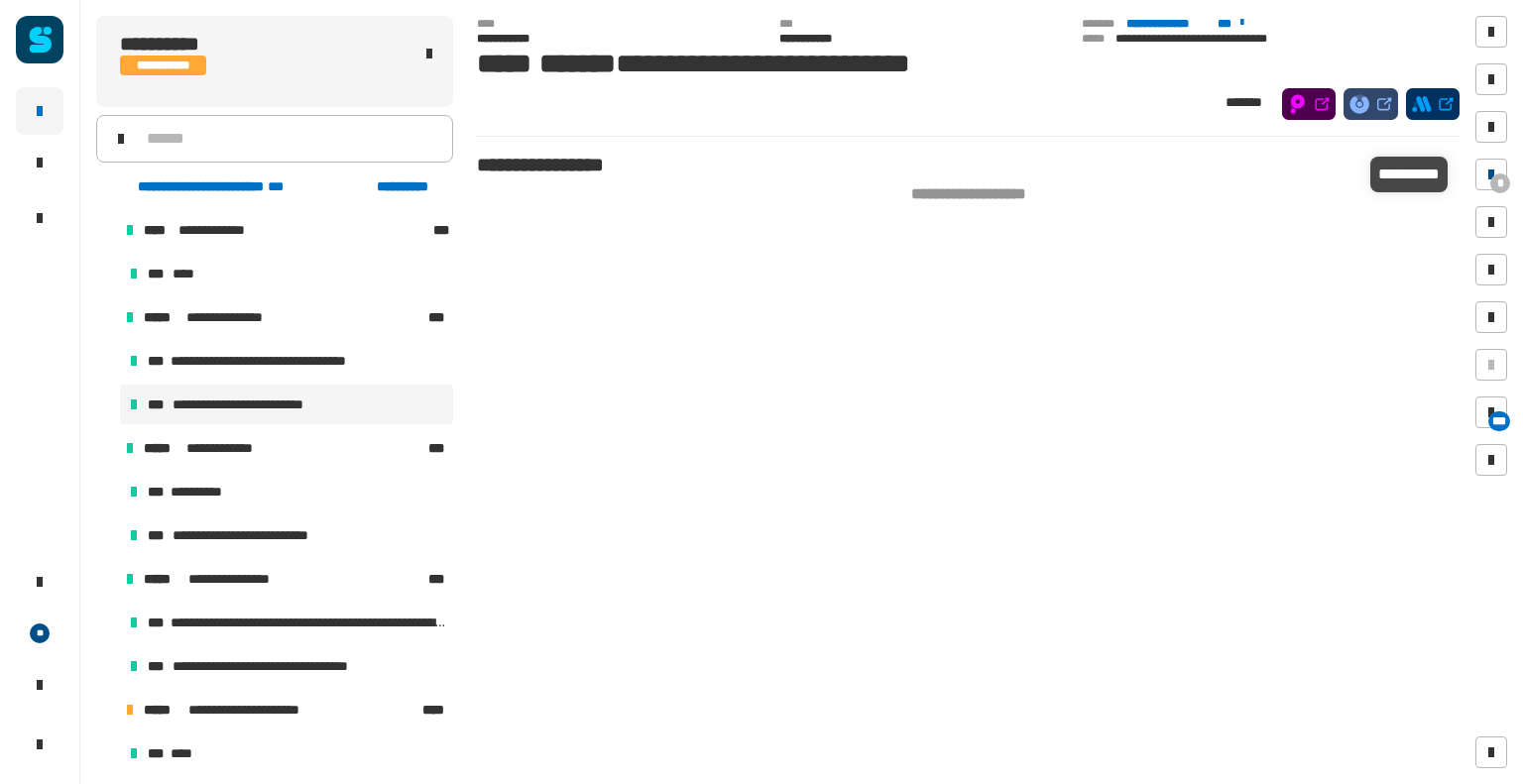 click on "*" at bounding box center [1500, 183] 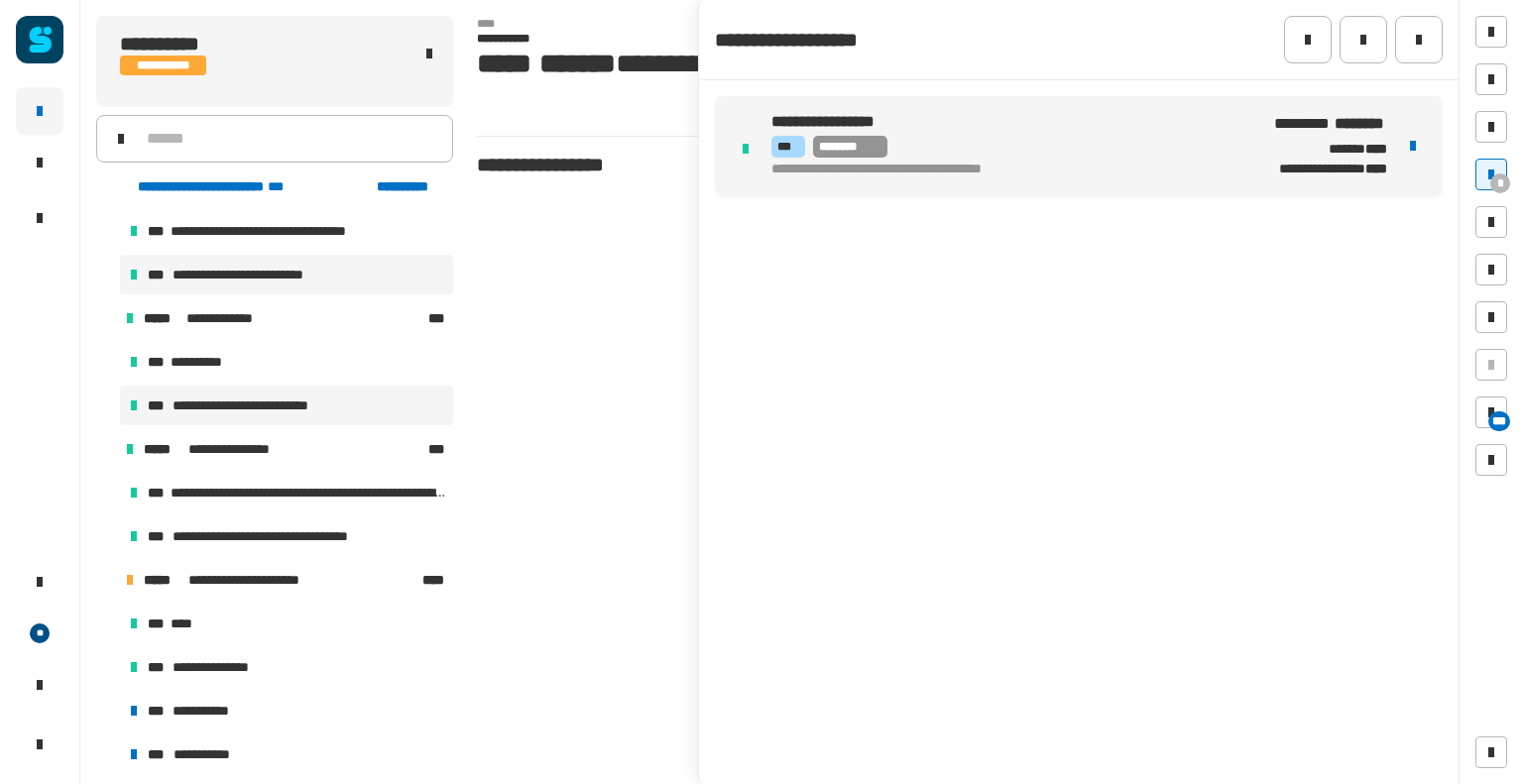 scroll, scrollTop: 131, scrollLeft: 0, axis: vertical 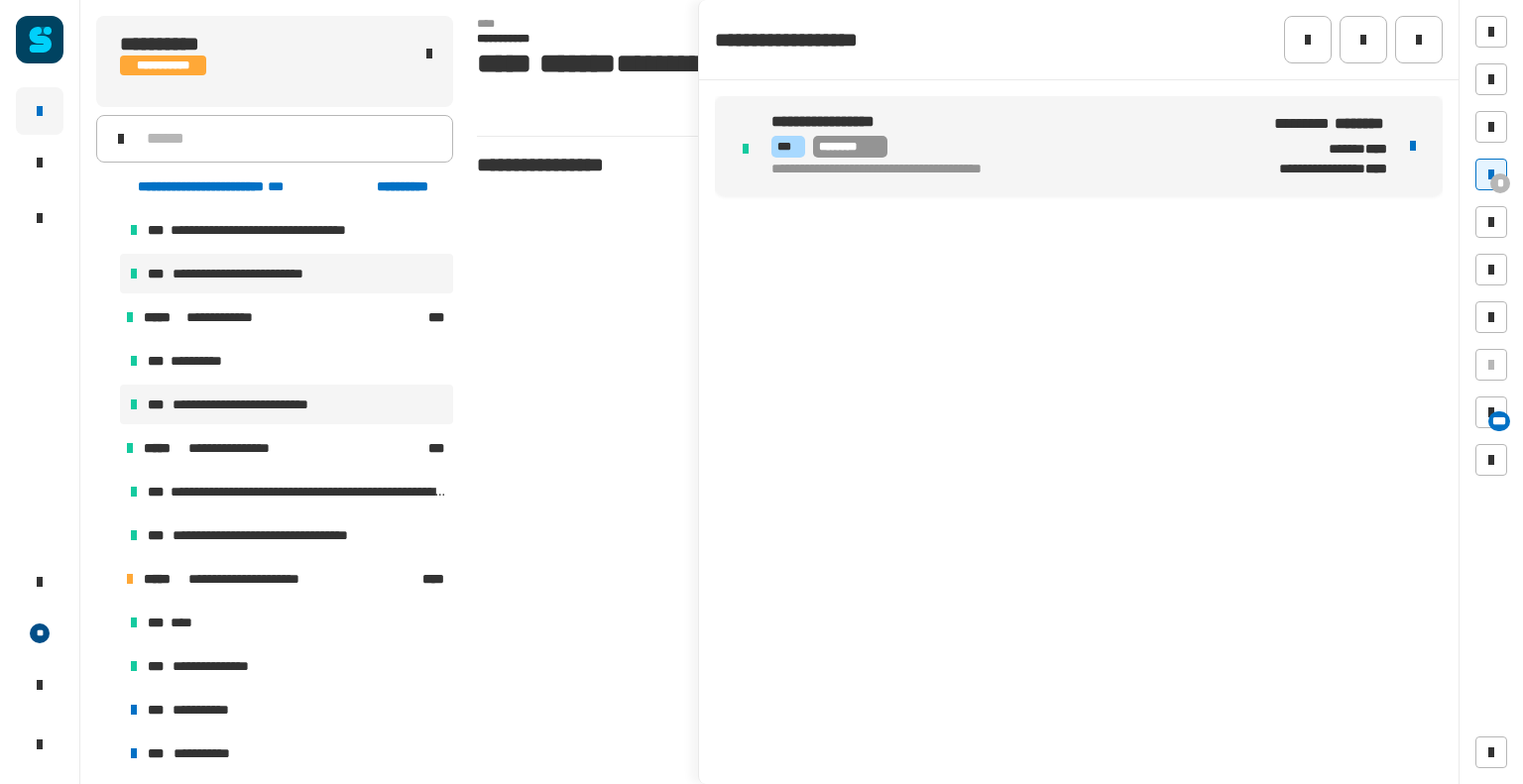 click on "**********" at bounding box center [250, 404] 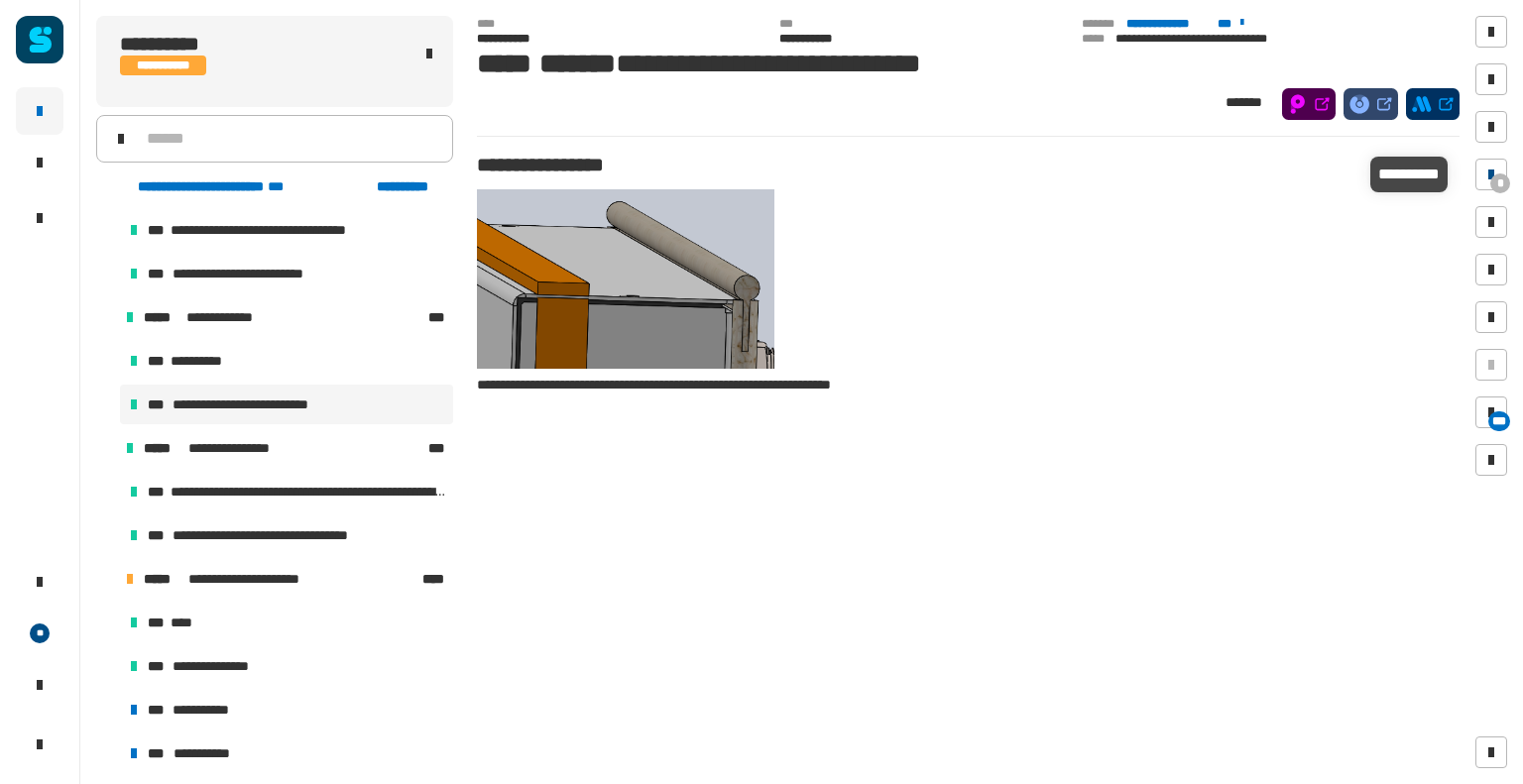 click at bounding box center (1491, 174) 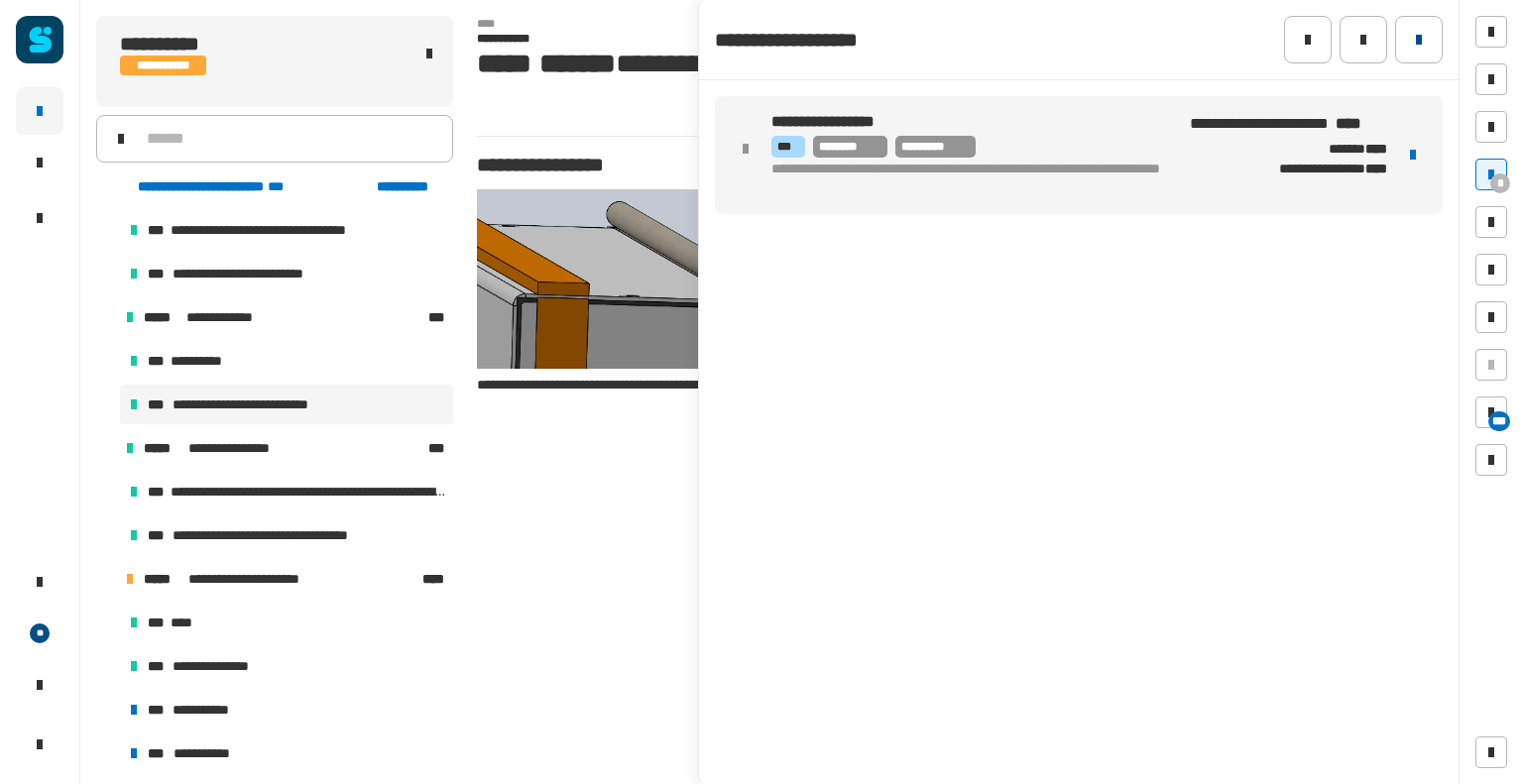 click 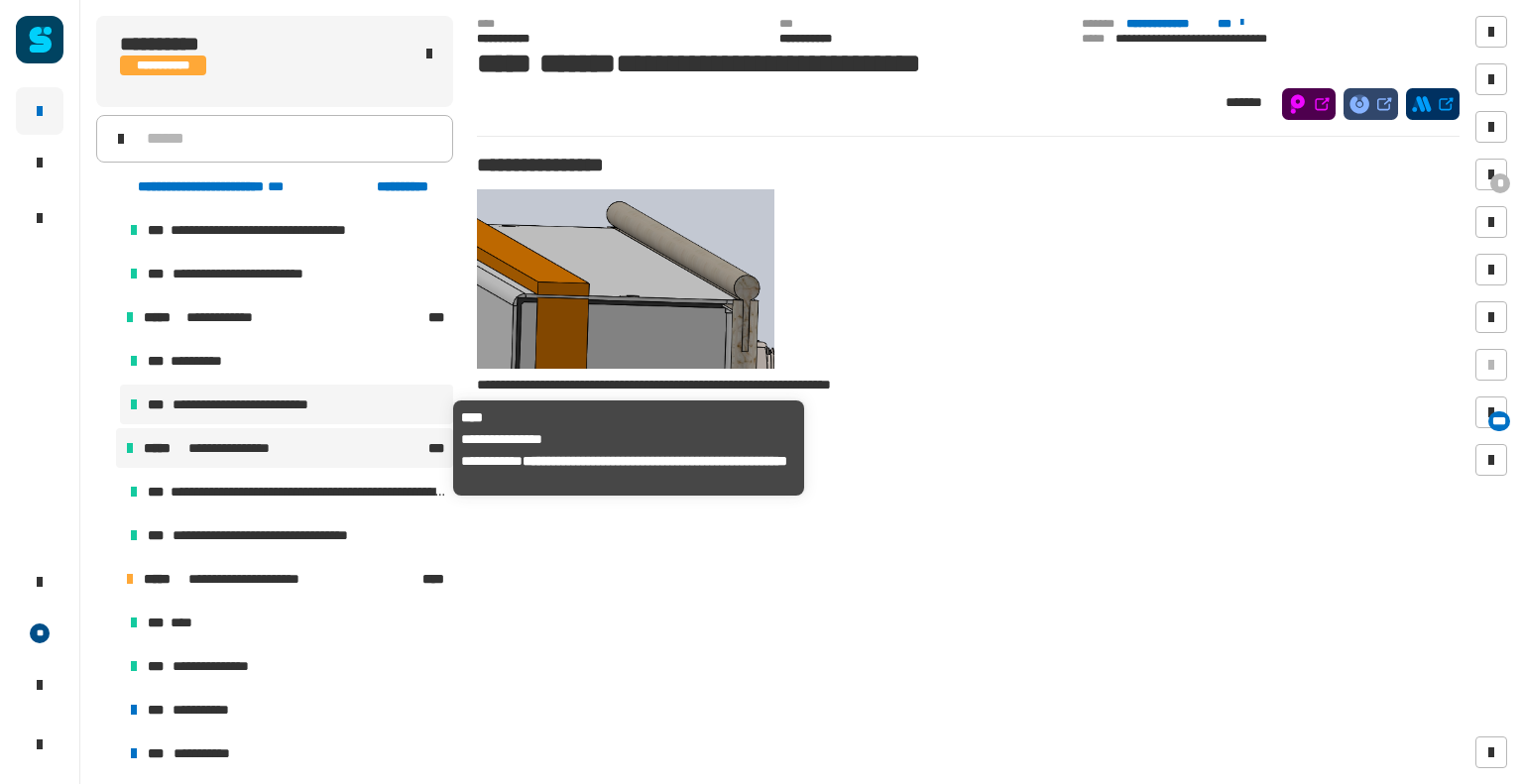 click on "**********" at bounding box center (235, 448) 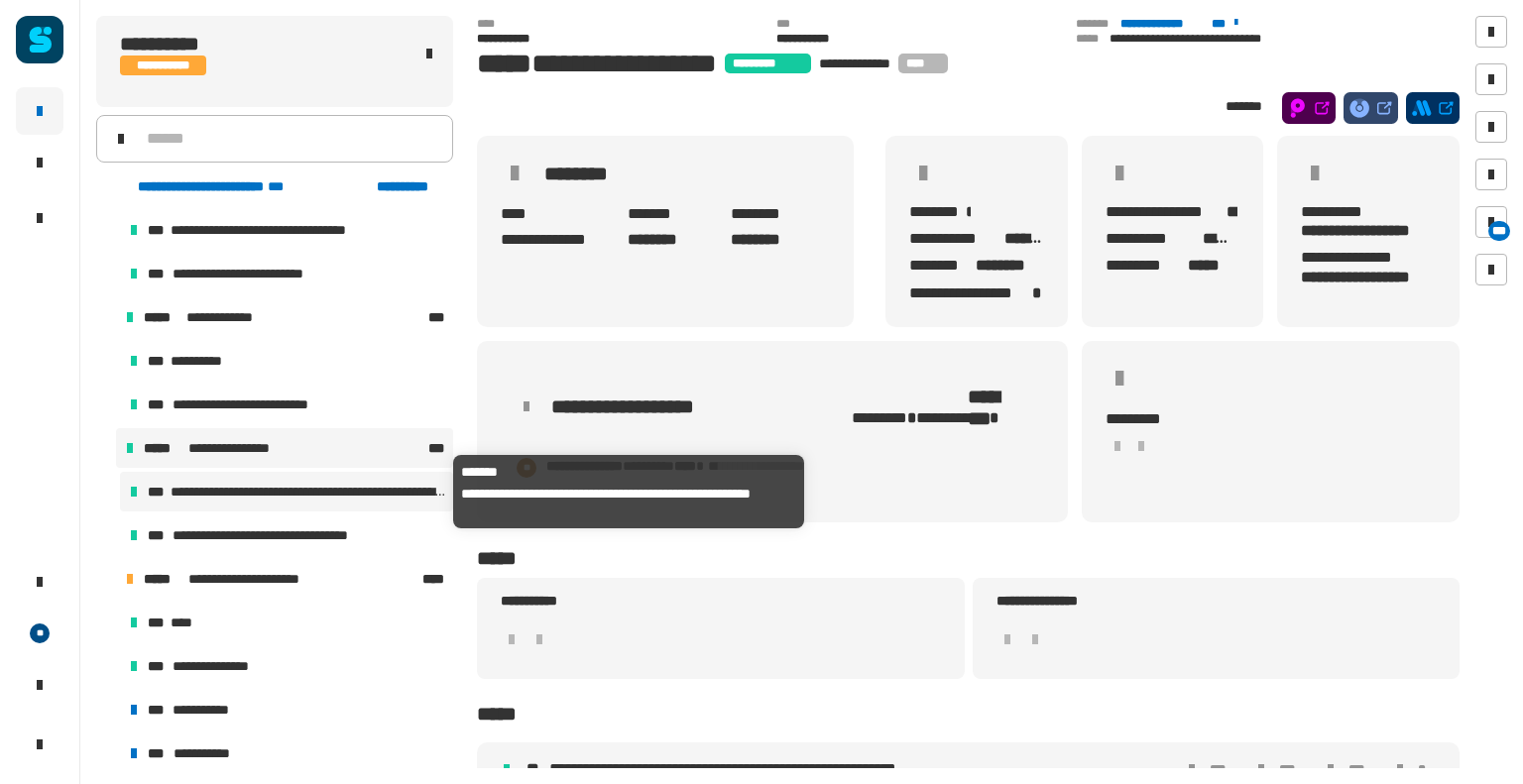 click on "**********" at bounding box center [307, 492] 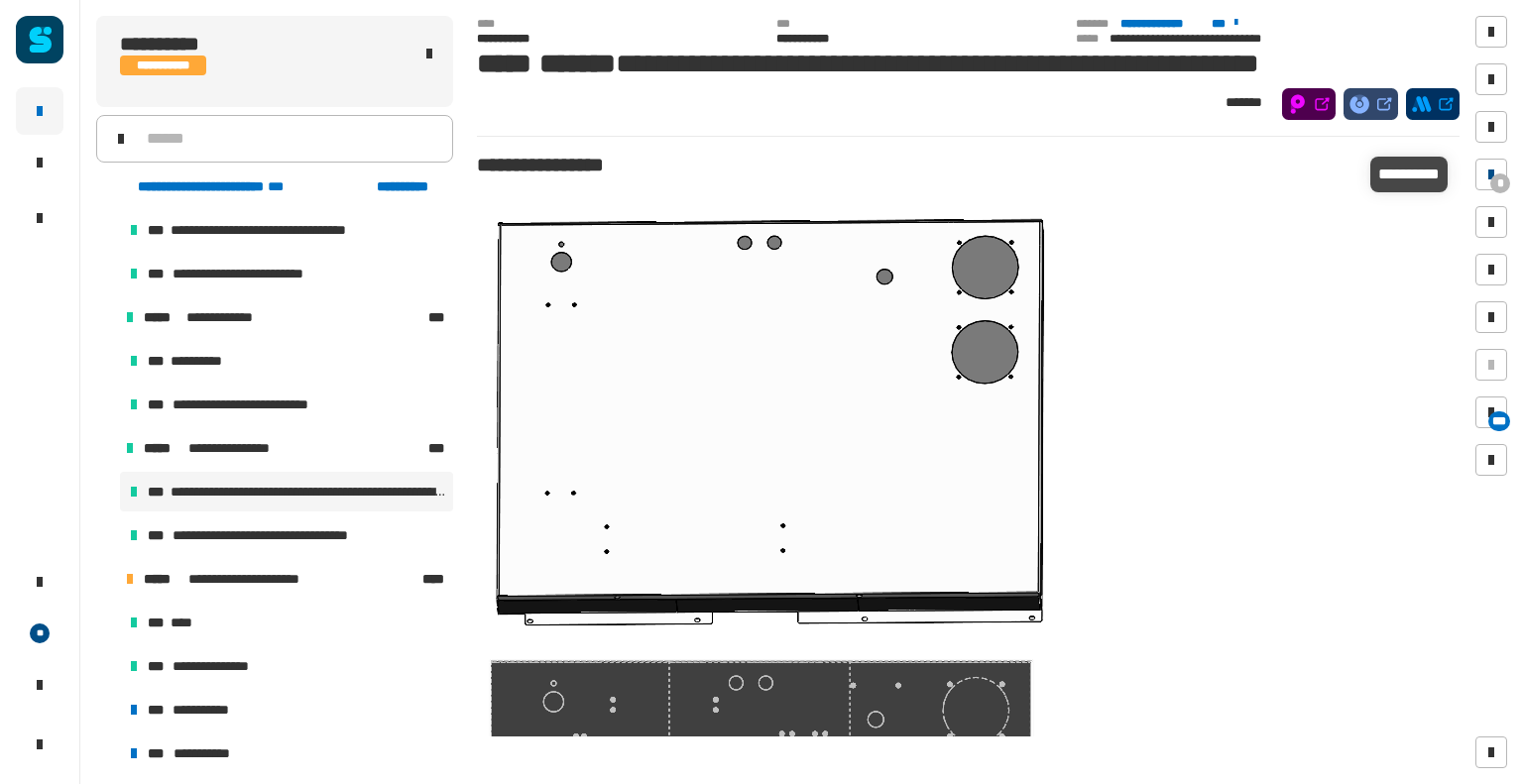 click at bounding box center [1491, 174] 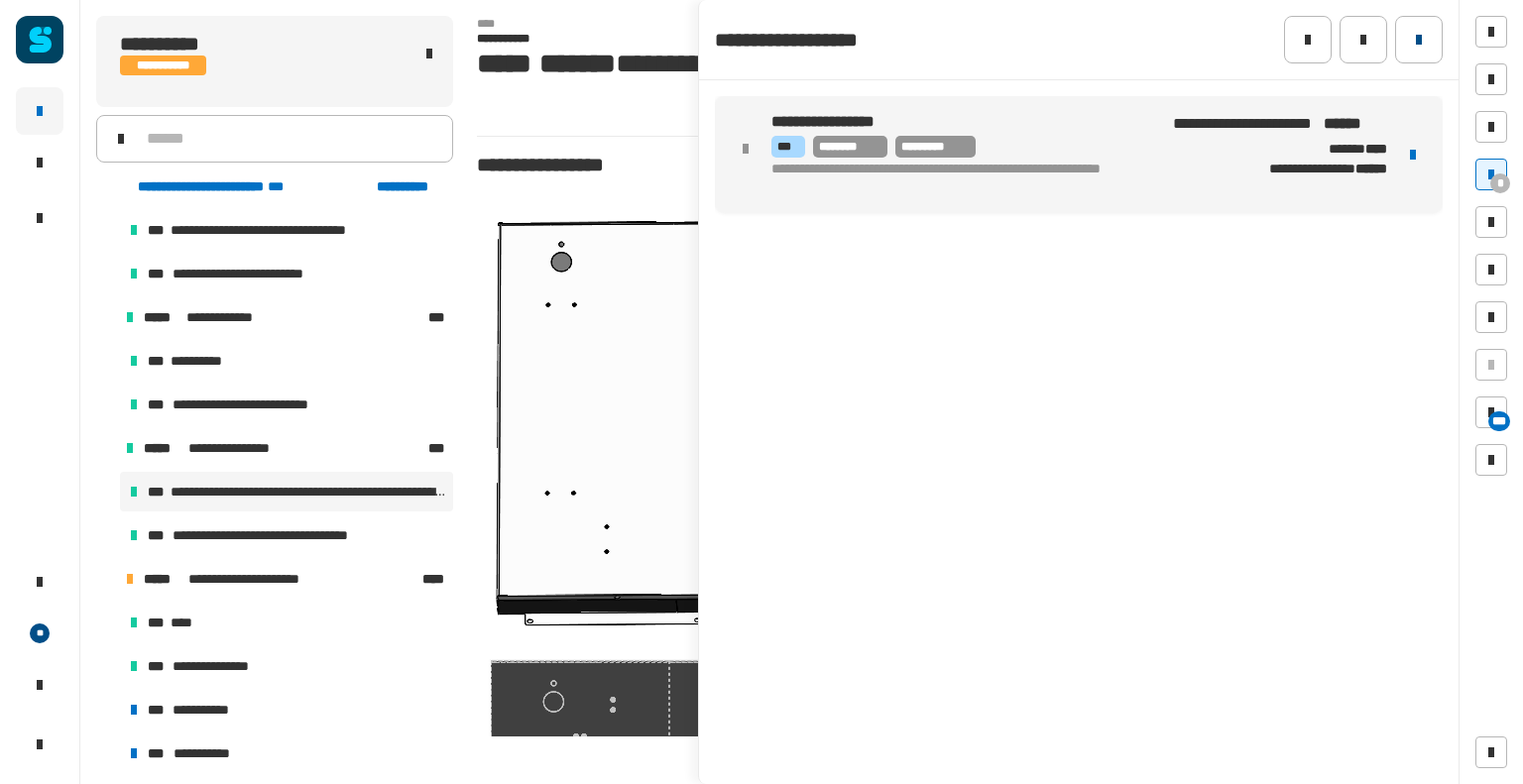 click 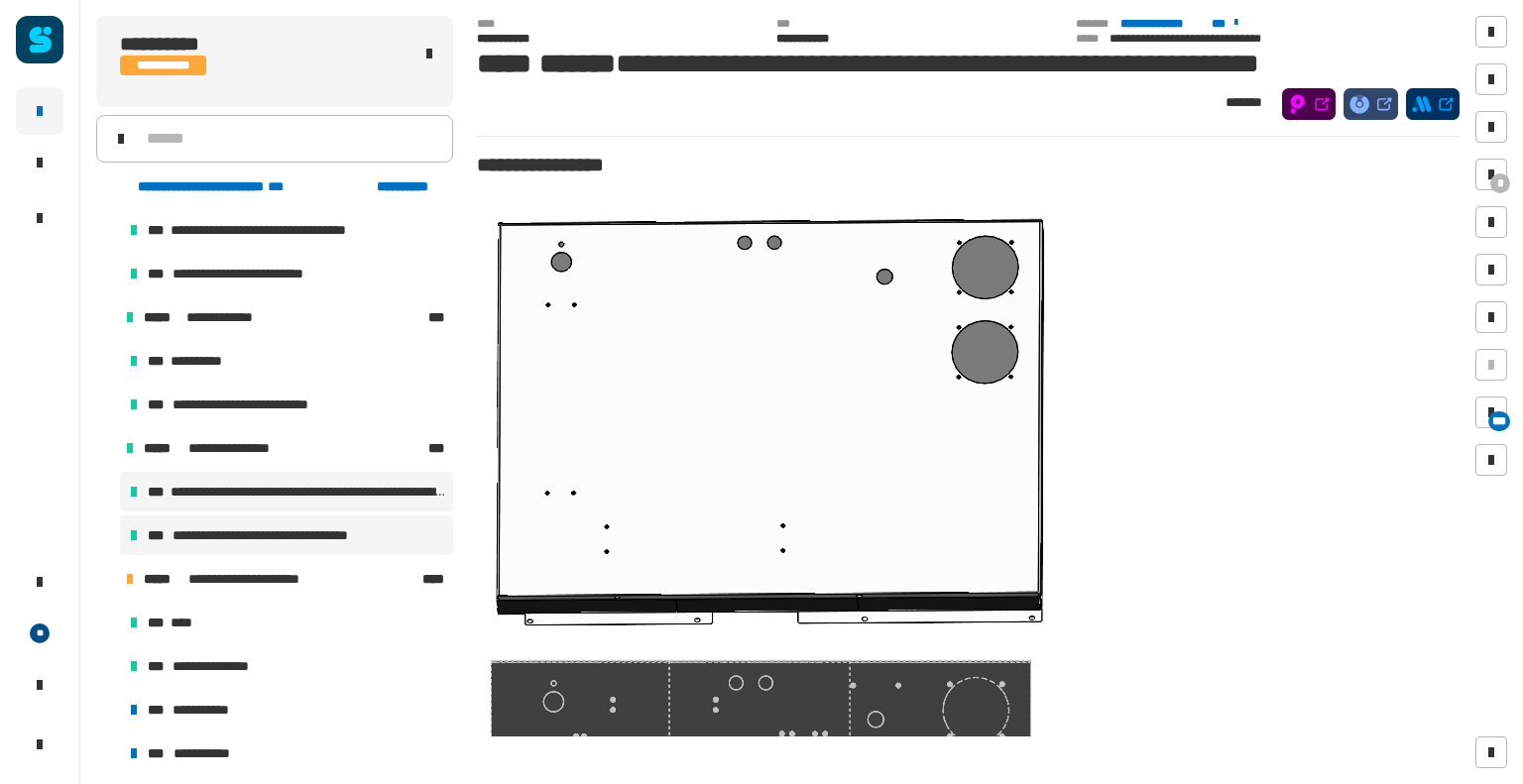 click on "**********" at bounding box center [287, 535] 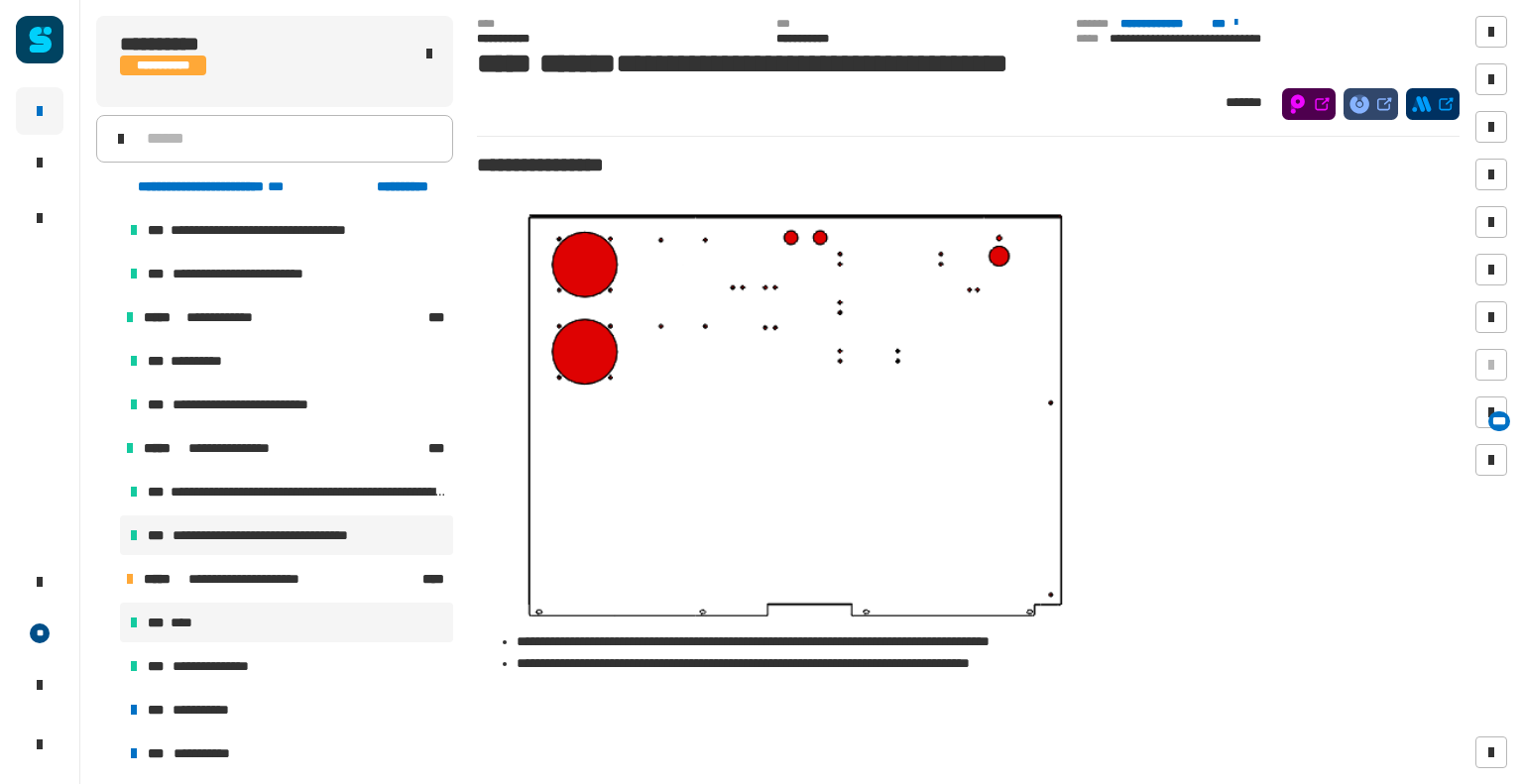 click on "*** ****" at bounding box center [287, 622] 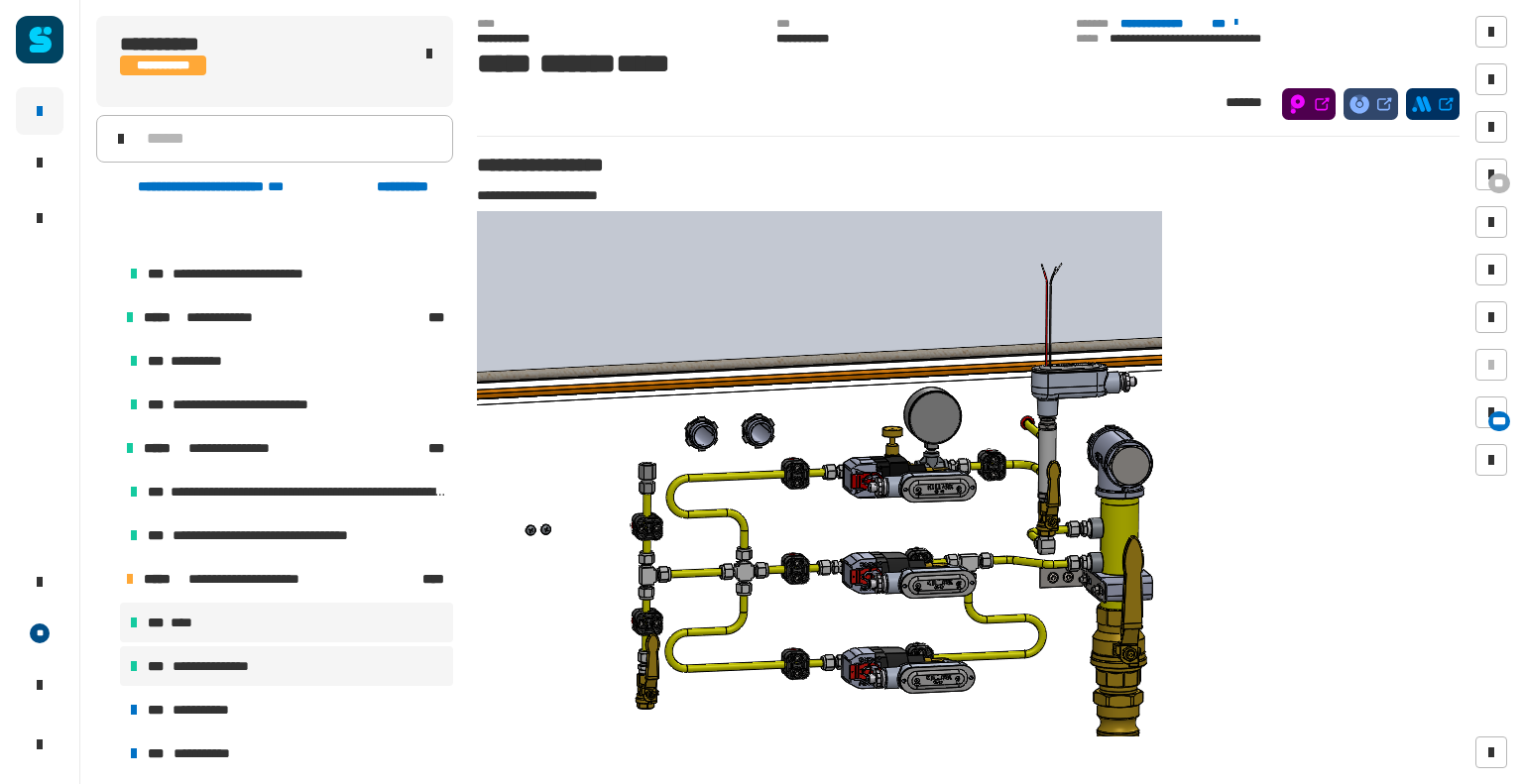 scroll, scrollTop: 238, scrollLeft: 0, axis: vertical 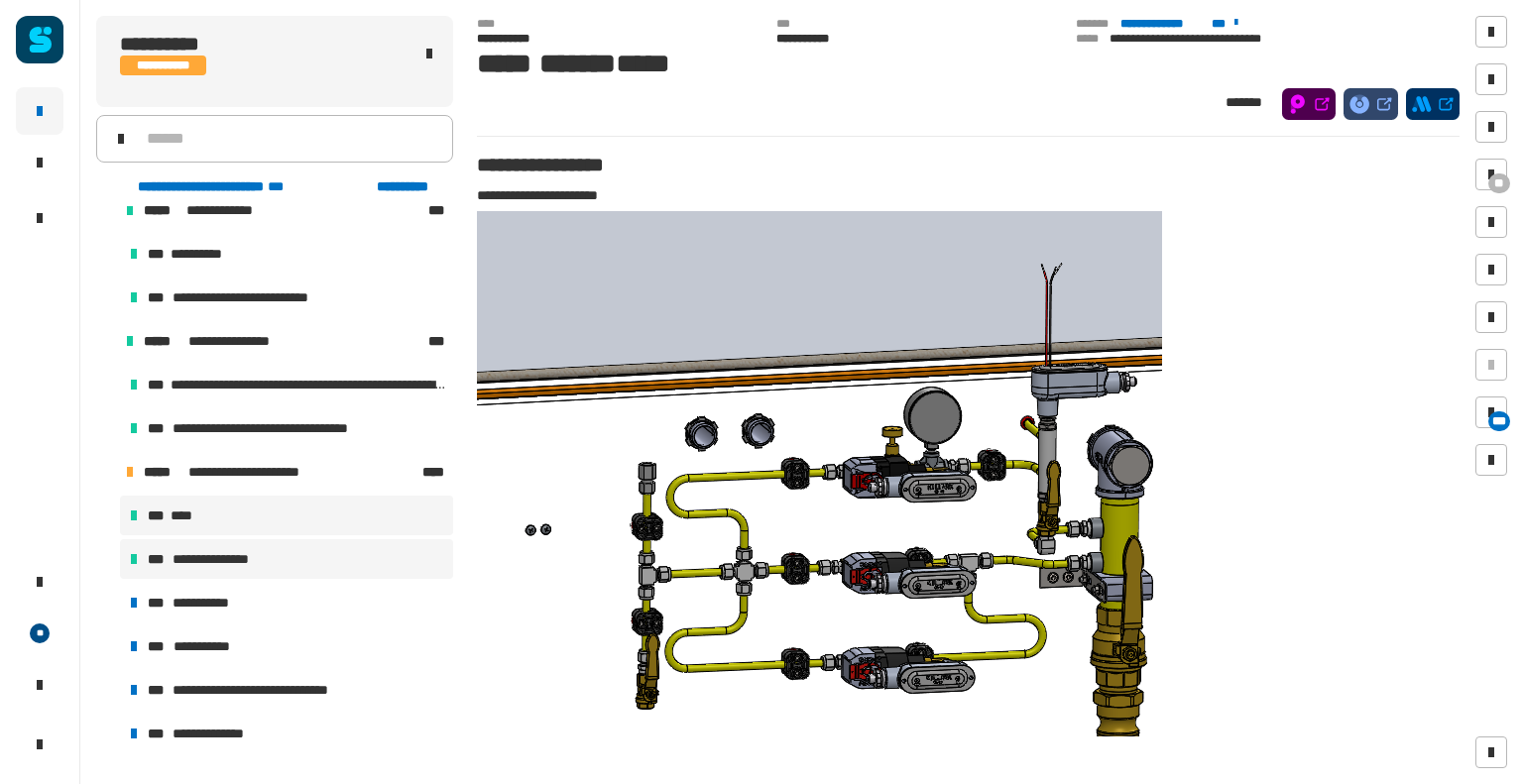 click on "**********" at bounding box center [220, 559] 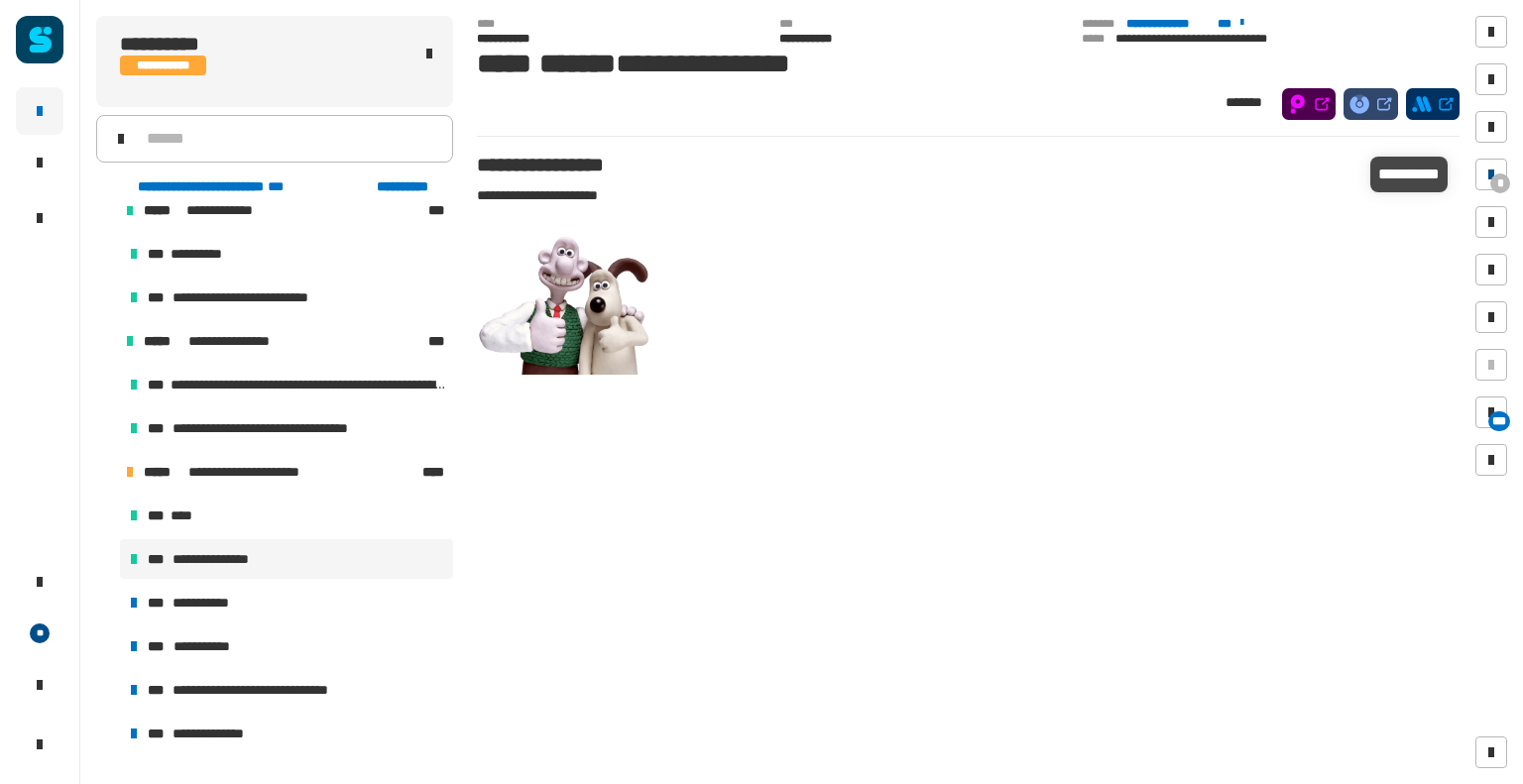 click at bounding box center (1491, 174) 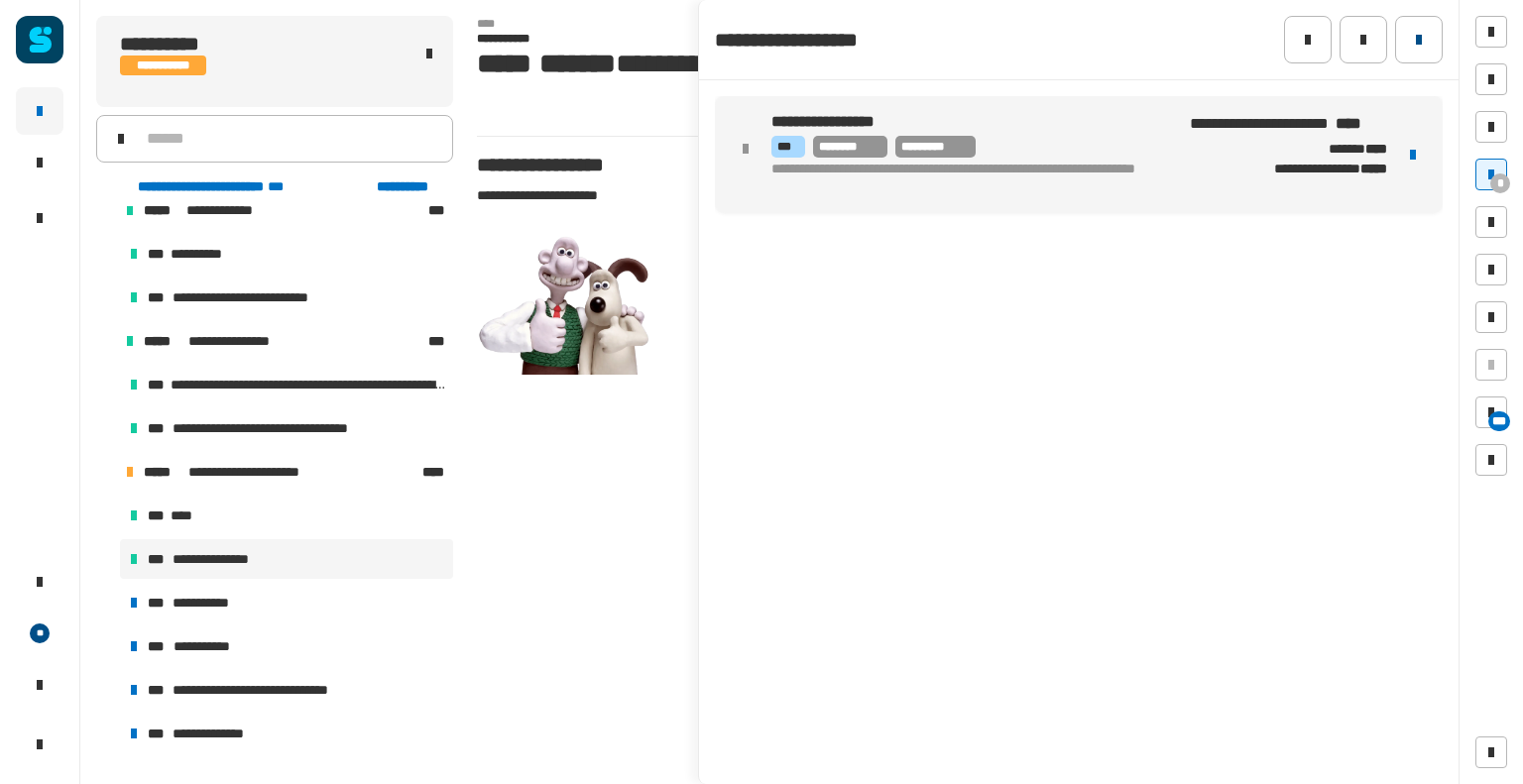 click 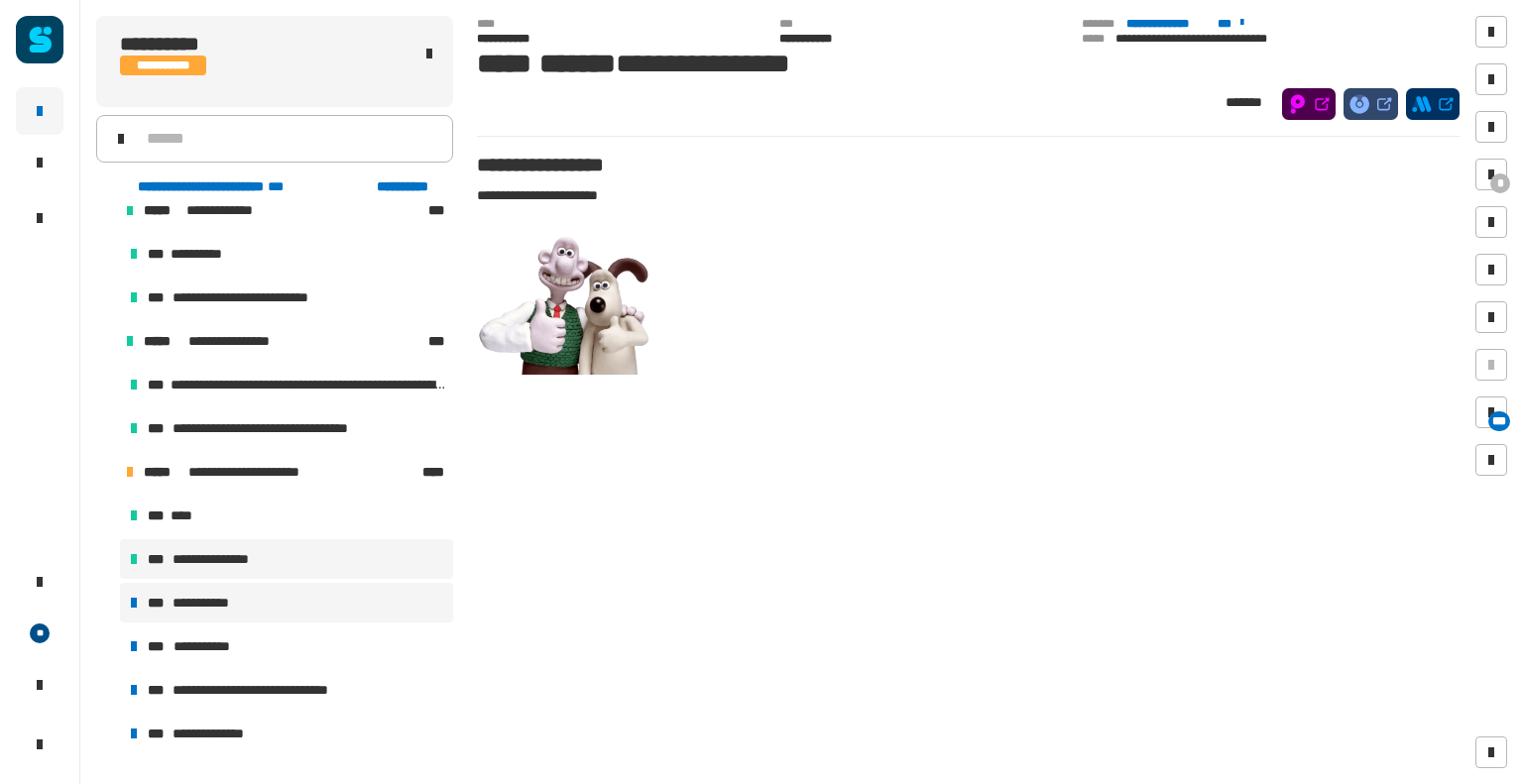 click on "**********" at bounding box center (212, 603) 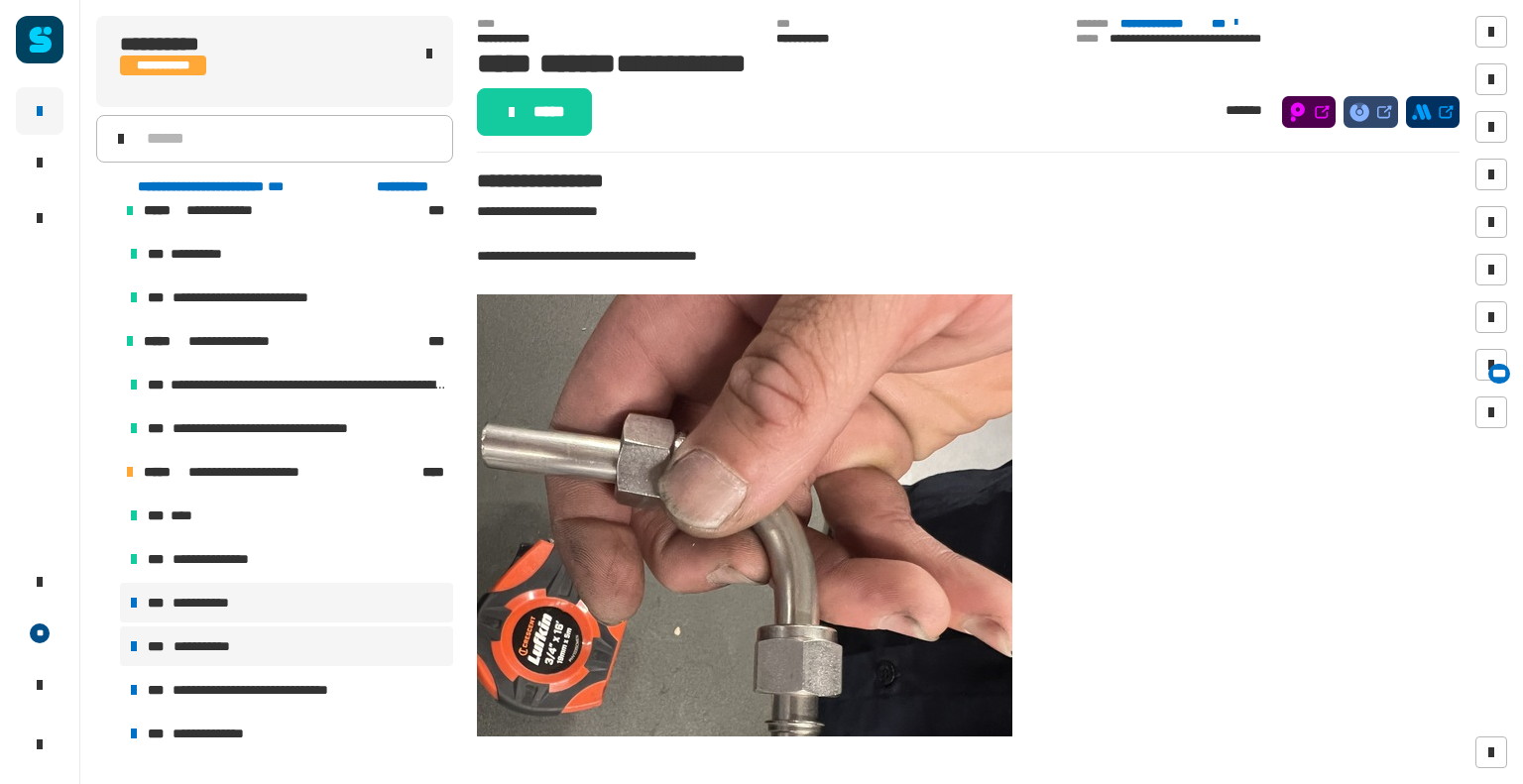 click on "**********" at bounding box center [209, 646] 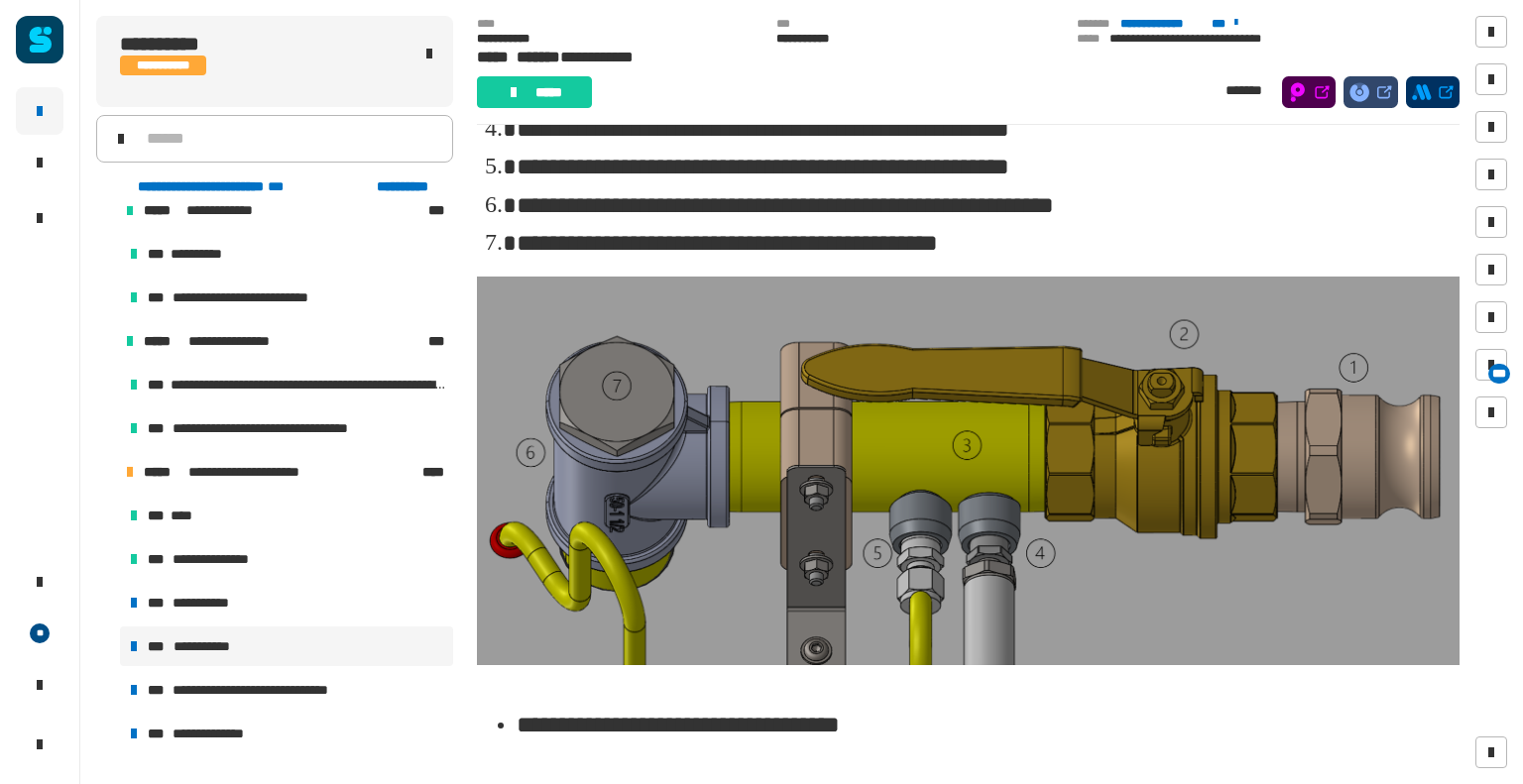 scroll, scrollTop: 283, scrollLeft: 0, axis: vertical 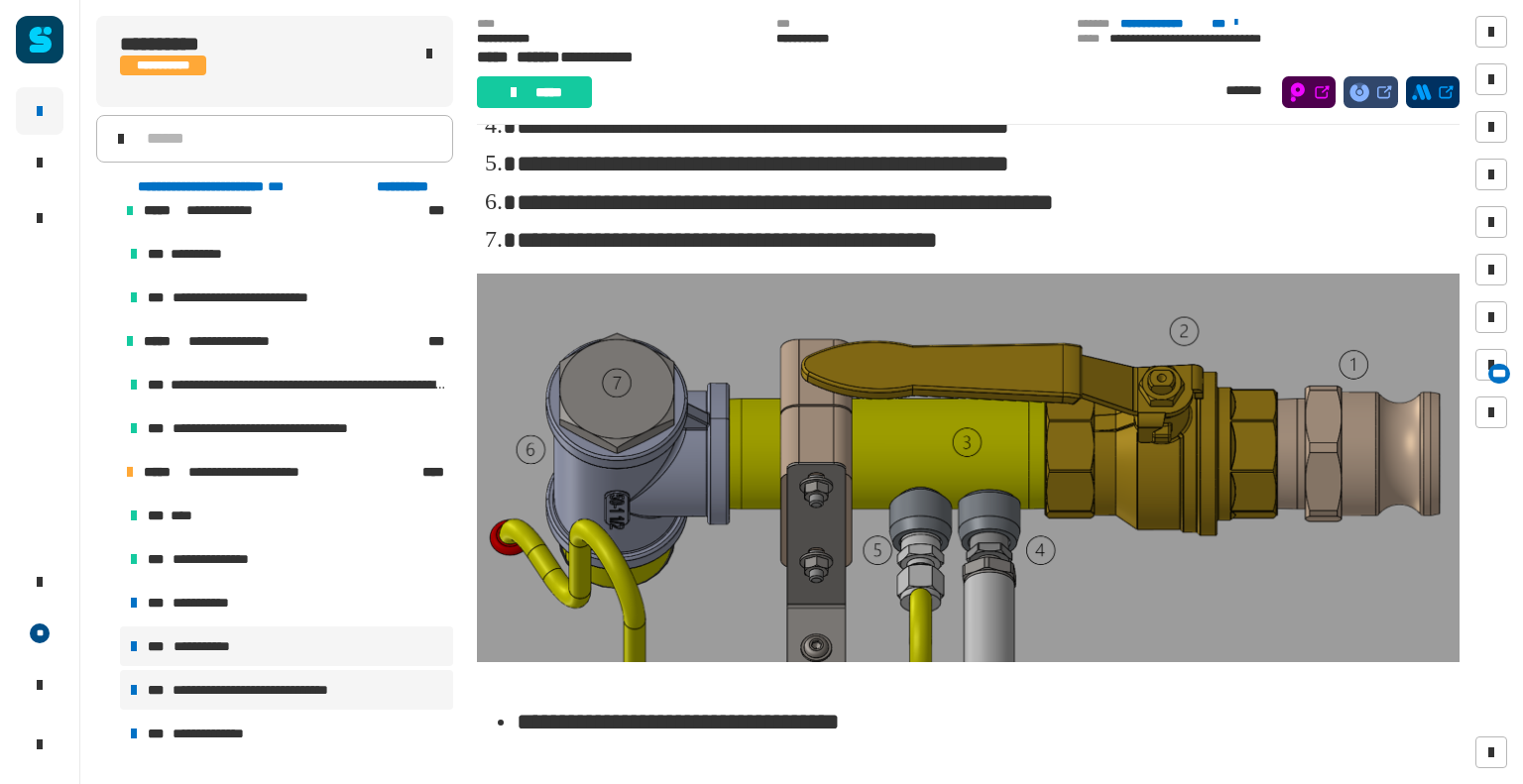 click on "**********" at bounding box center (270, 690) 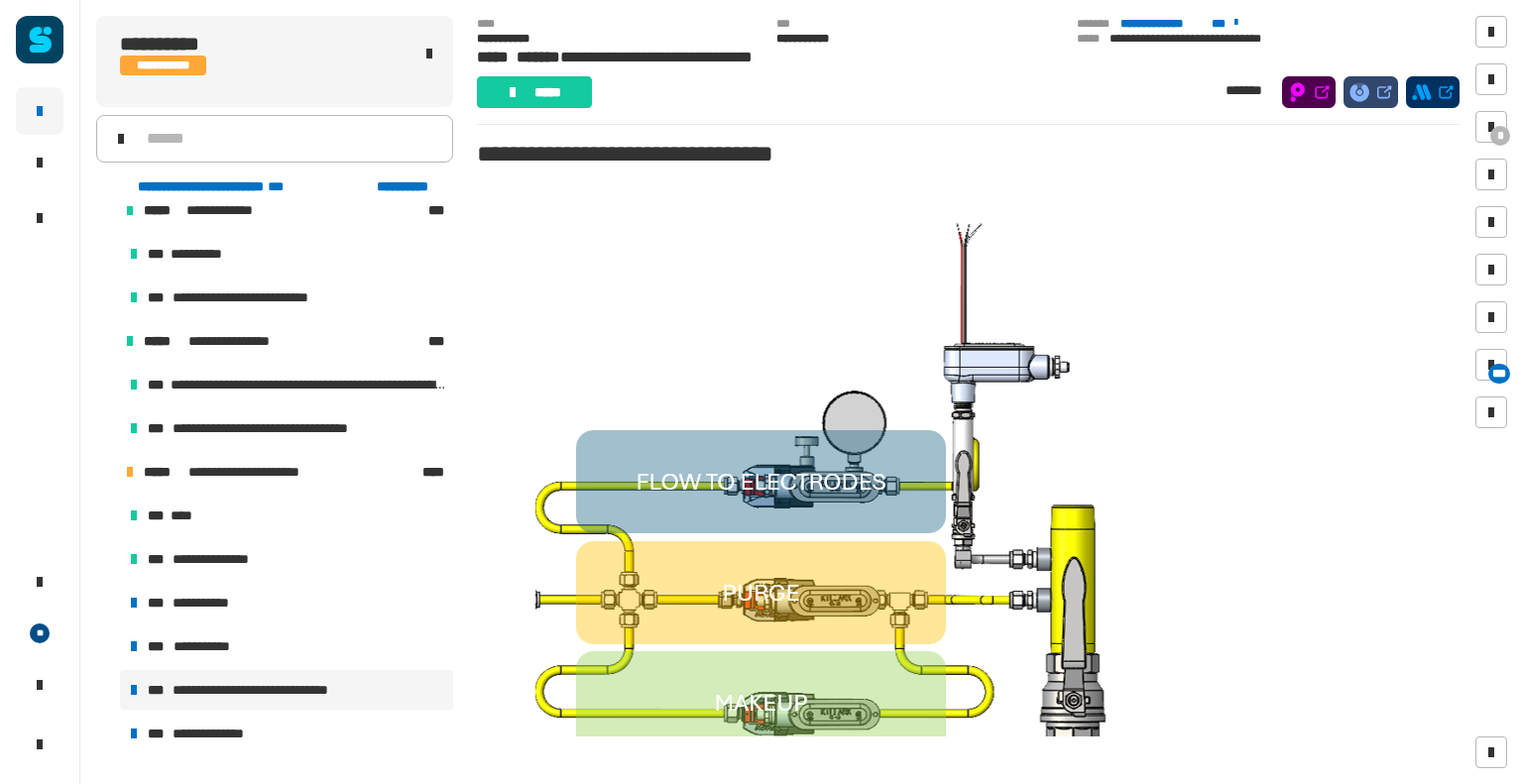 scroll, scrollTop: 71, scrollLeft: 0, axis: vertical 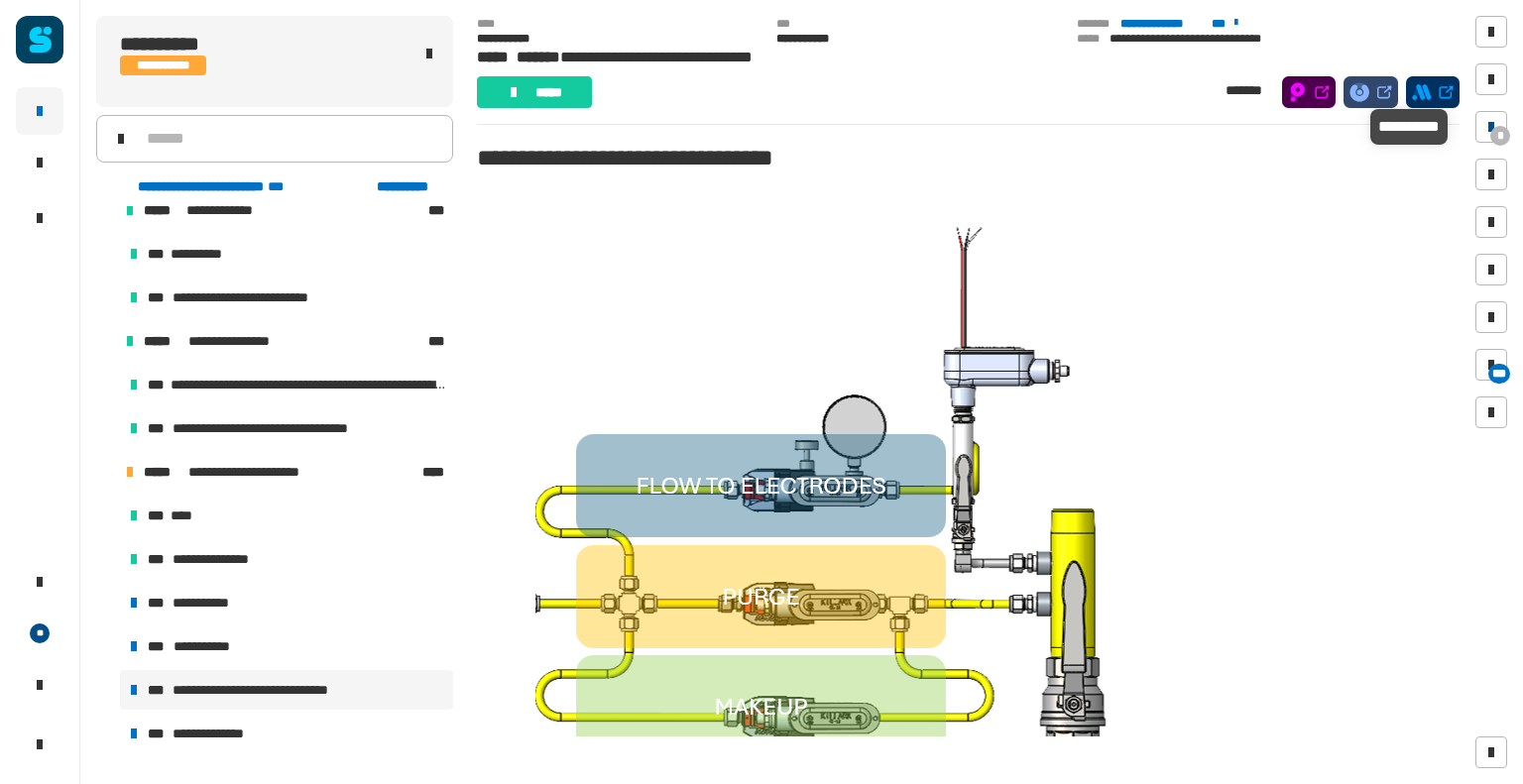 click on "*" at bounding box center [1500, 136] 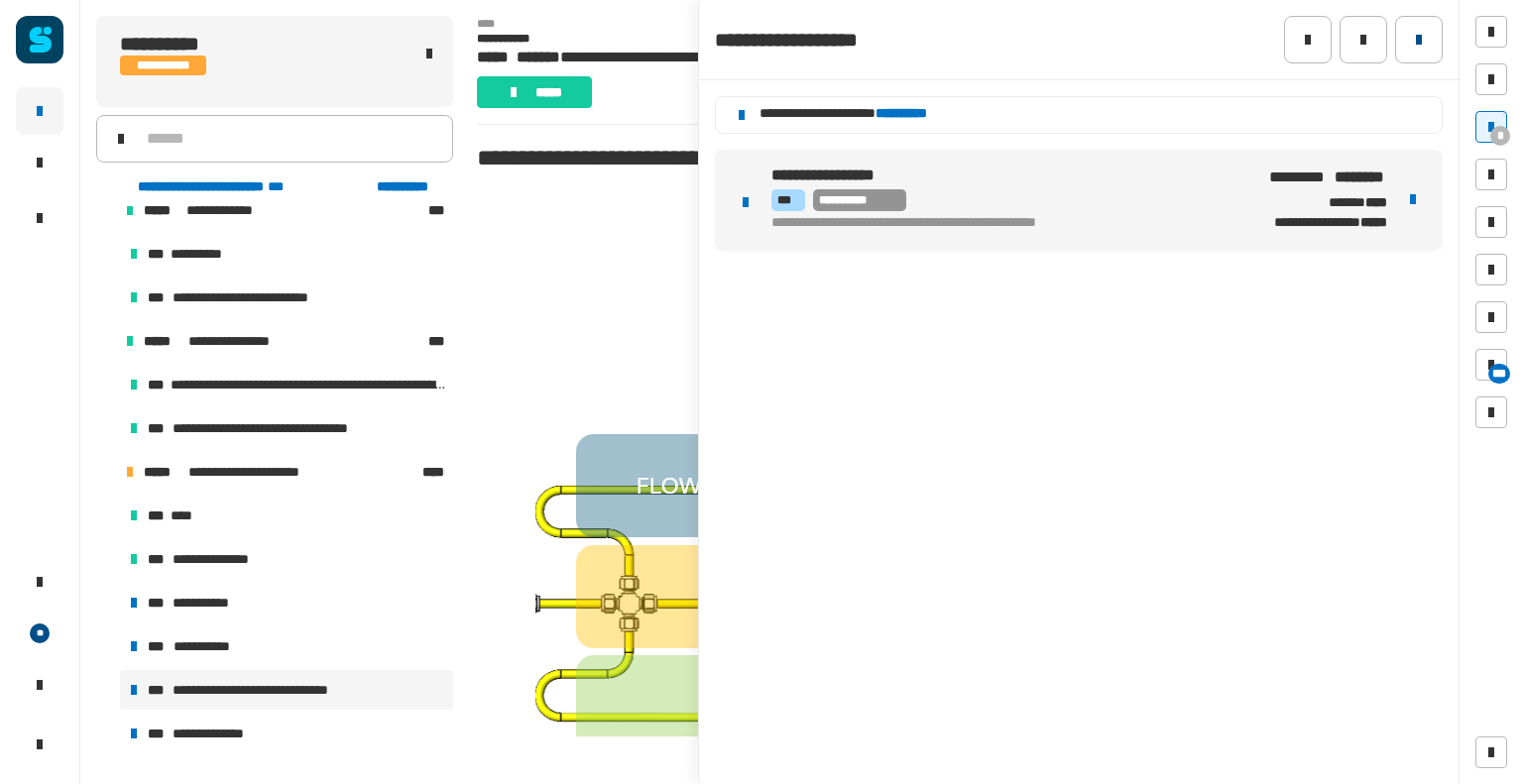 click 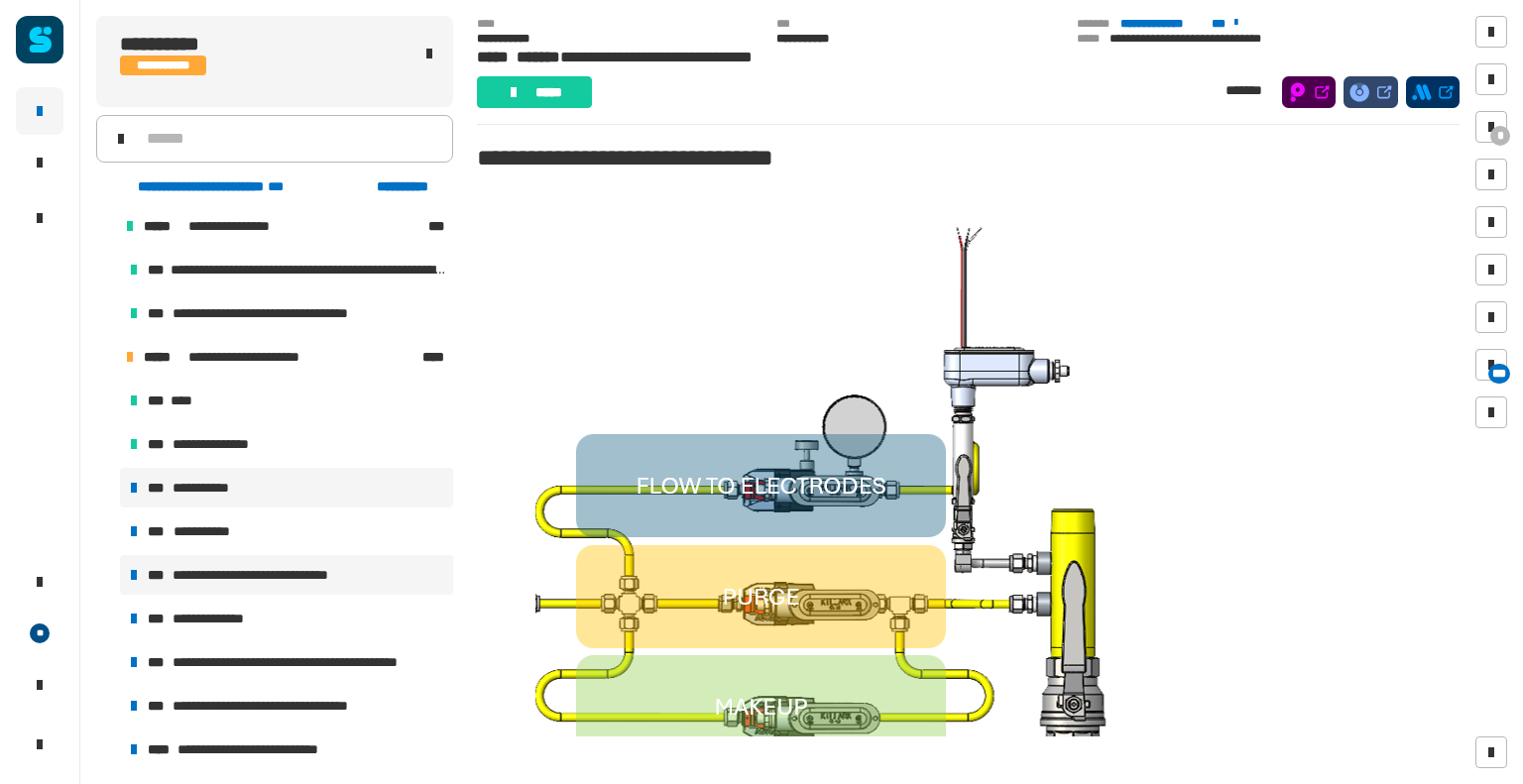 scroll, scrollTop: 356, scrollLeft: 0, axis: vertical 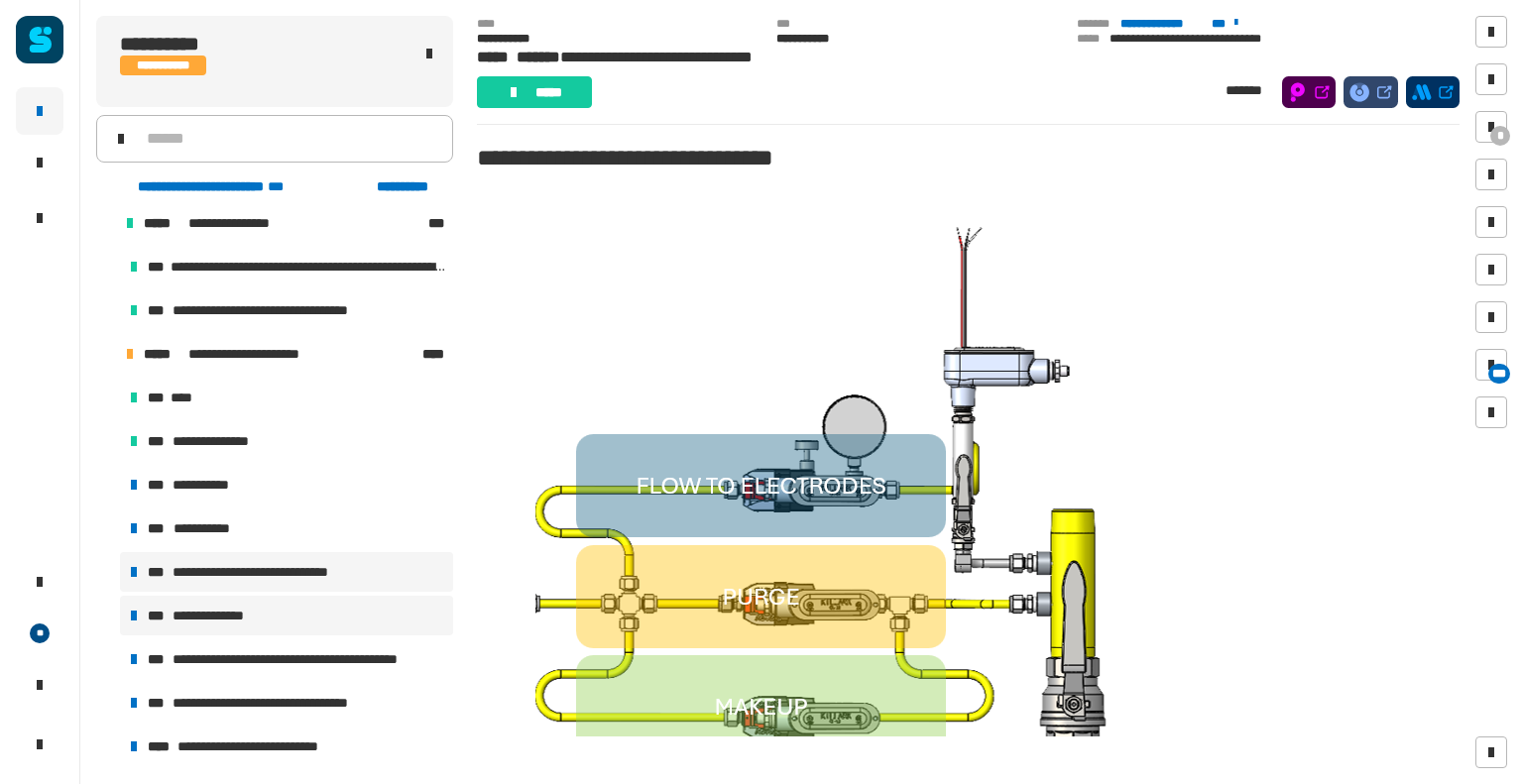 click on "**********" at bounding box center [217, 616] 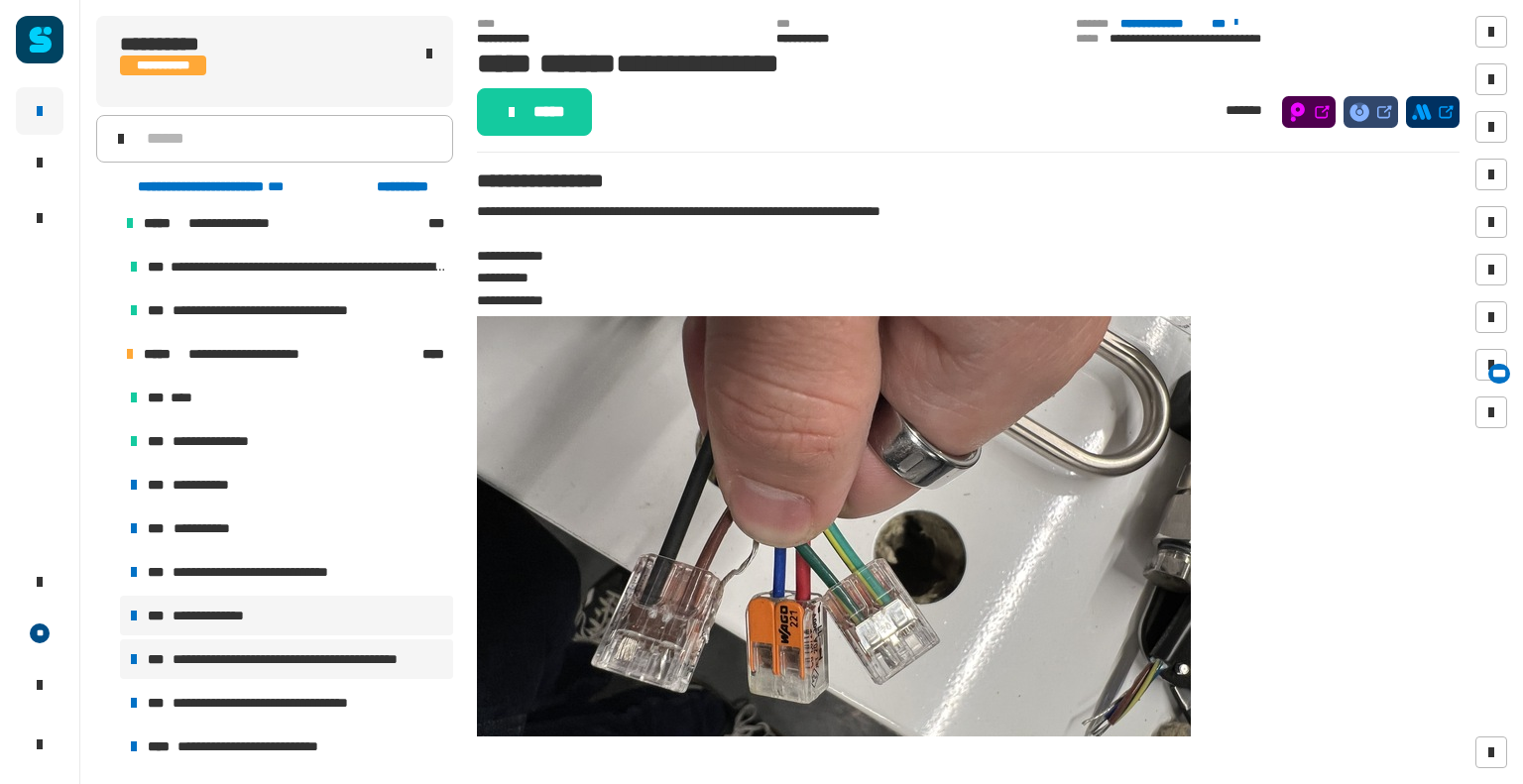 click on "**********" at bounding box center (303, 659) 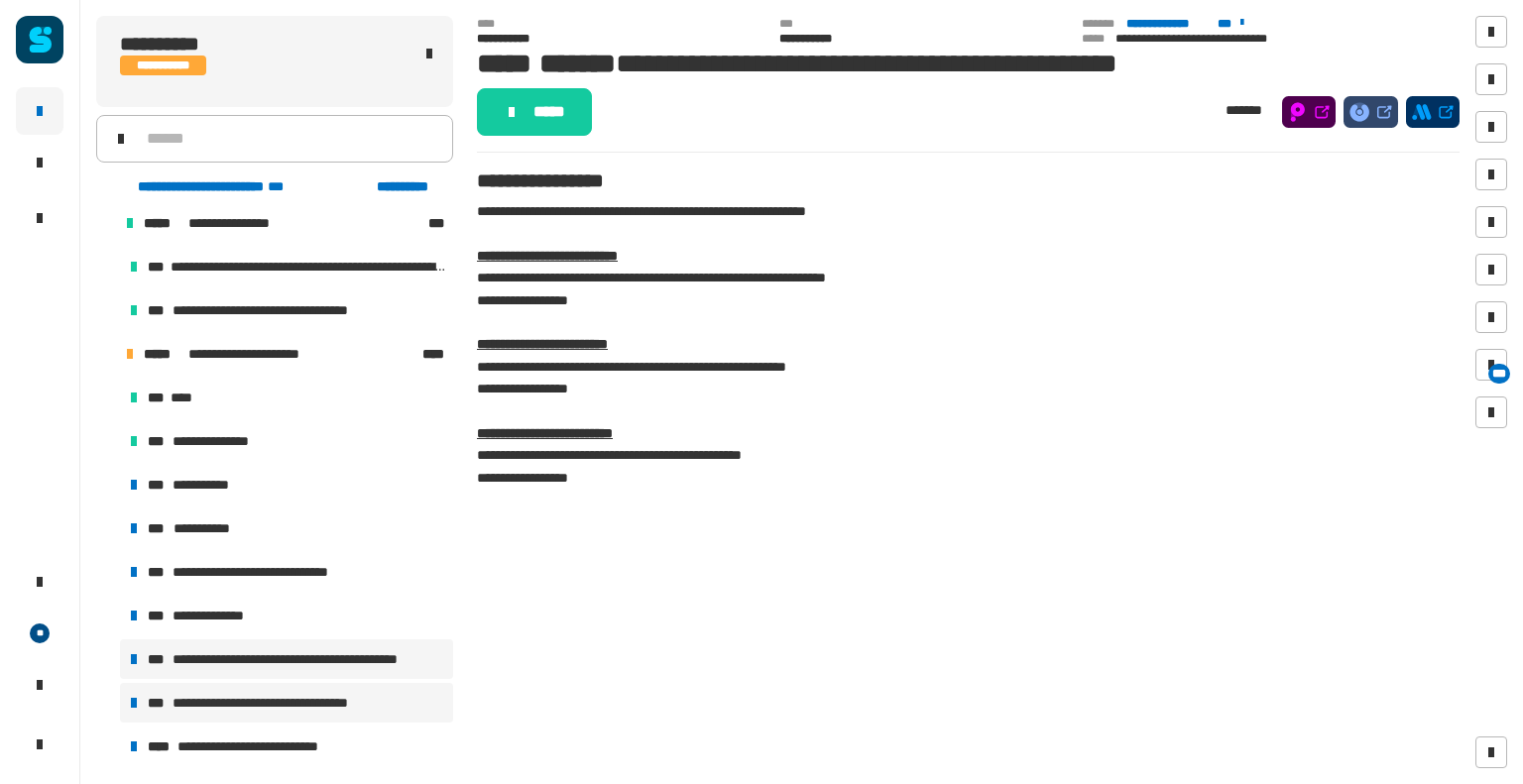 click on "**********" at bounding box center (279, 703) 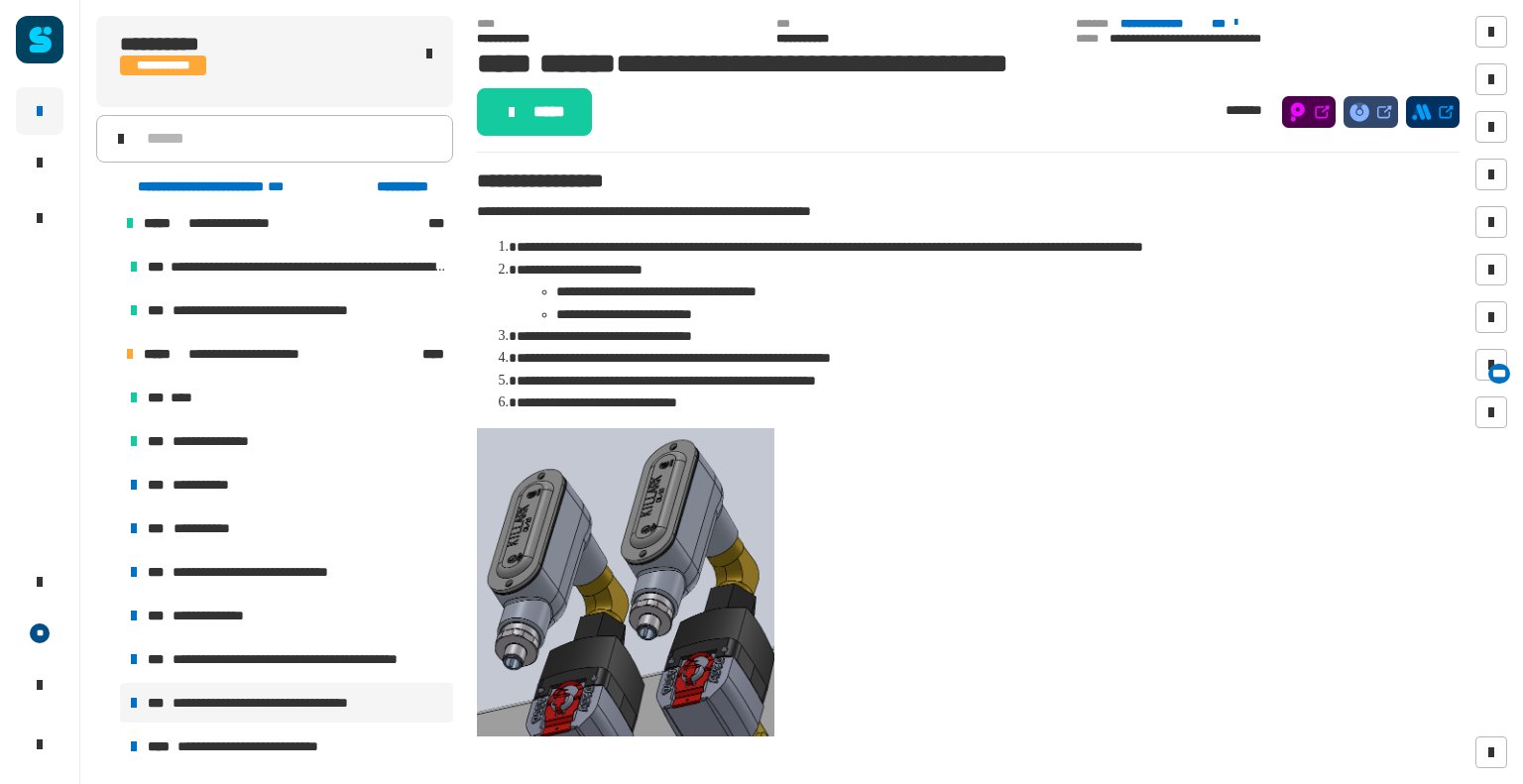click on "**********" 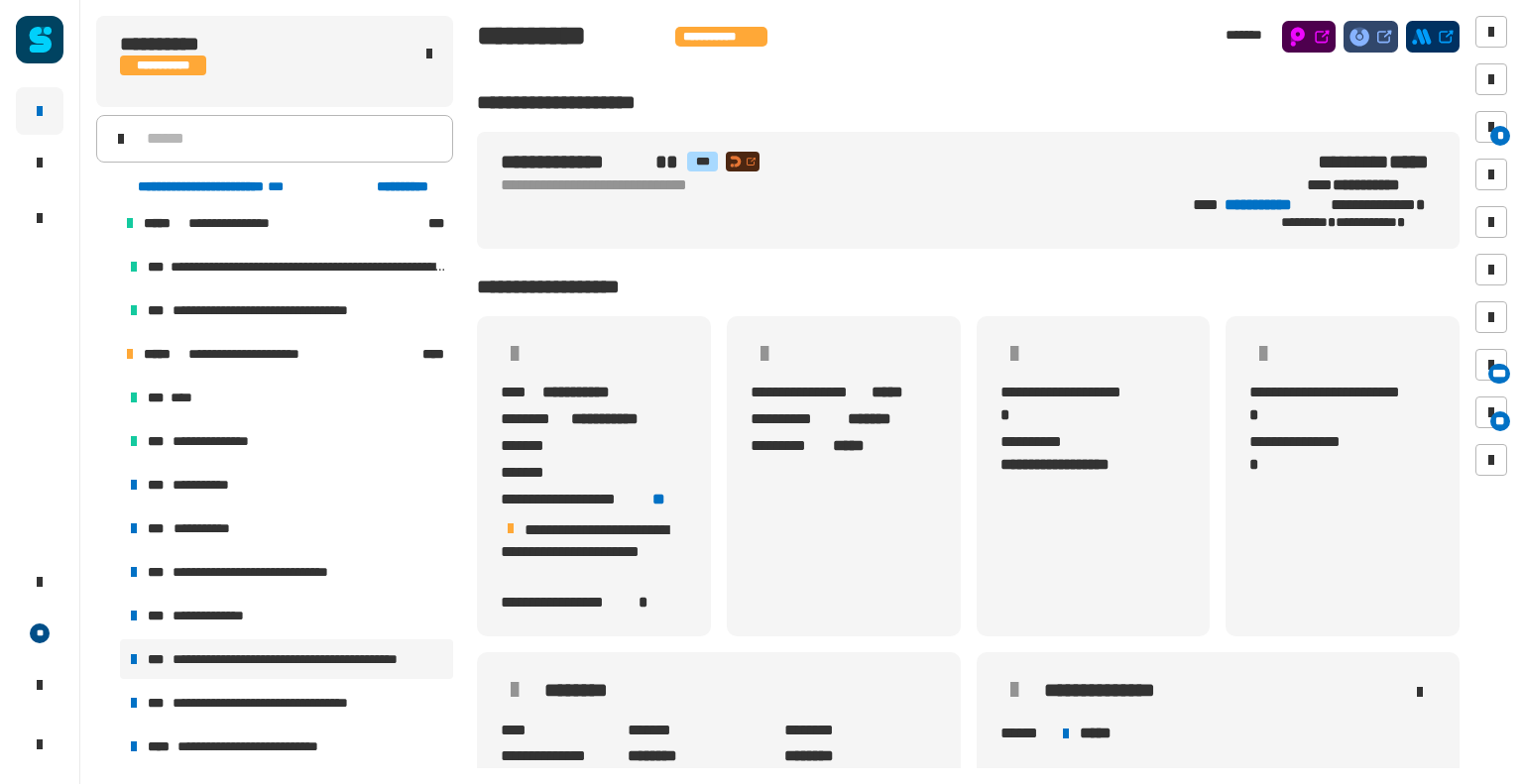 click on "**********" at bounding box center [303, 659] 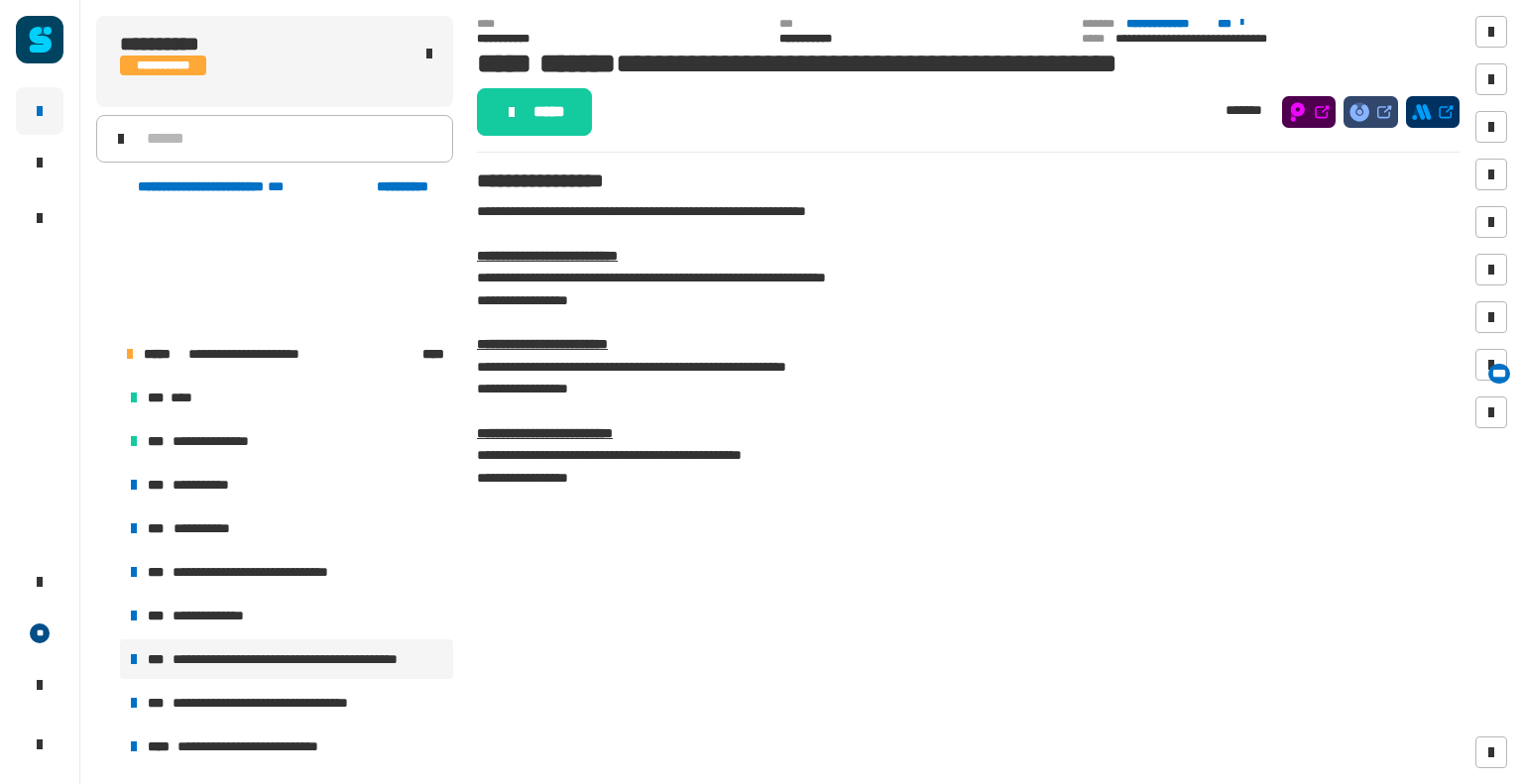 scroll, scrollTop: 484, scrollLeft: 0, axis: vertical 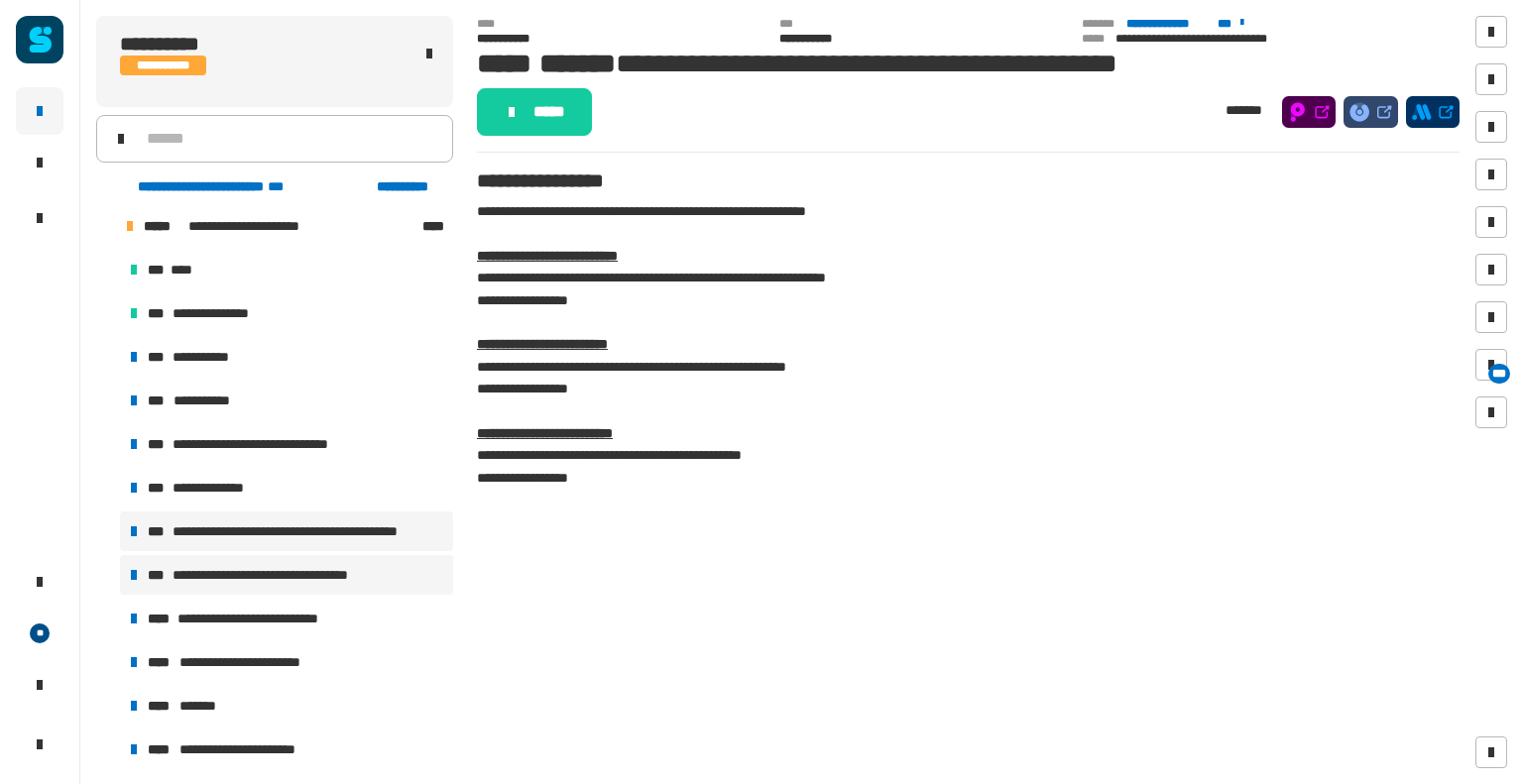 click on "**********" at bounding box center (279, 575) 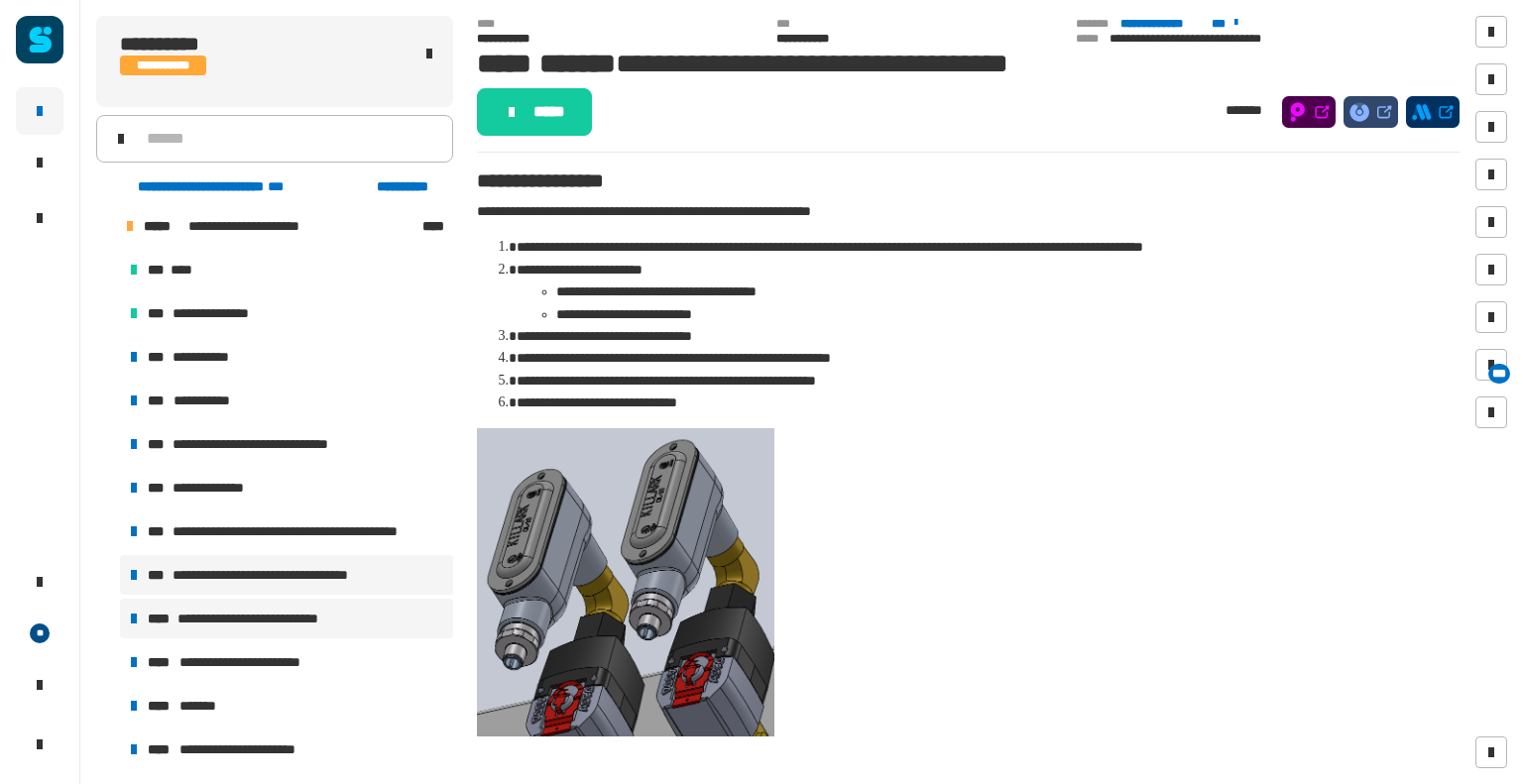 click on "**********" at bounding box center [269, 618] 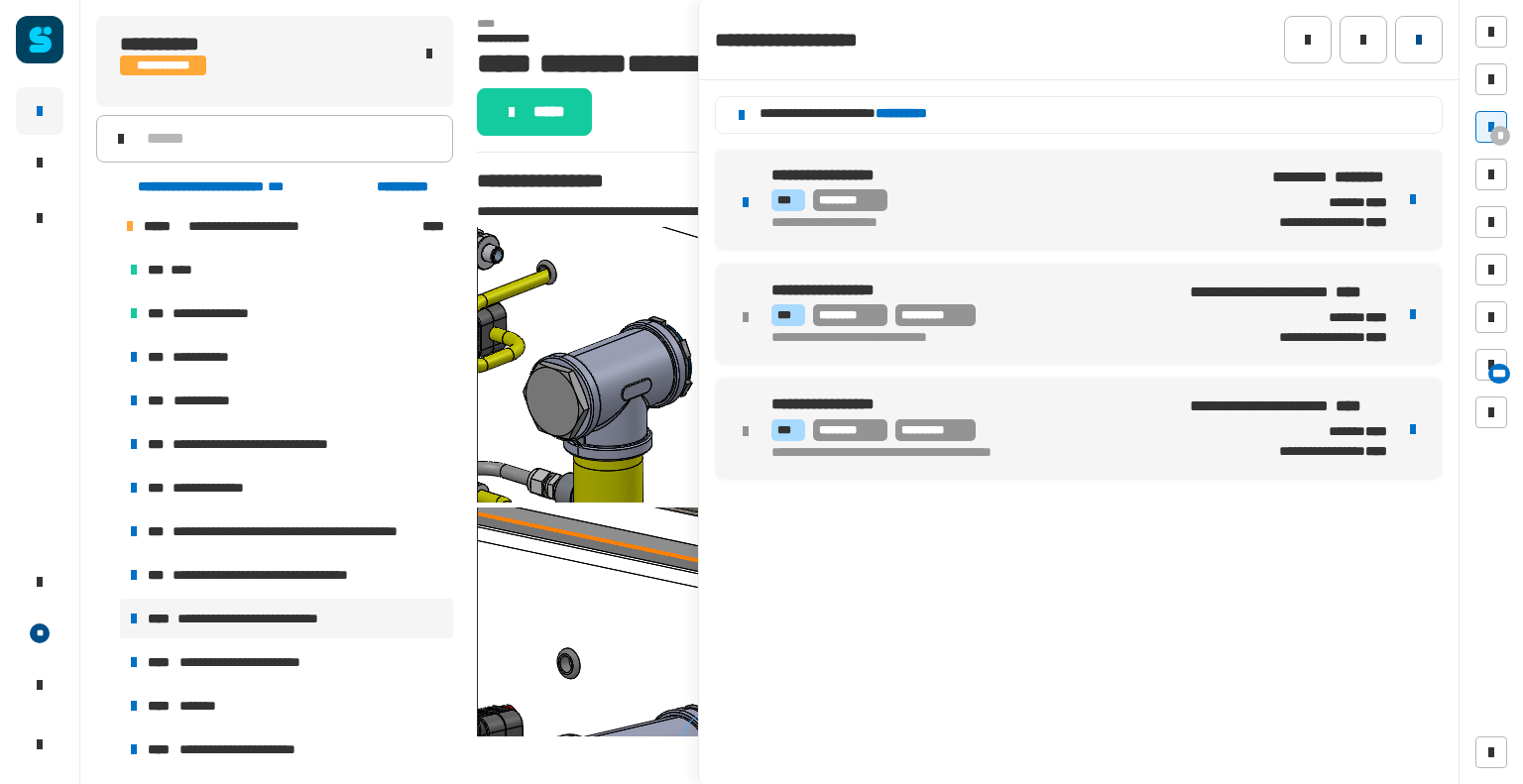 click 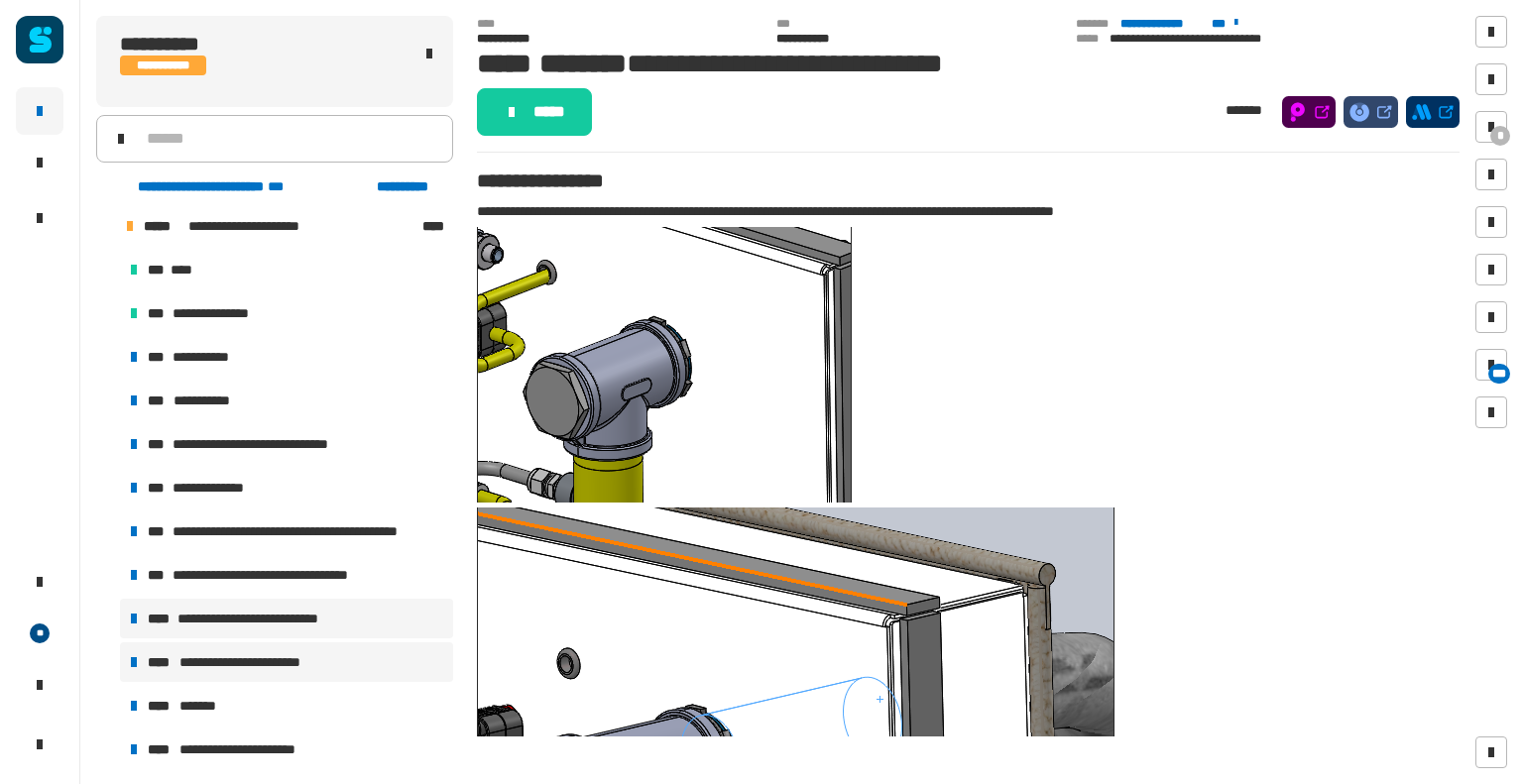 click on "**********" at bounding box center (261, 662) 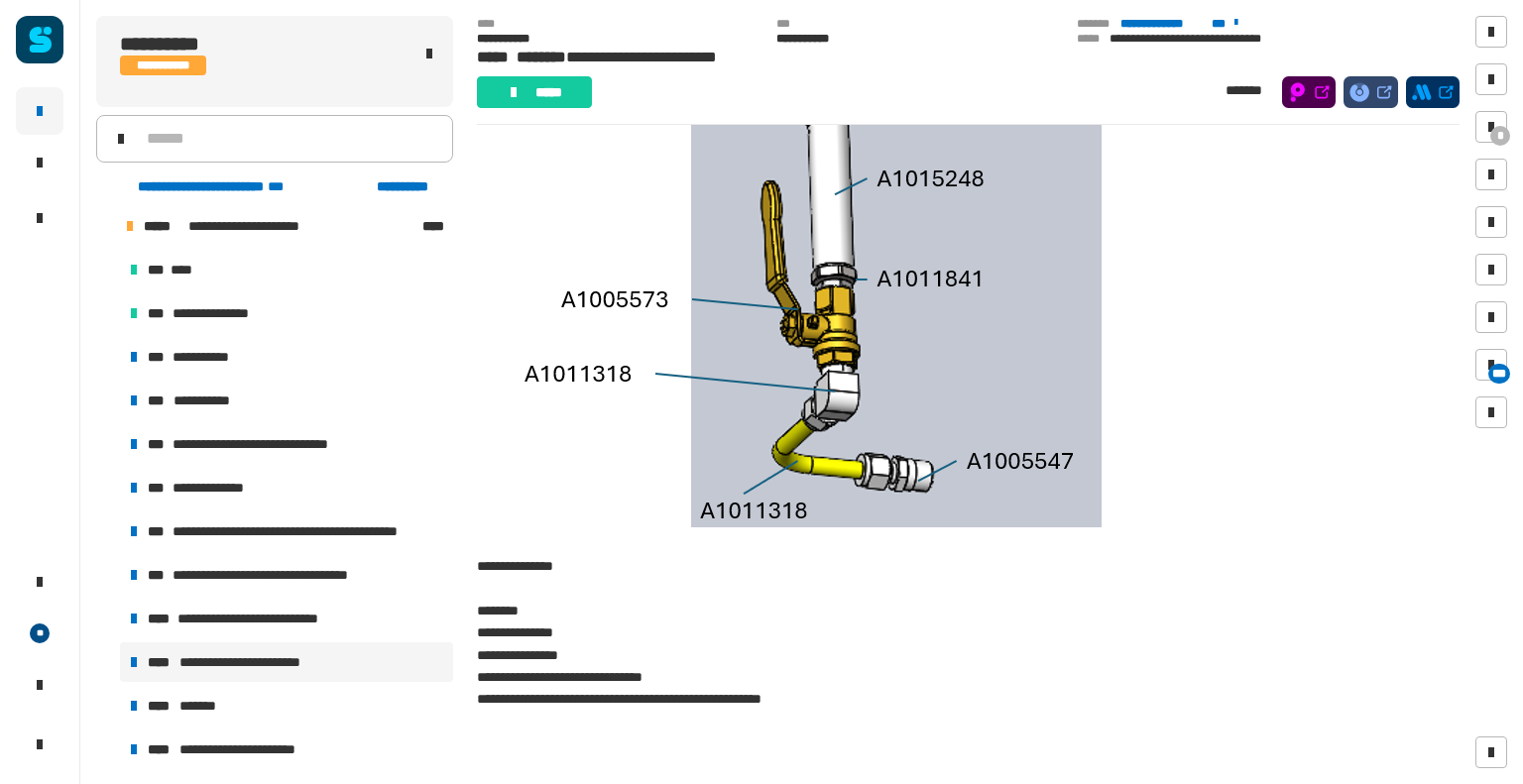 scroll, scrollTop: 344, scrollLeft: 0, axis: vertical 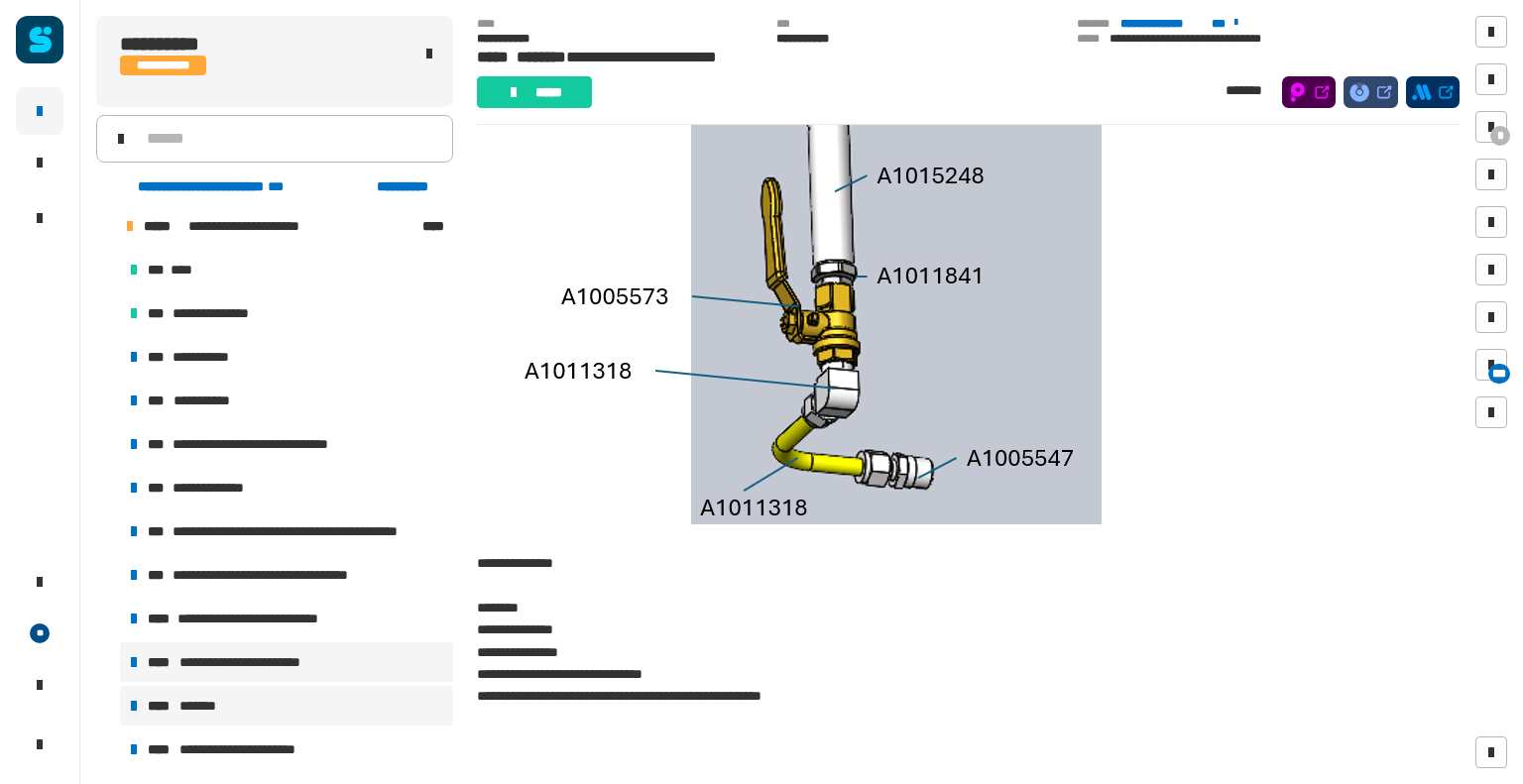 click on "****" at bounding box center (162, 706) 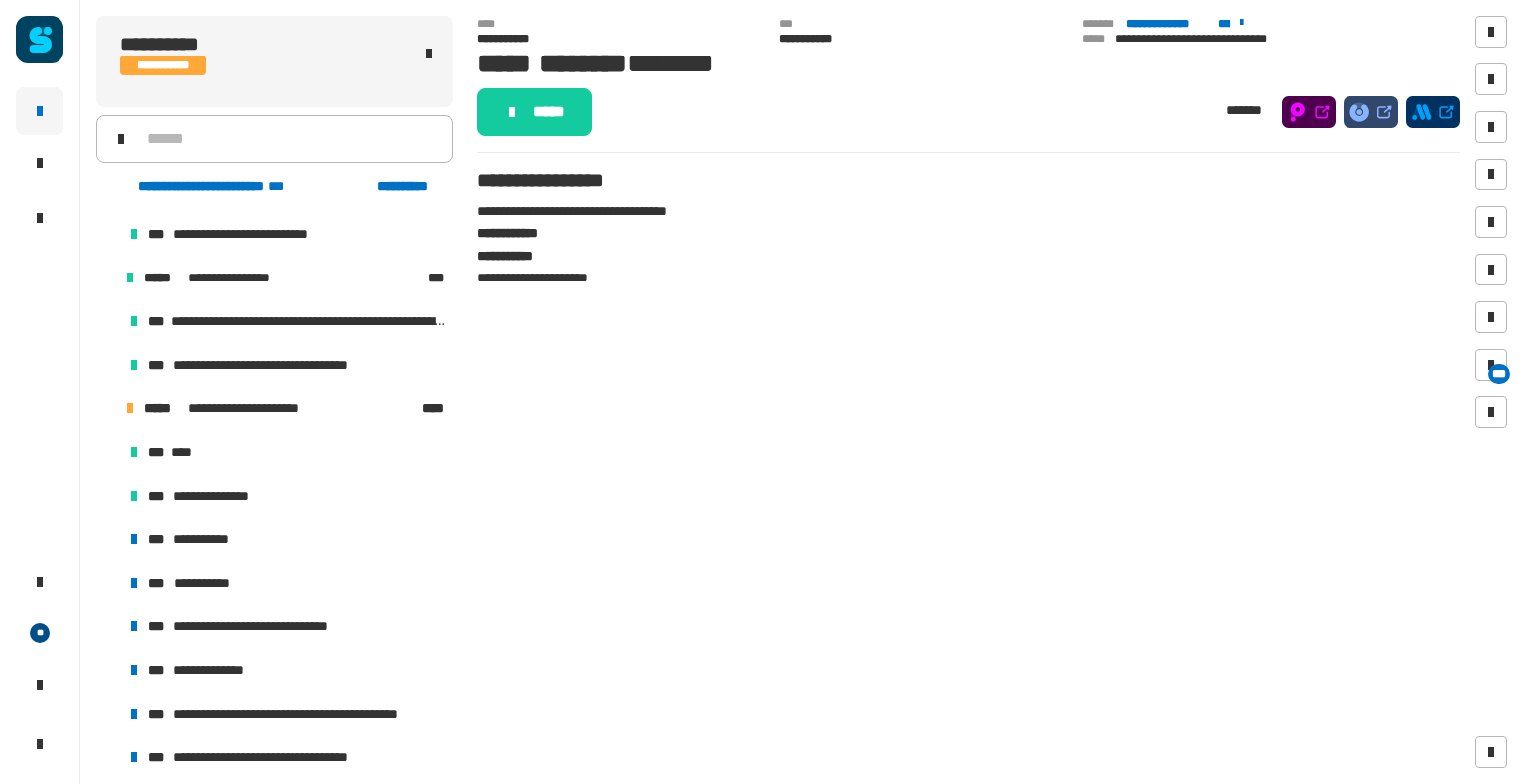 scroll, scrollTop: 302, scrollLeft: 0, axis: vertical 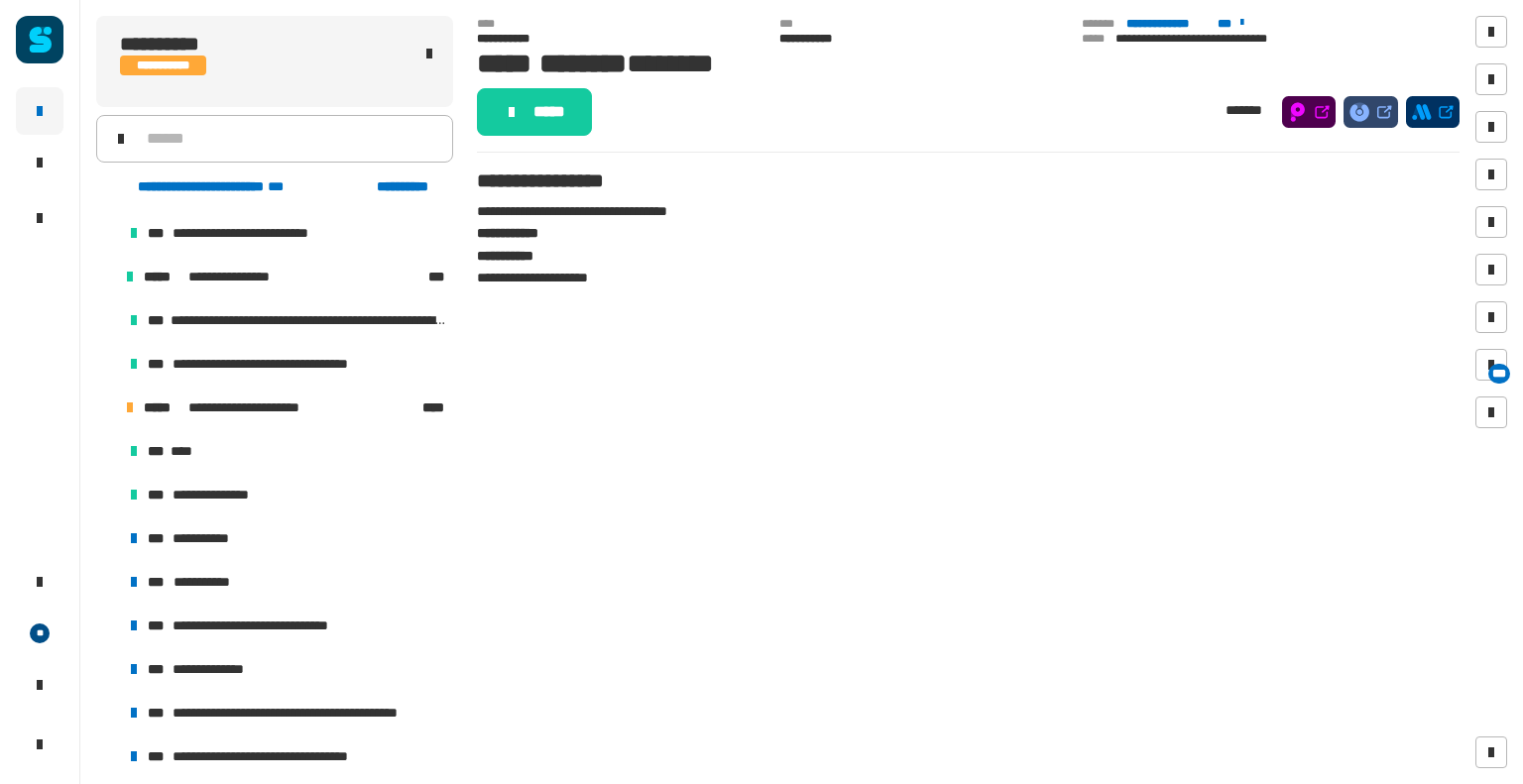 click on "**********" 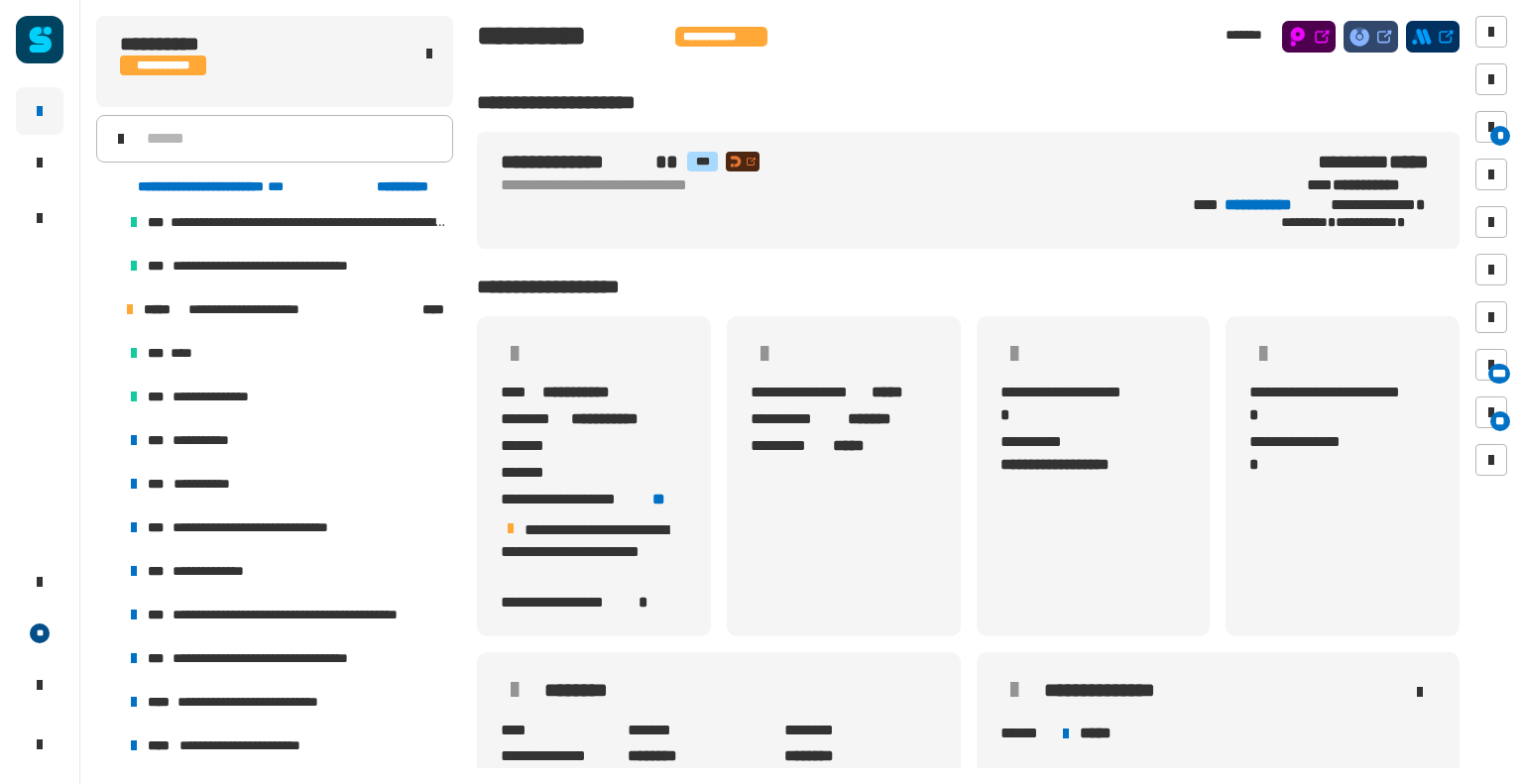 scroll, scrollTop: 413, scrollLeft: 0, axis: vertical 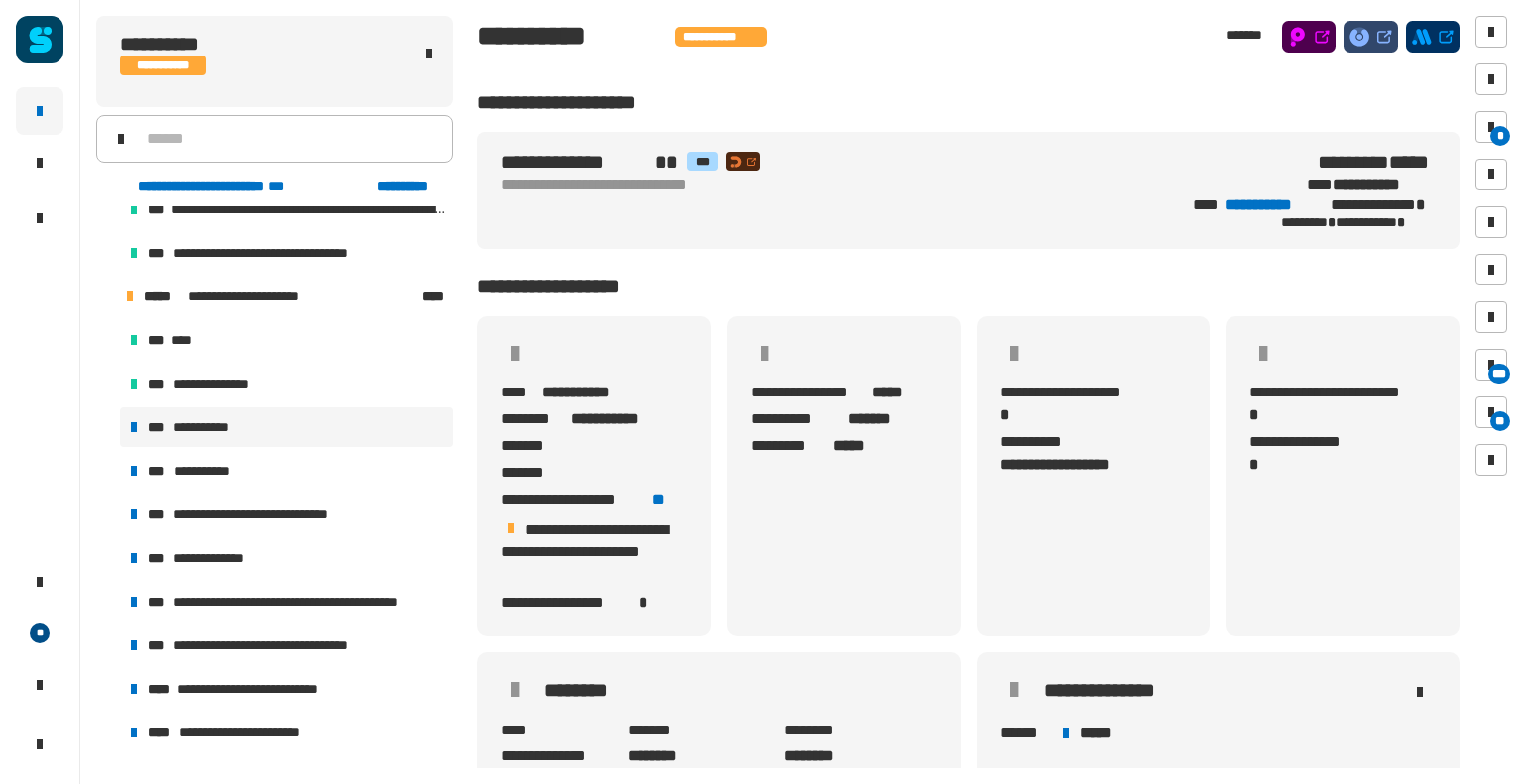 click on "**********" at bounding box center [287, 427] 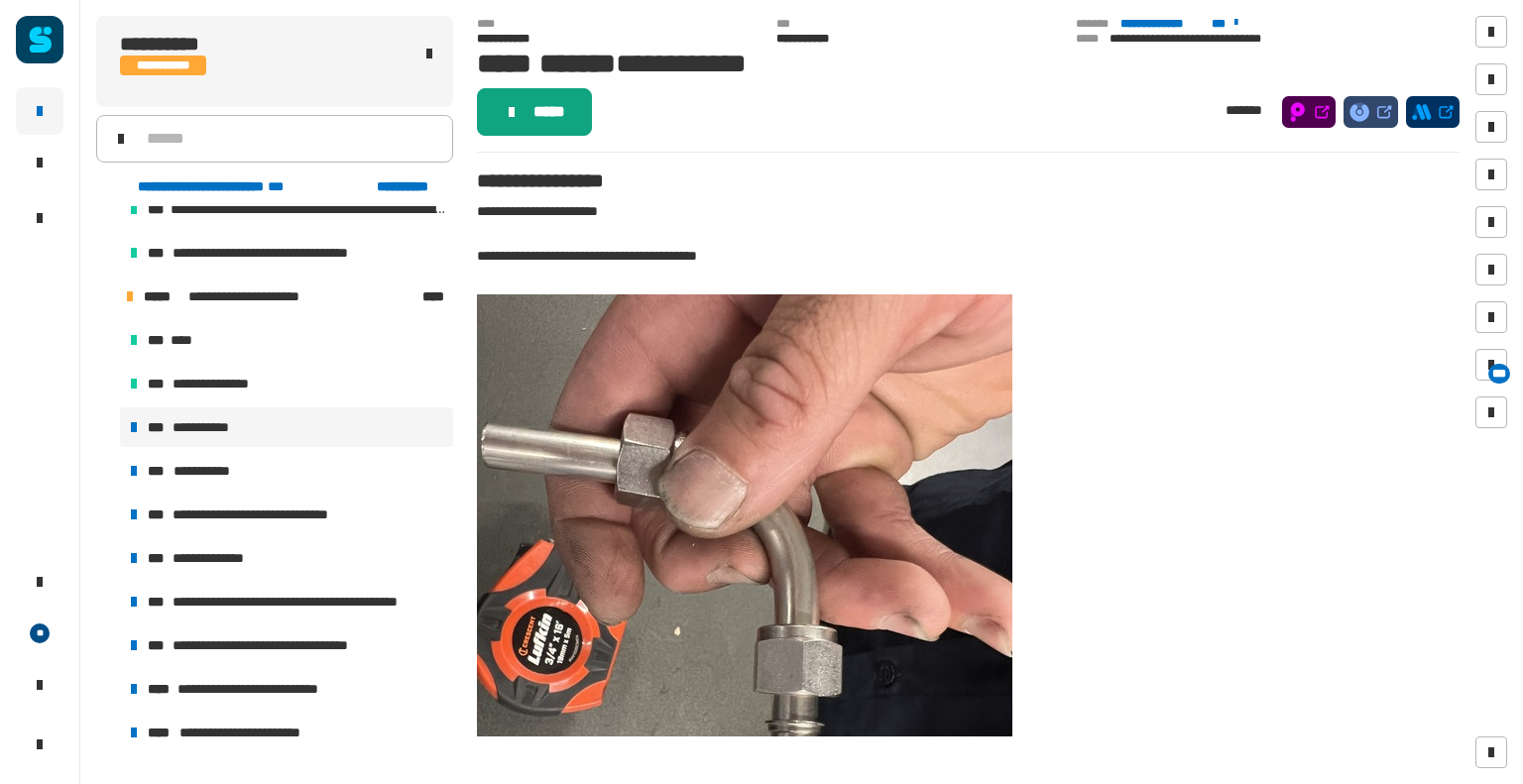 click on "*****" 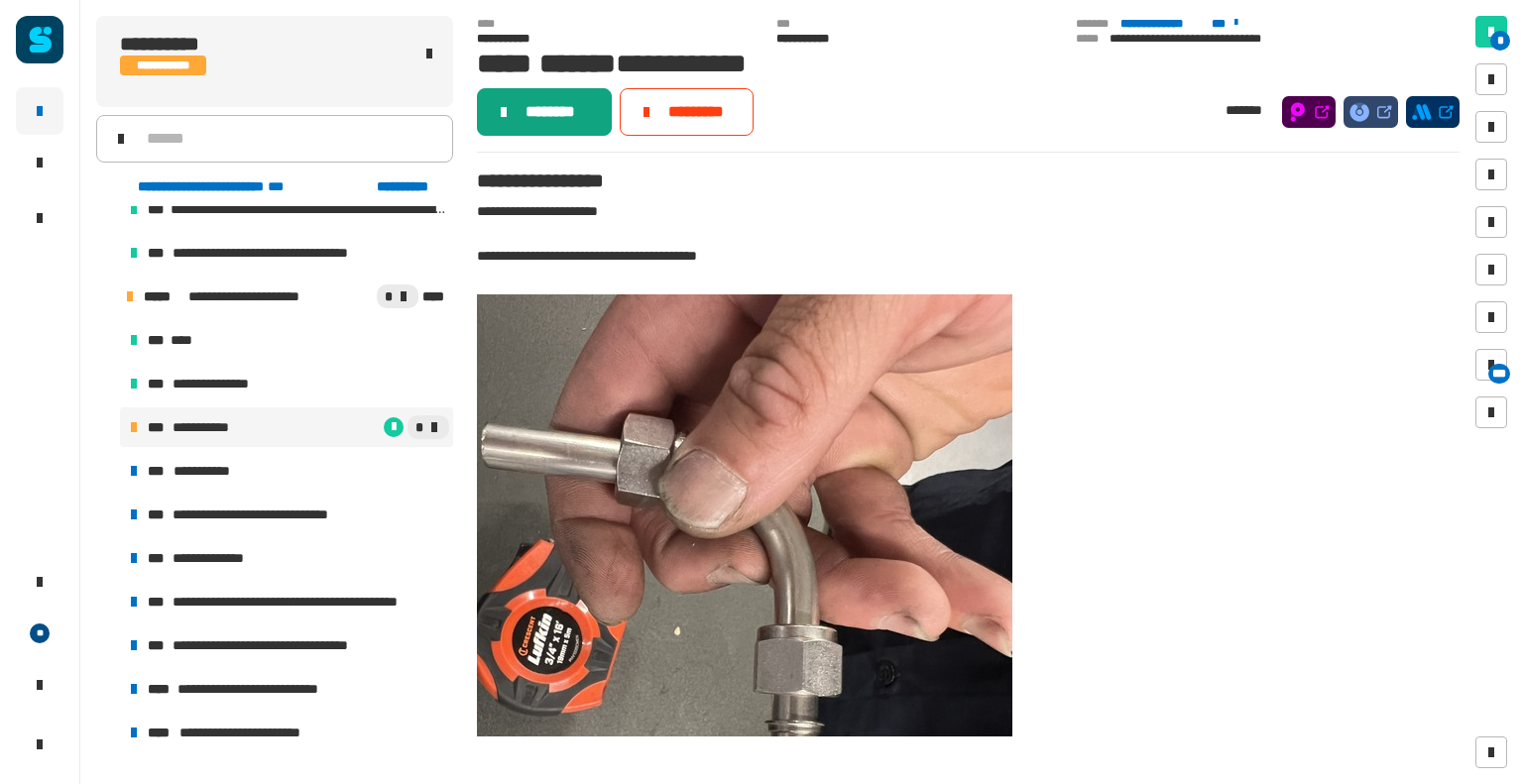 click on "********" 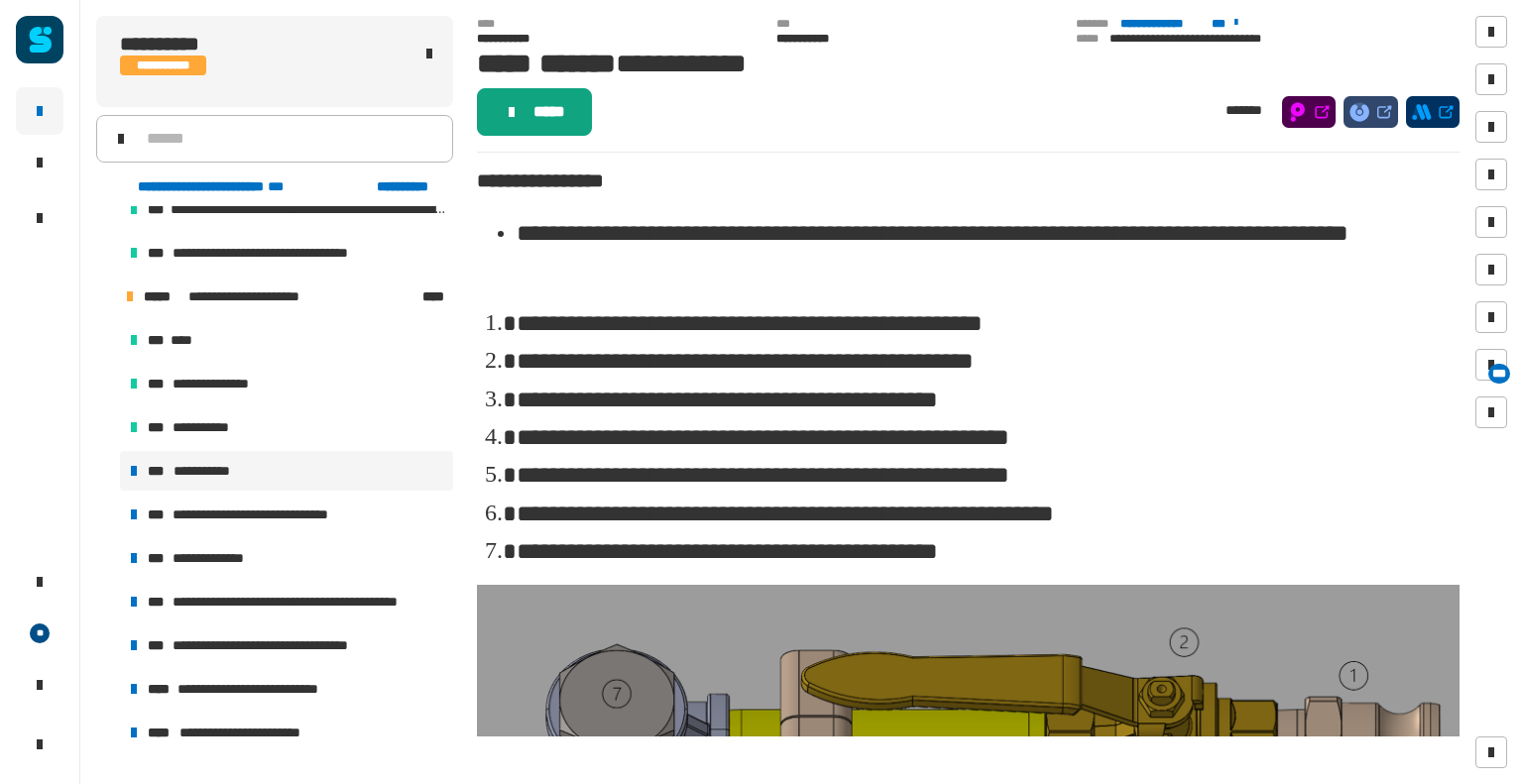 click on "*****" 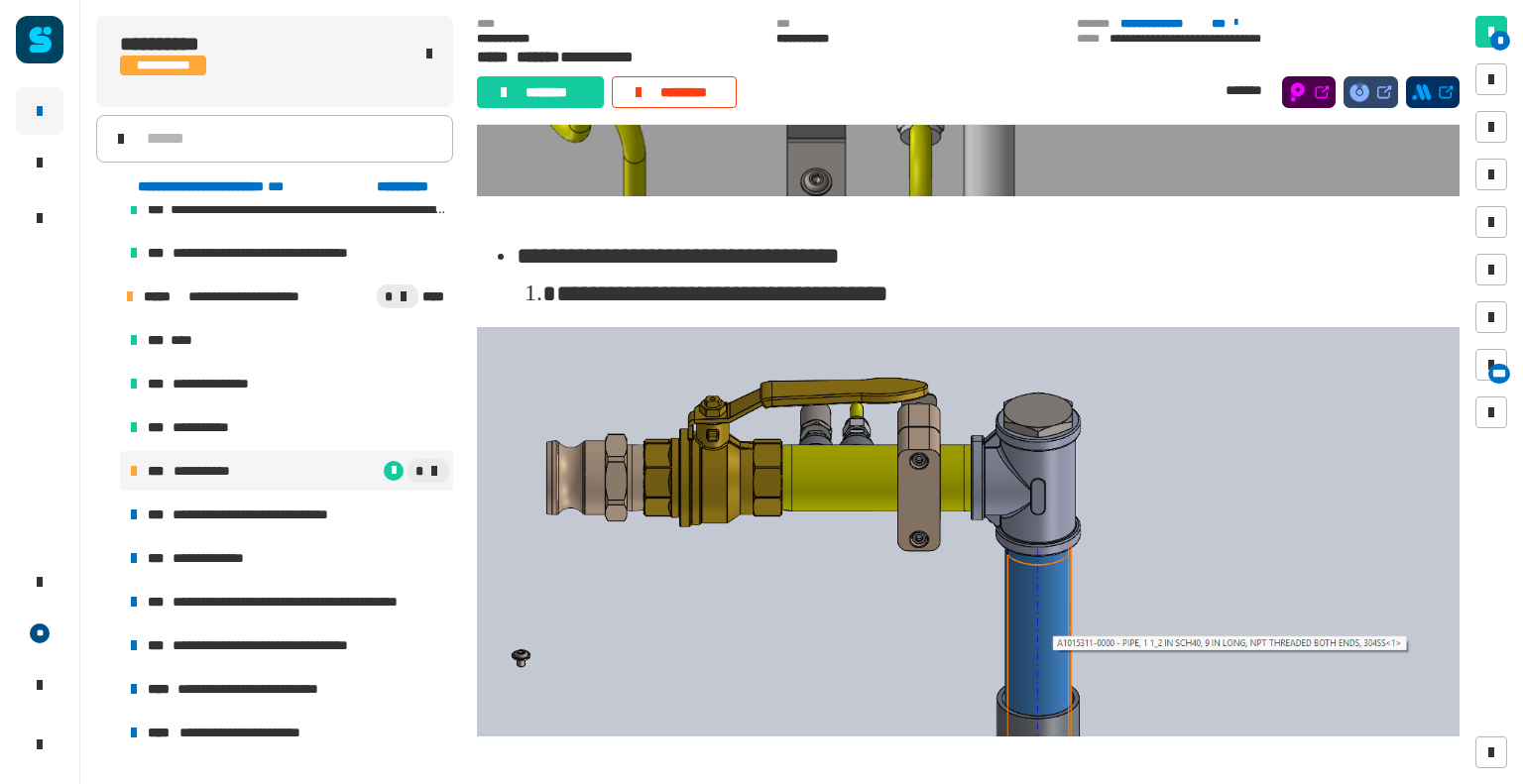 scroll, scrollTop: 861, scrollLeft: 0, axis: vertical 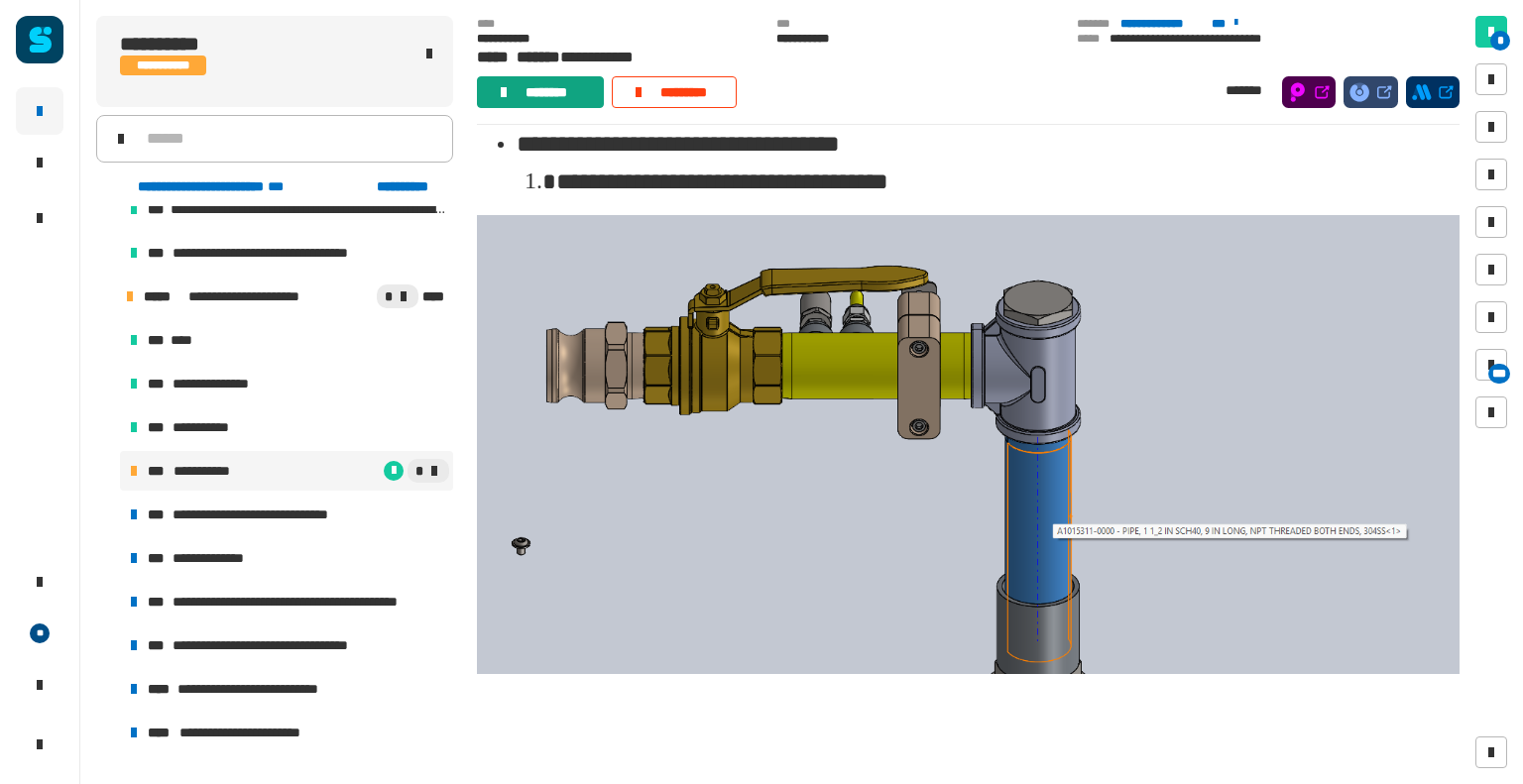 click on "********" 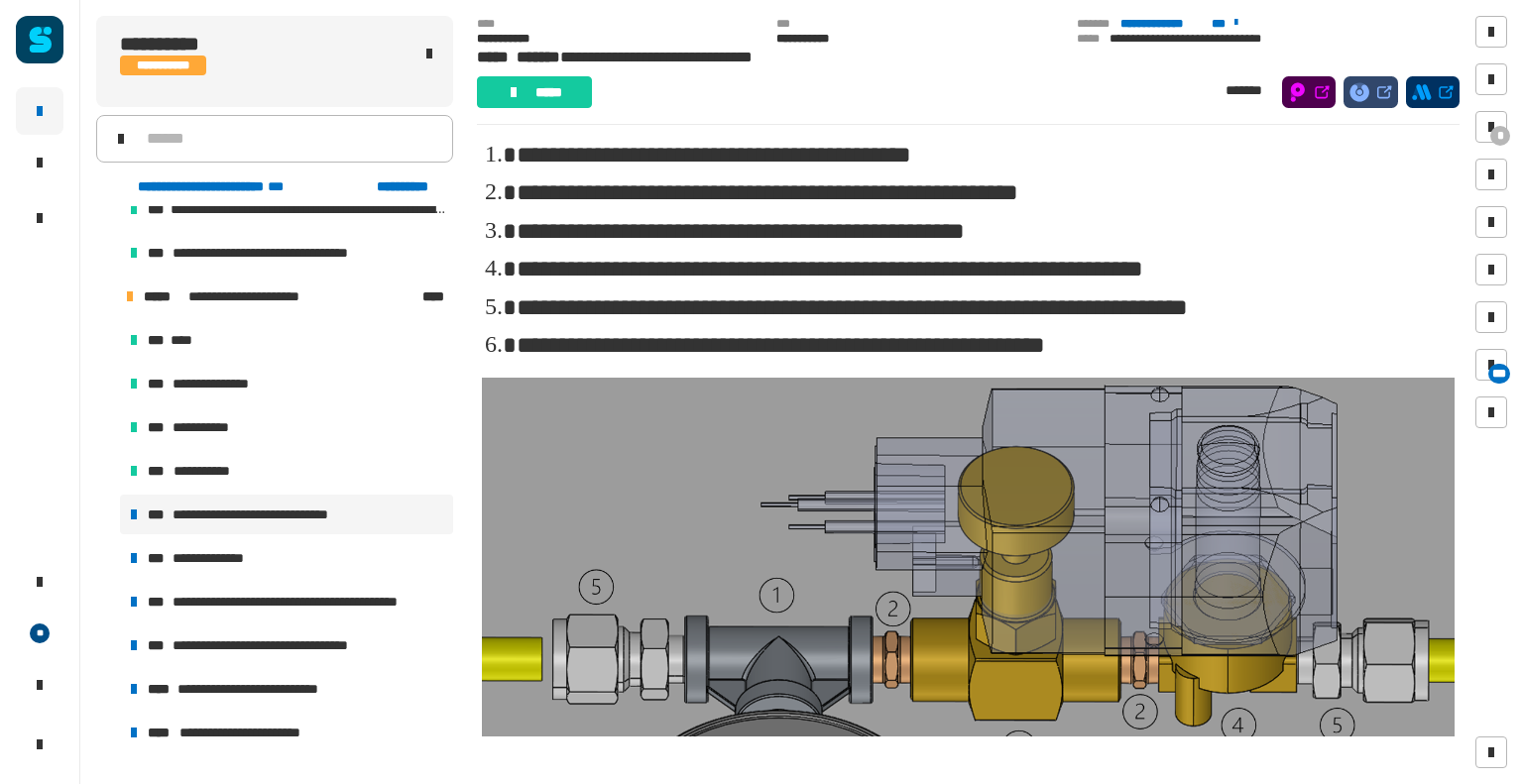 scroll, scrollTop: 1094, scrollLeft: 0, axis: vertical 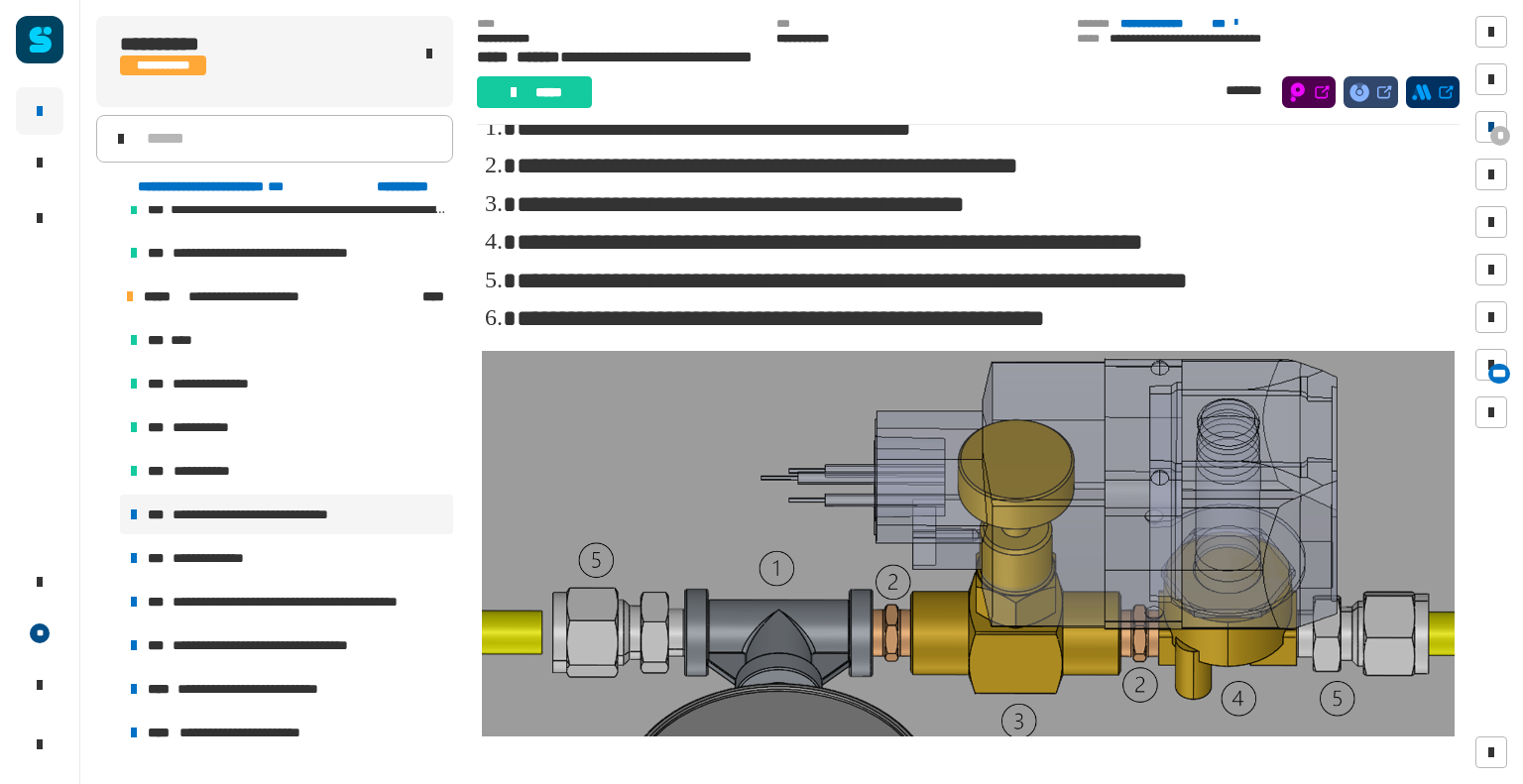 click on "*" at bounding box center [1500, 136] 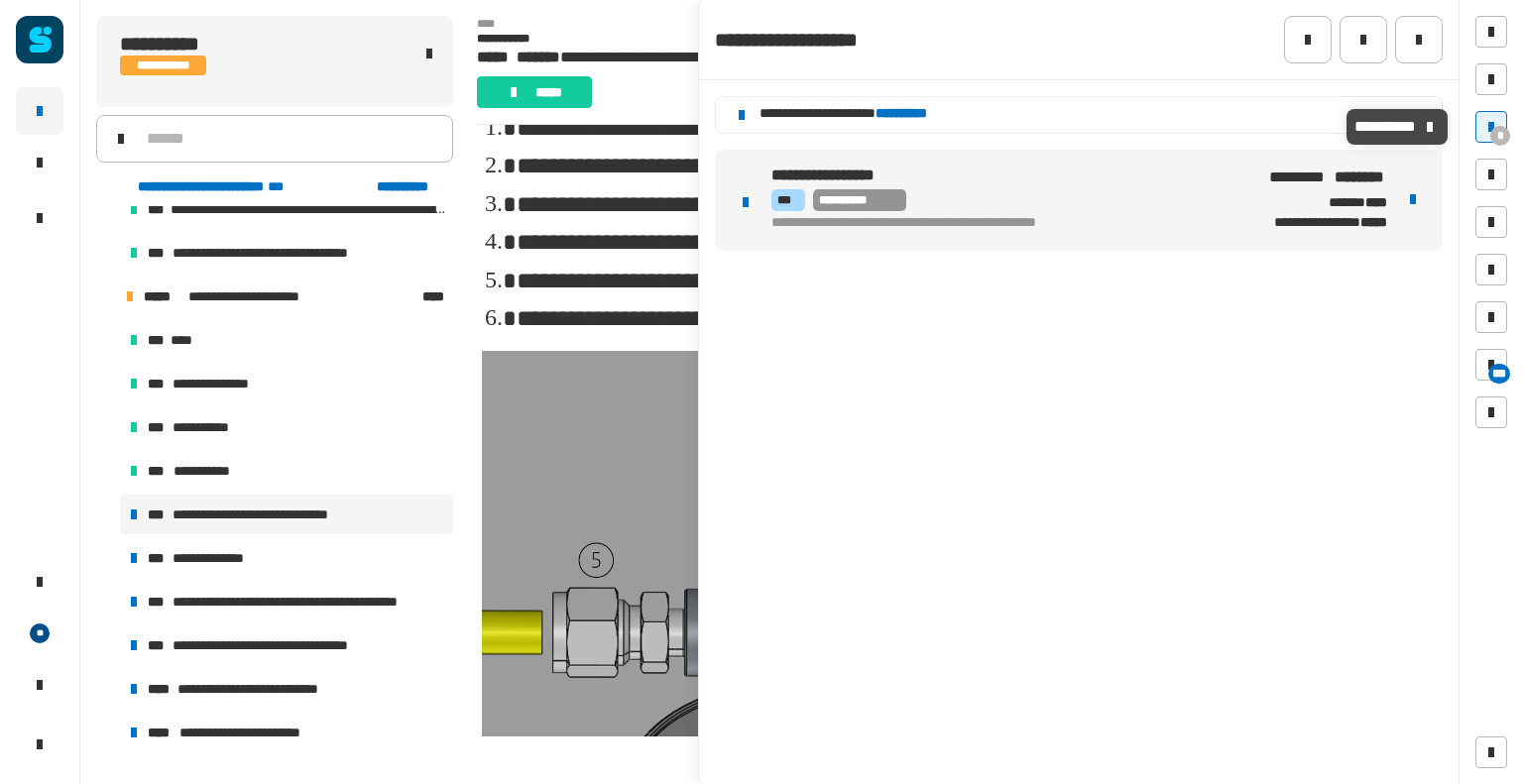 click on "**********" 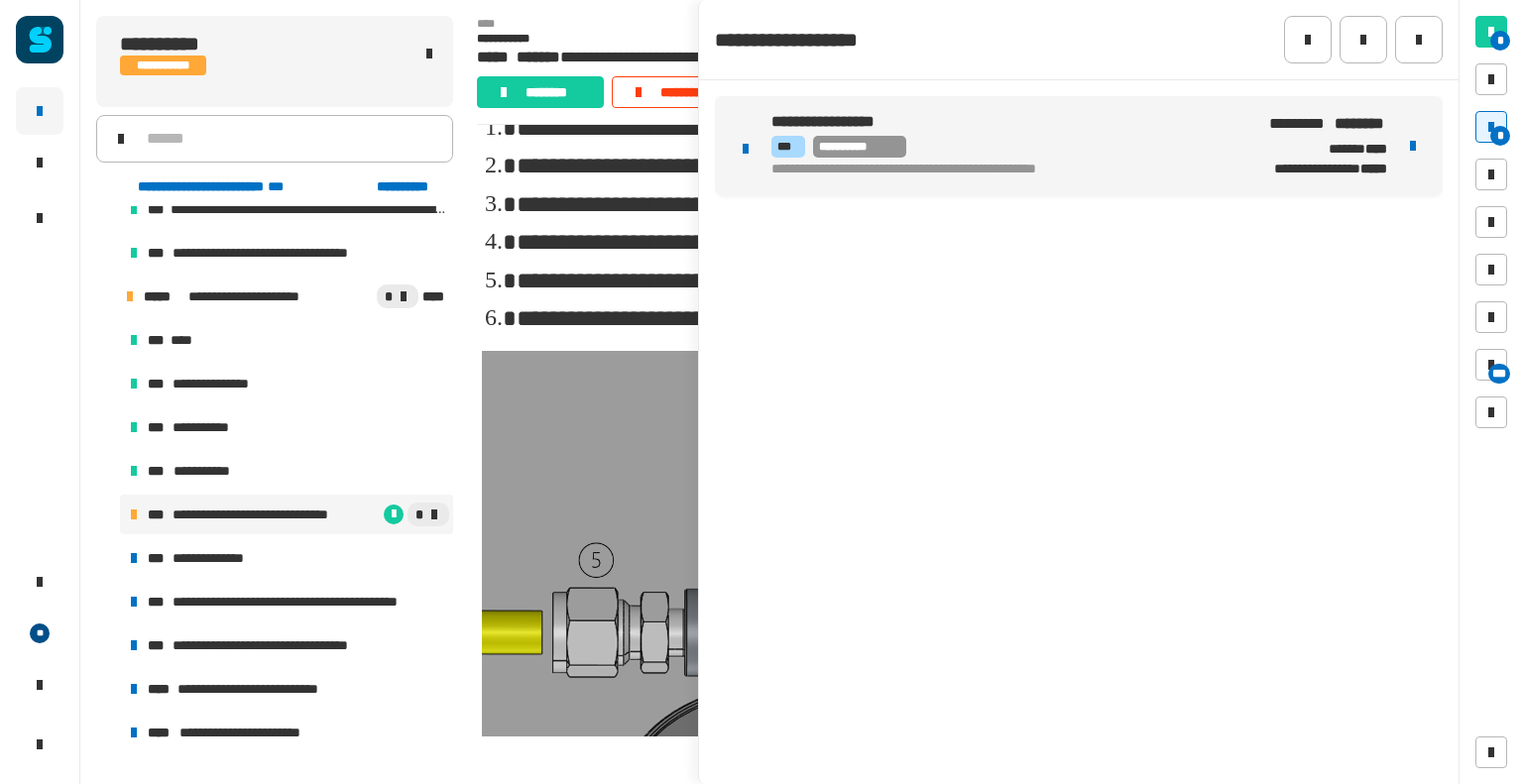 click on "**********" at bounding box center (1003, 170) 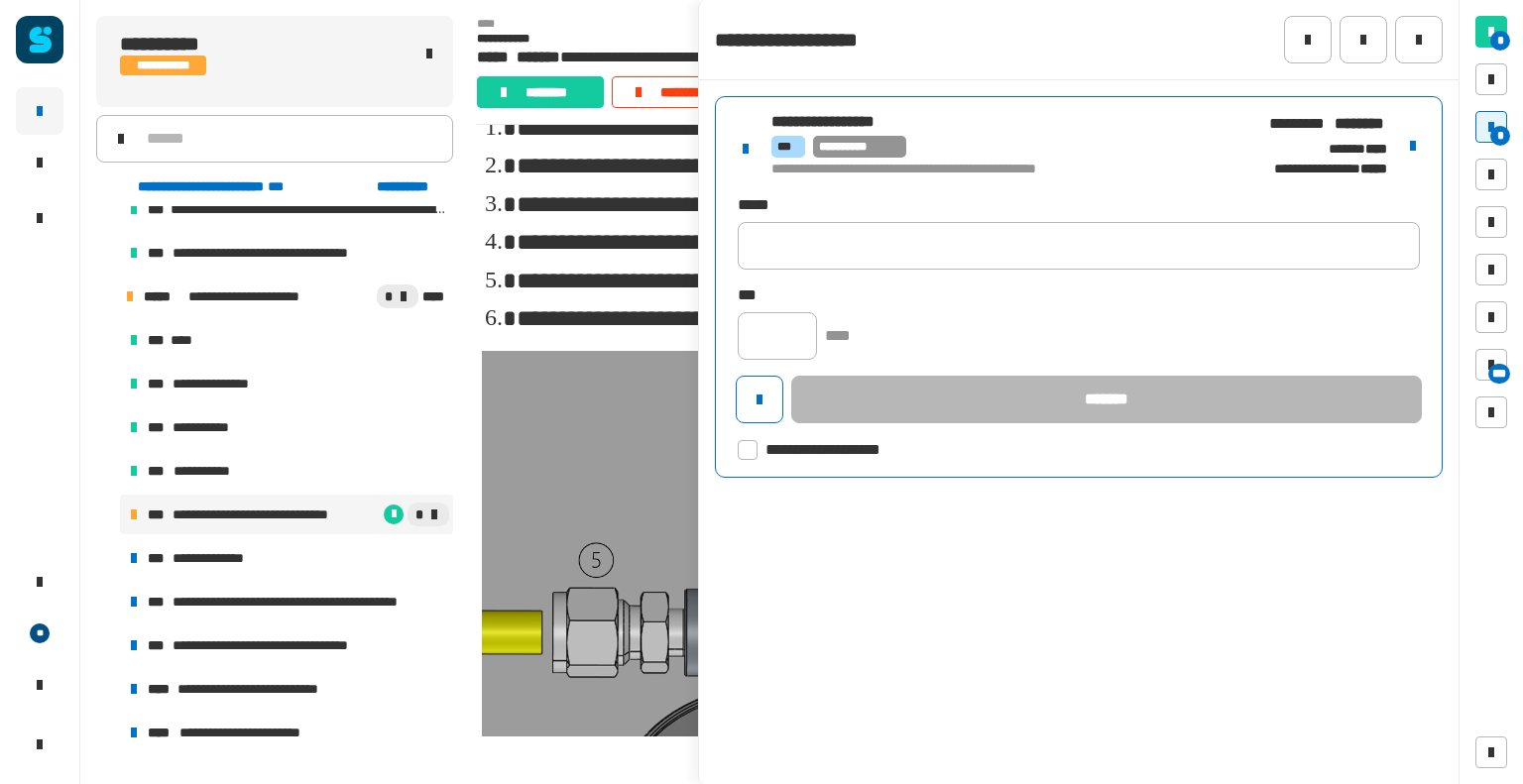 click 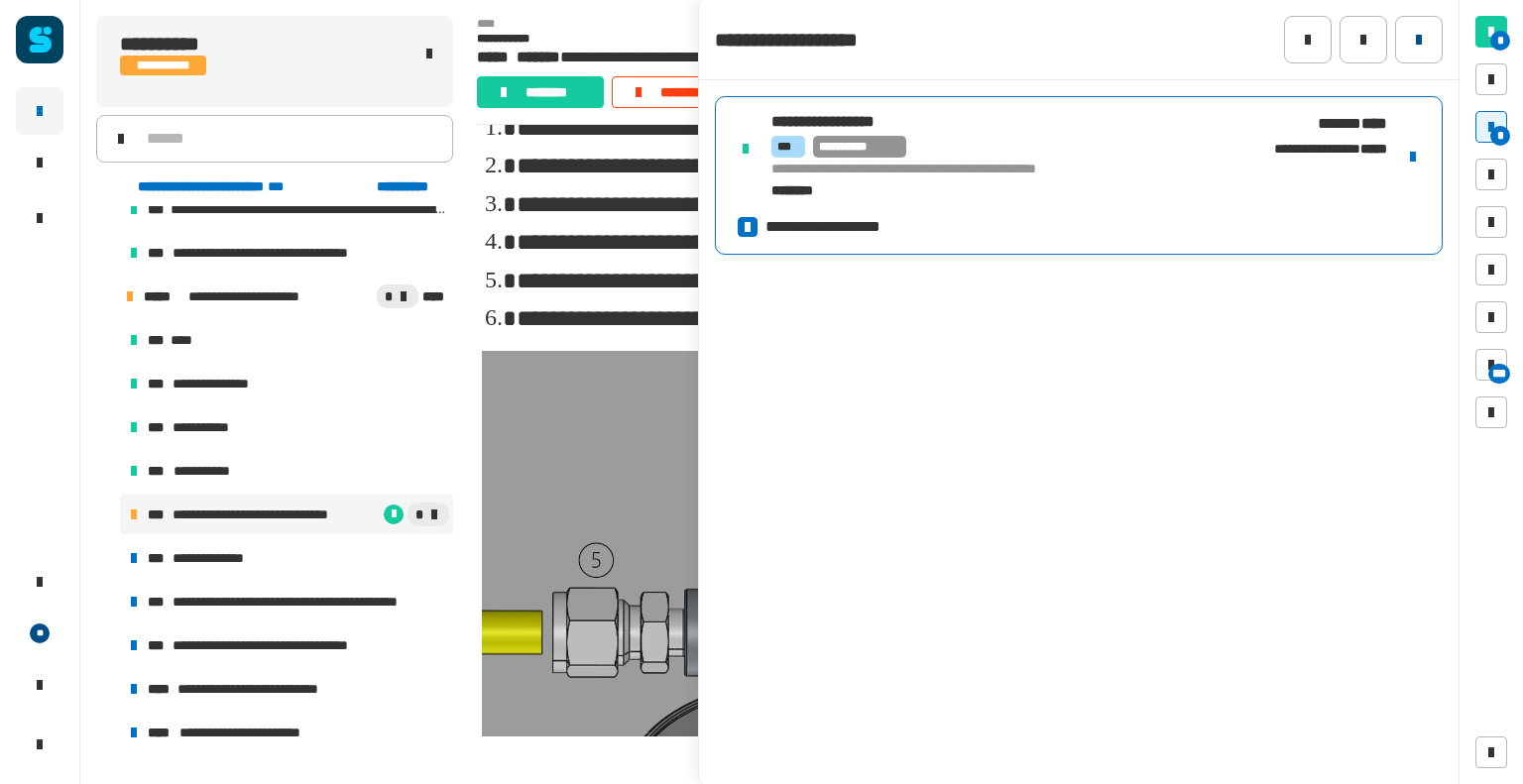 click 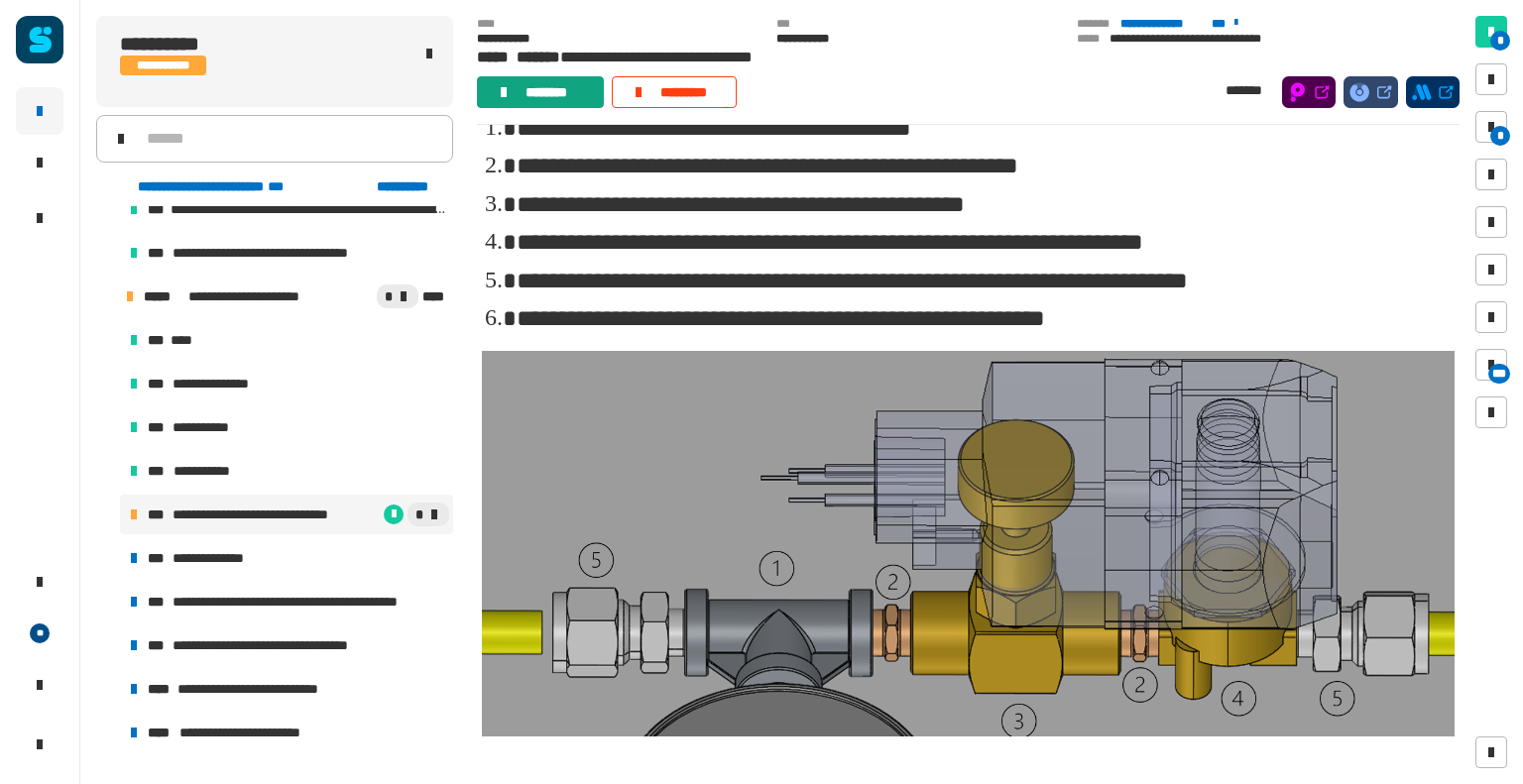 click on "********" 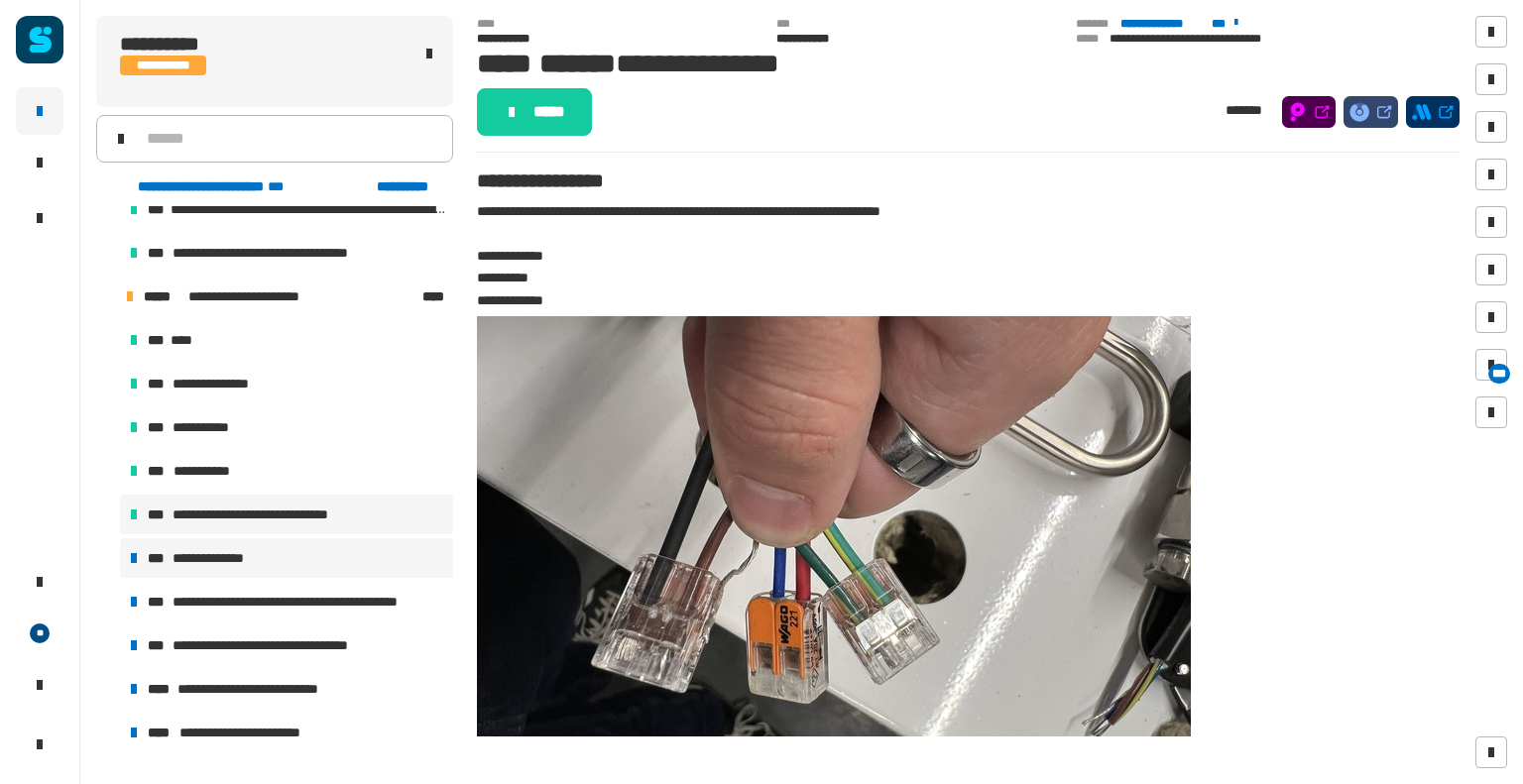 click on "**********" at bounding box center (270, 514) 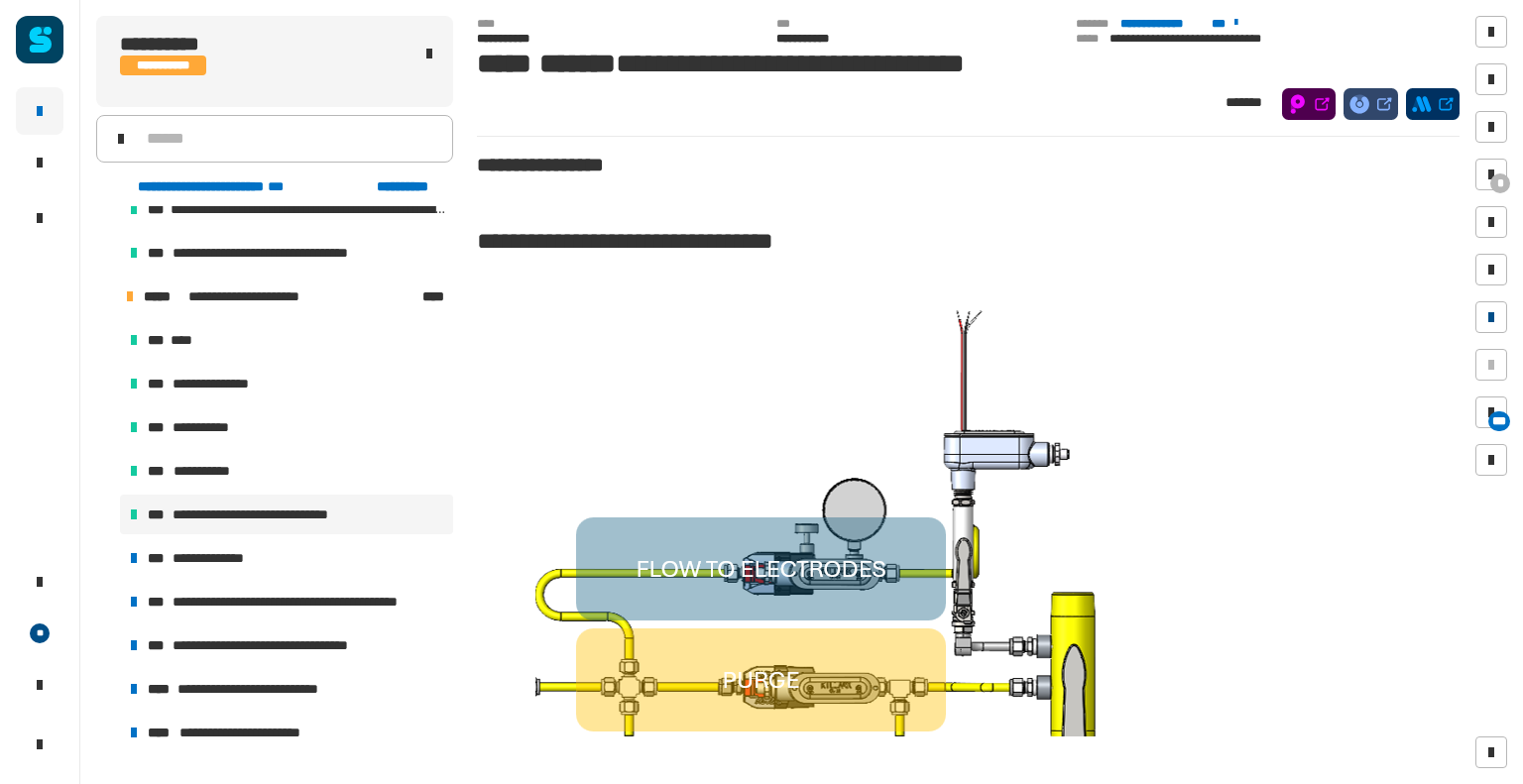 click at bounding box center (1491, 317) 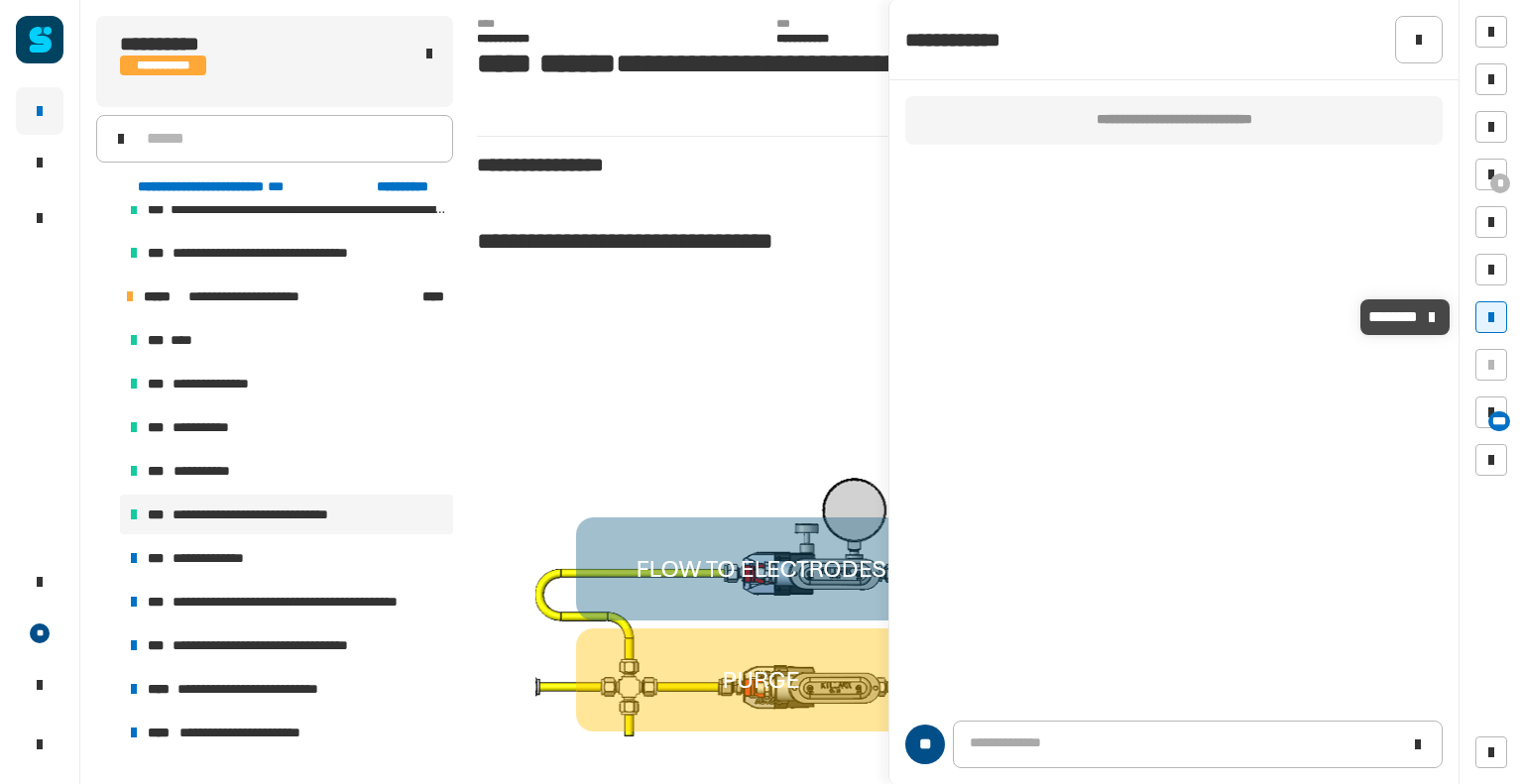 click on "**********" 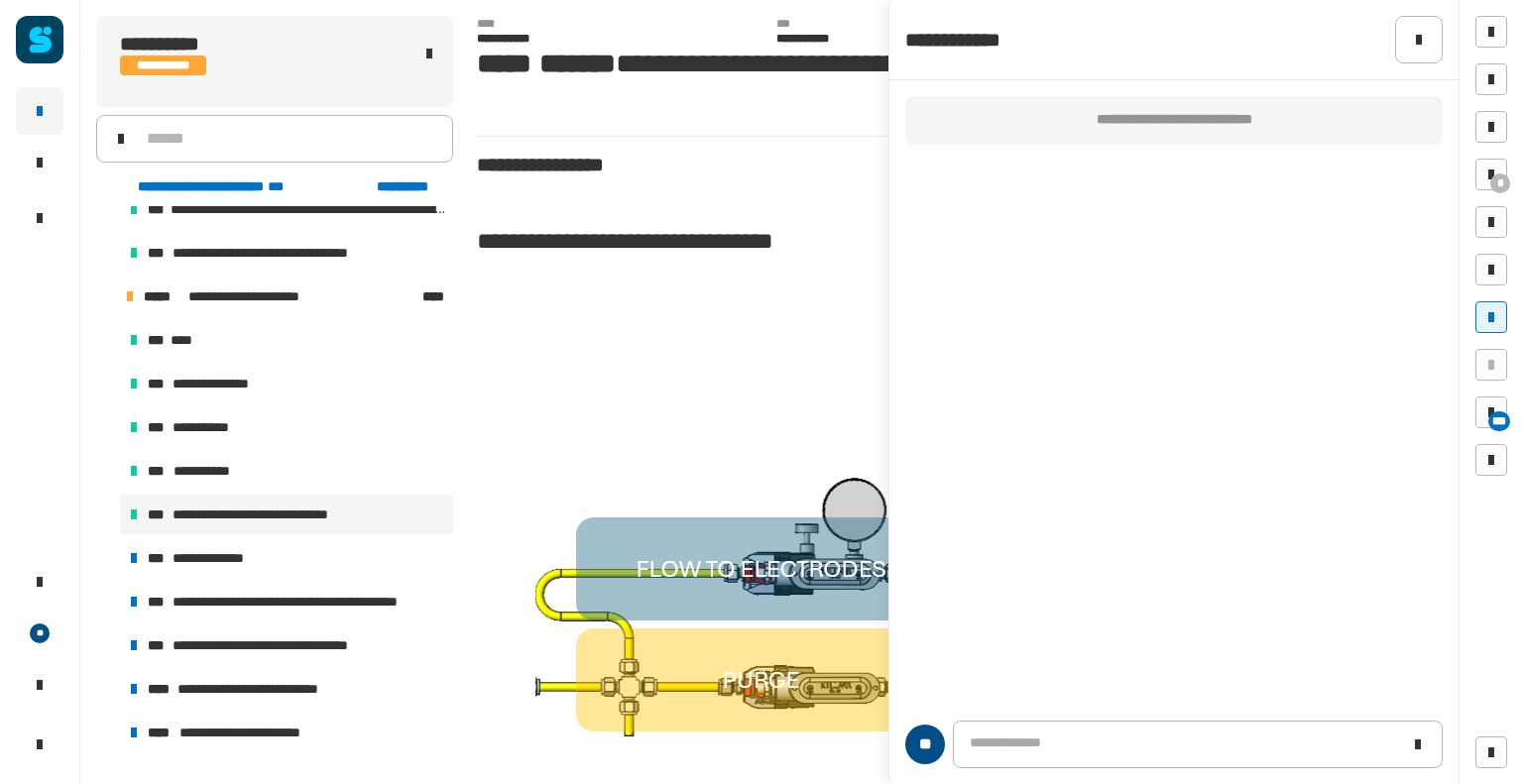 click 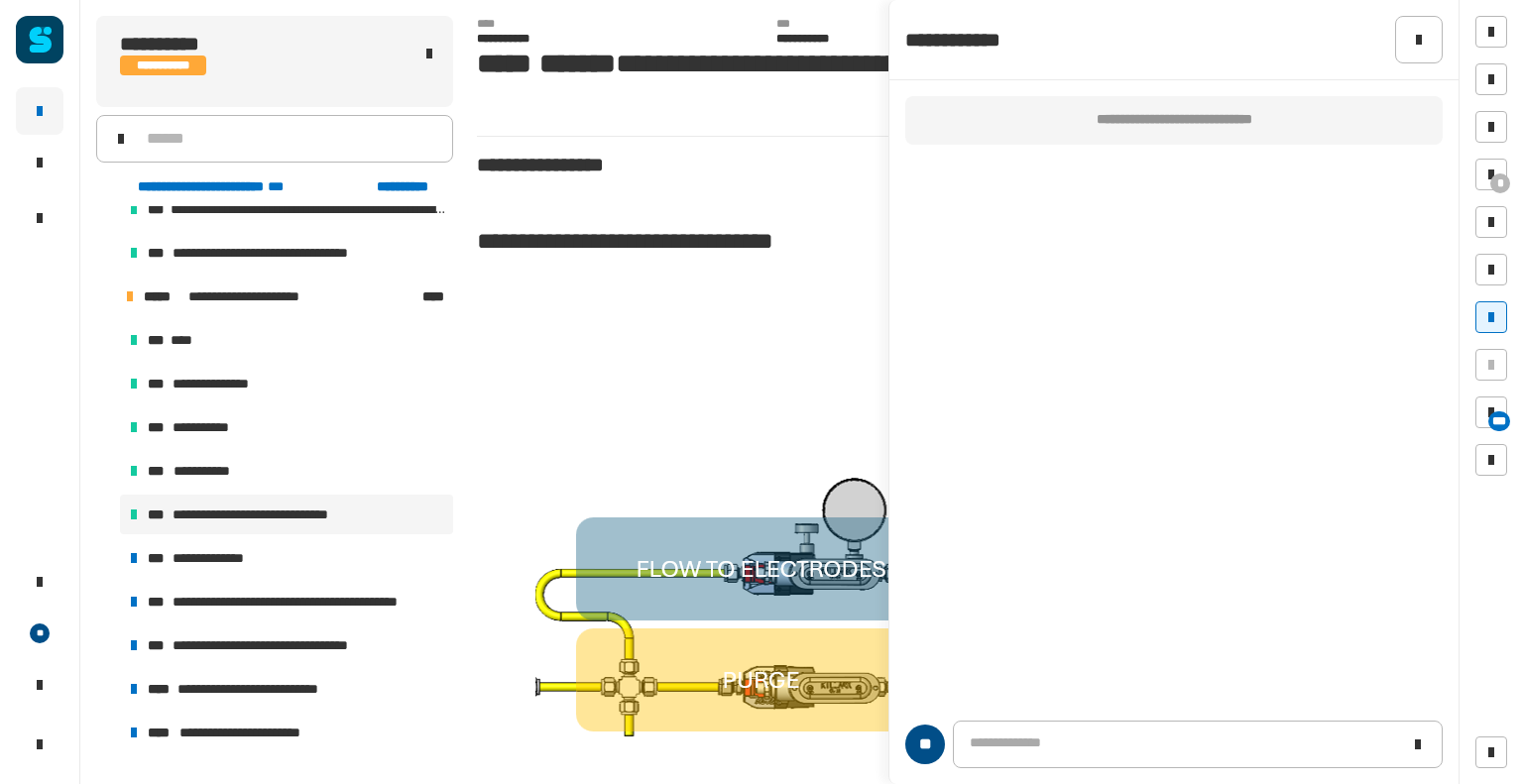 type 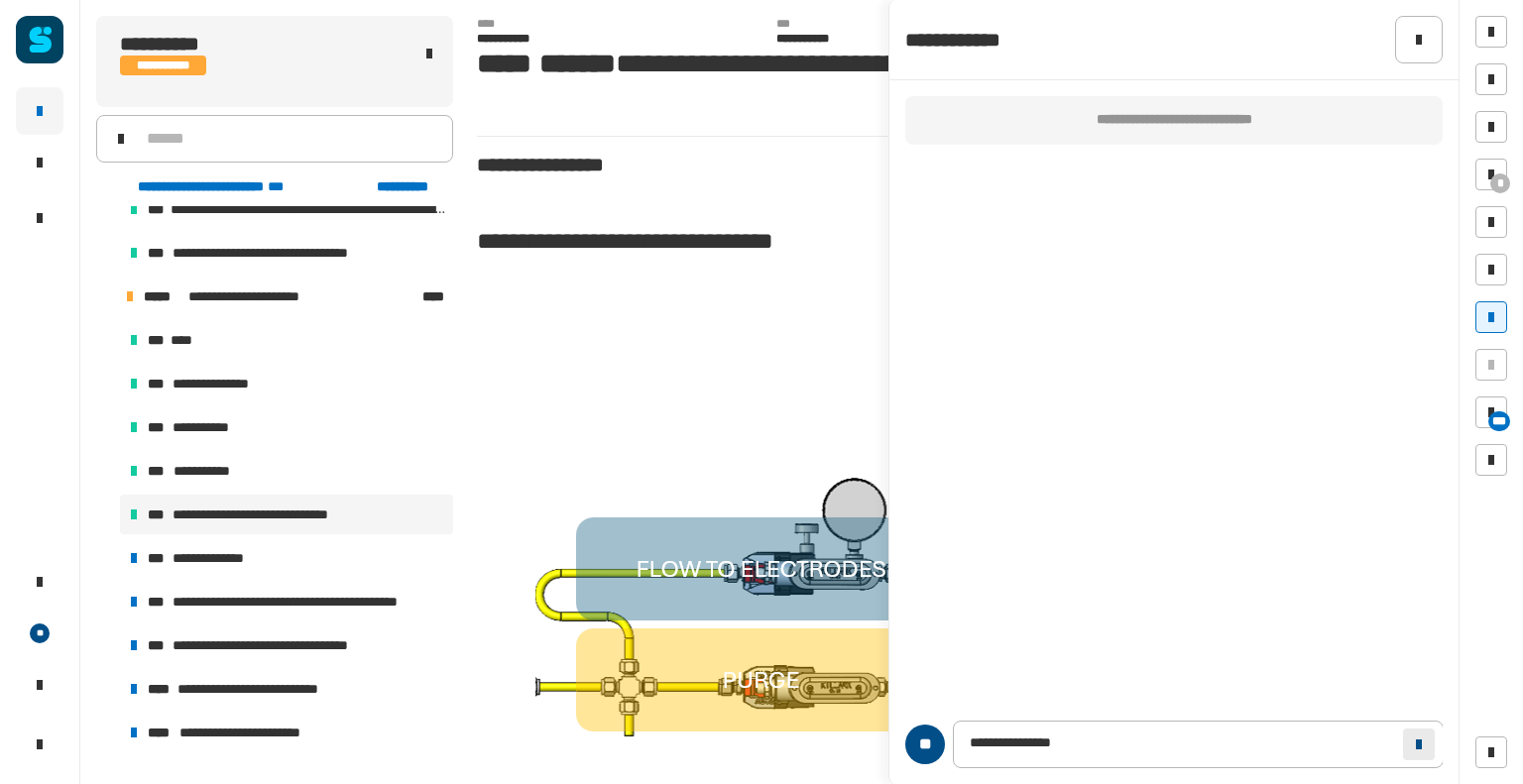 click 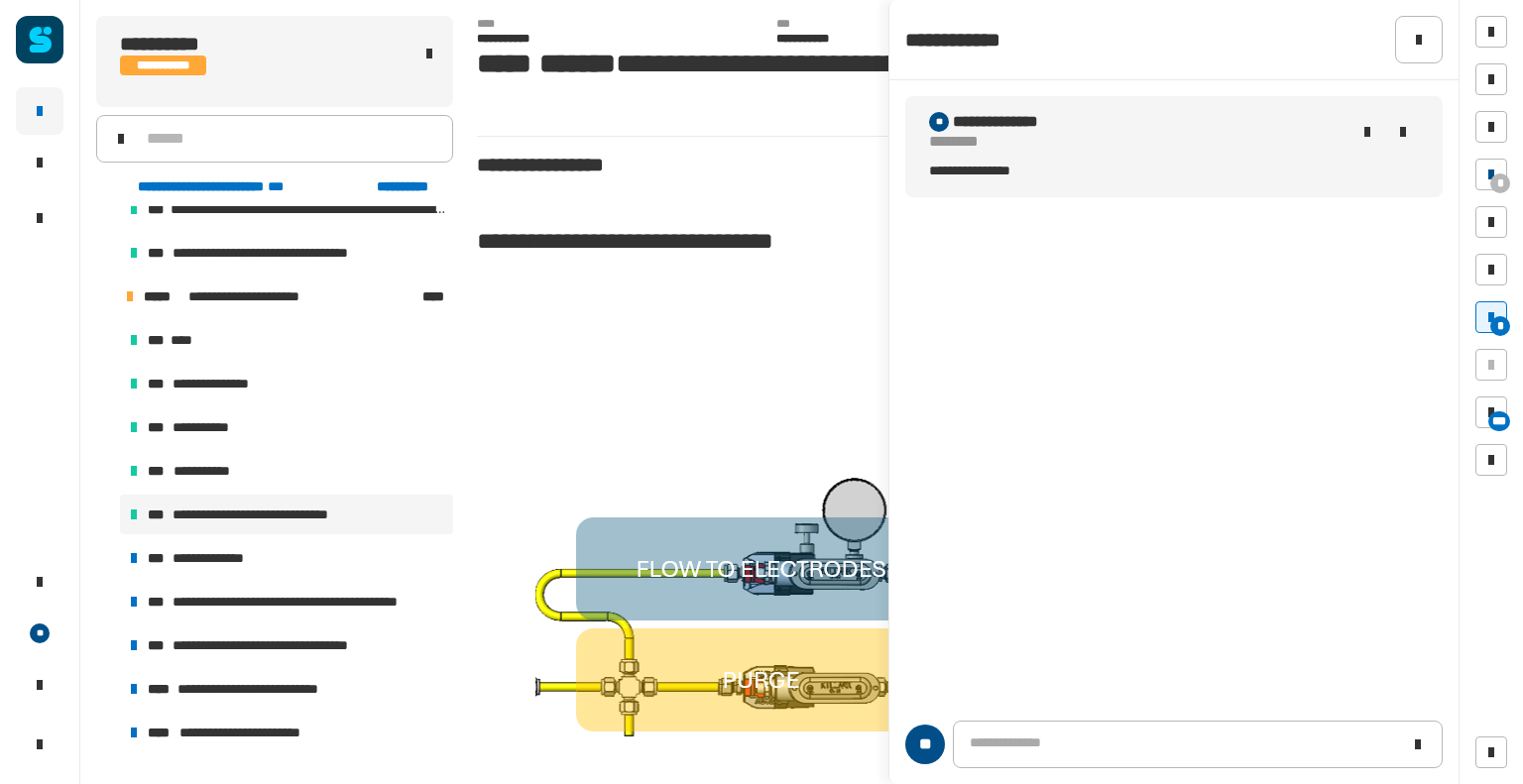 click on "*" at bounding box center [1500, 183] 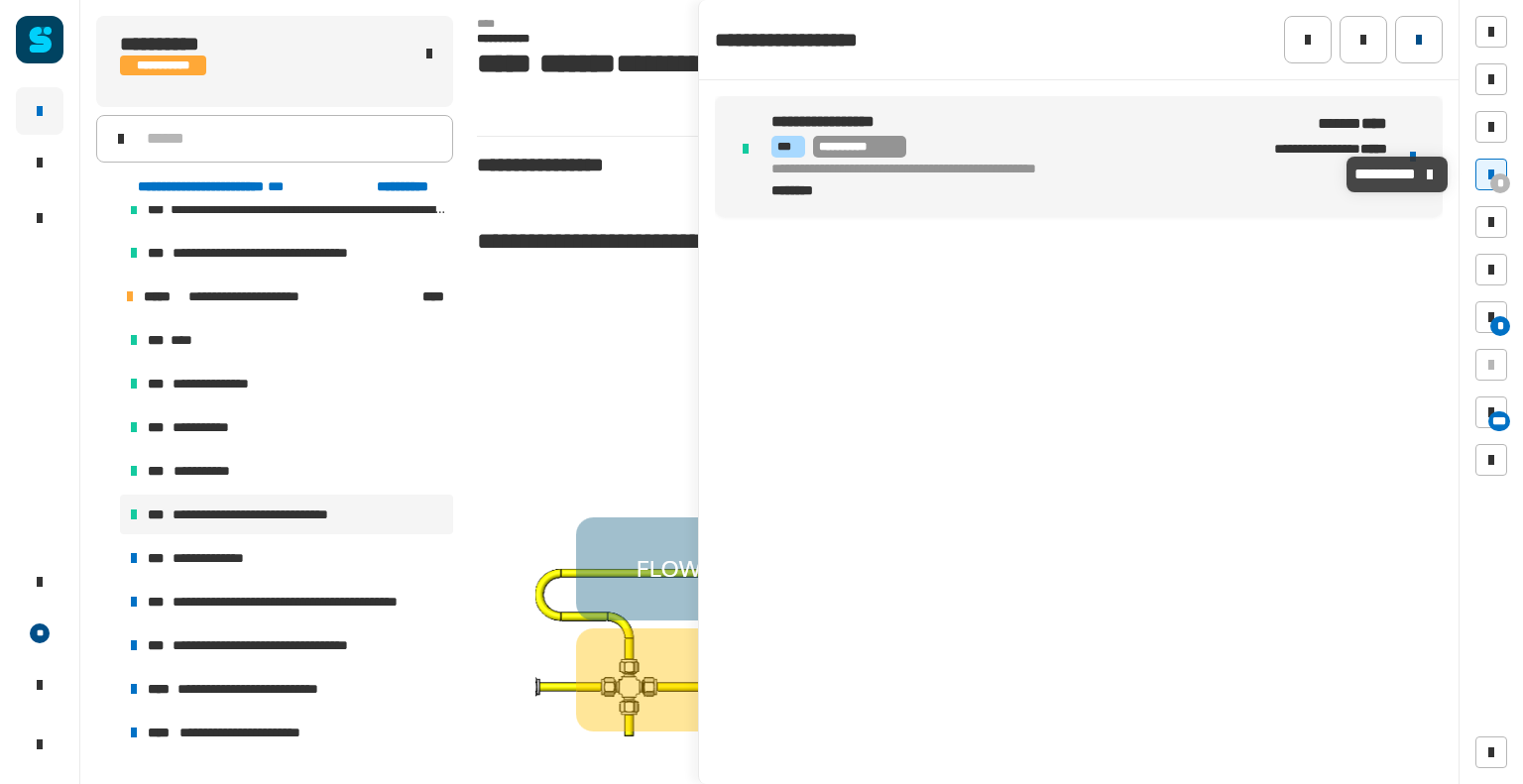 click 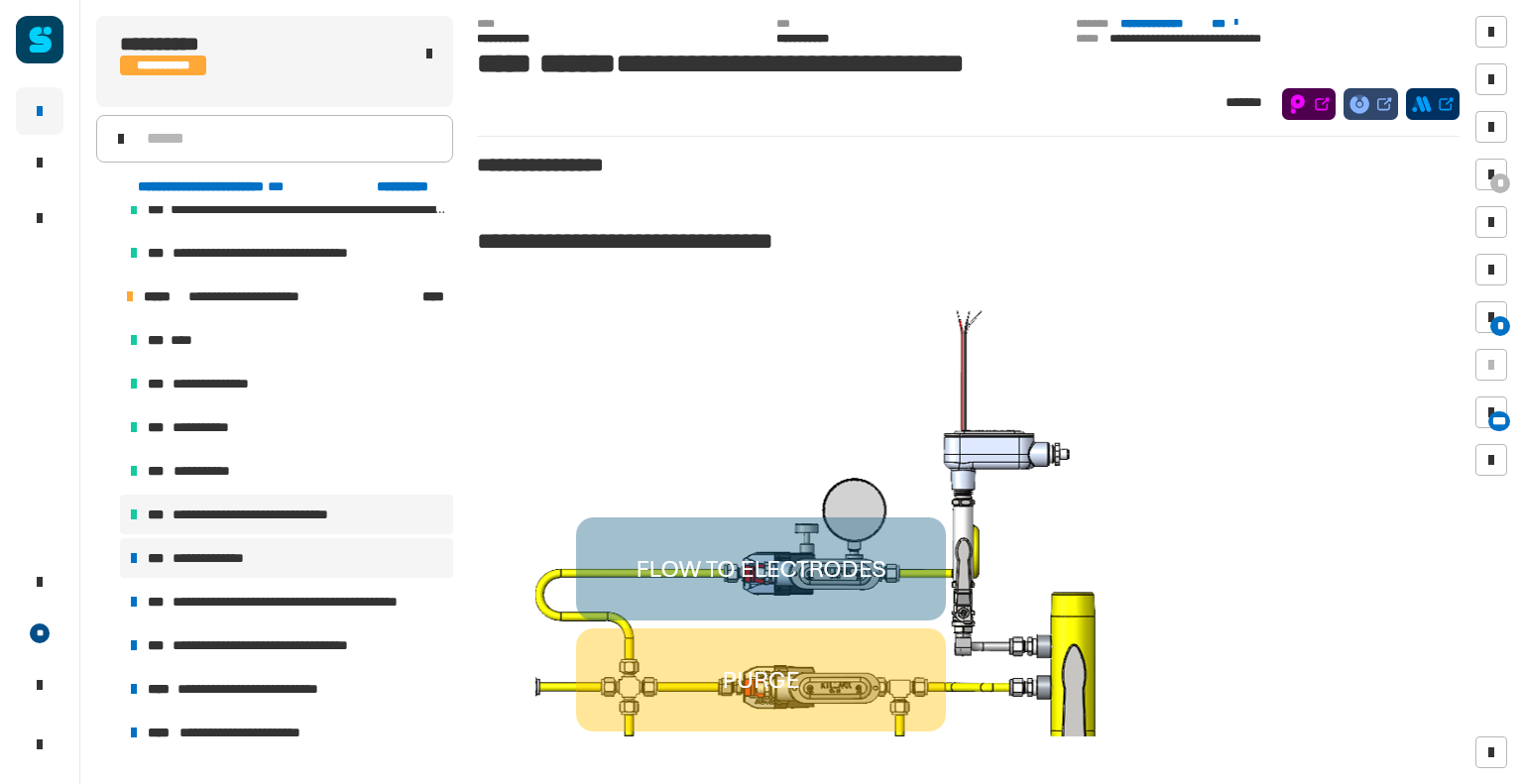 click on "**********" at bounding box center [287, 558] 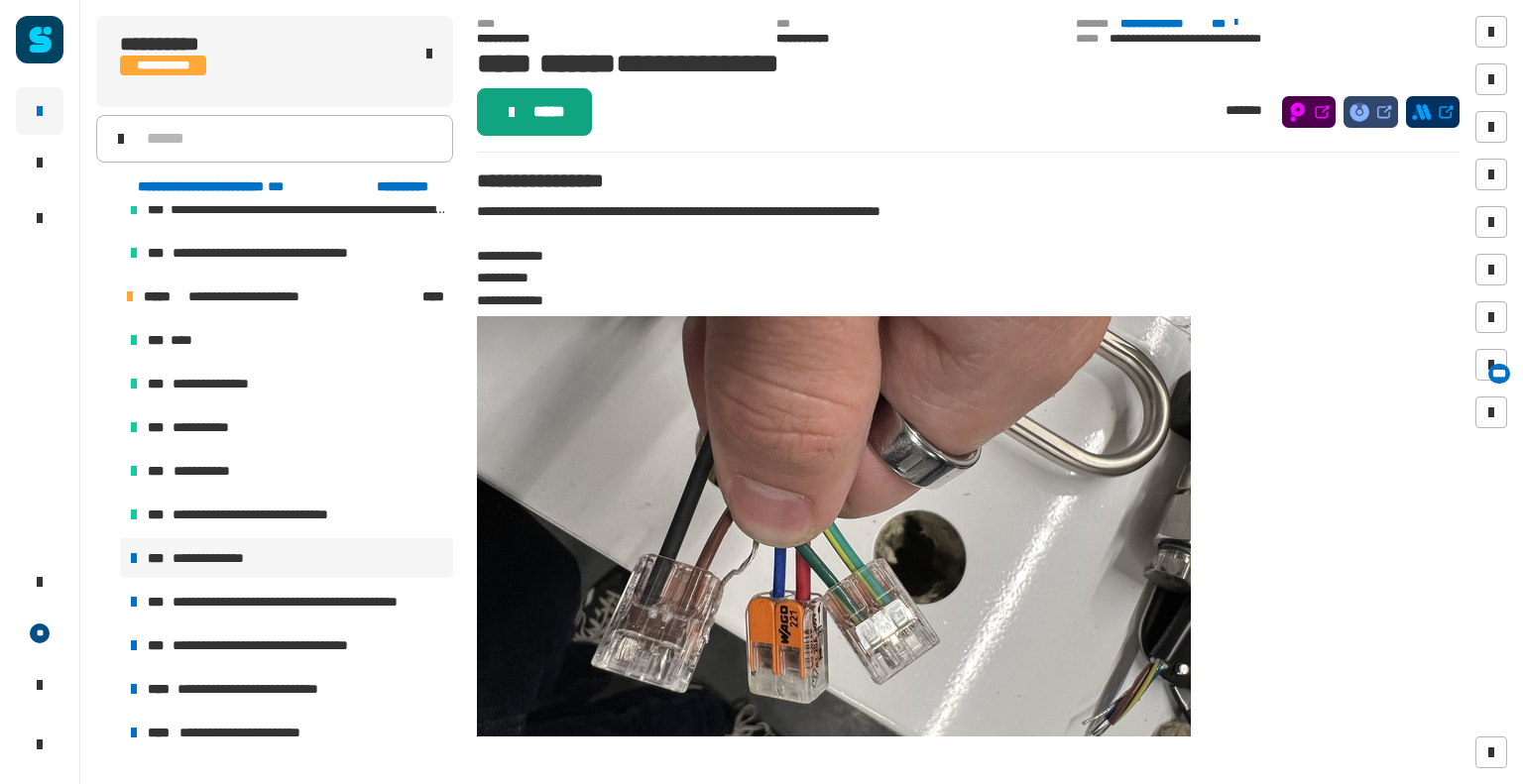 click on "*****" 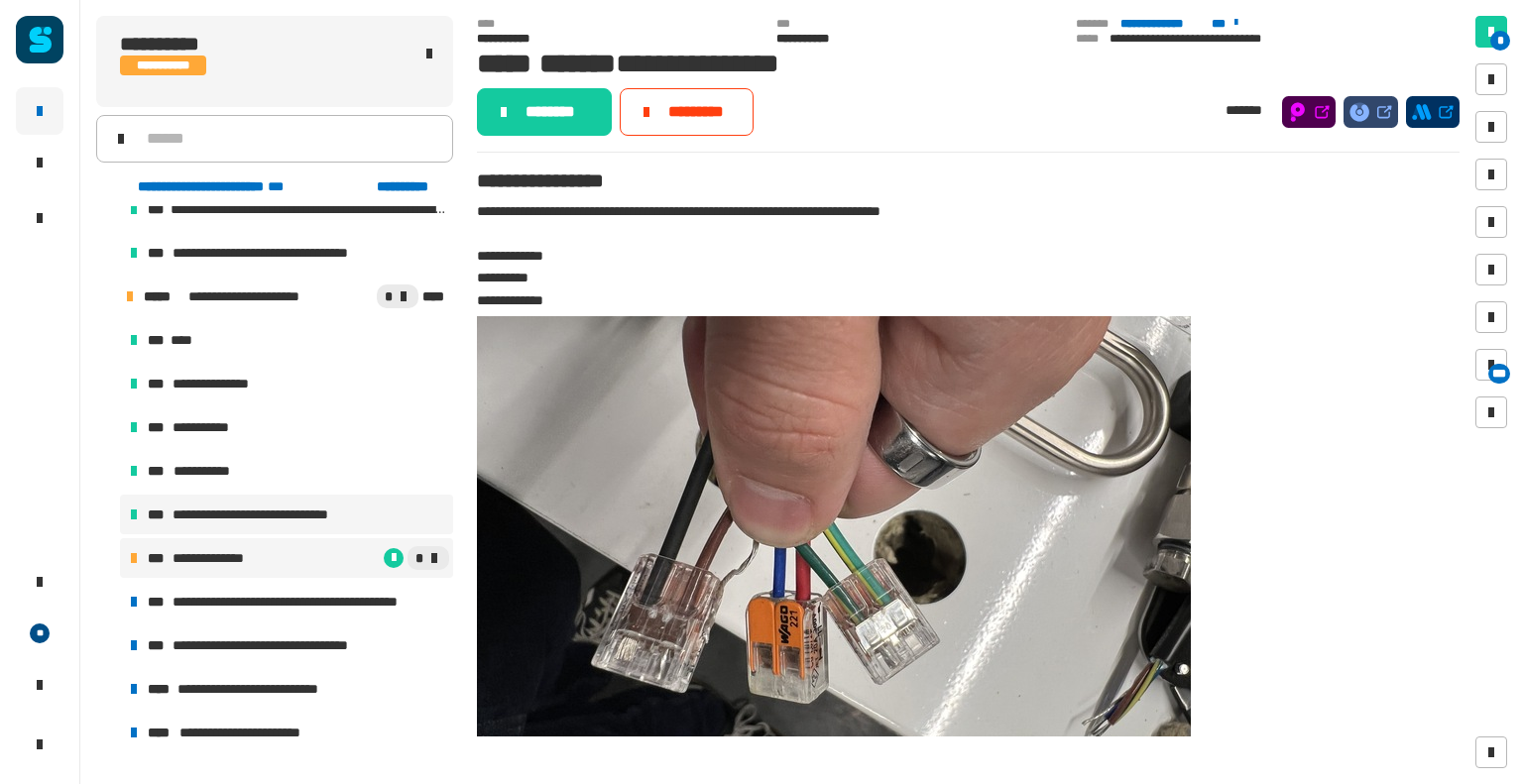 click on "**********" at bounding box center [287, 514] 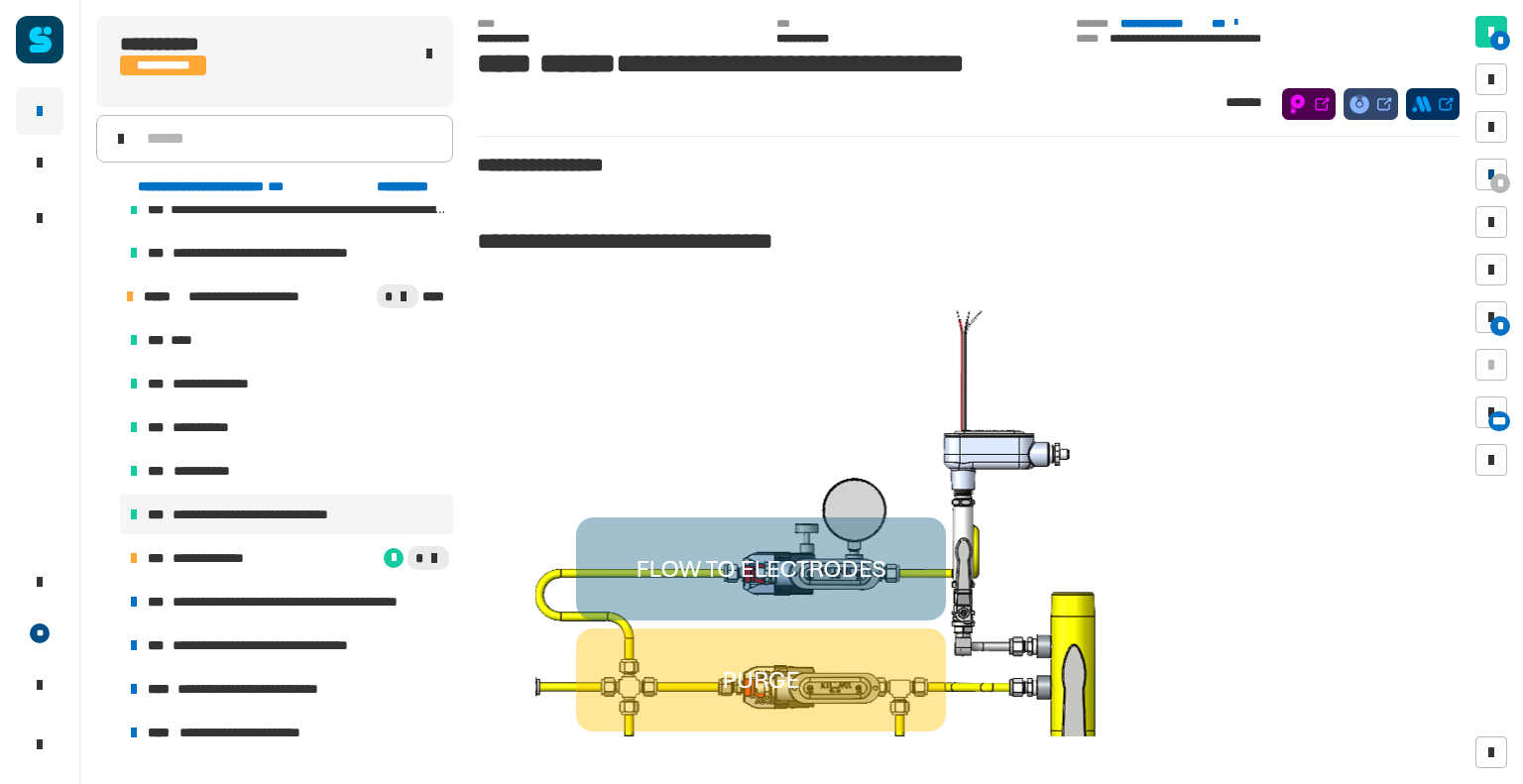 click at bounding box center [1491, 174] 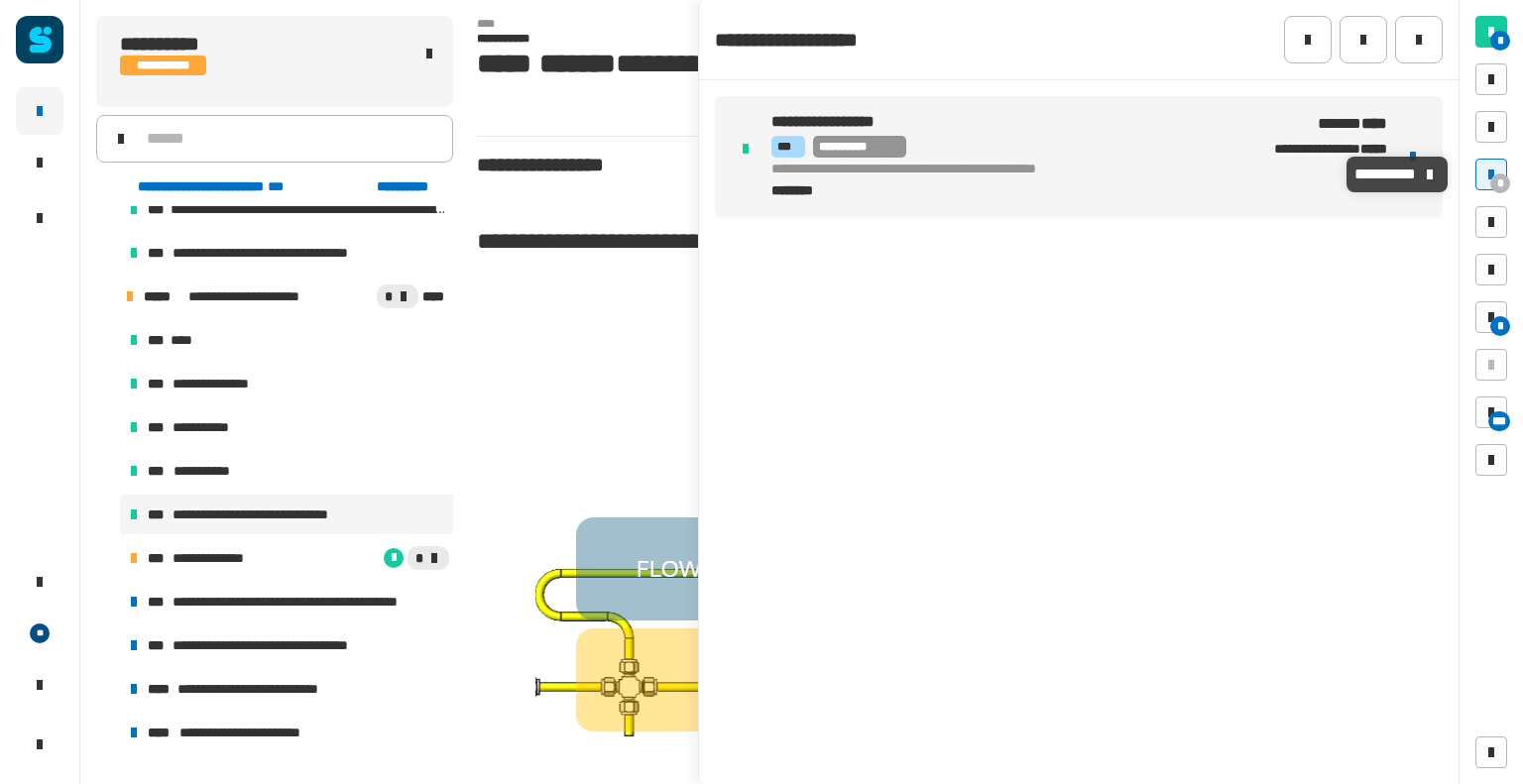 click on "********" at bounding box center [1003, 192] 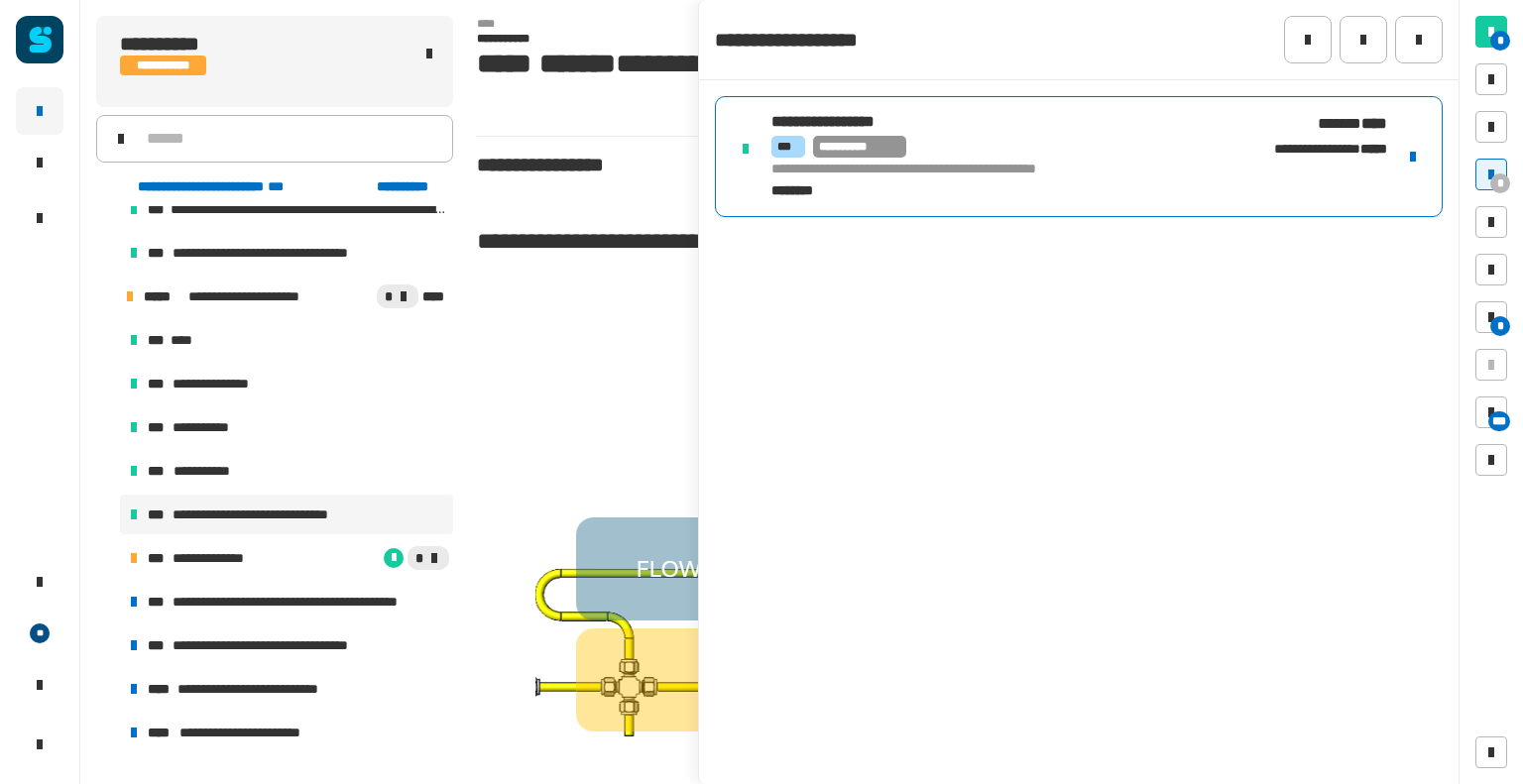 click on "**********" at bounding box center (1003, 170) 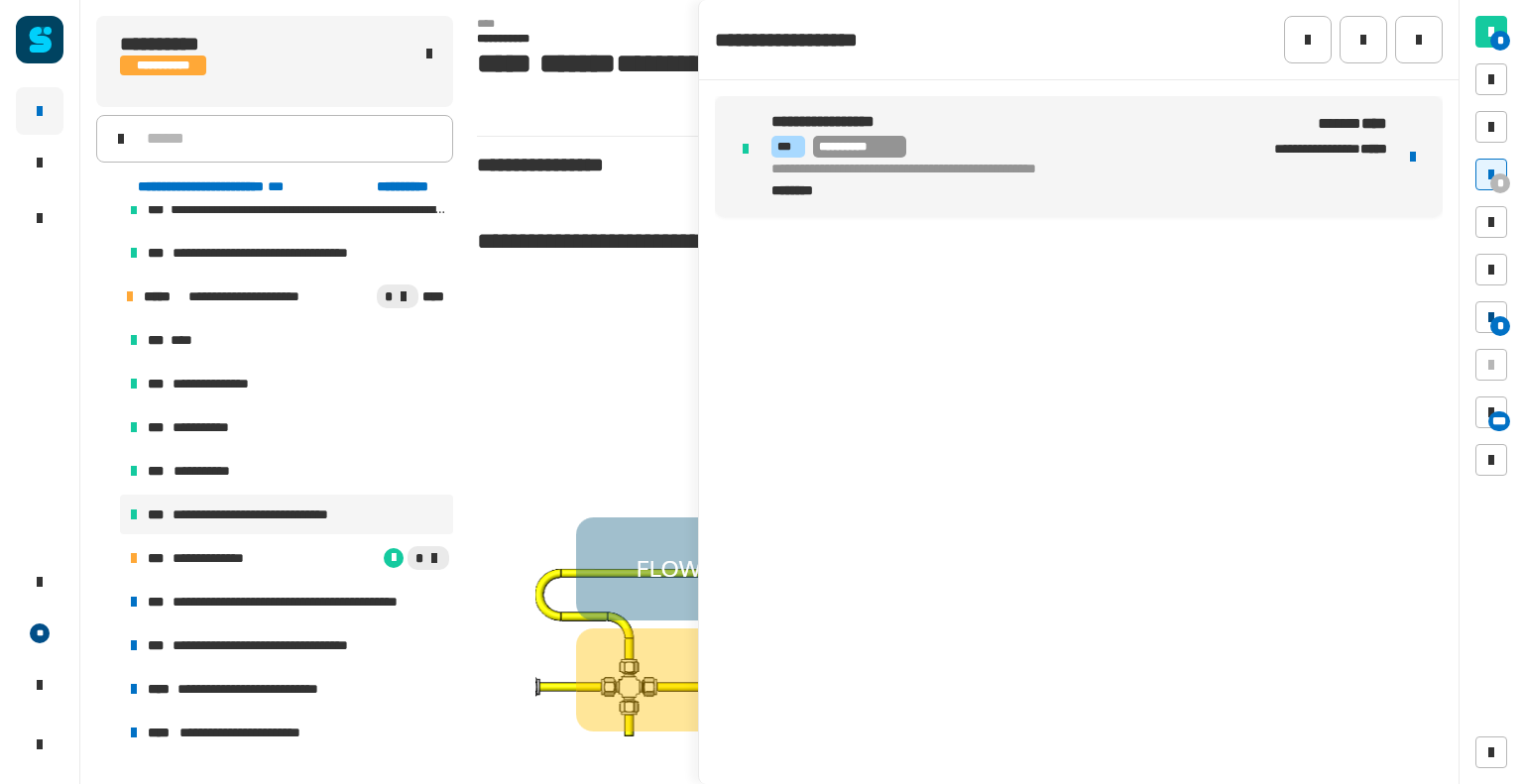 click on "*" at bounding box center (1500, 326) 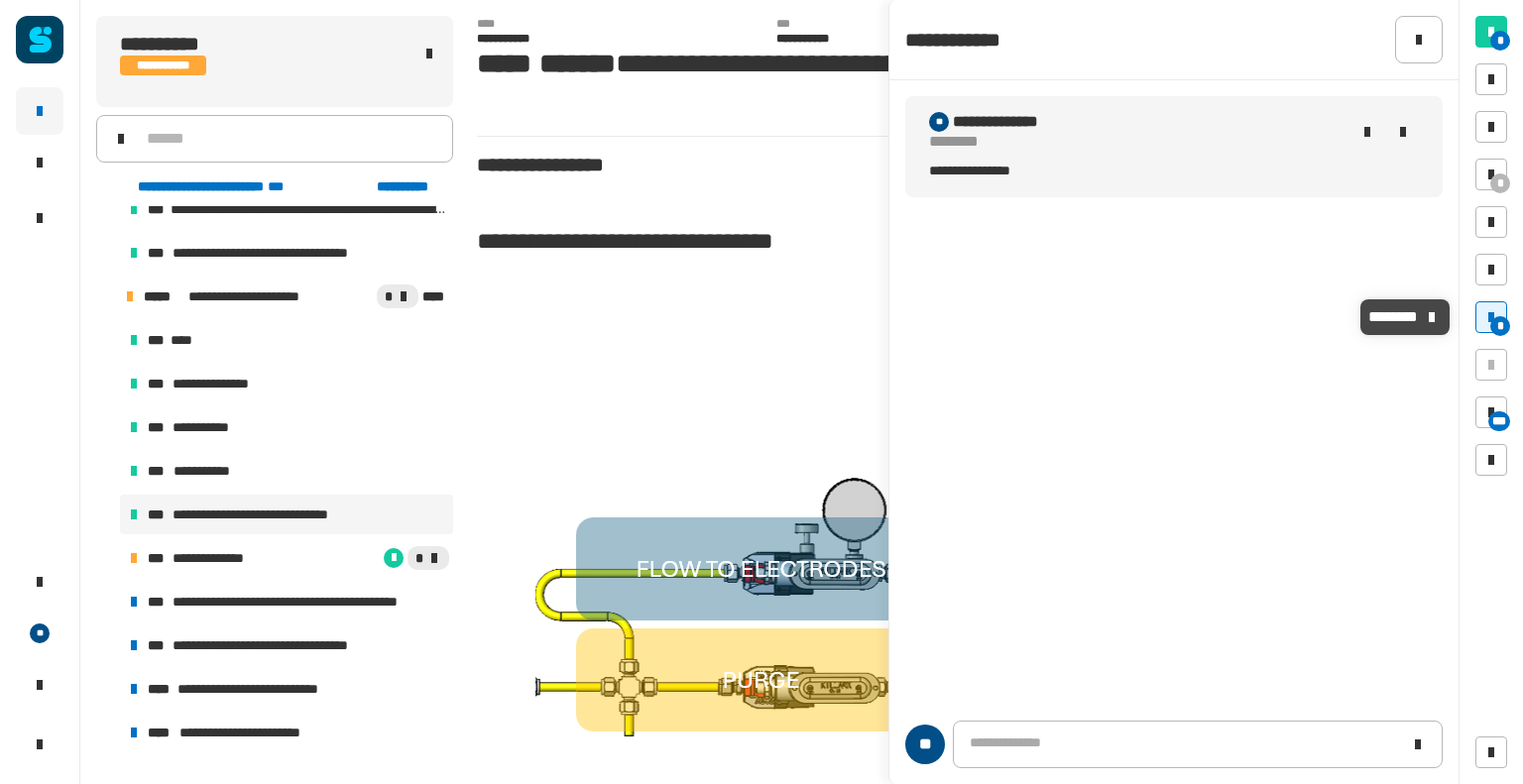 click 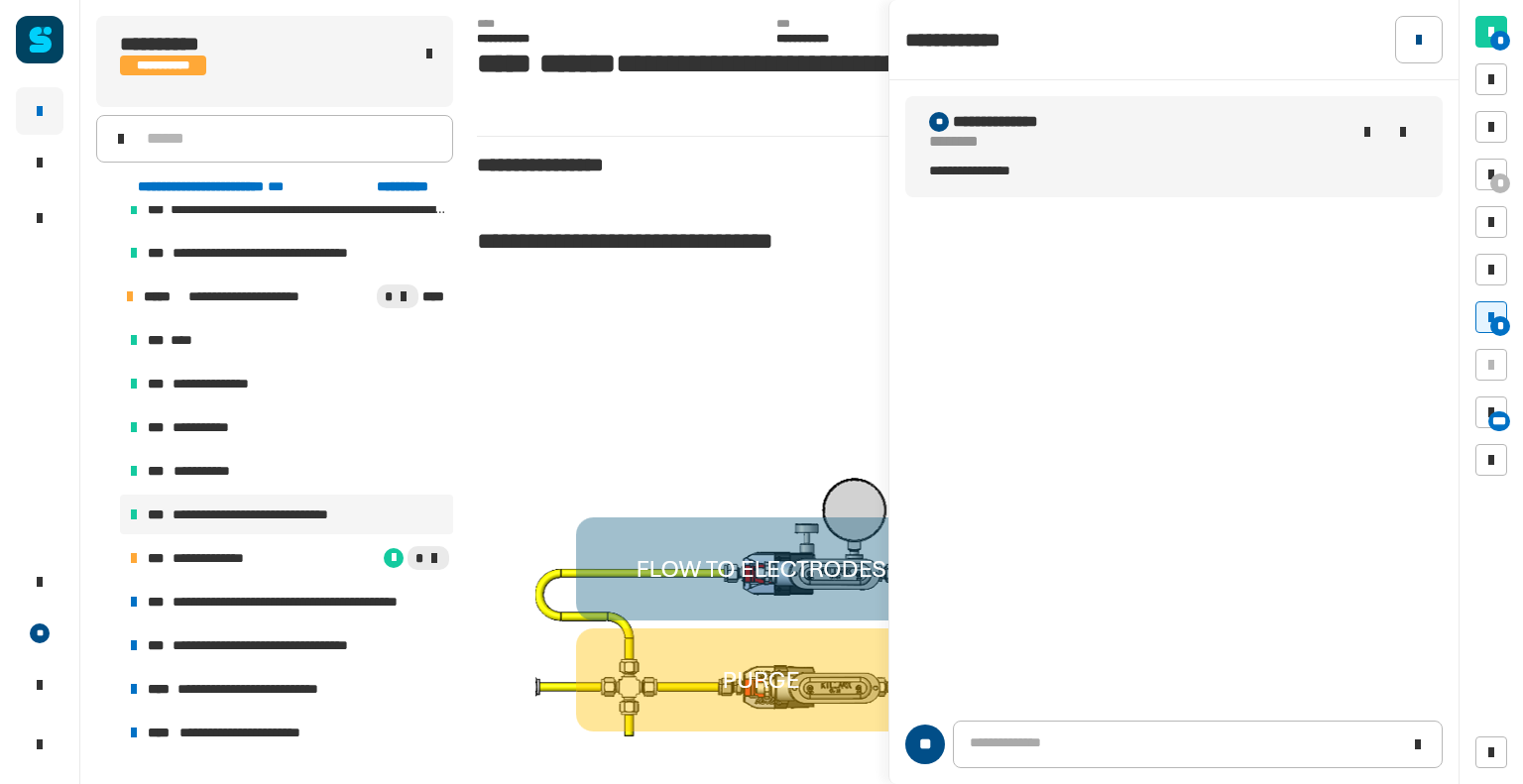 click 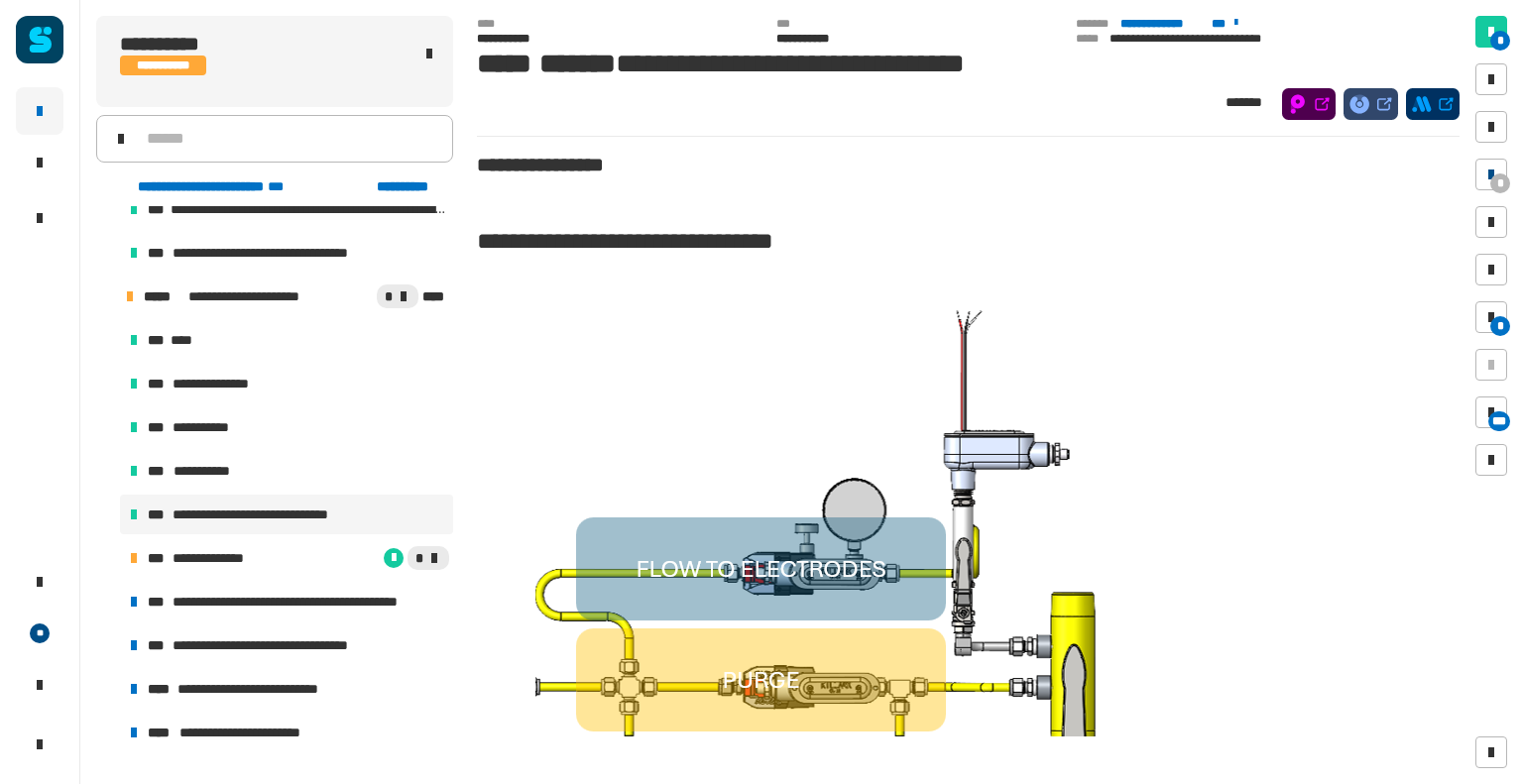 click on "*" at bounding box center [1500, 183] 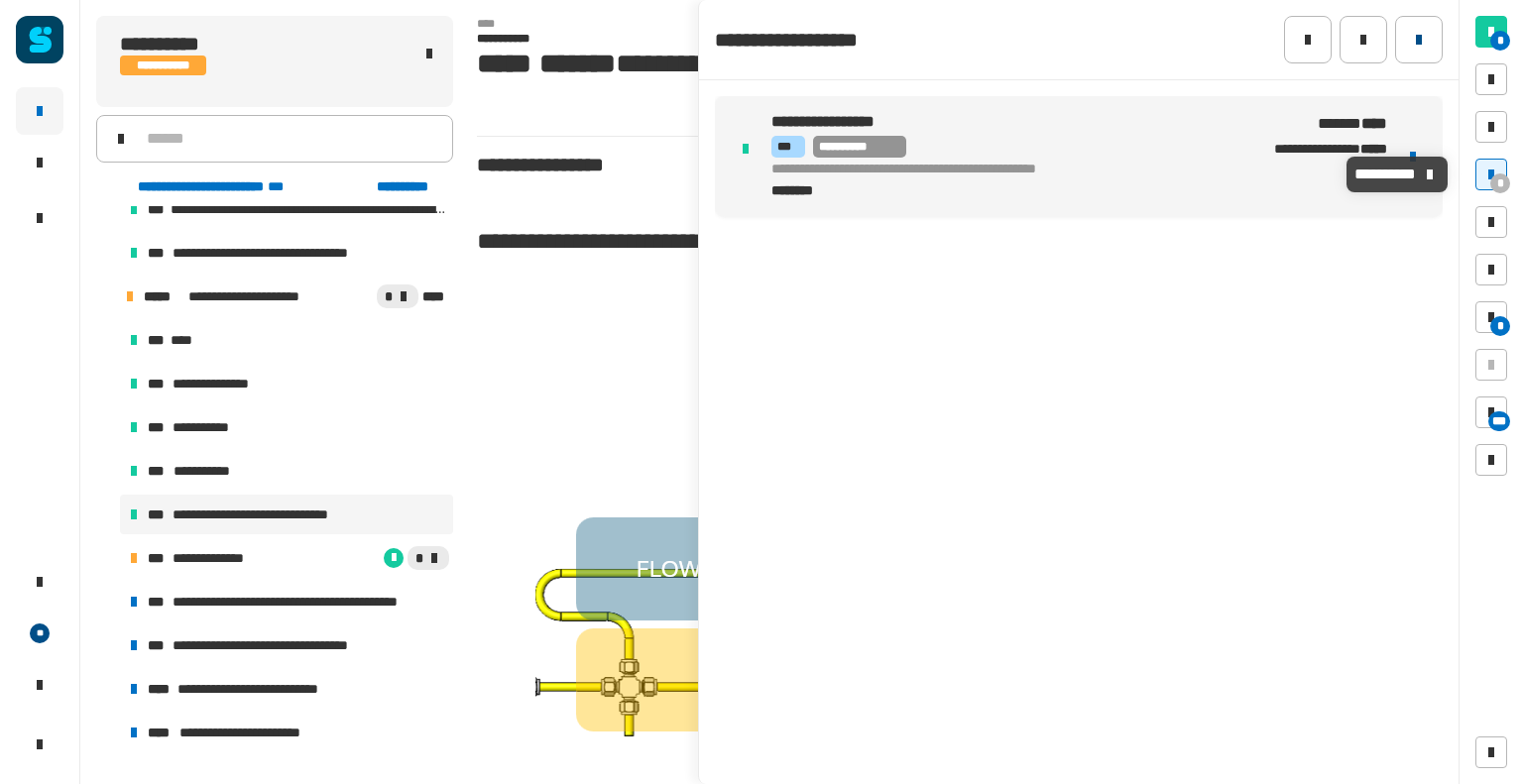 click 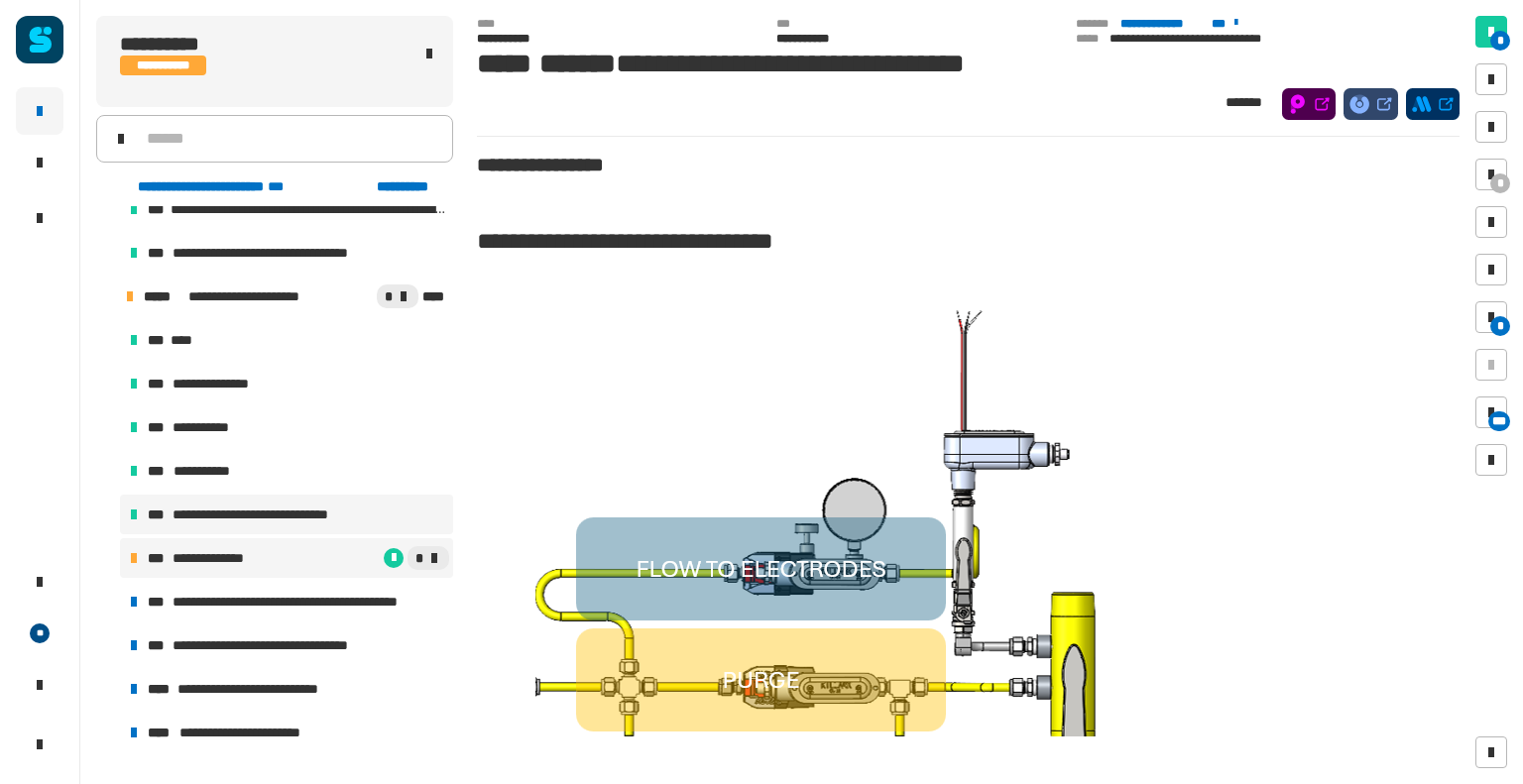 click on "***" at bounding box center (158, 558) 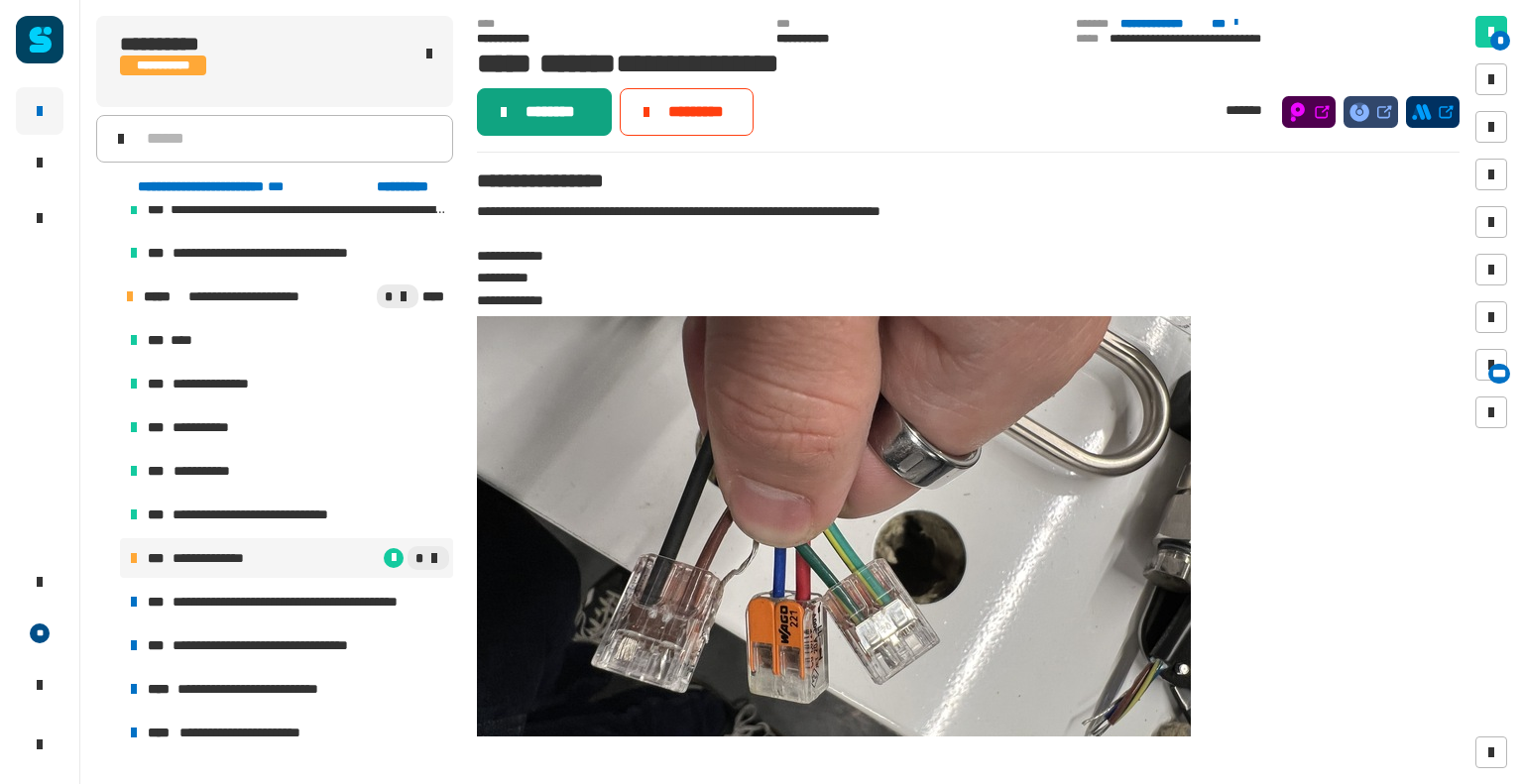 click on "********" 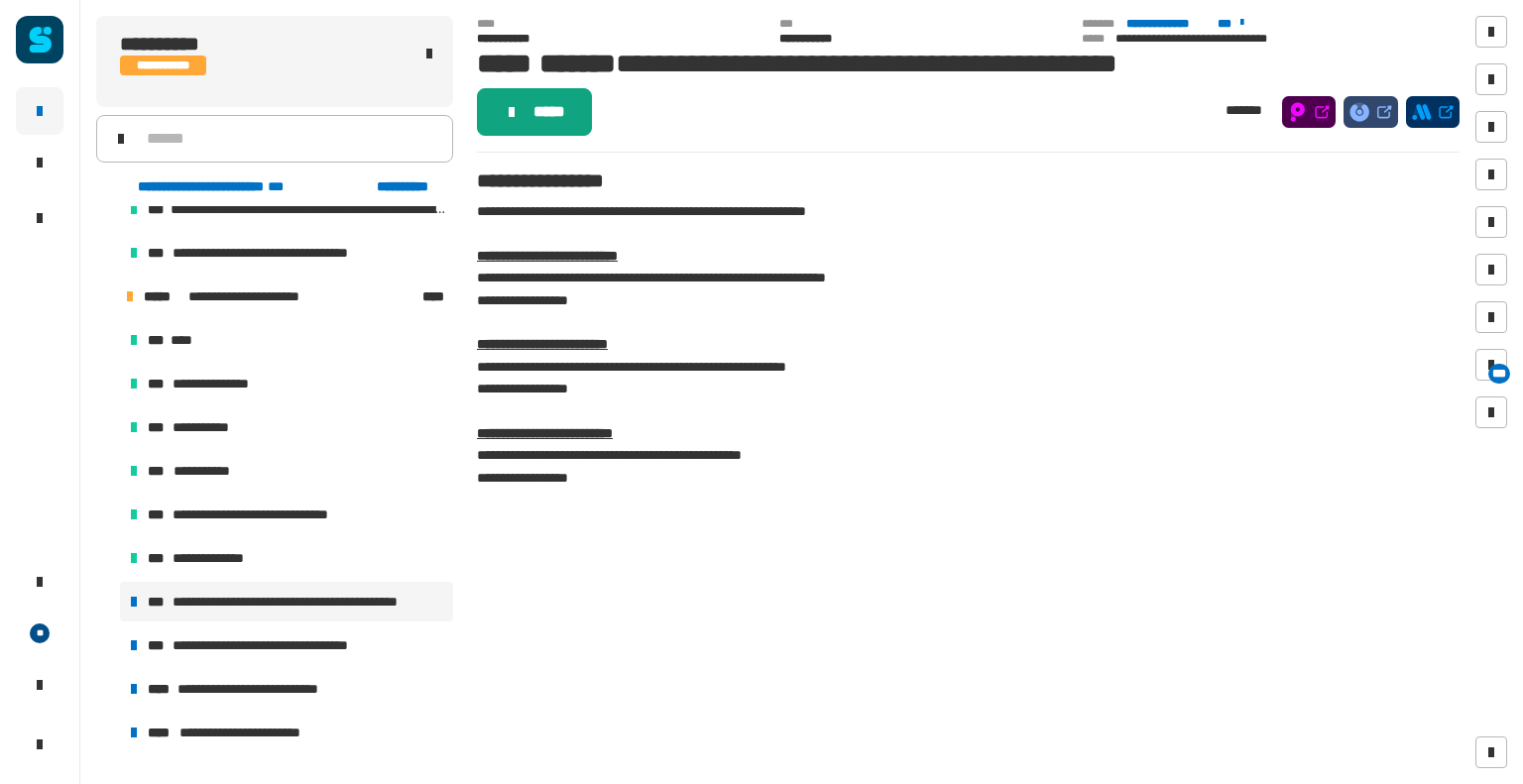 click on "*****" 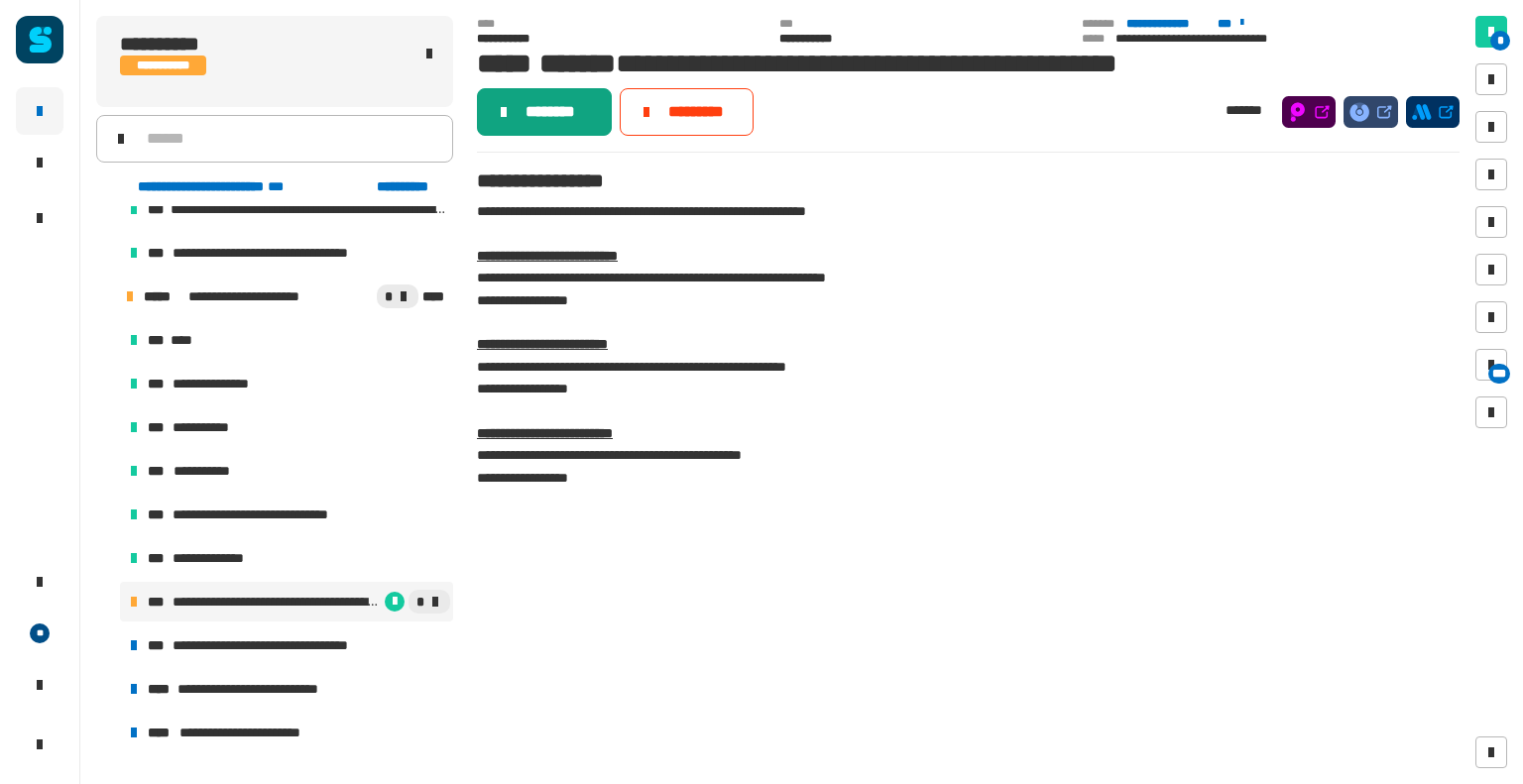 click on "********" 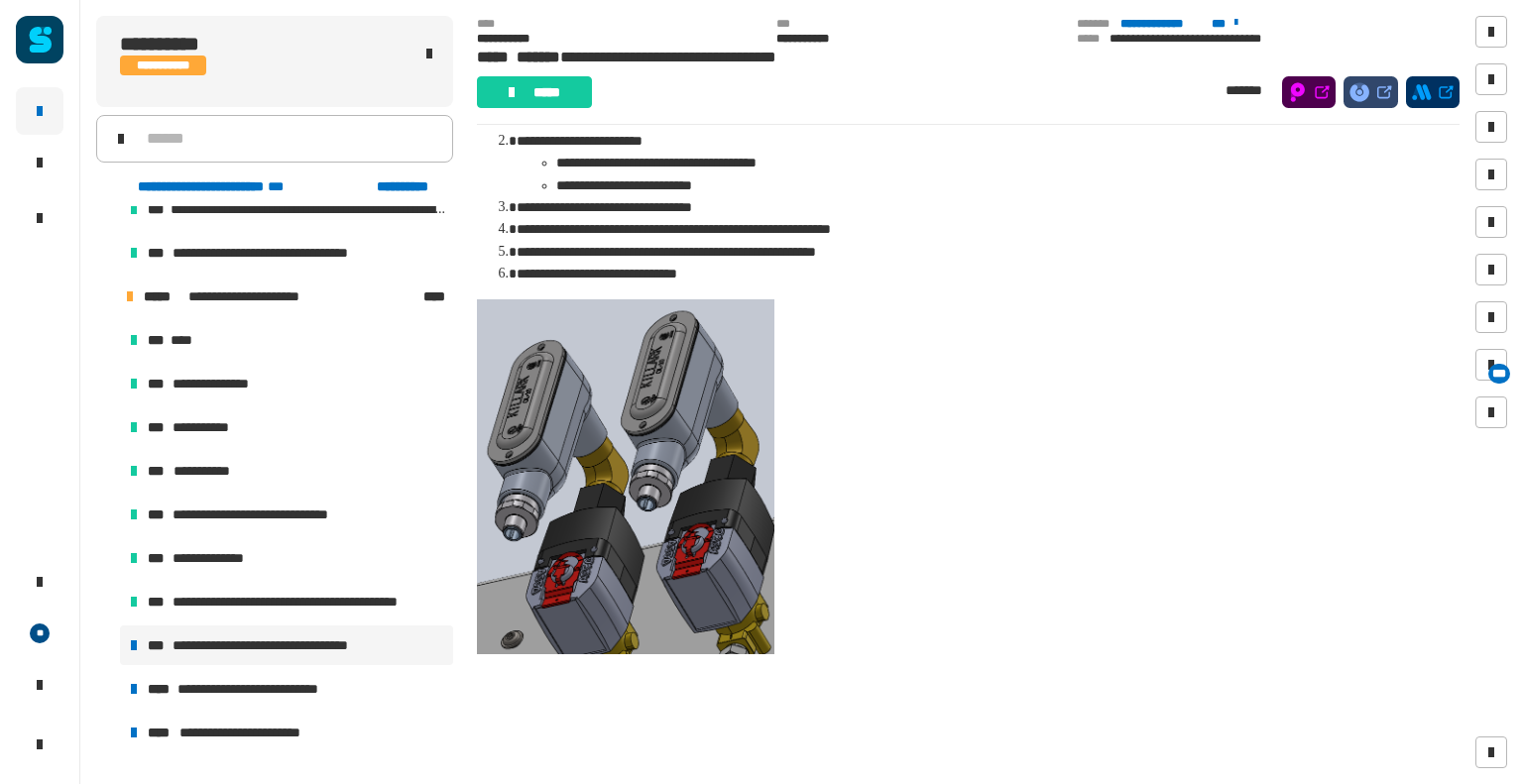 scroll, scrollTop: 102, scrollLeft: 0, axis: vertical 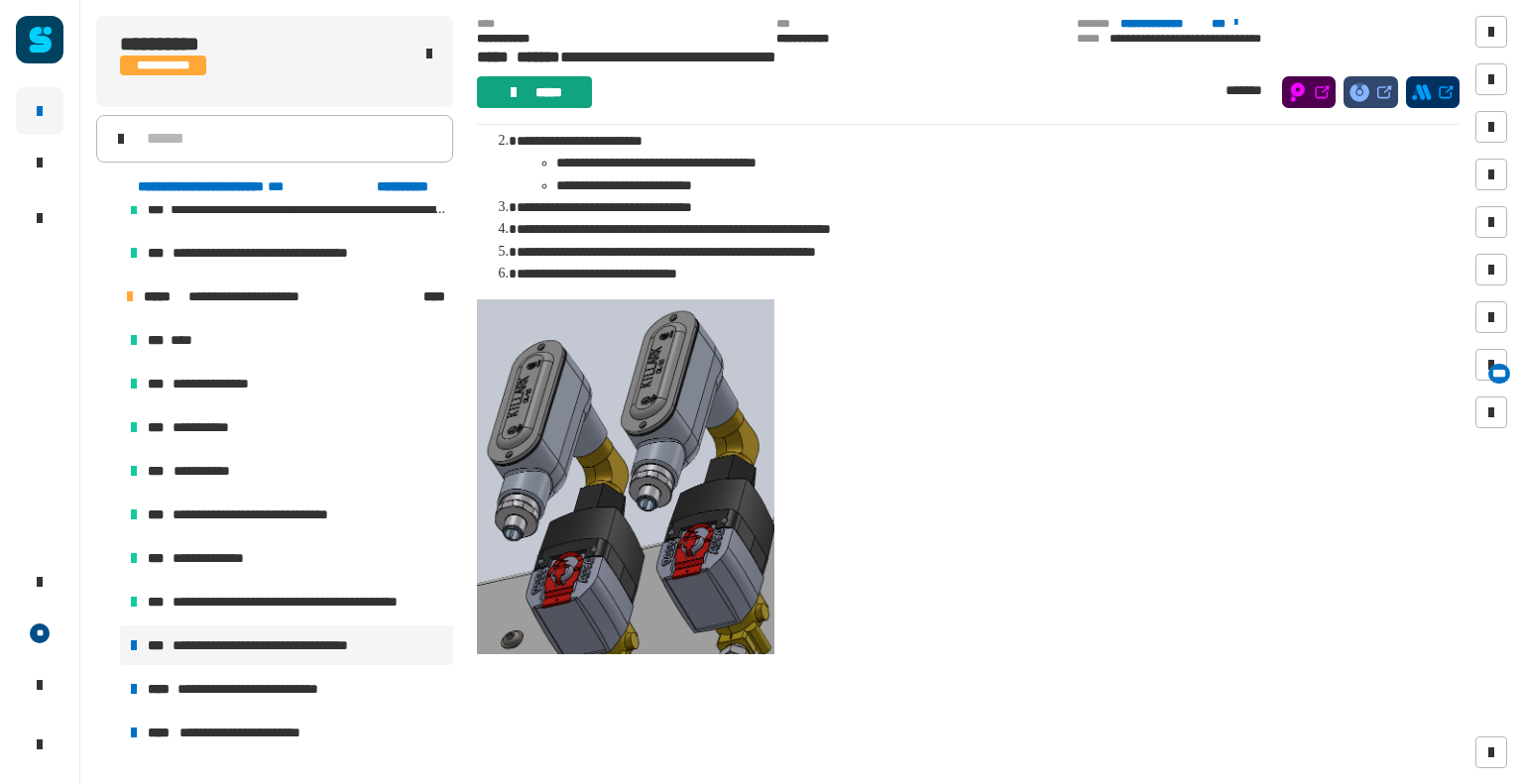 click on "*****" 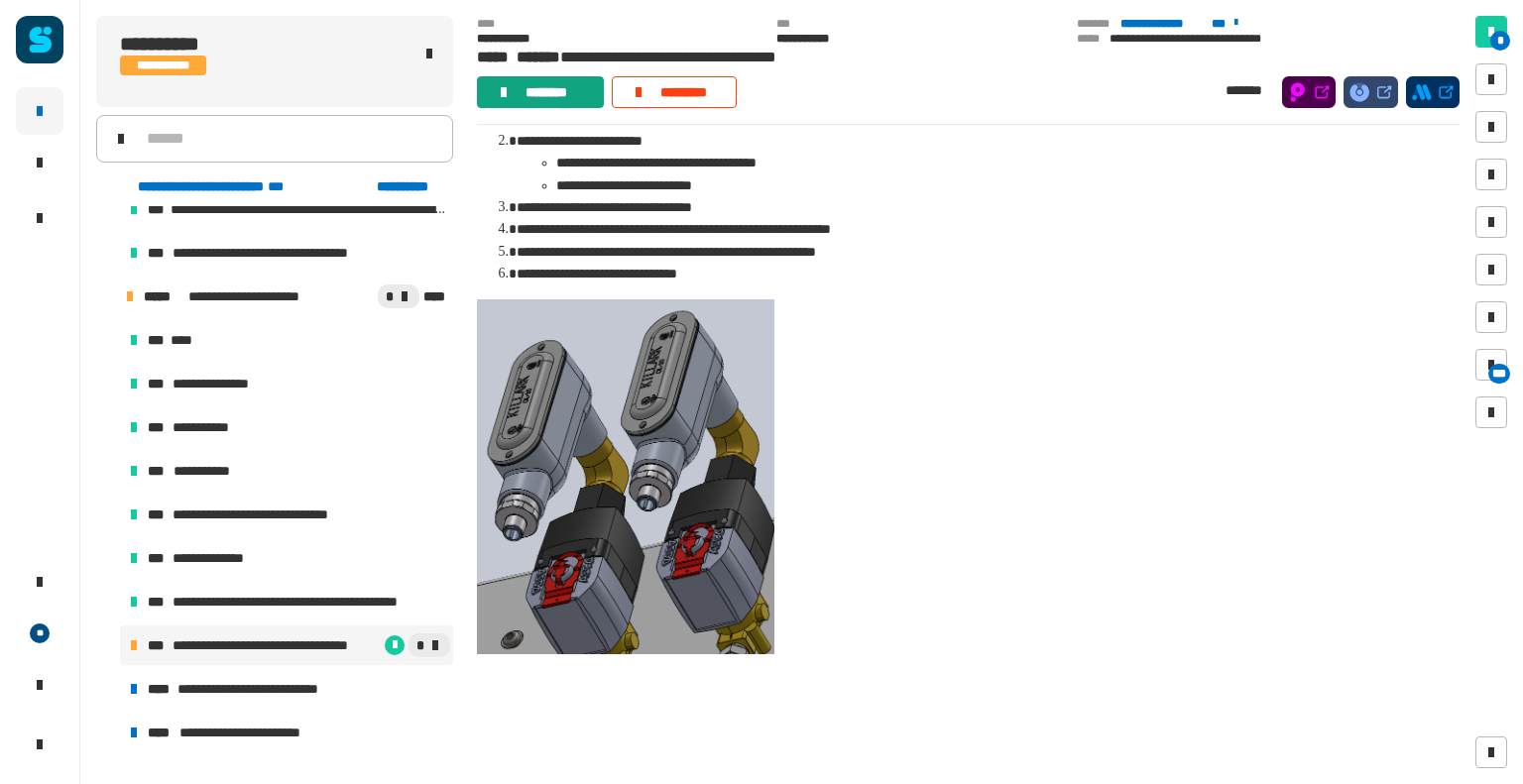 click on "********" 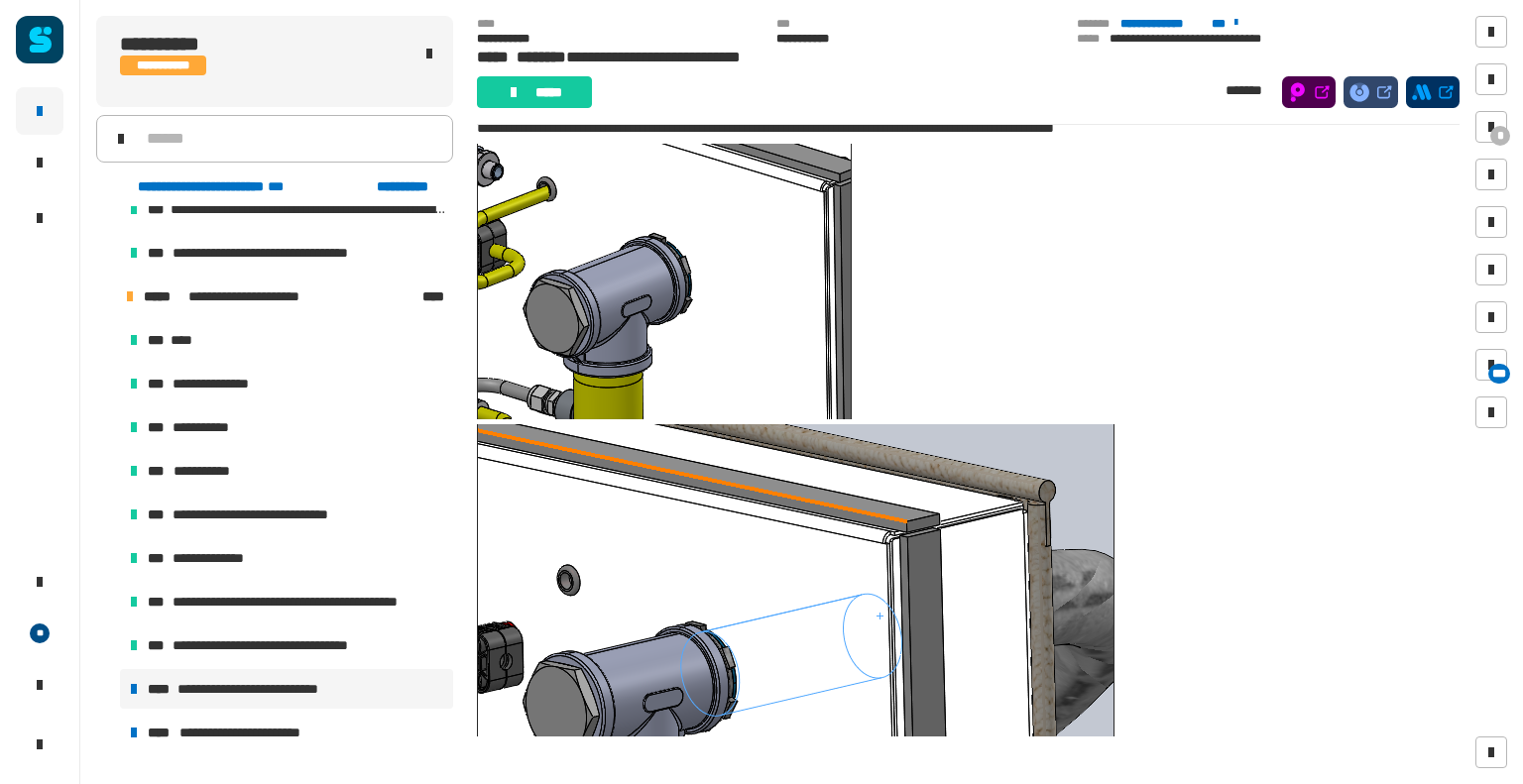 scroll, scrollTop: 58, scrollLeft: 0, axis: vertical 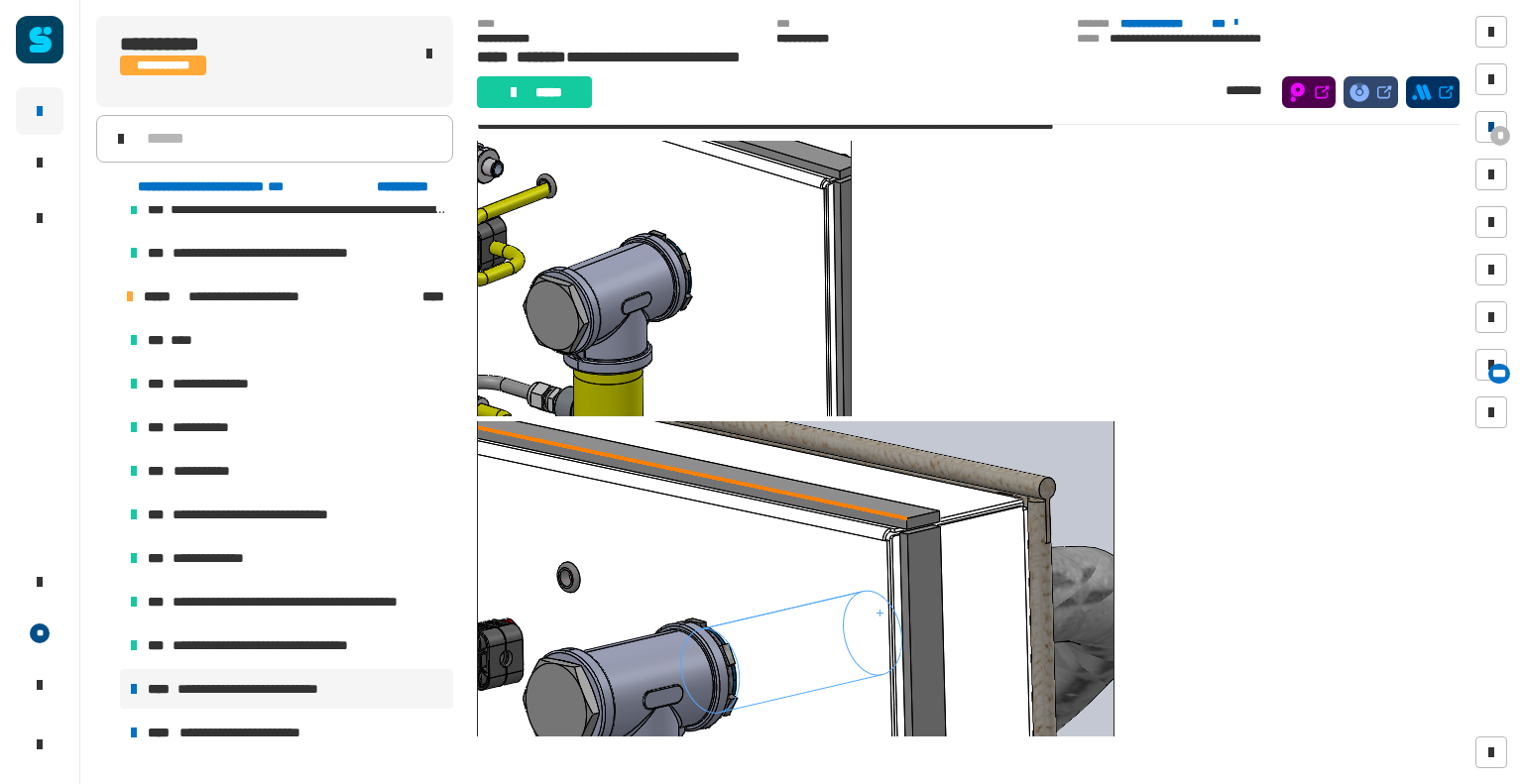click on "*" at bounding box center (1500, 136) 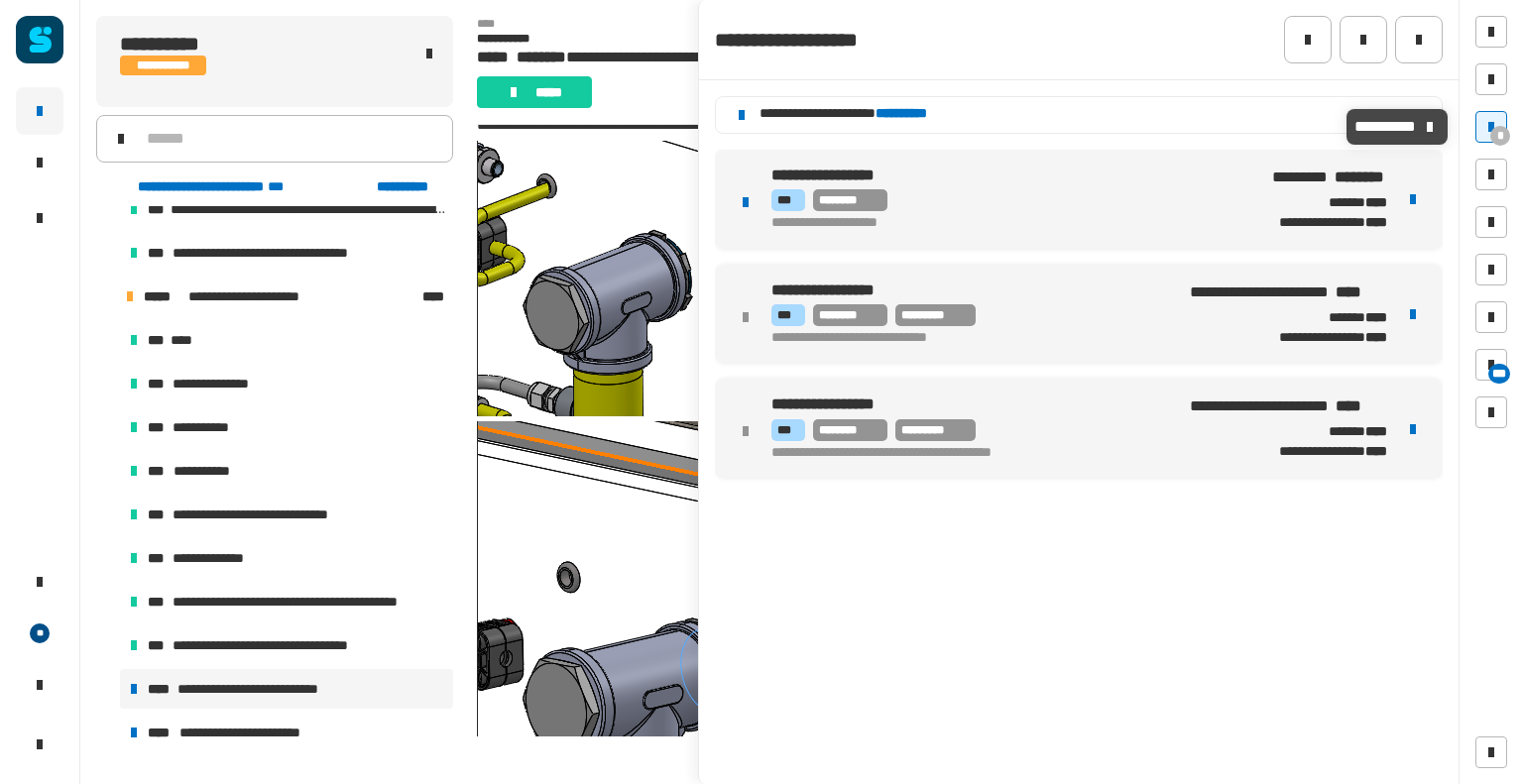 click on "**********" 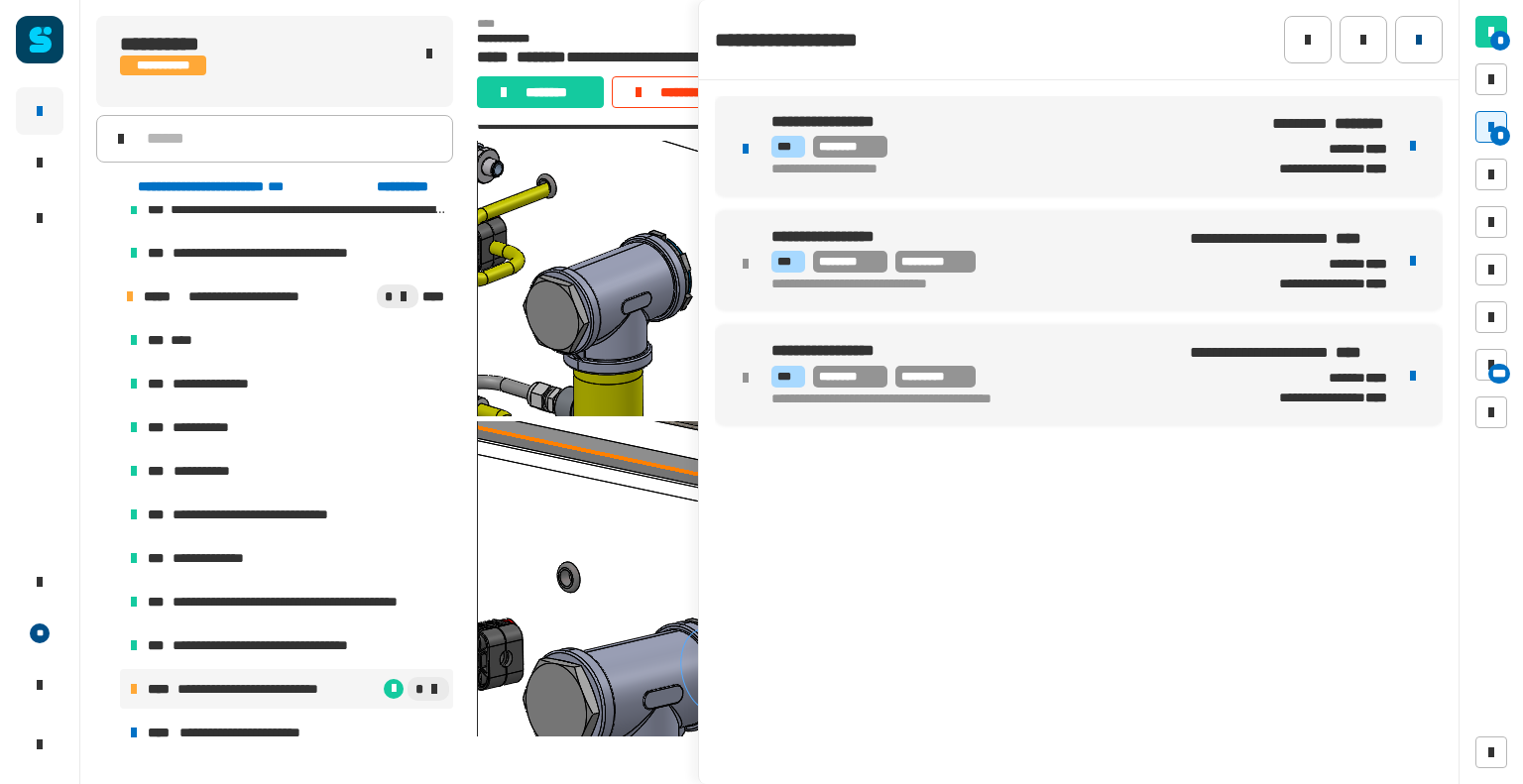 click 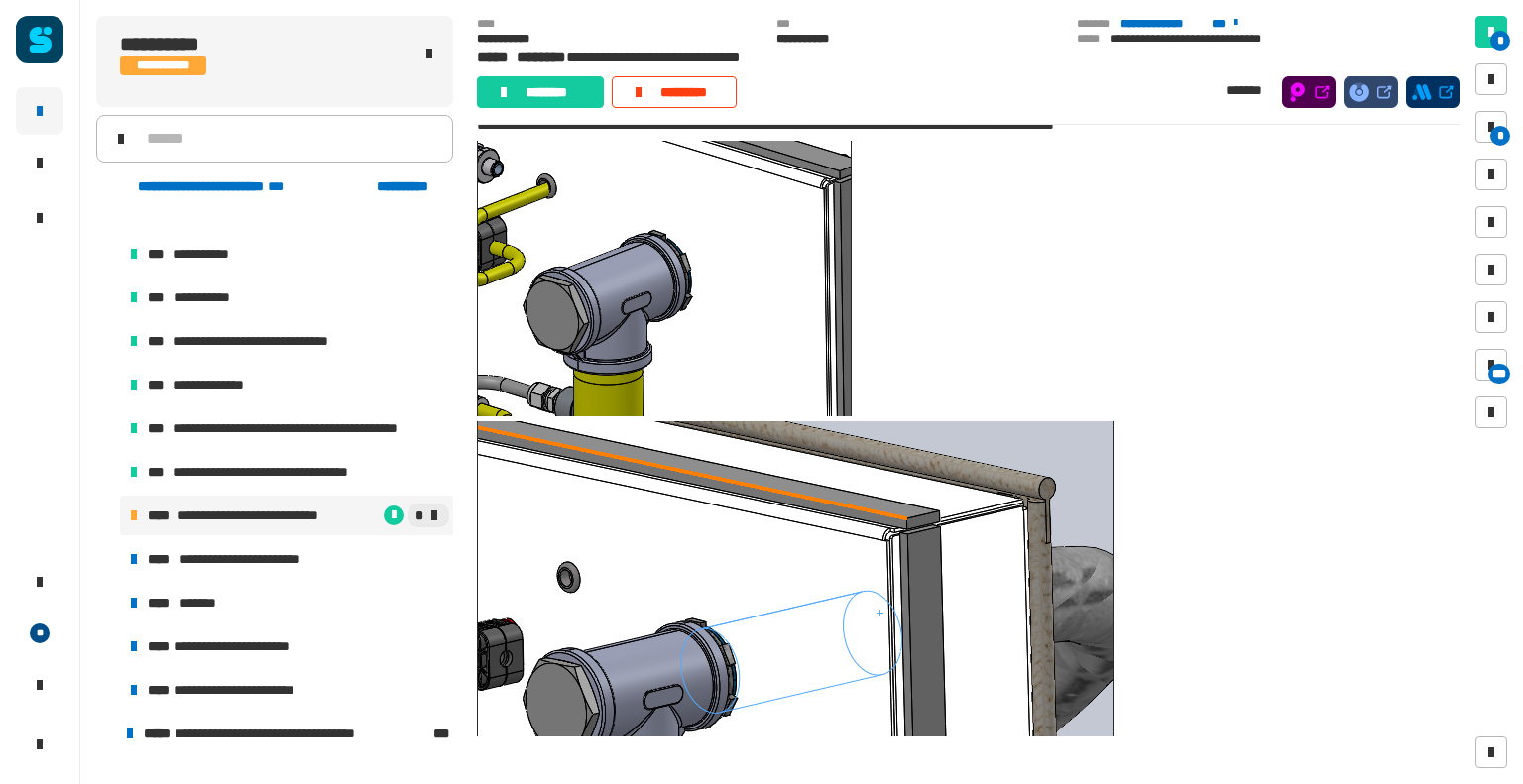 scroll, scrollTop: 638, scrollLeft: 0, axis: vertical 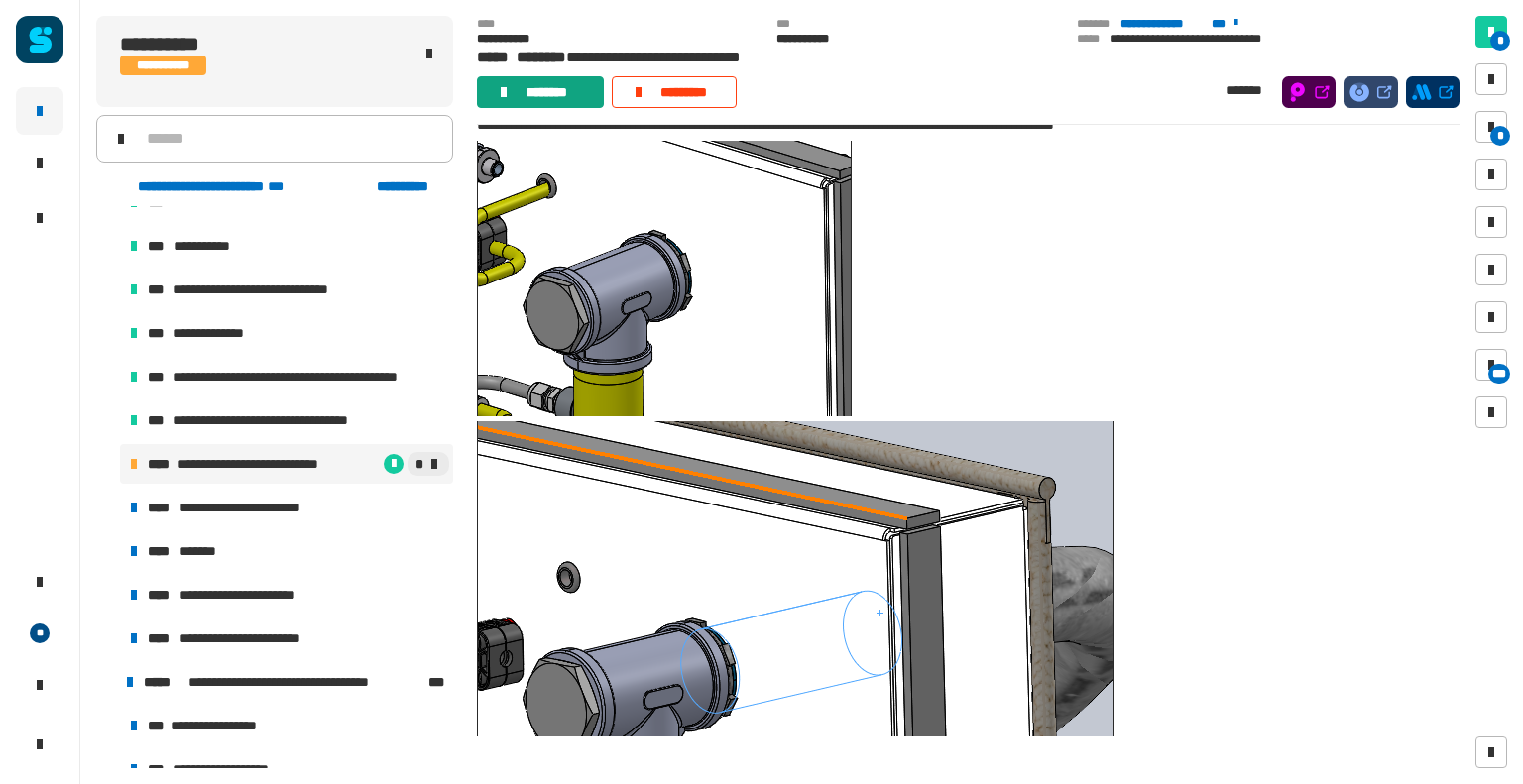 click on "********" 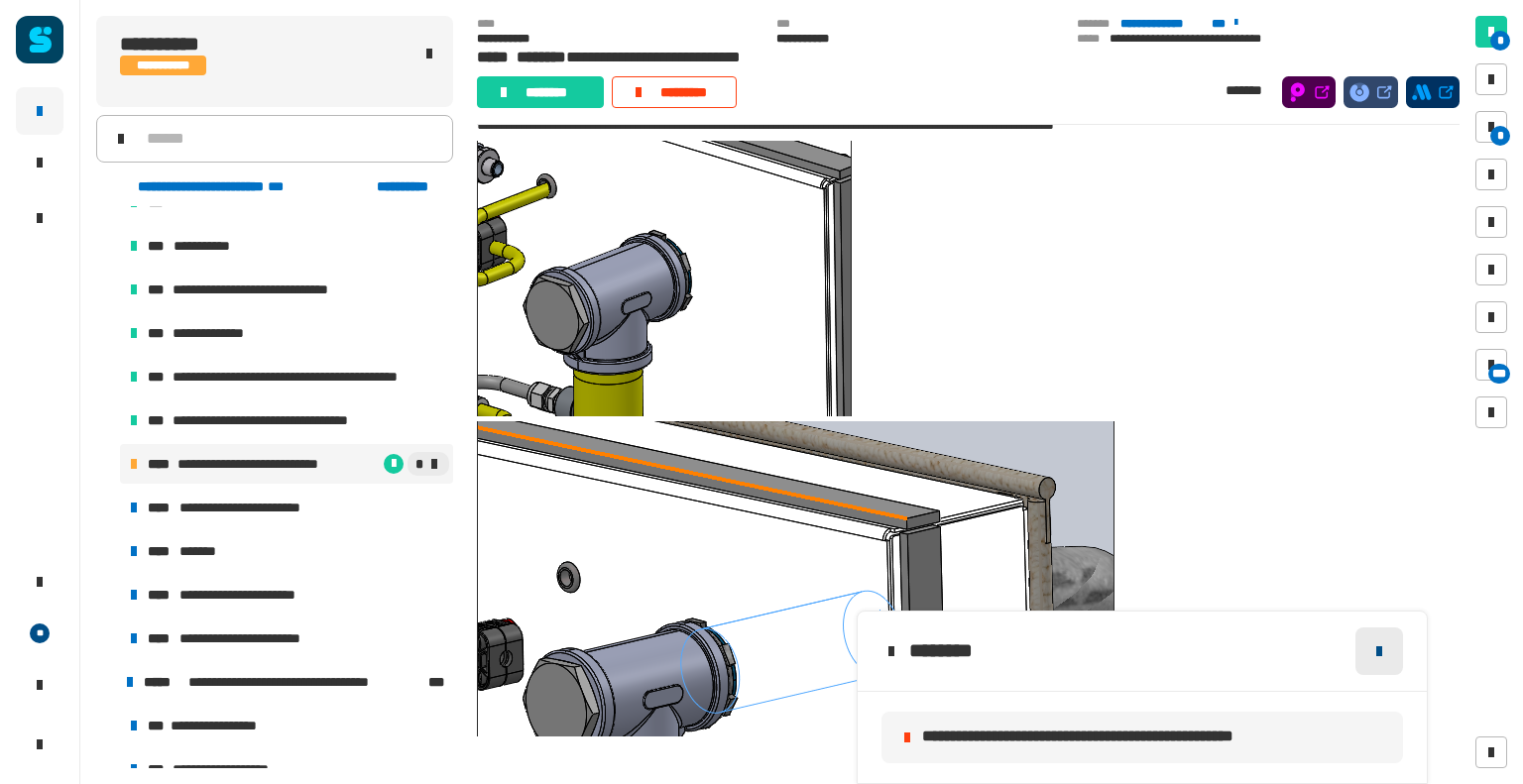 click 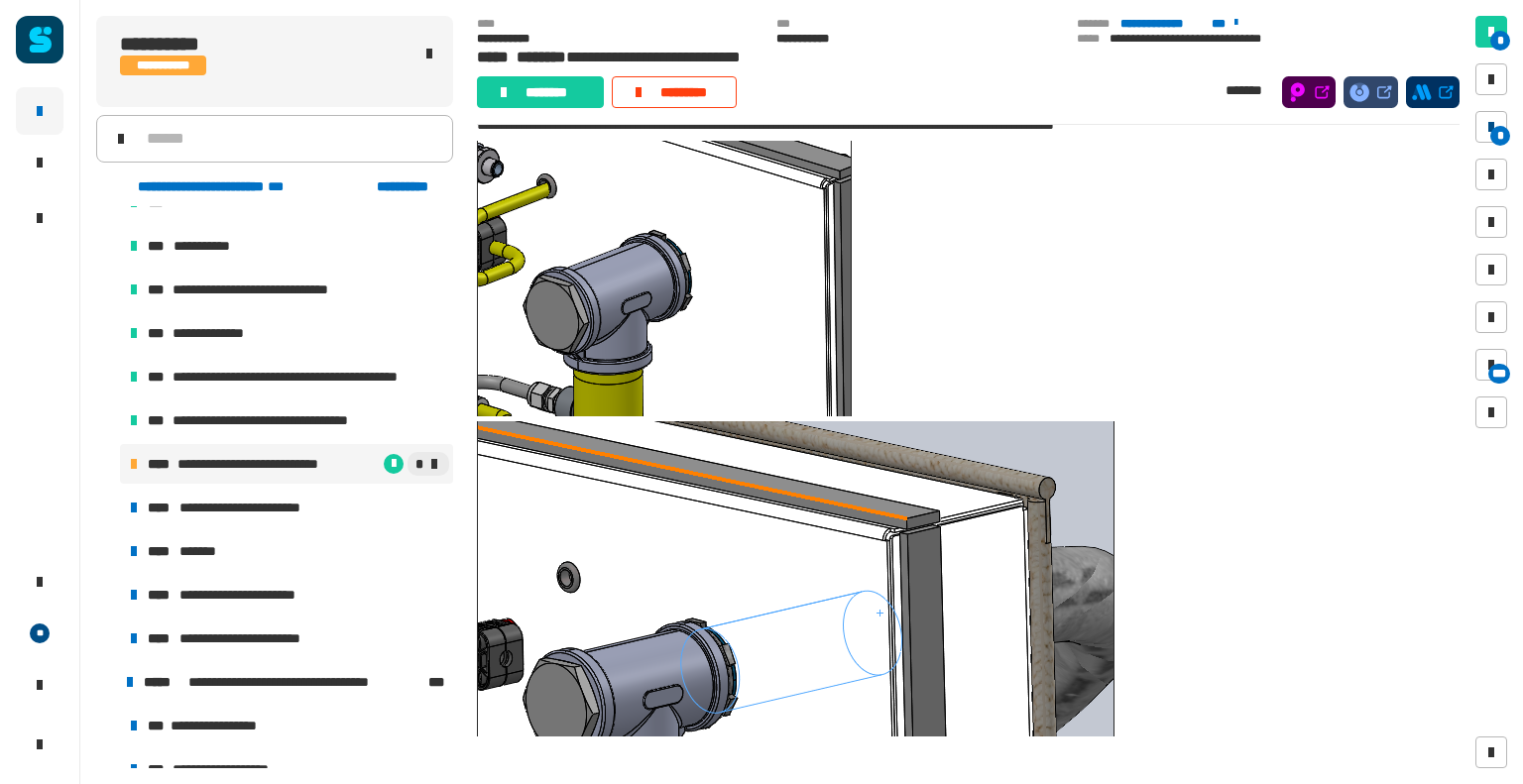 click on "*" at bounding box center (1500, 136) 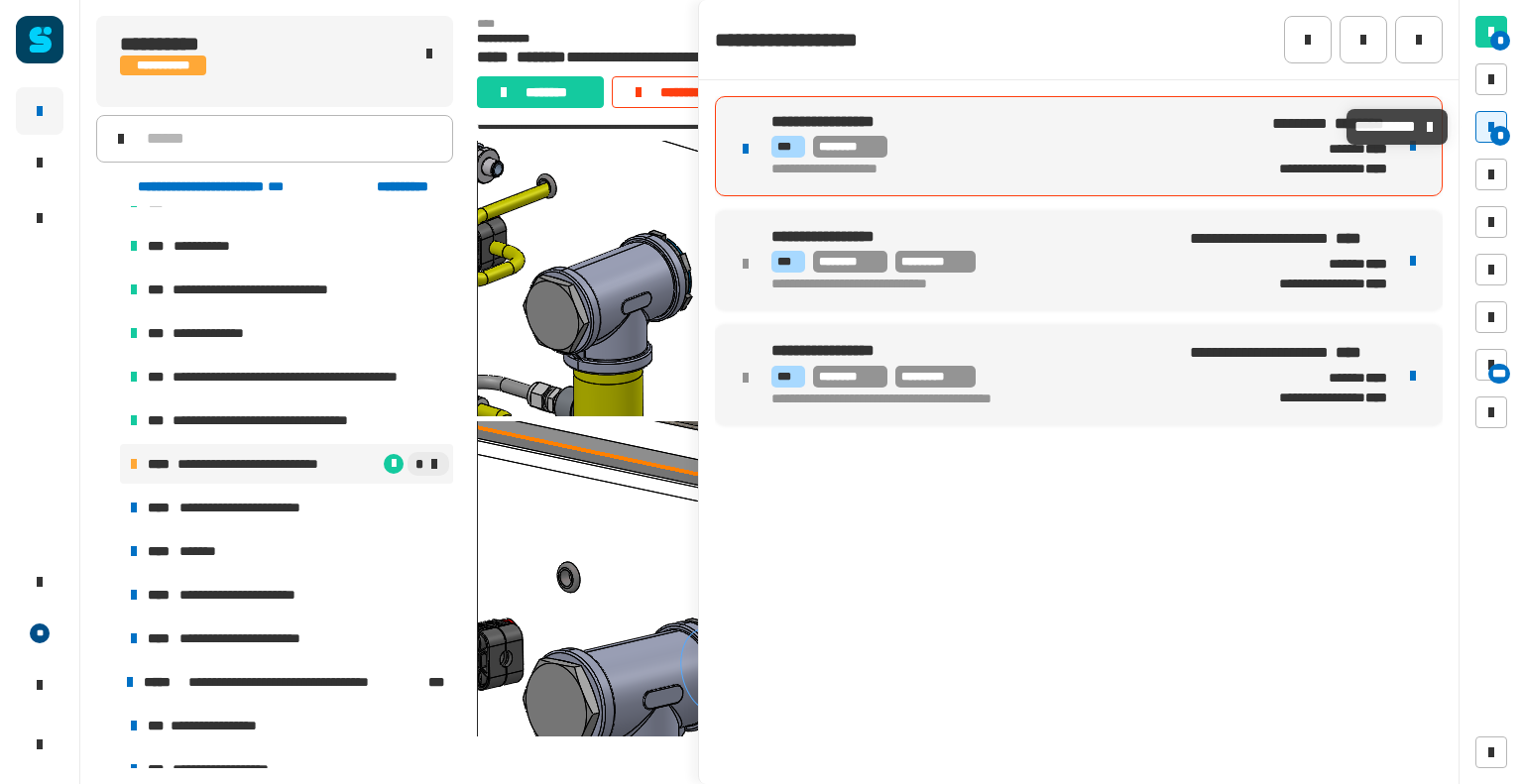 click on "*** ********" at bounding box center (1006, 147) 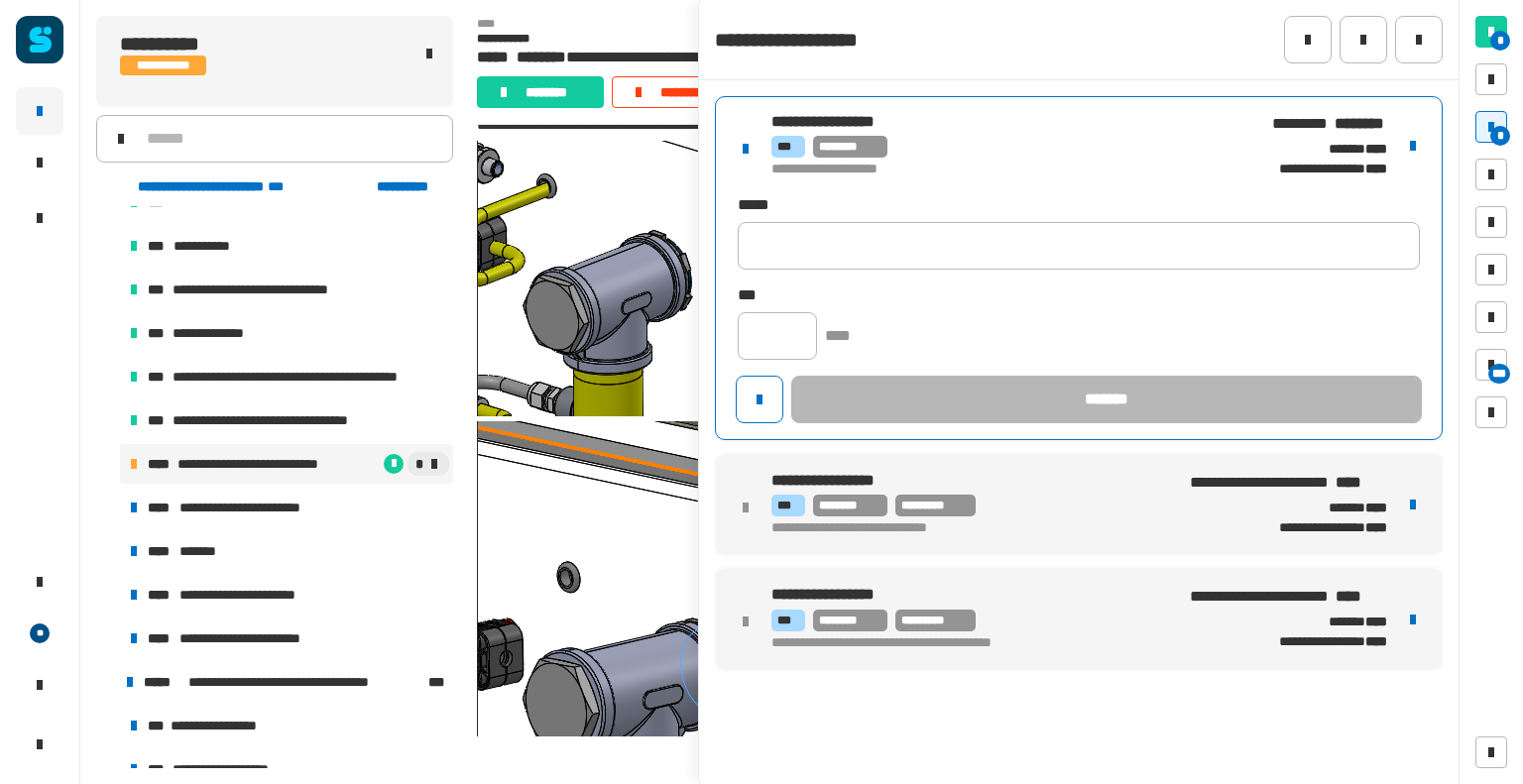 click at bounding box center (1413, 146) 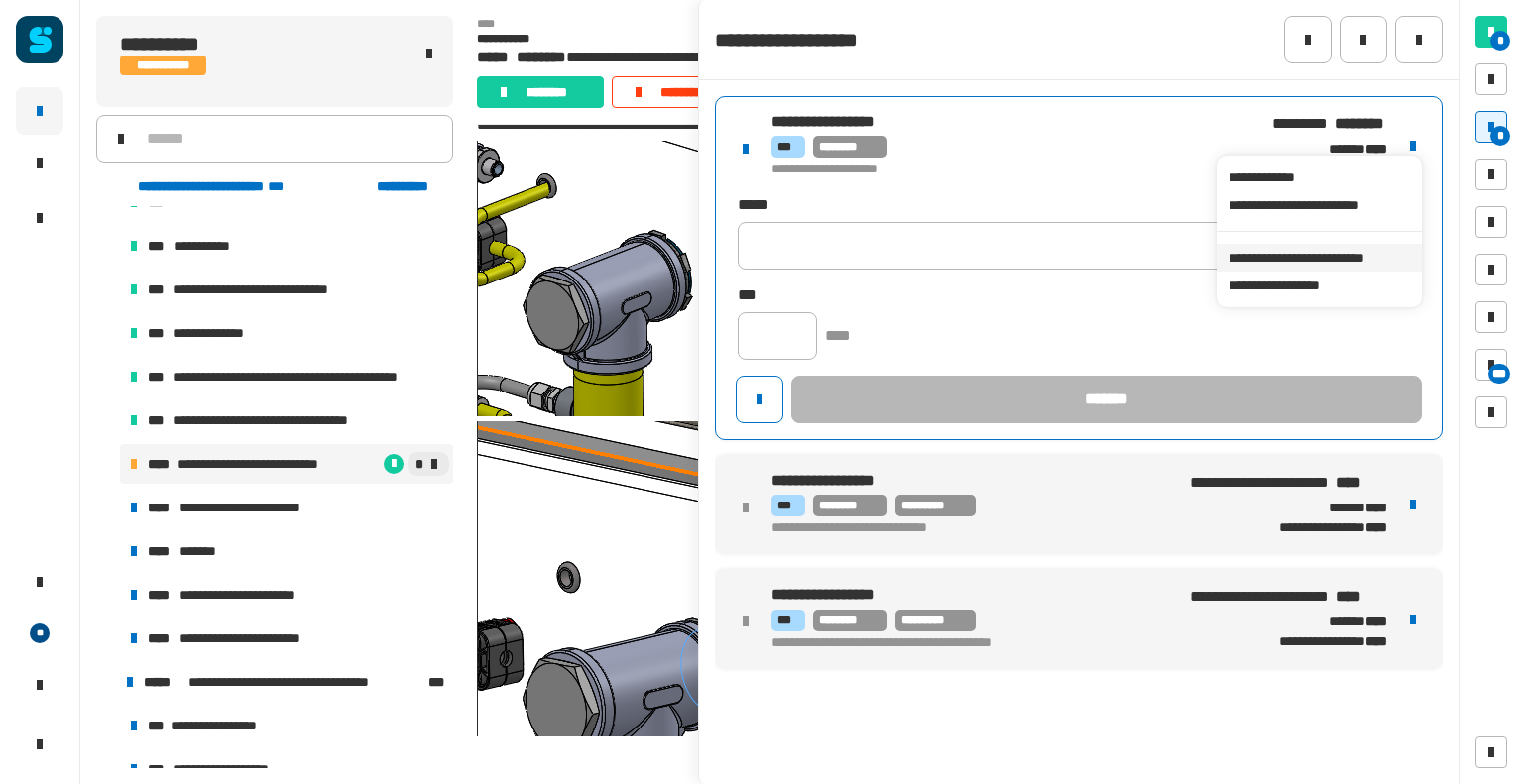 click on "**********" at bounding box center (1319, 258) 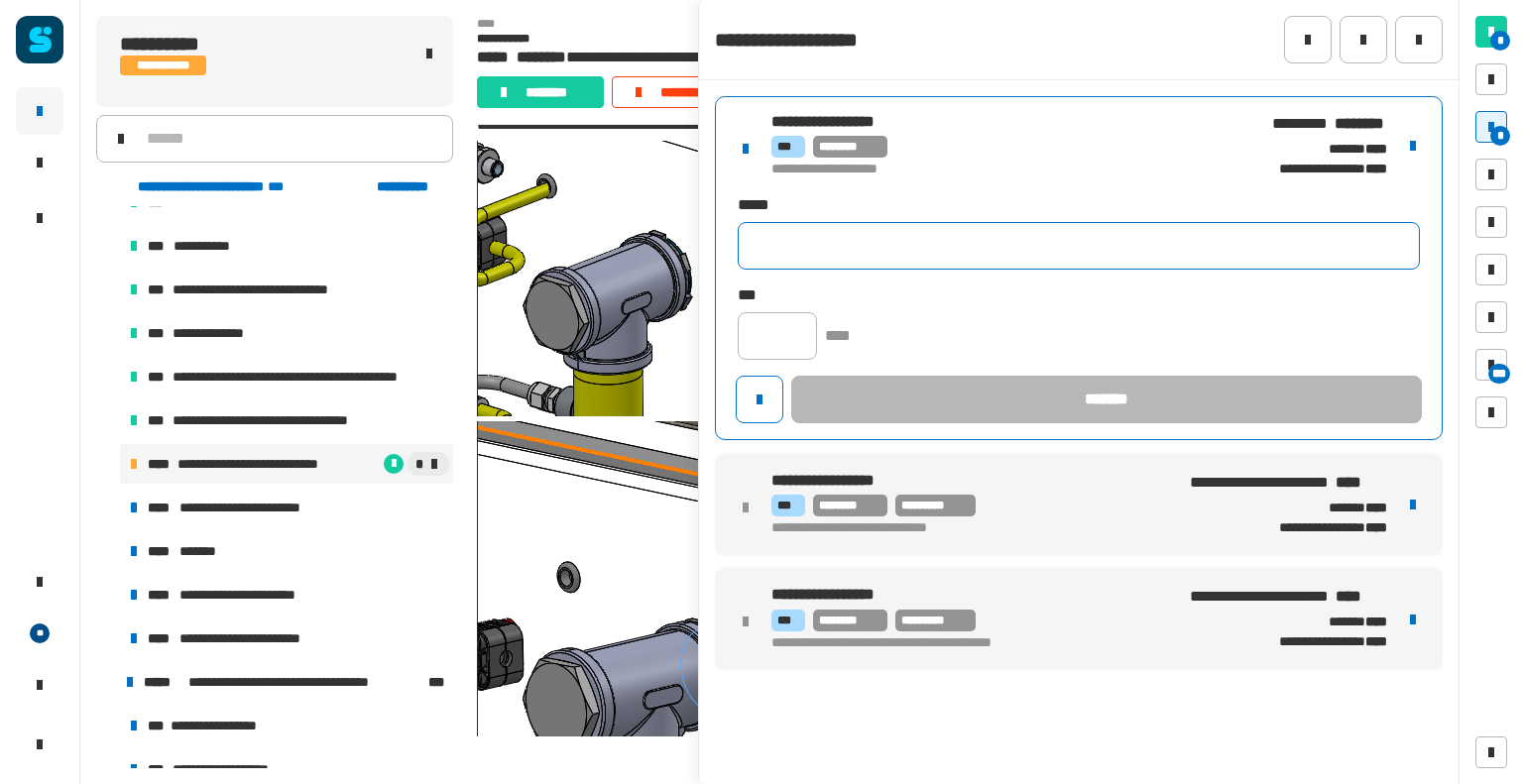 click 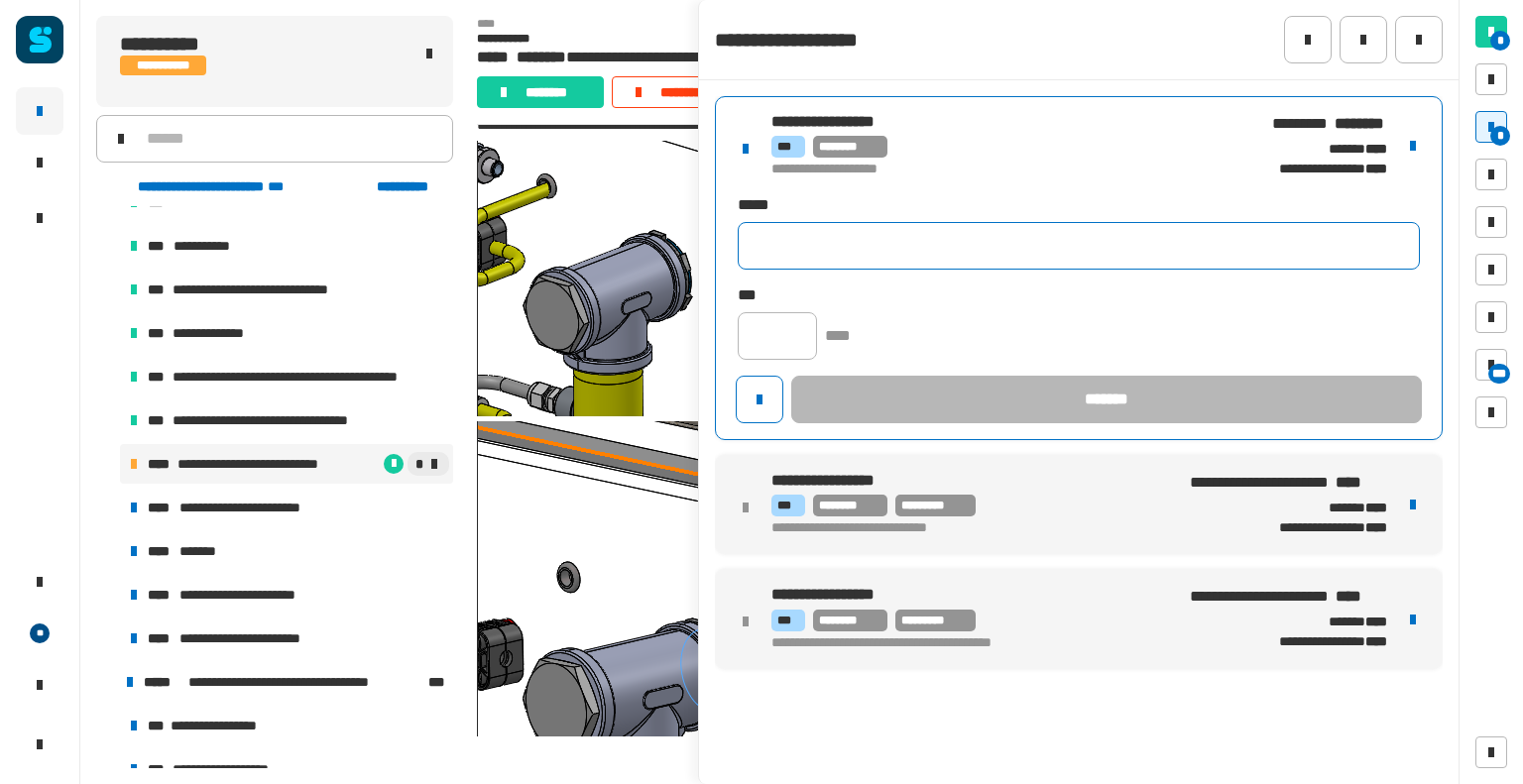 paste on "**********" 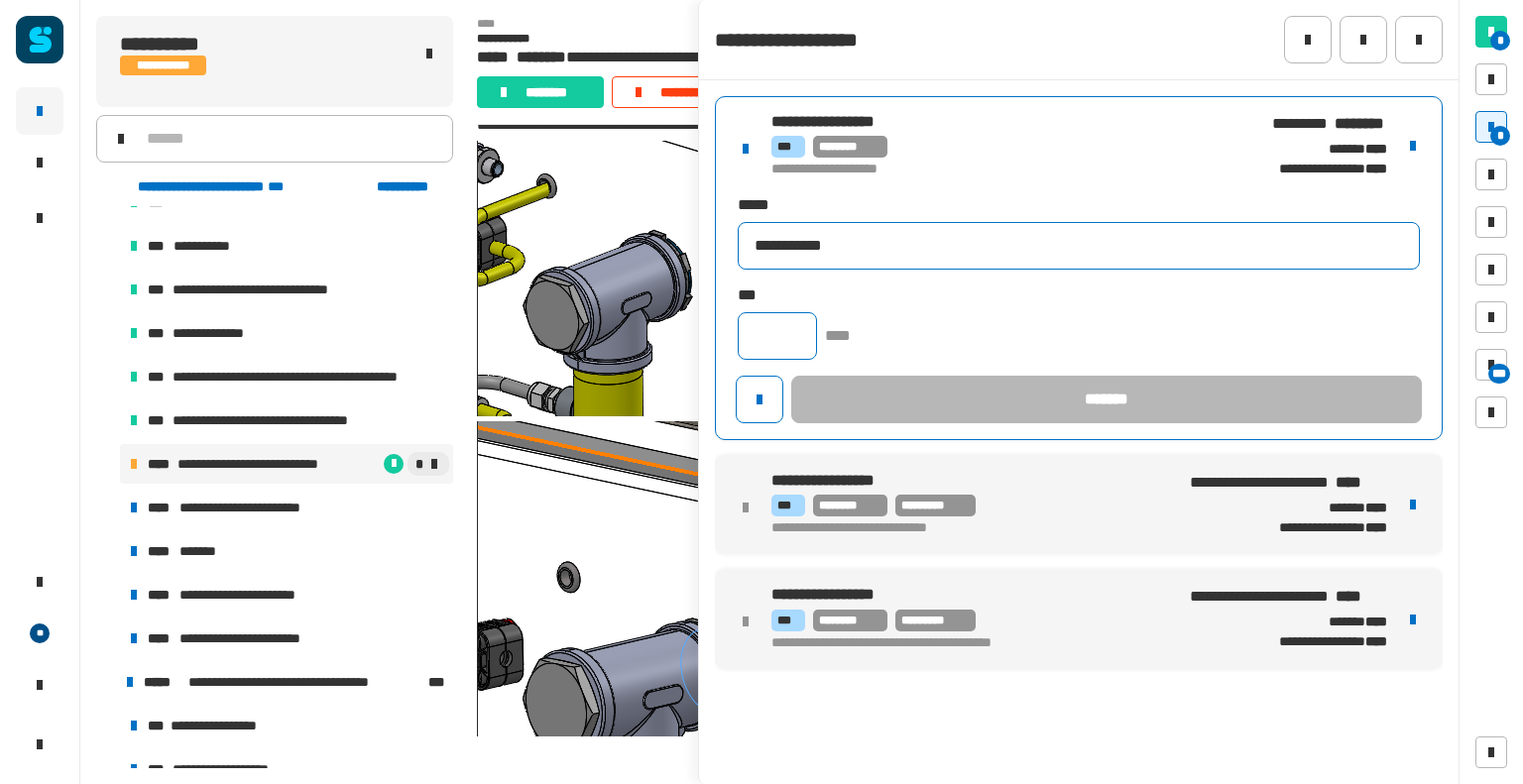 type on "**********" 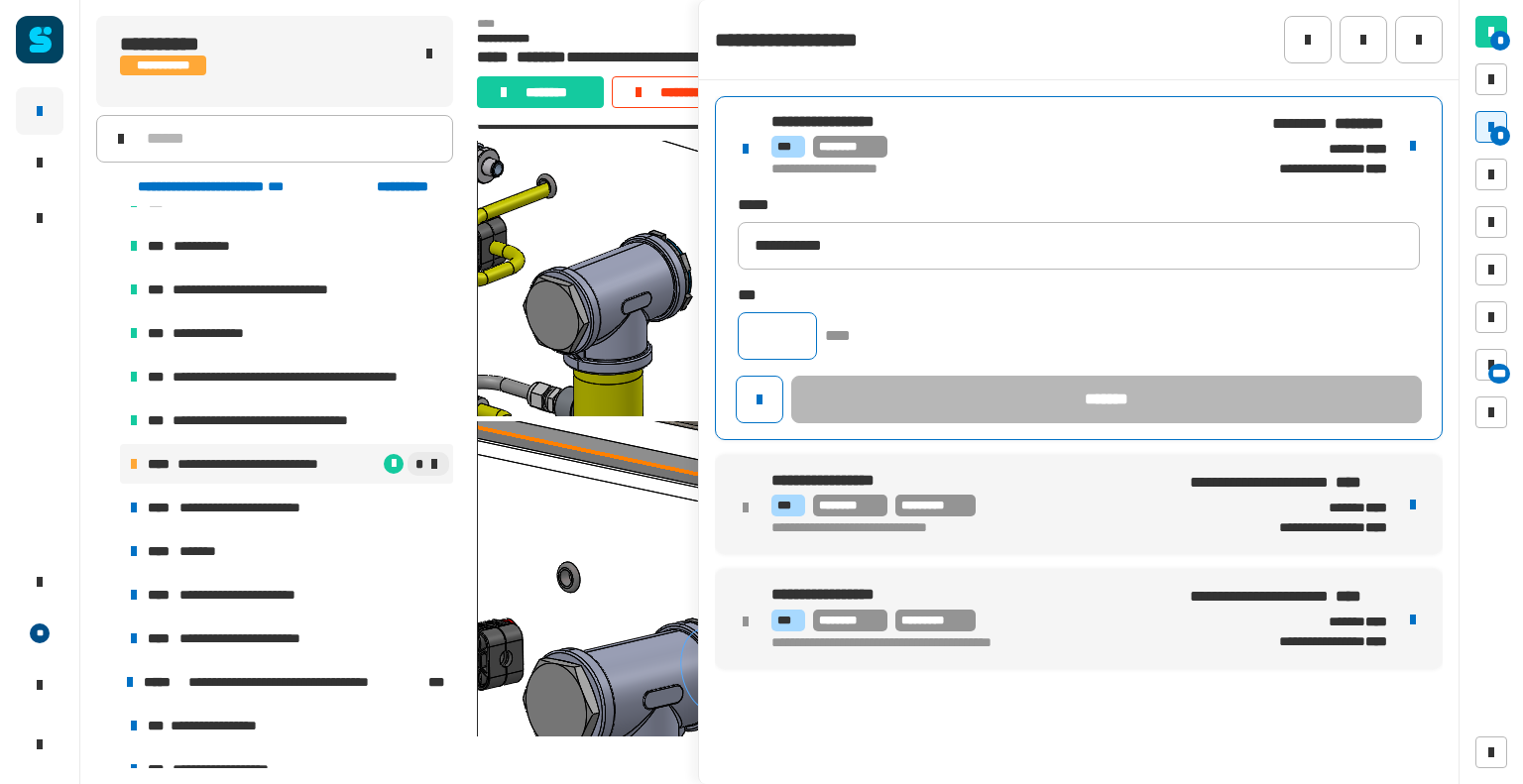 click 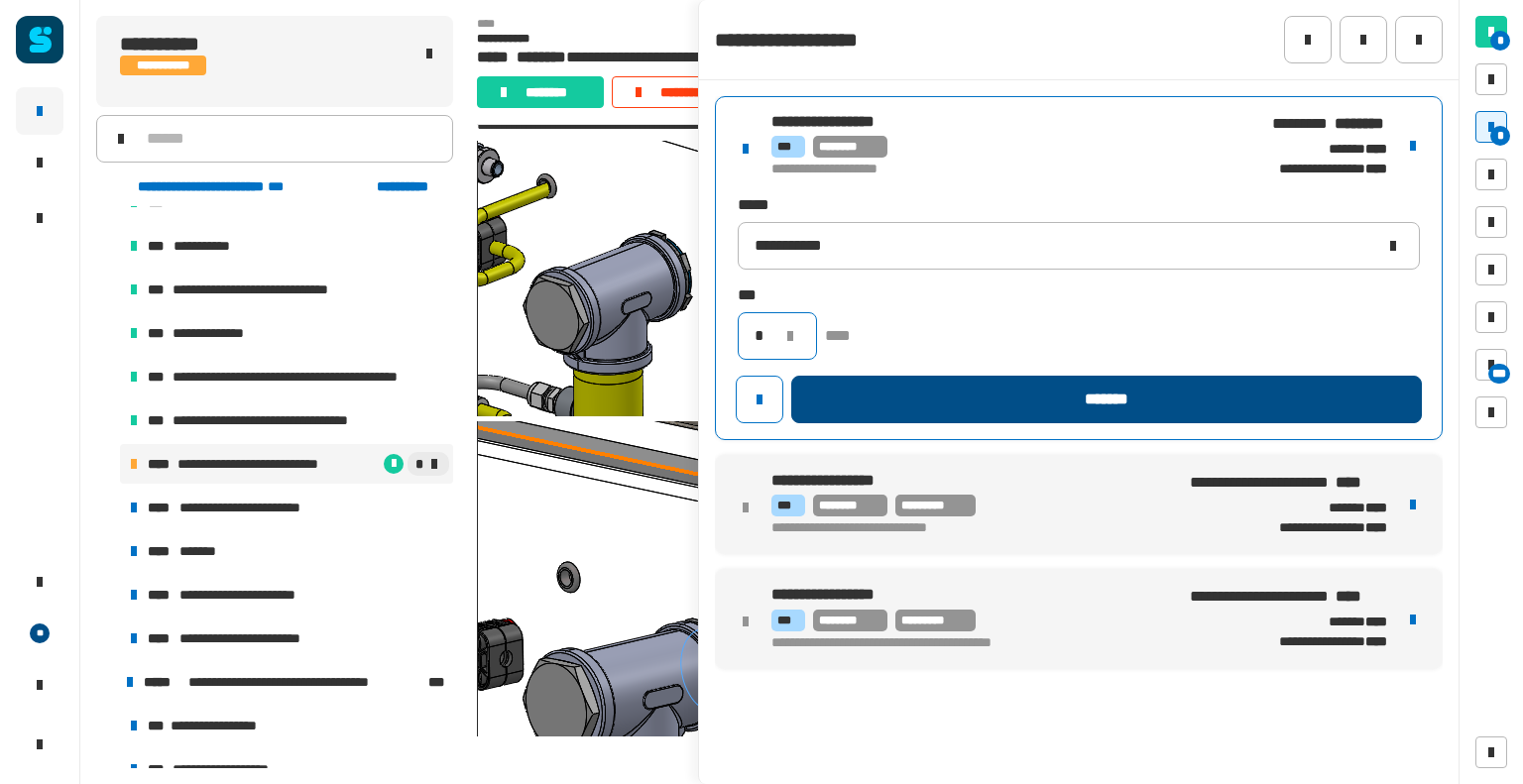 type on "*" 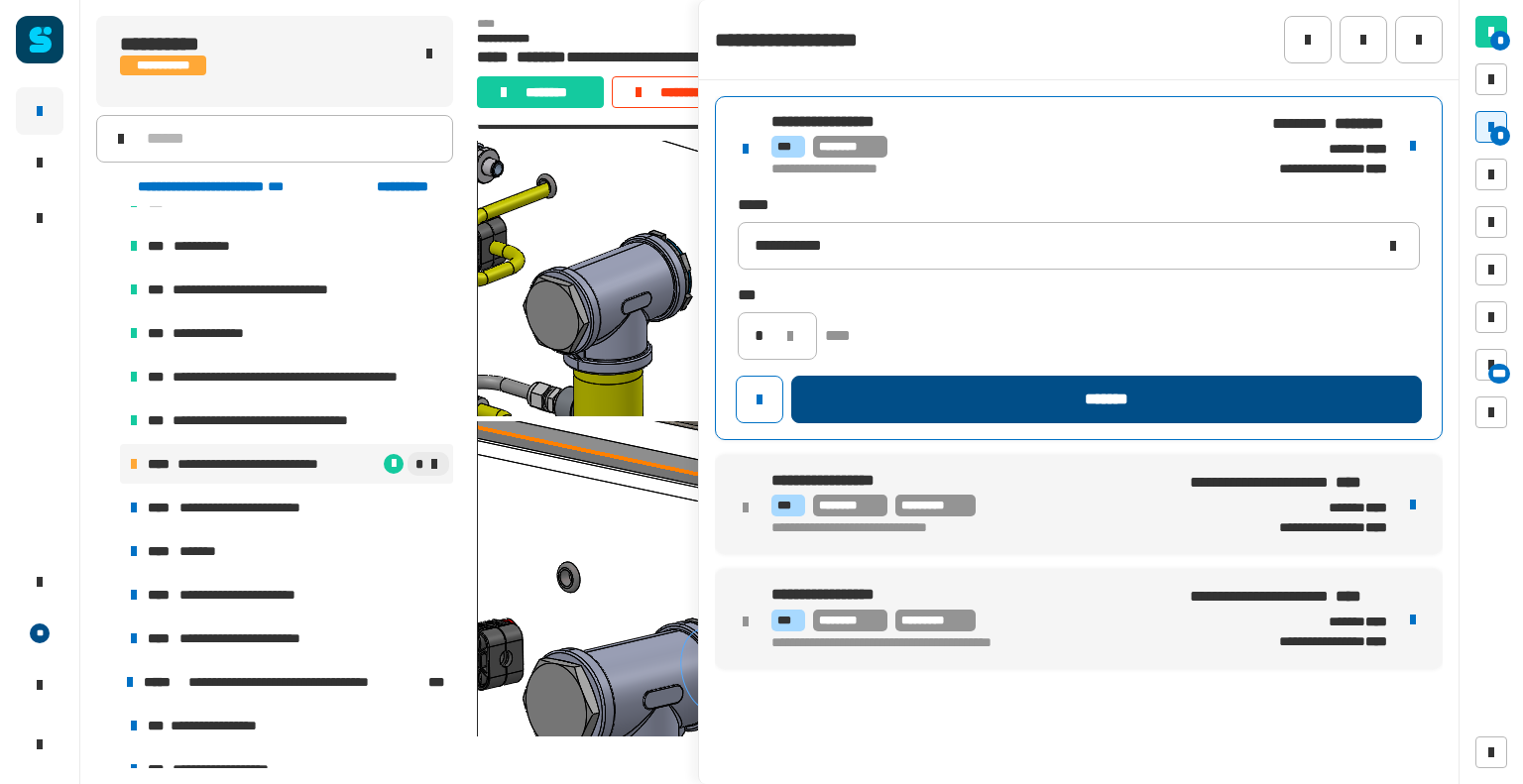 click on "*******" 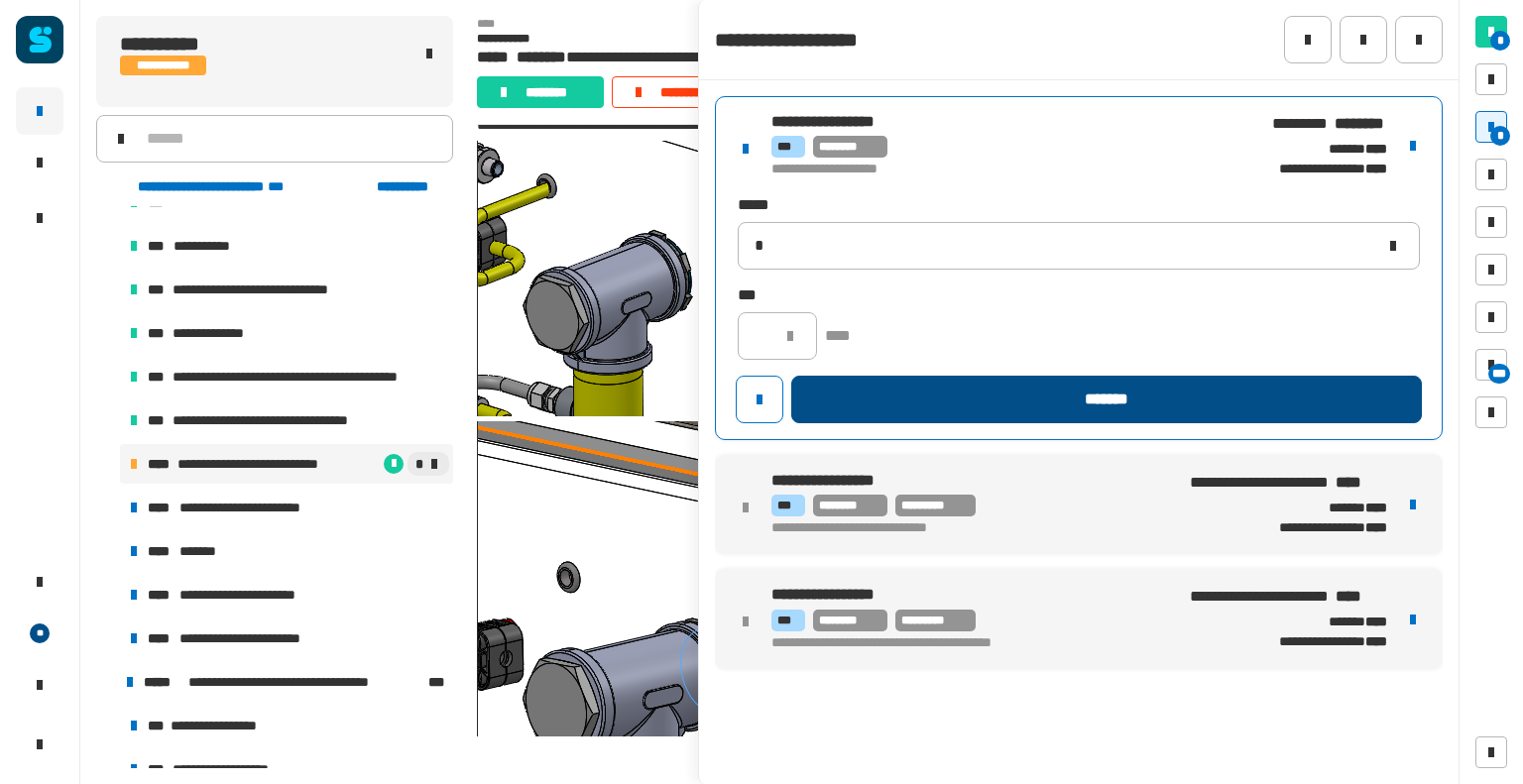 type 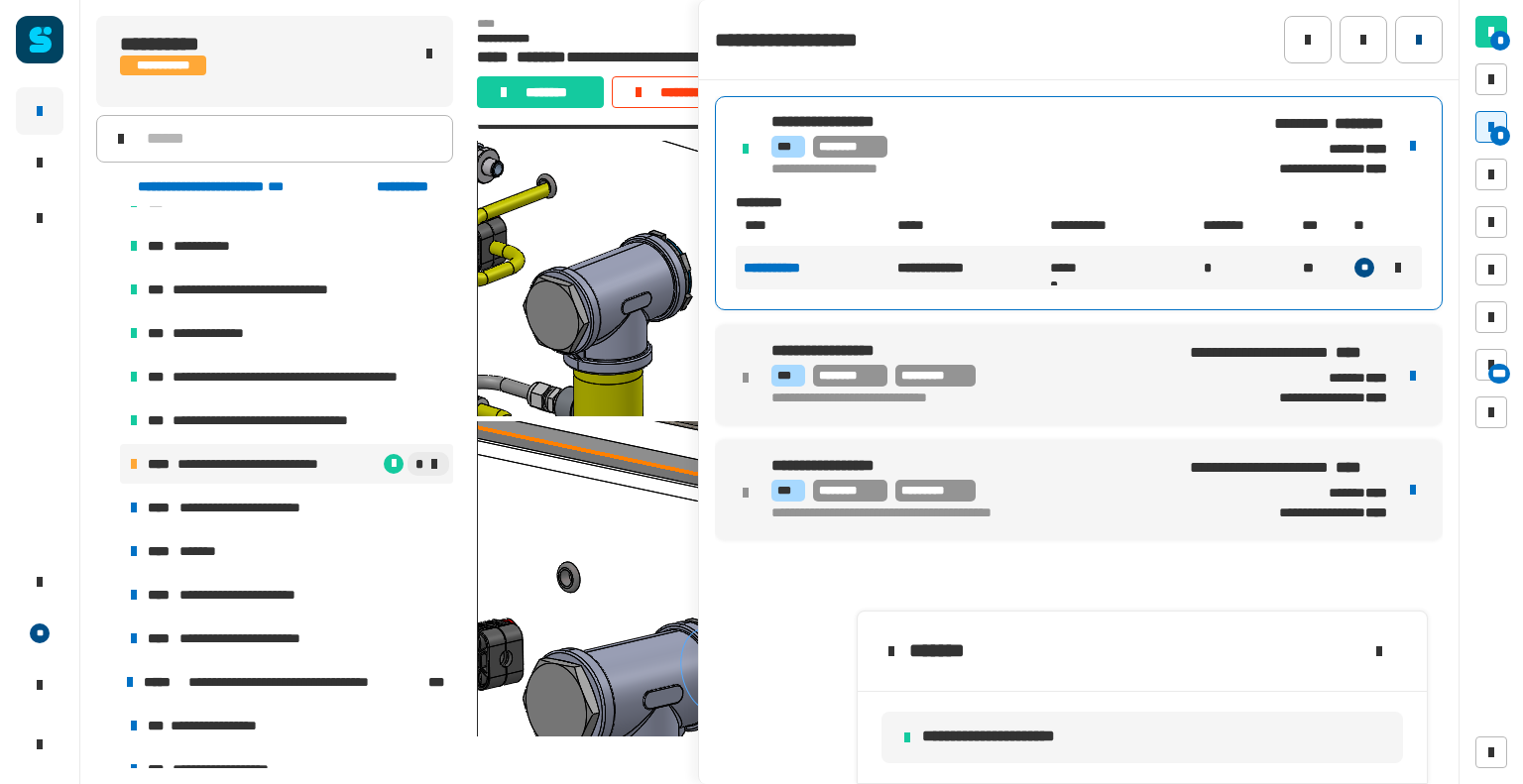 click 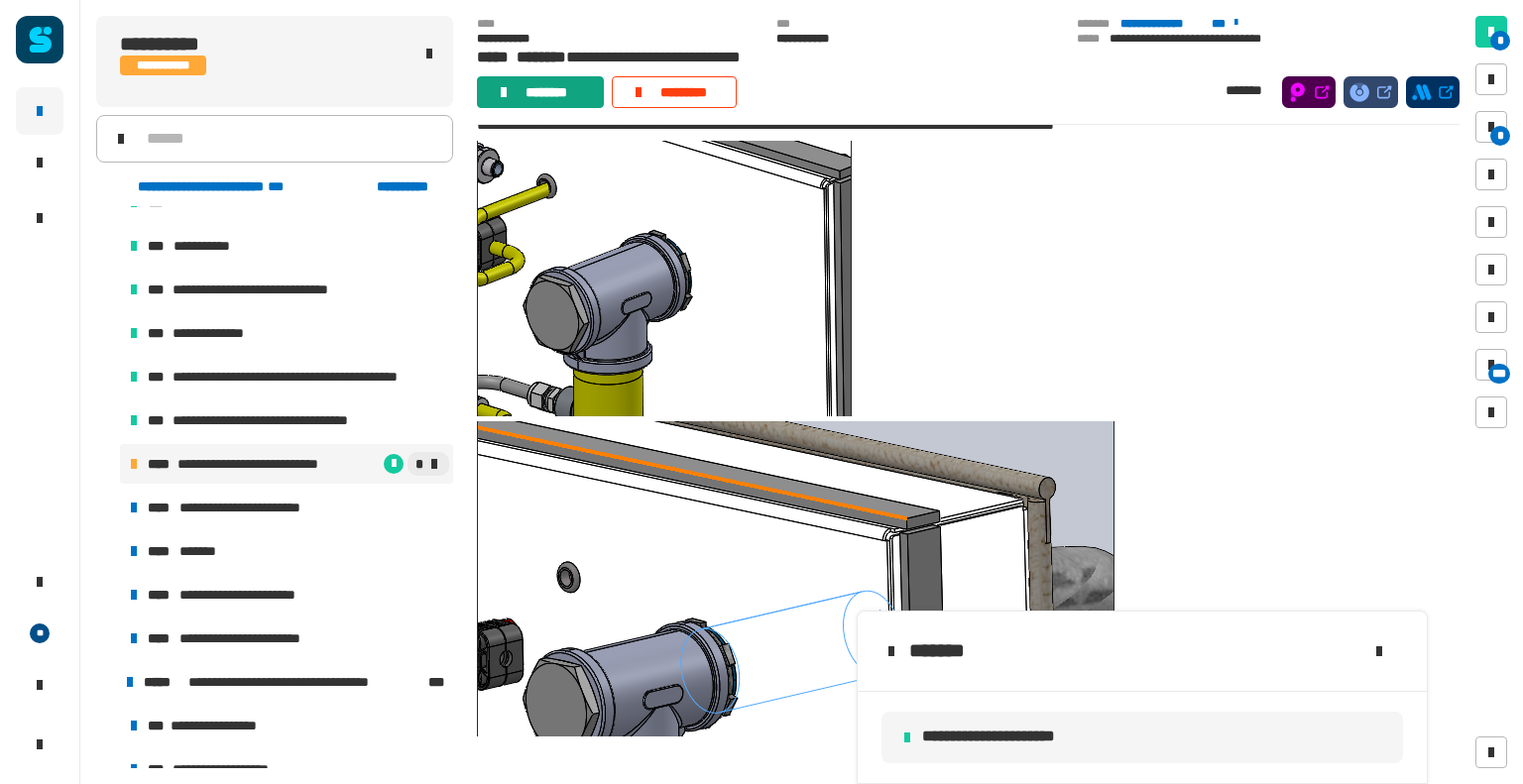 click on "********" 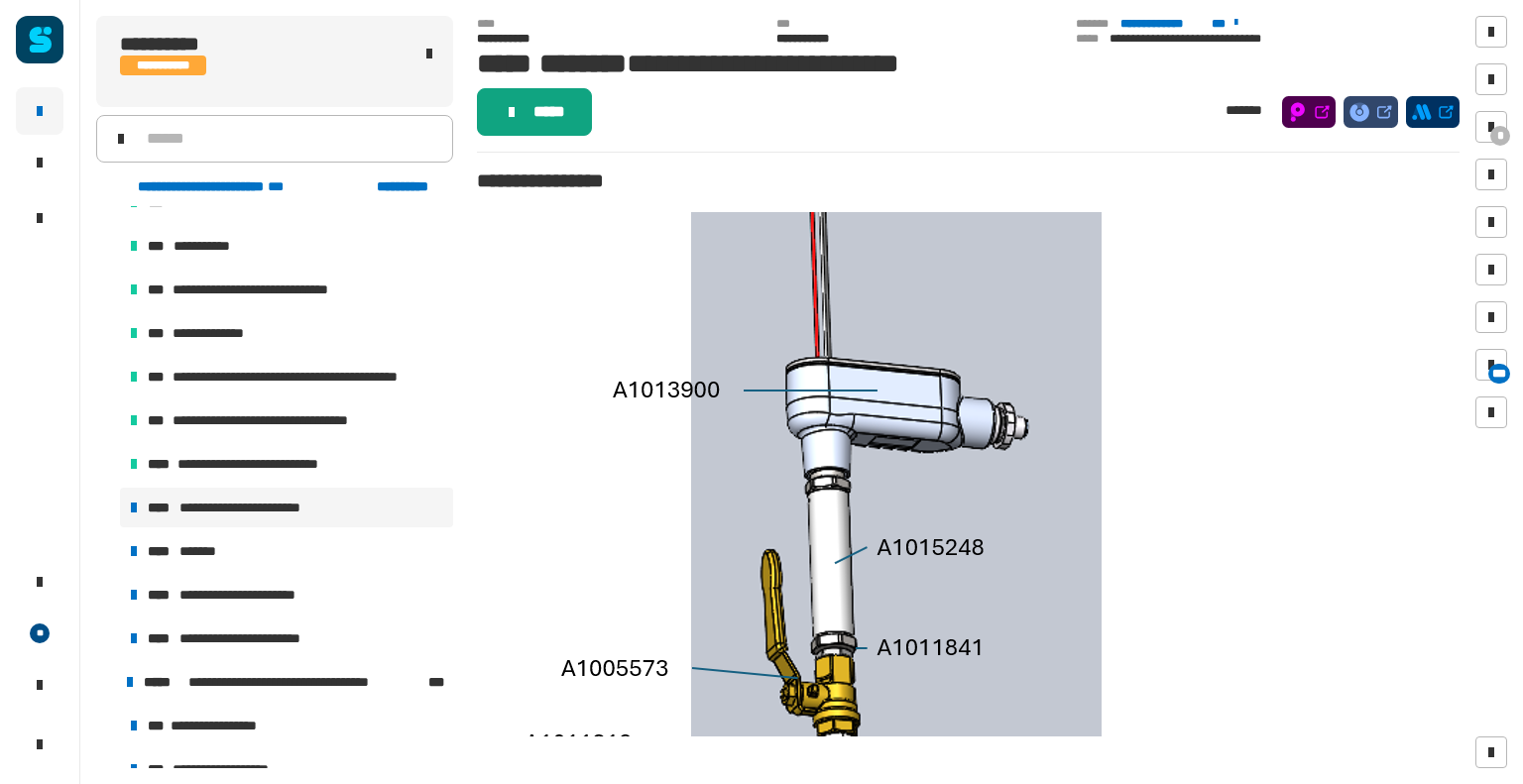 click on "*****" 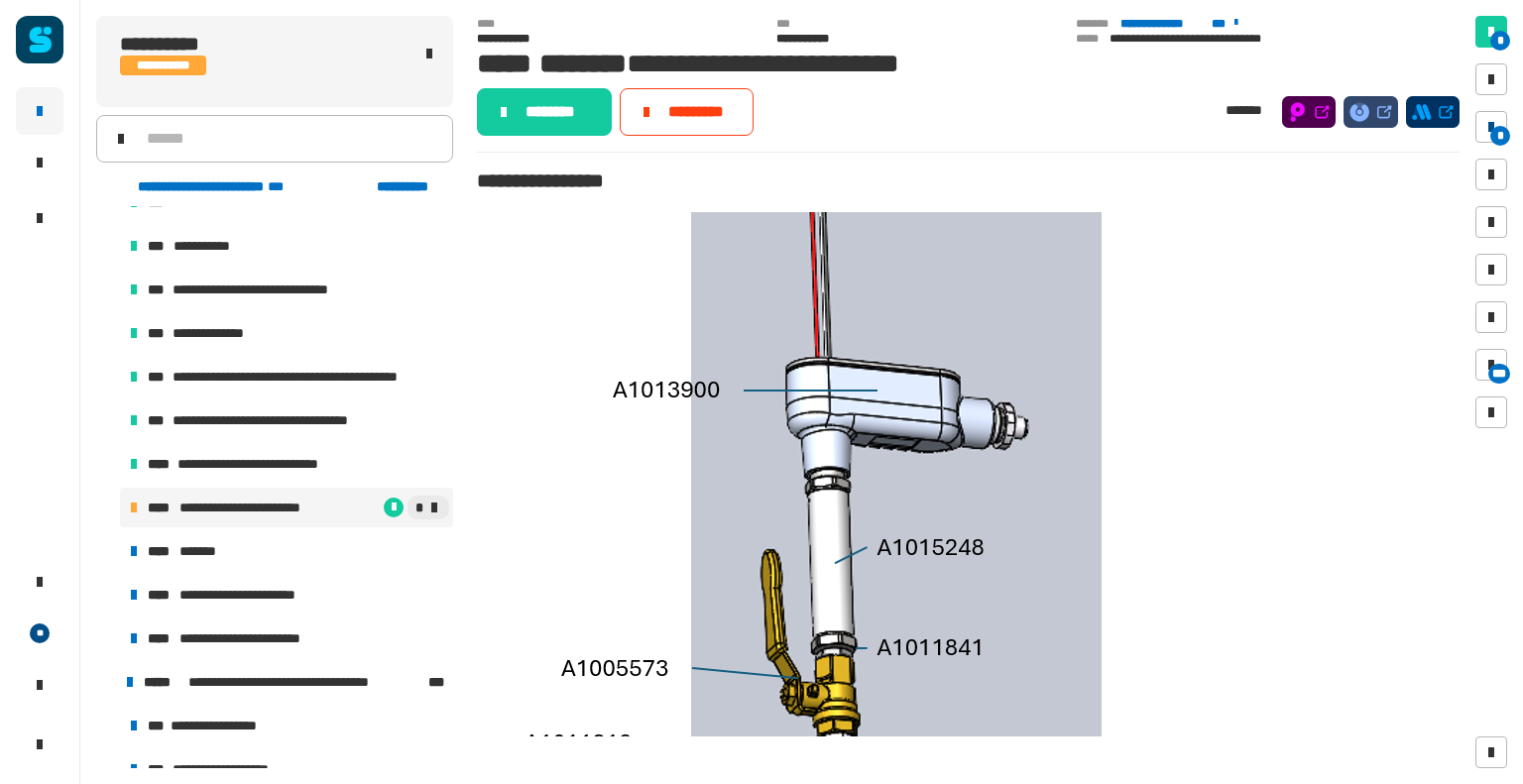 click at bounding box center (1491, 127) 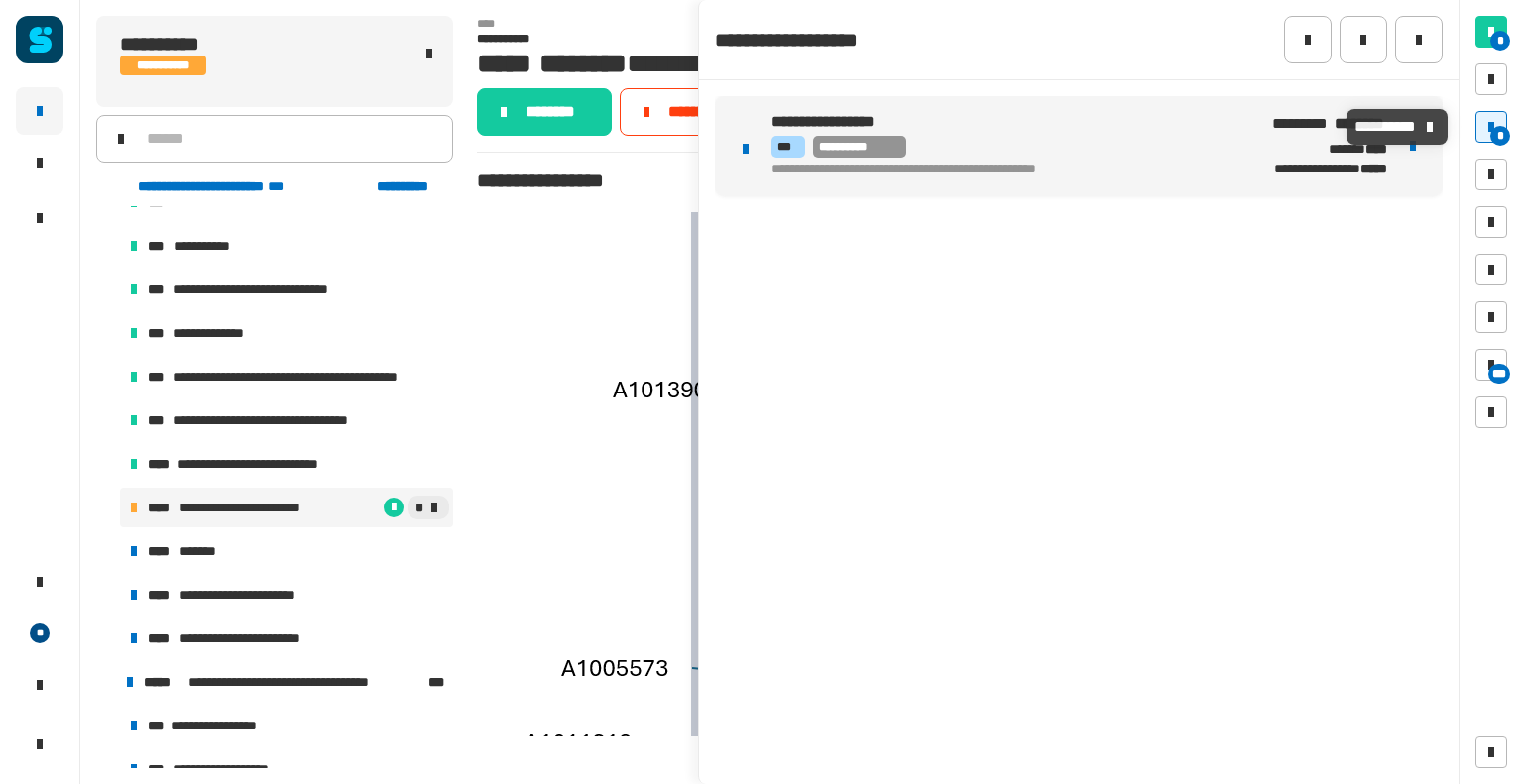 click on "**********" at bounding box center [1003, 170] 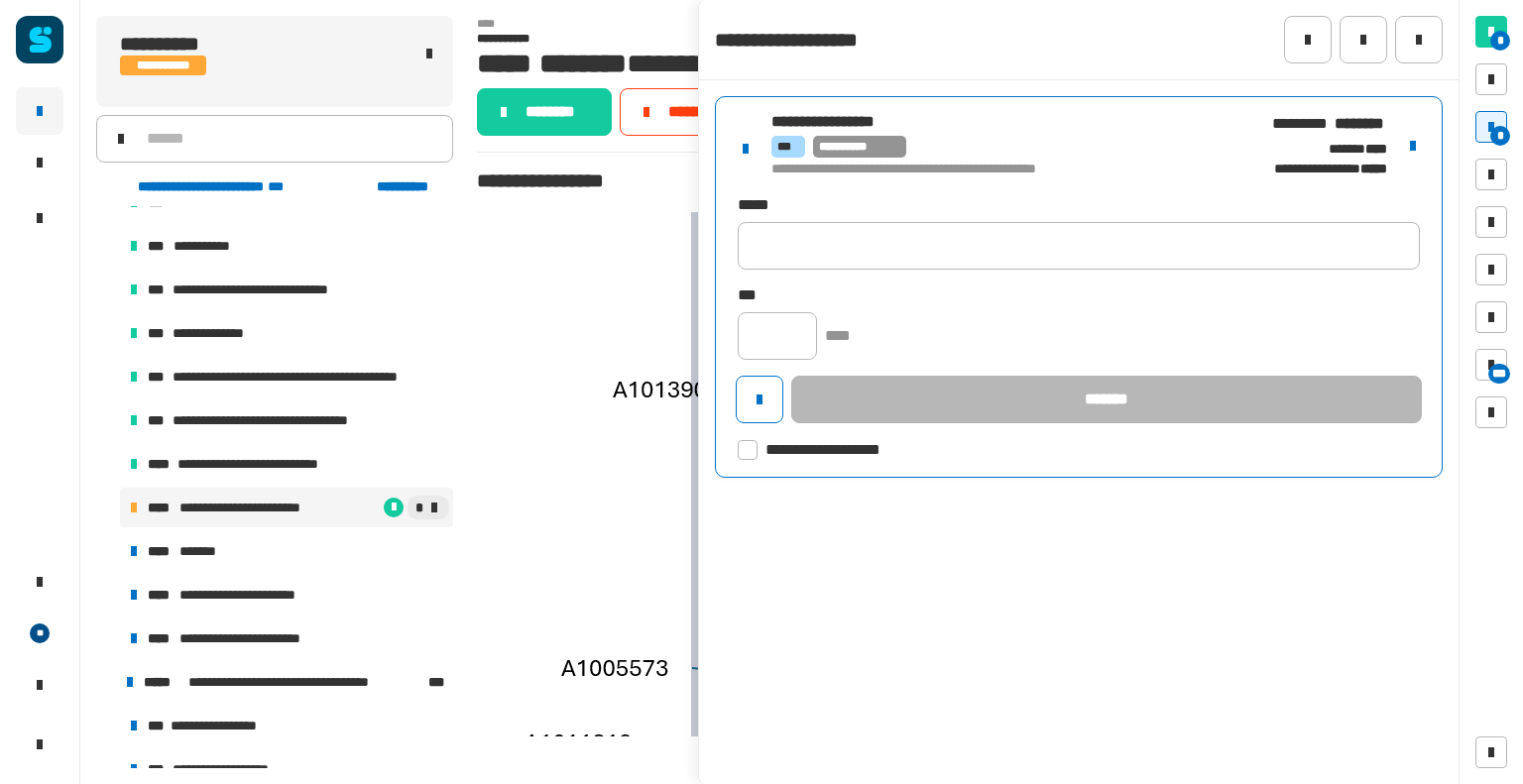 click 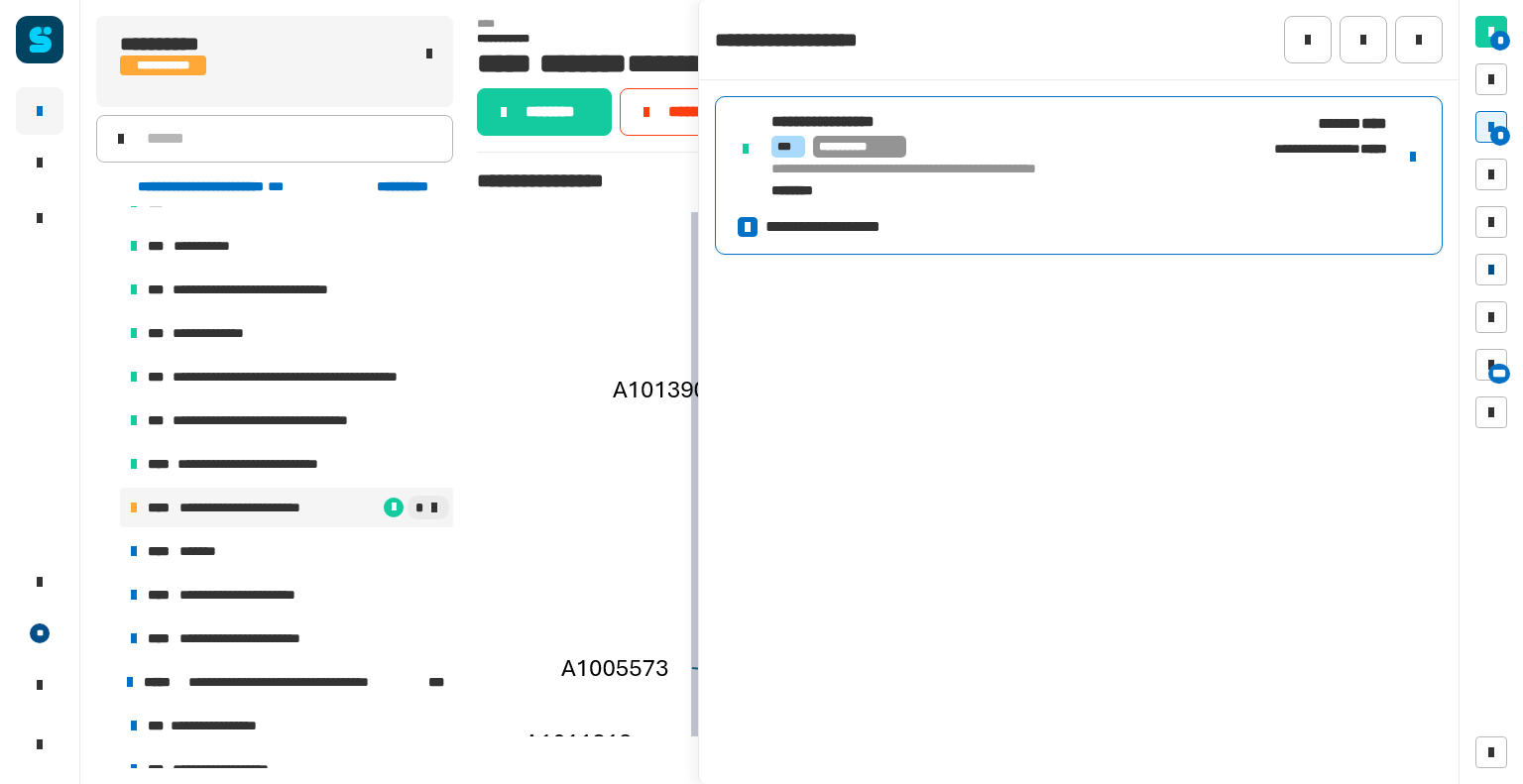 click at bounding box center (1491, 270) 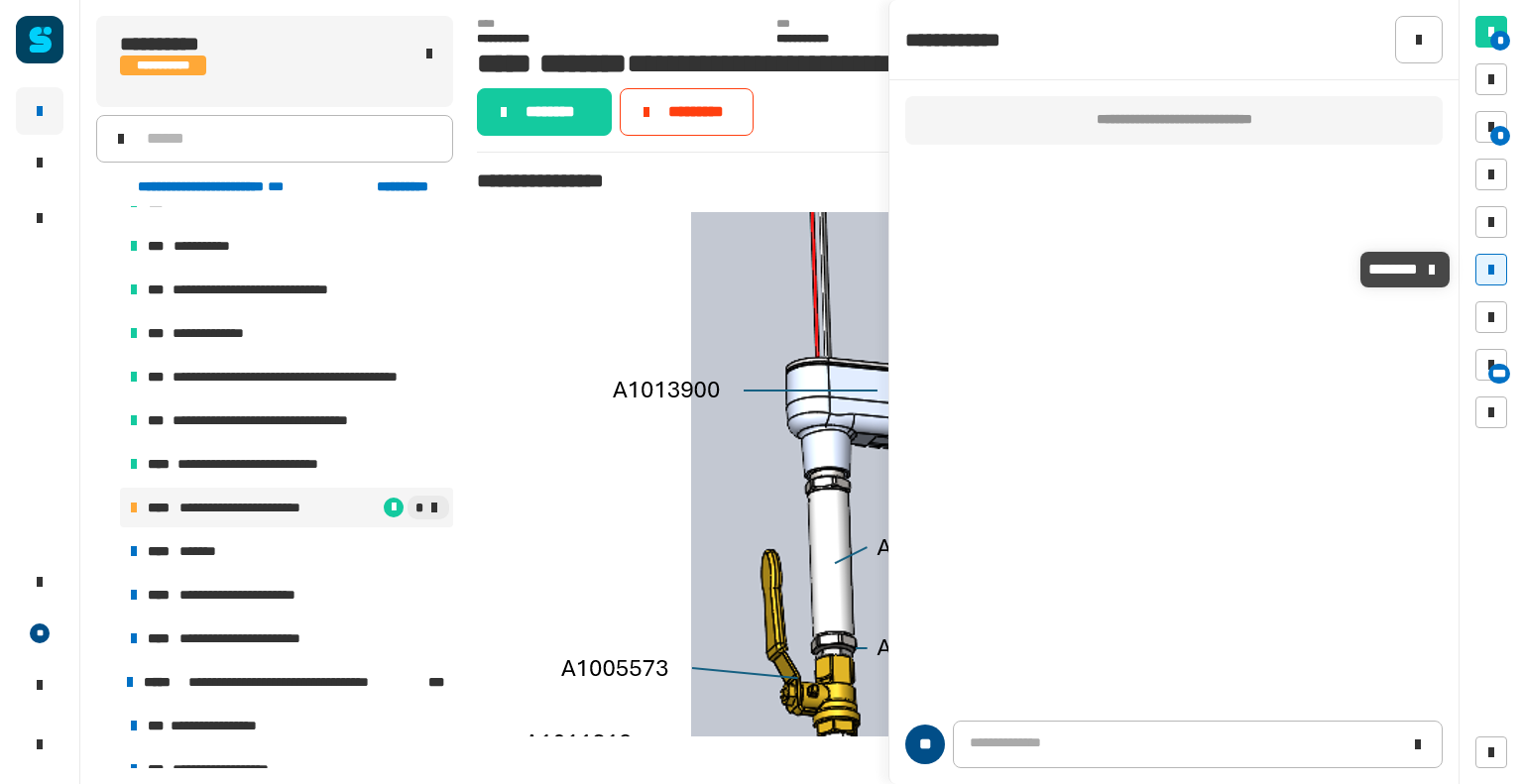 type 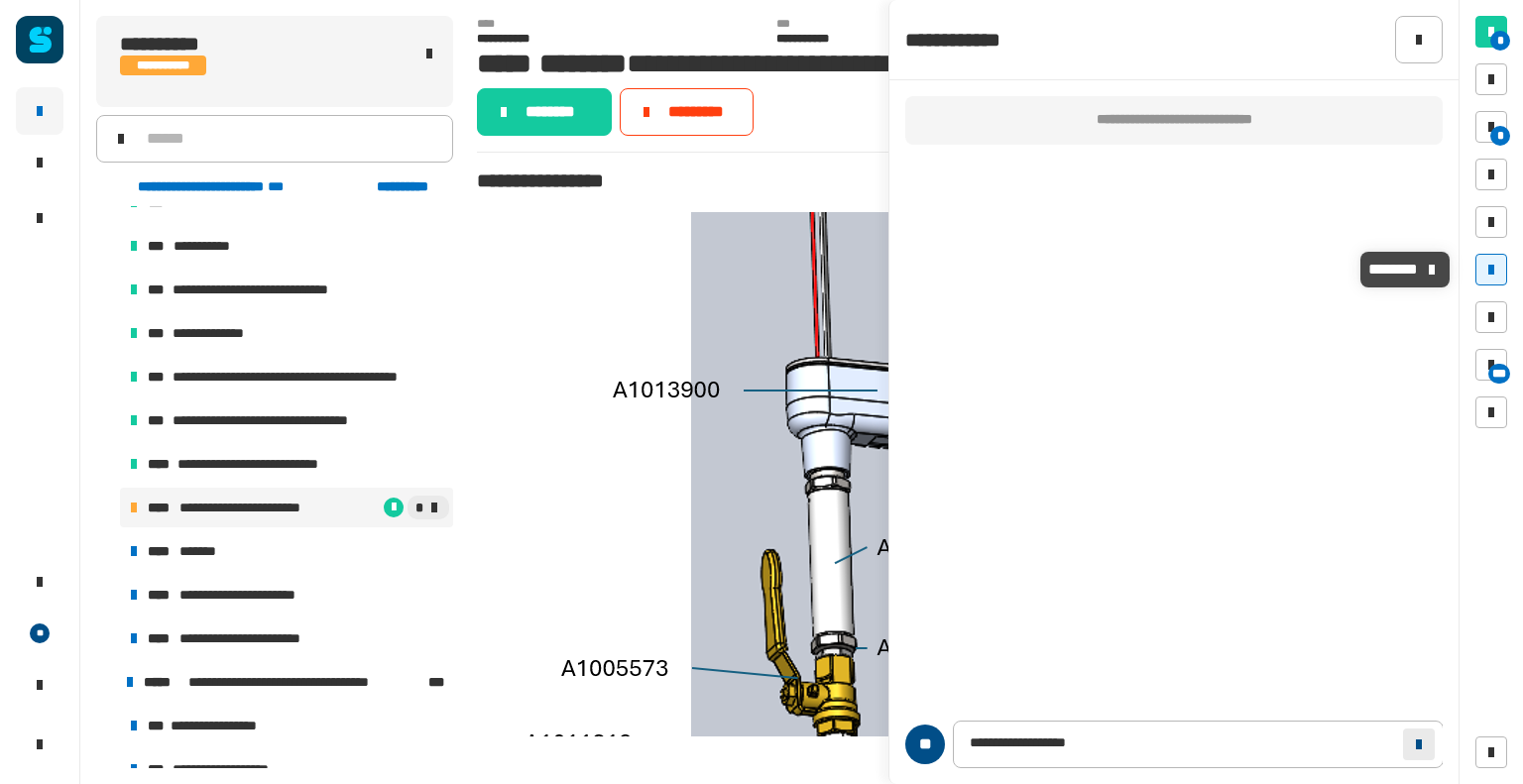 click 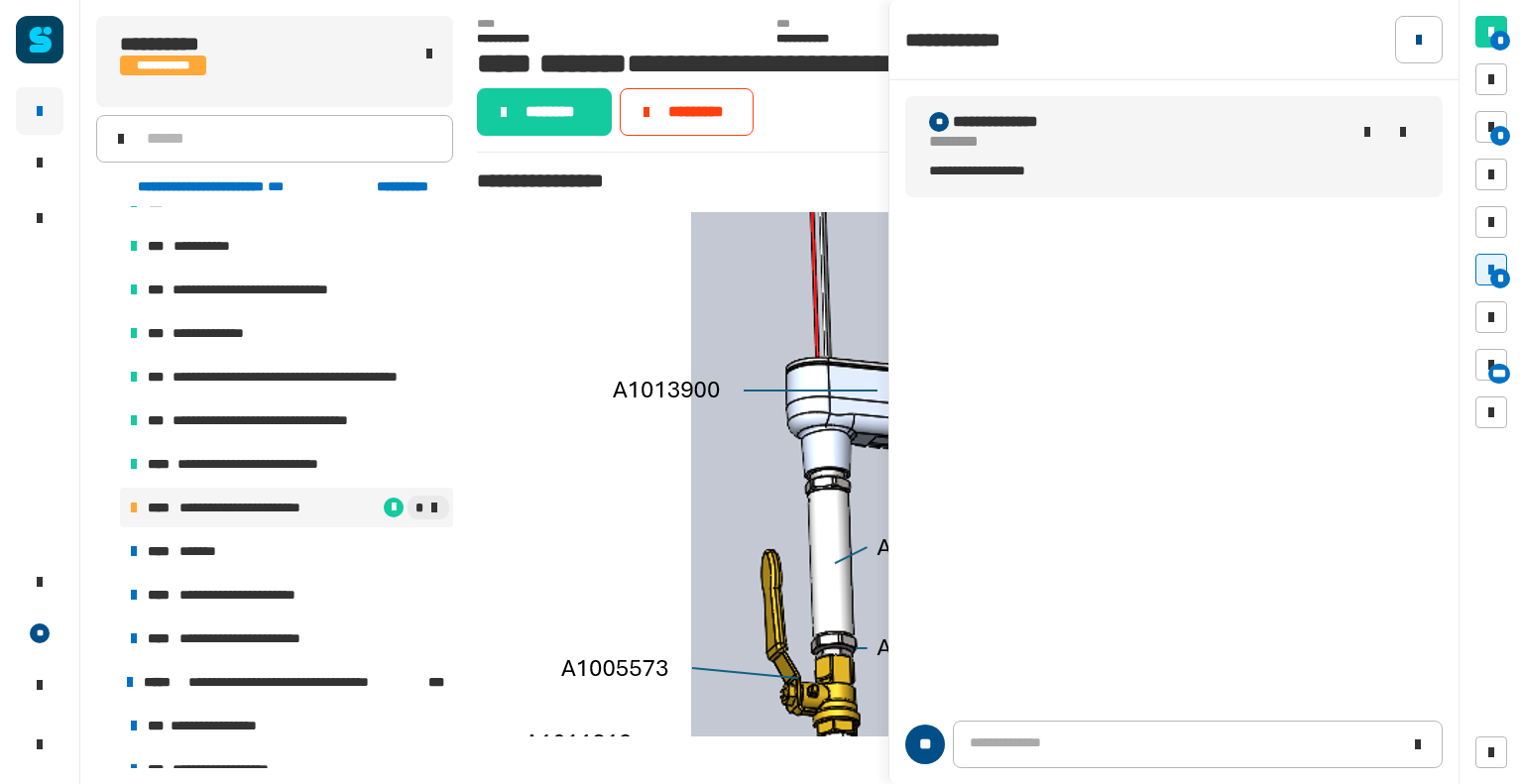 click 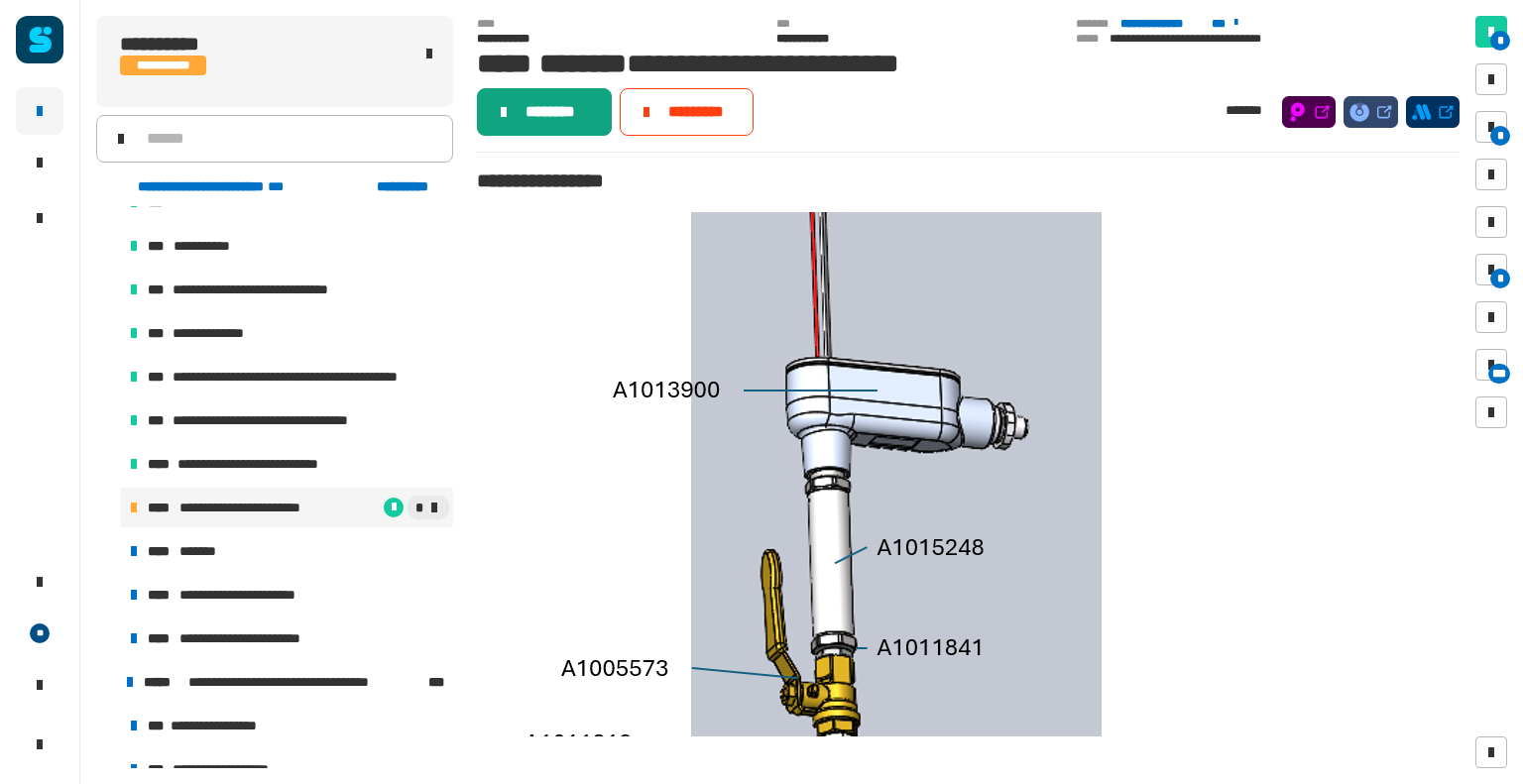 click on "********" 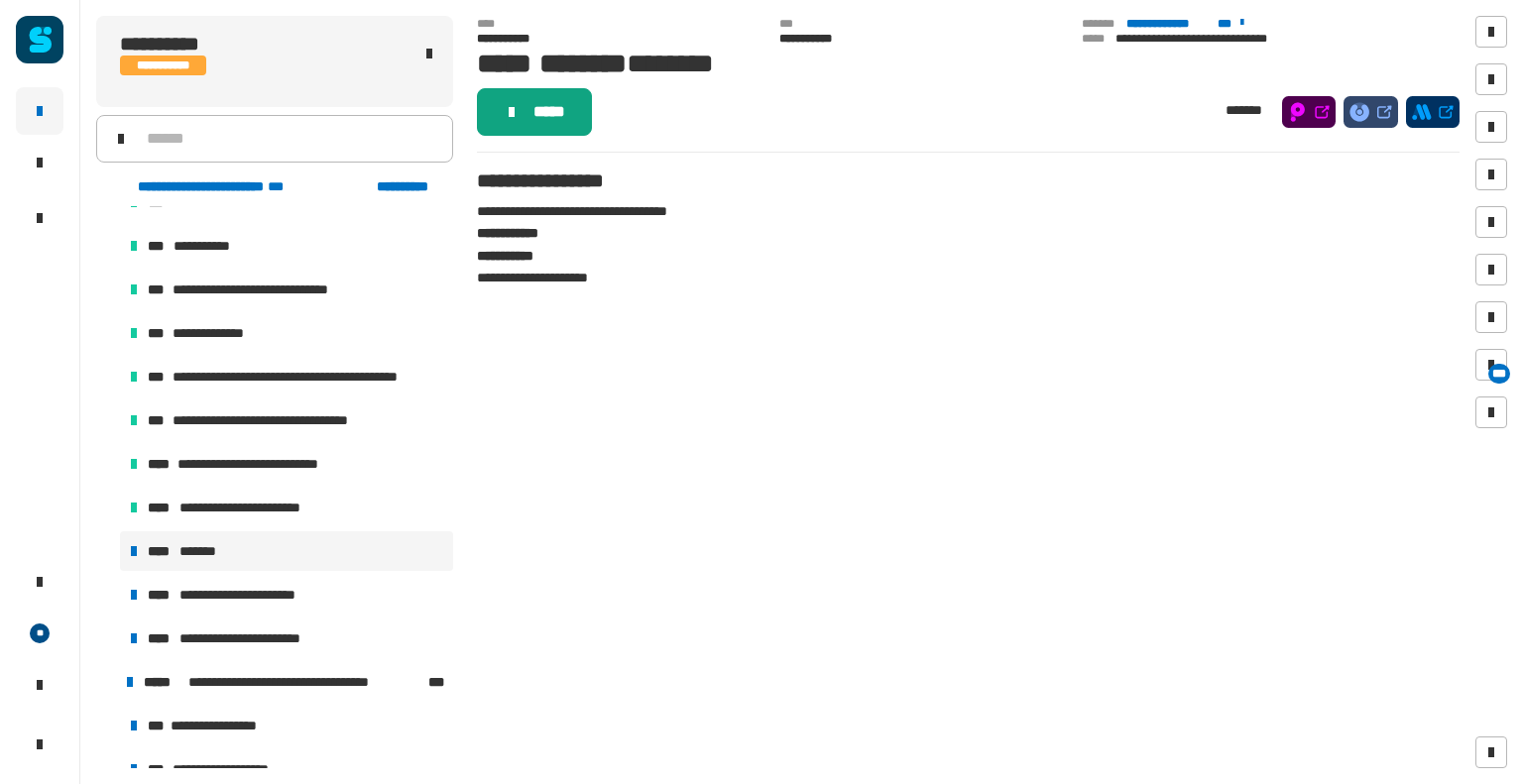 click on "*****" 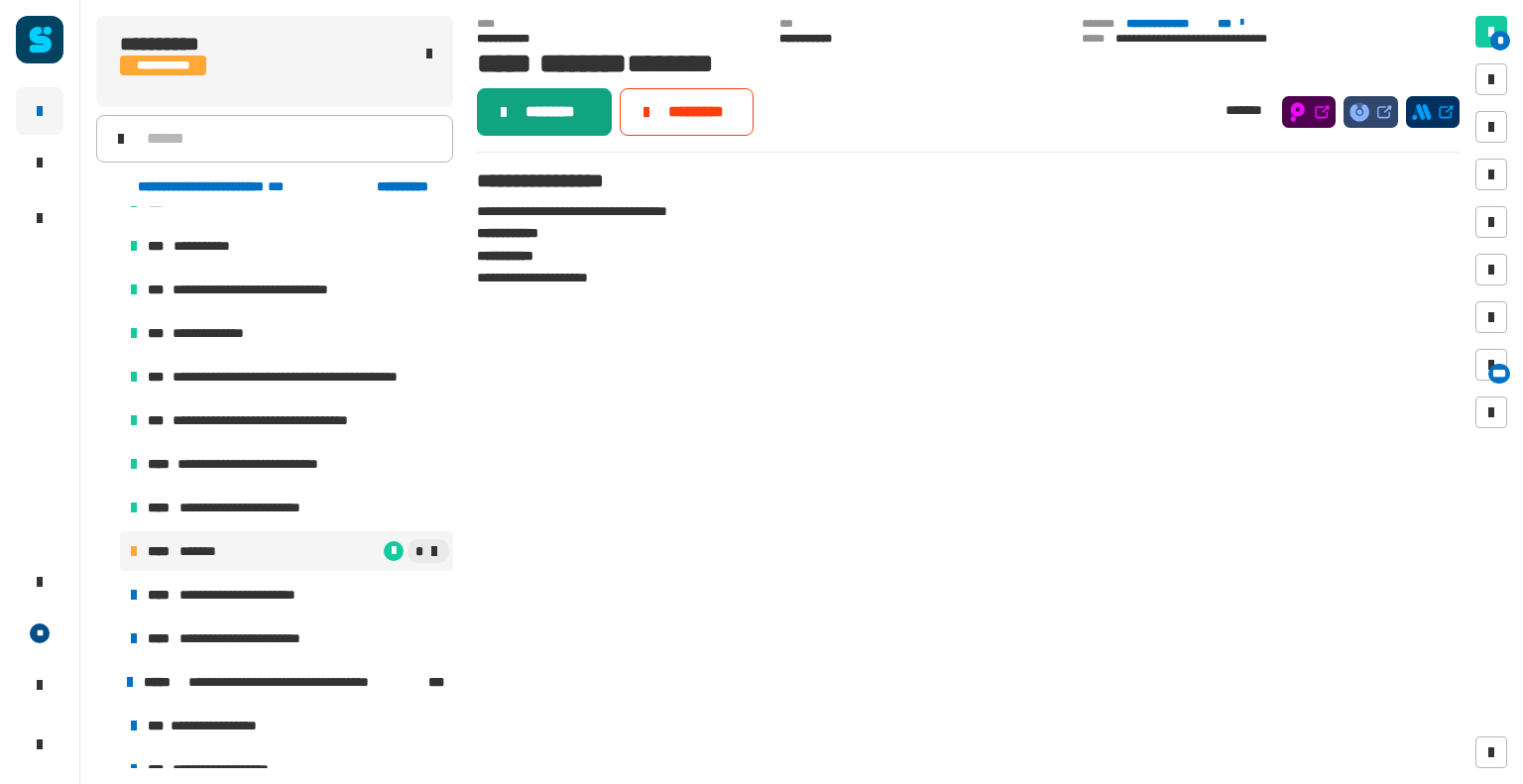 click on "********" 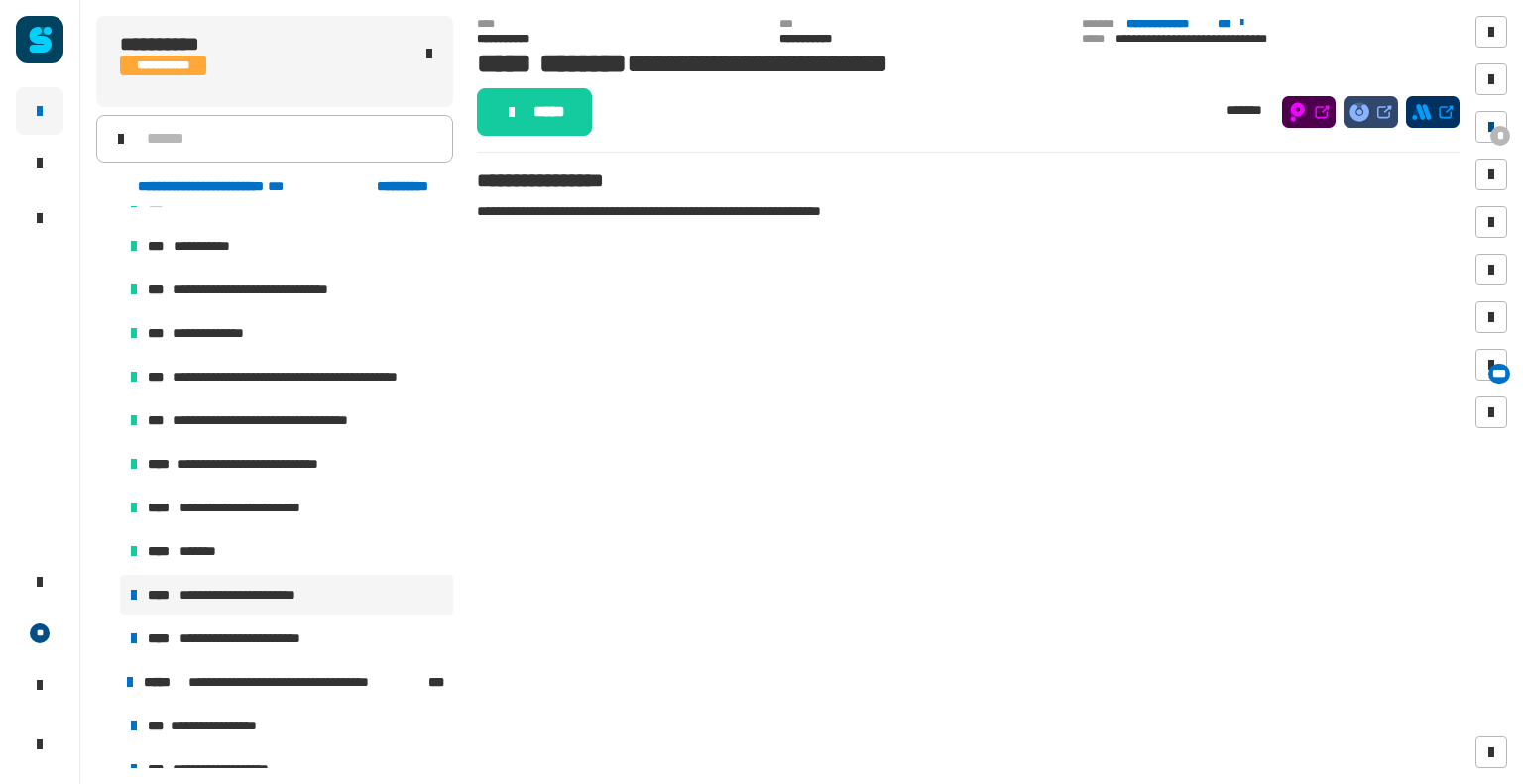 click on "*" at bounding box center [1500, 136] 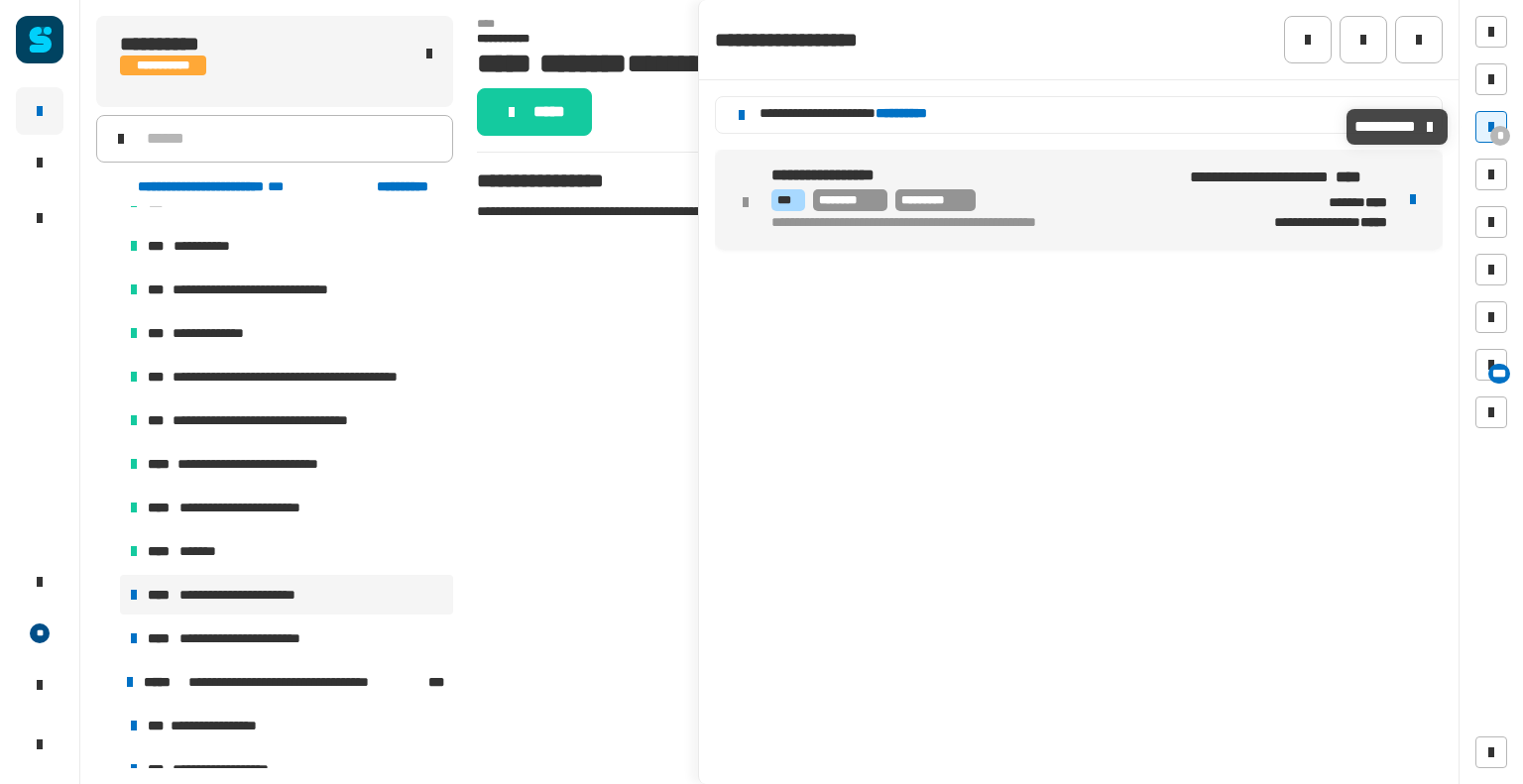 click at bounding box center (1413, 199) 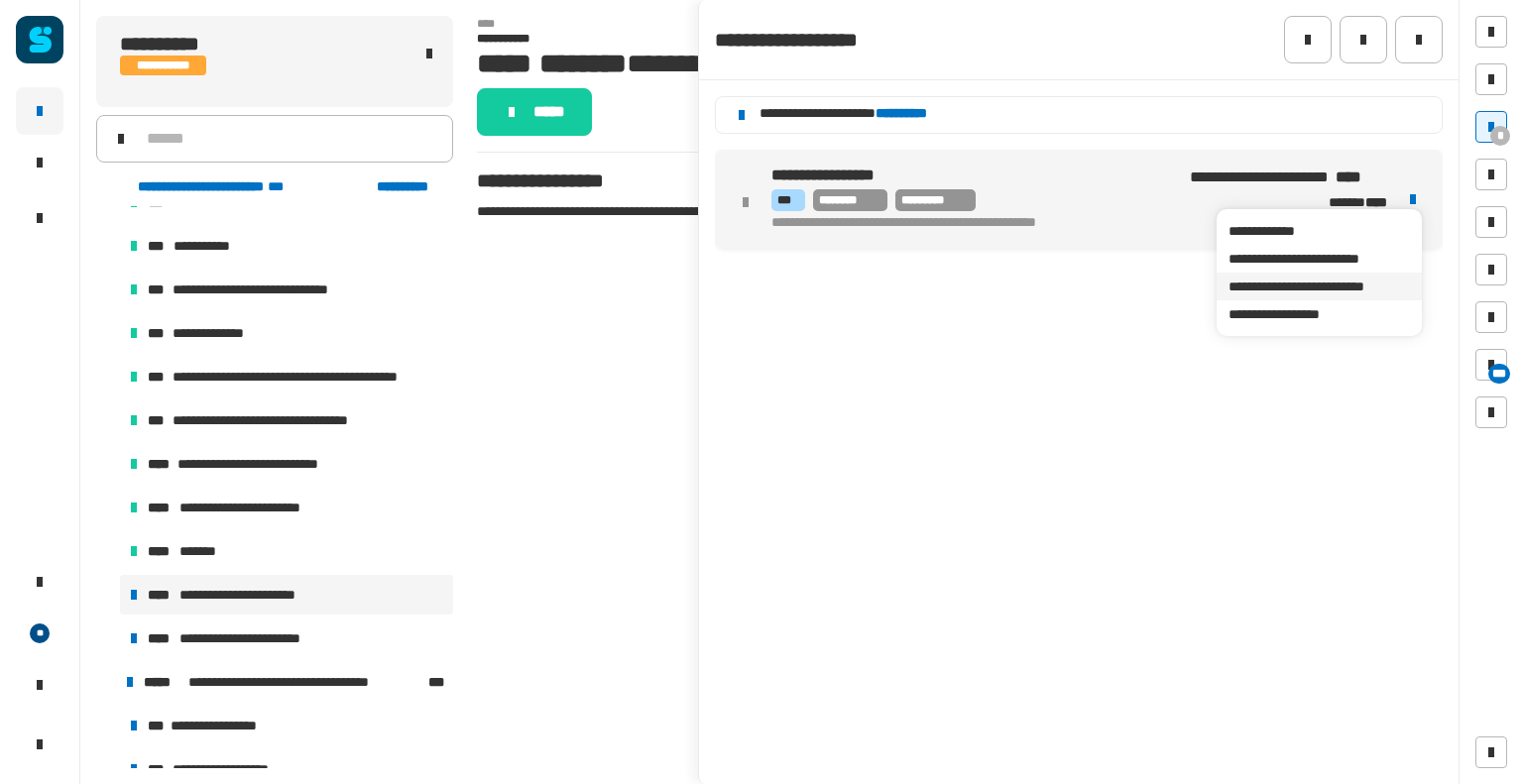 click on "**********" at bounding box center [1319, 286] 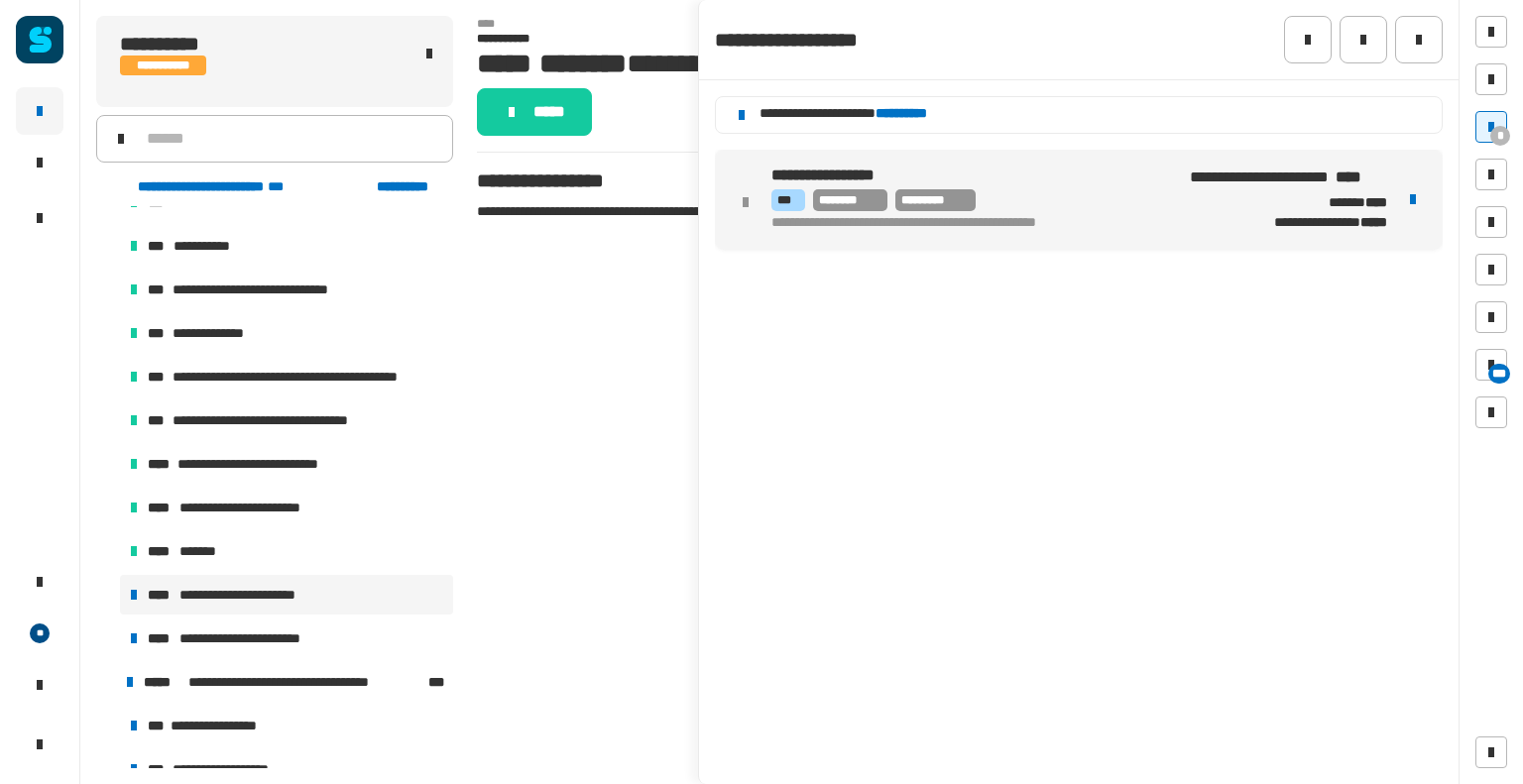 click on "**********" 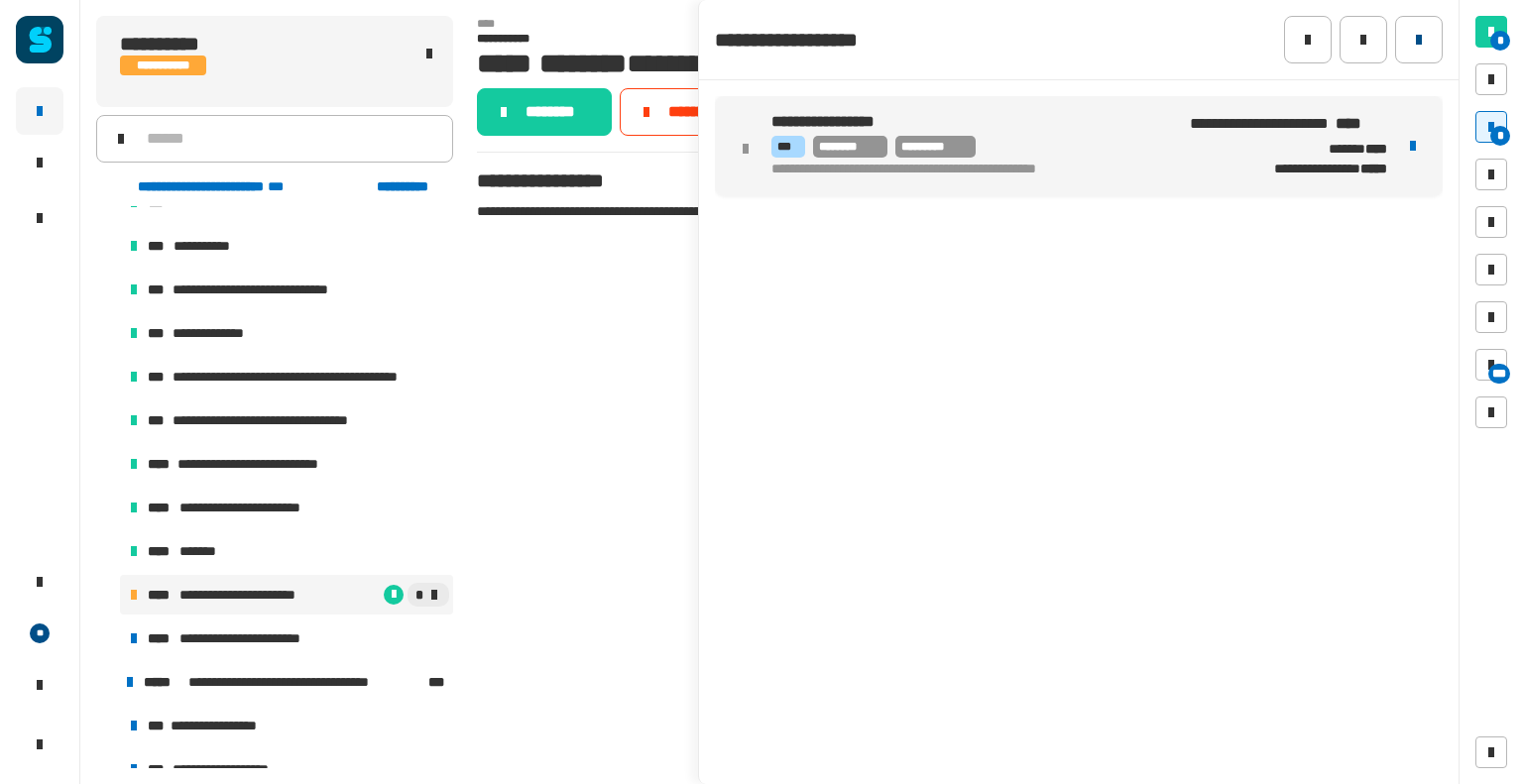 click 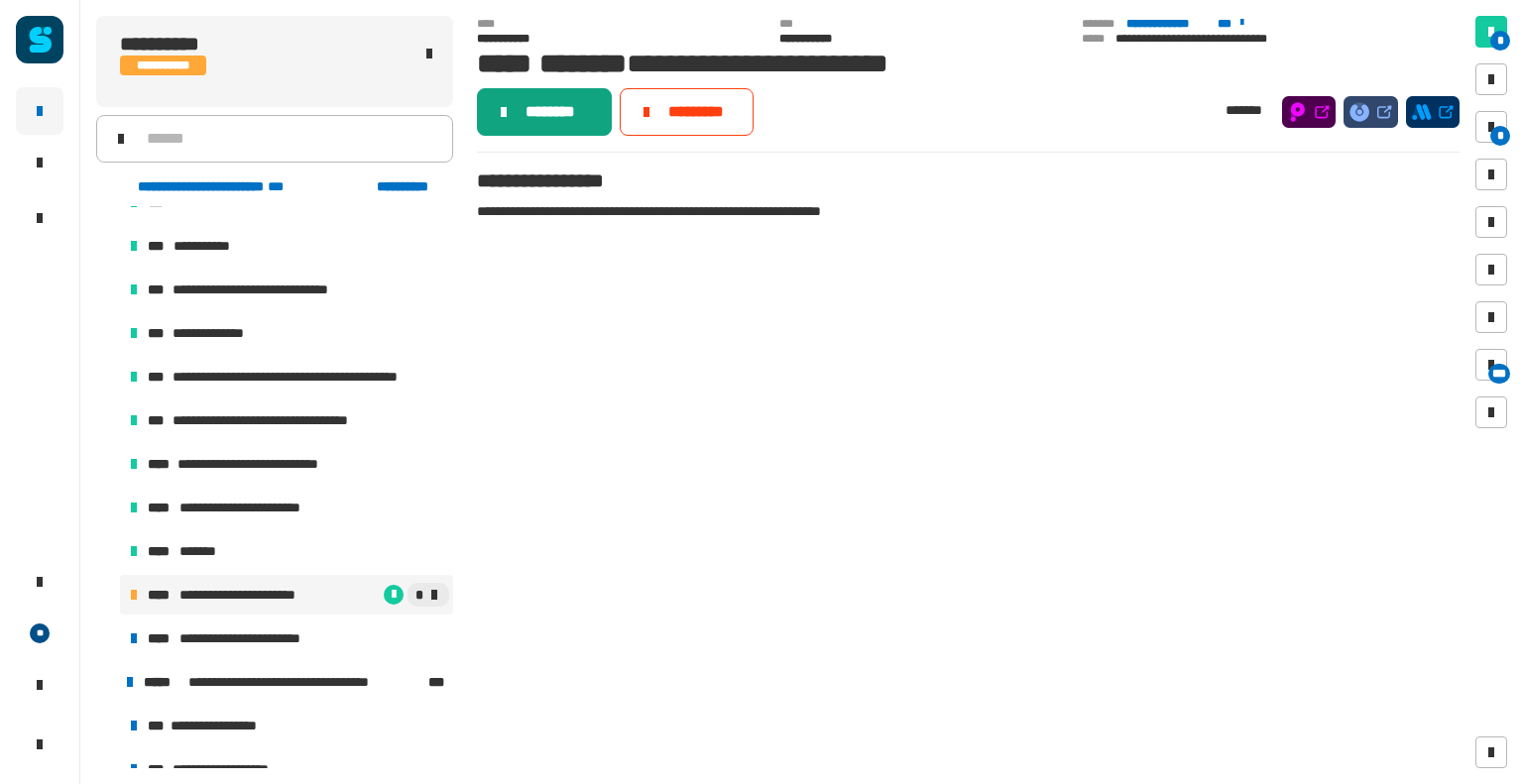 click on "********" 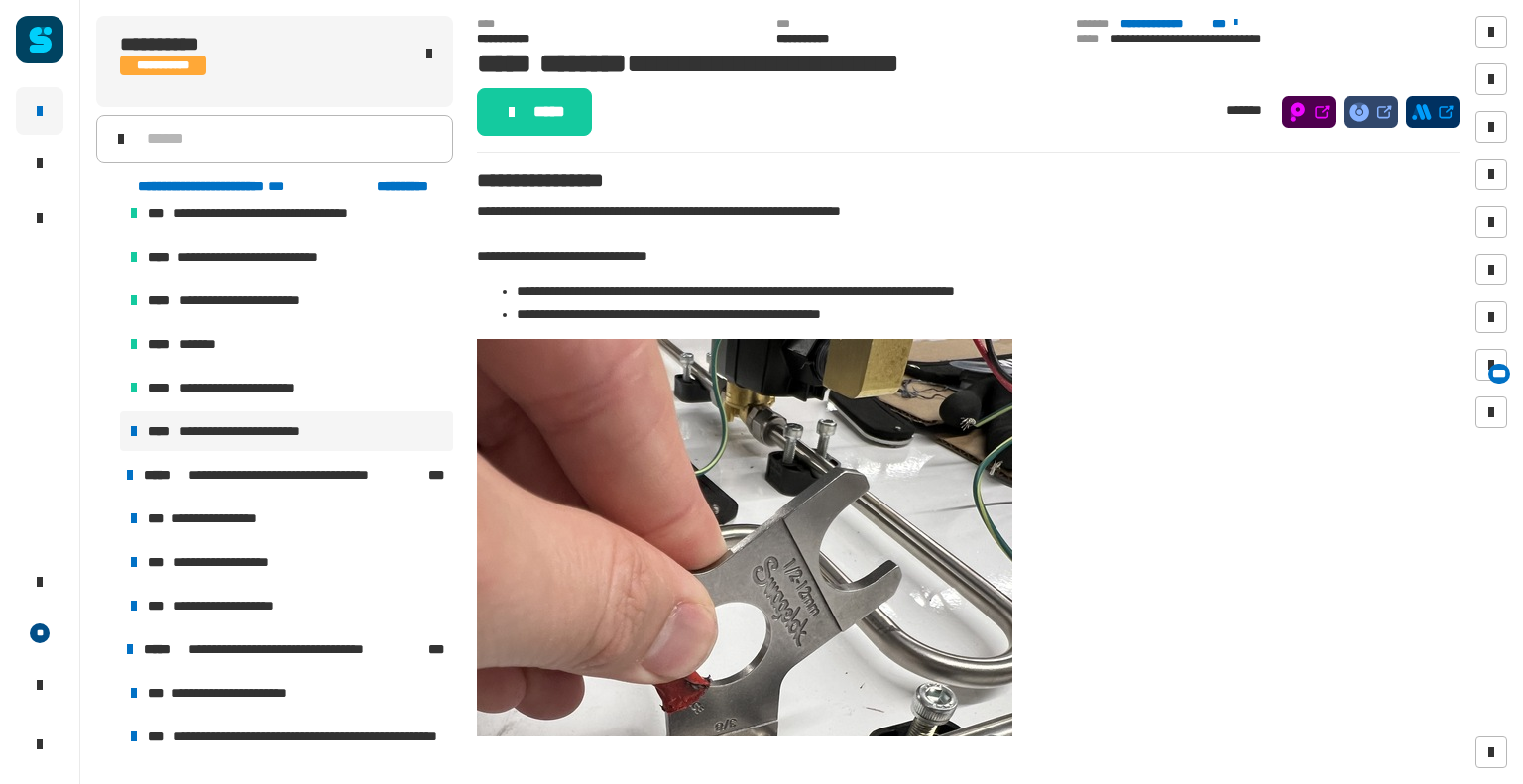 scroll, scrollTop: 772, scrollLeft: 0, axis: vertical 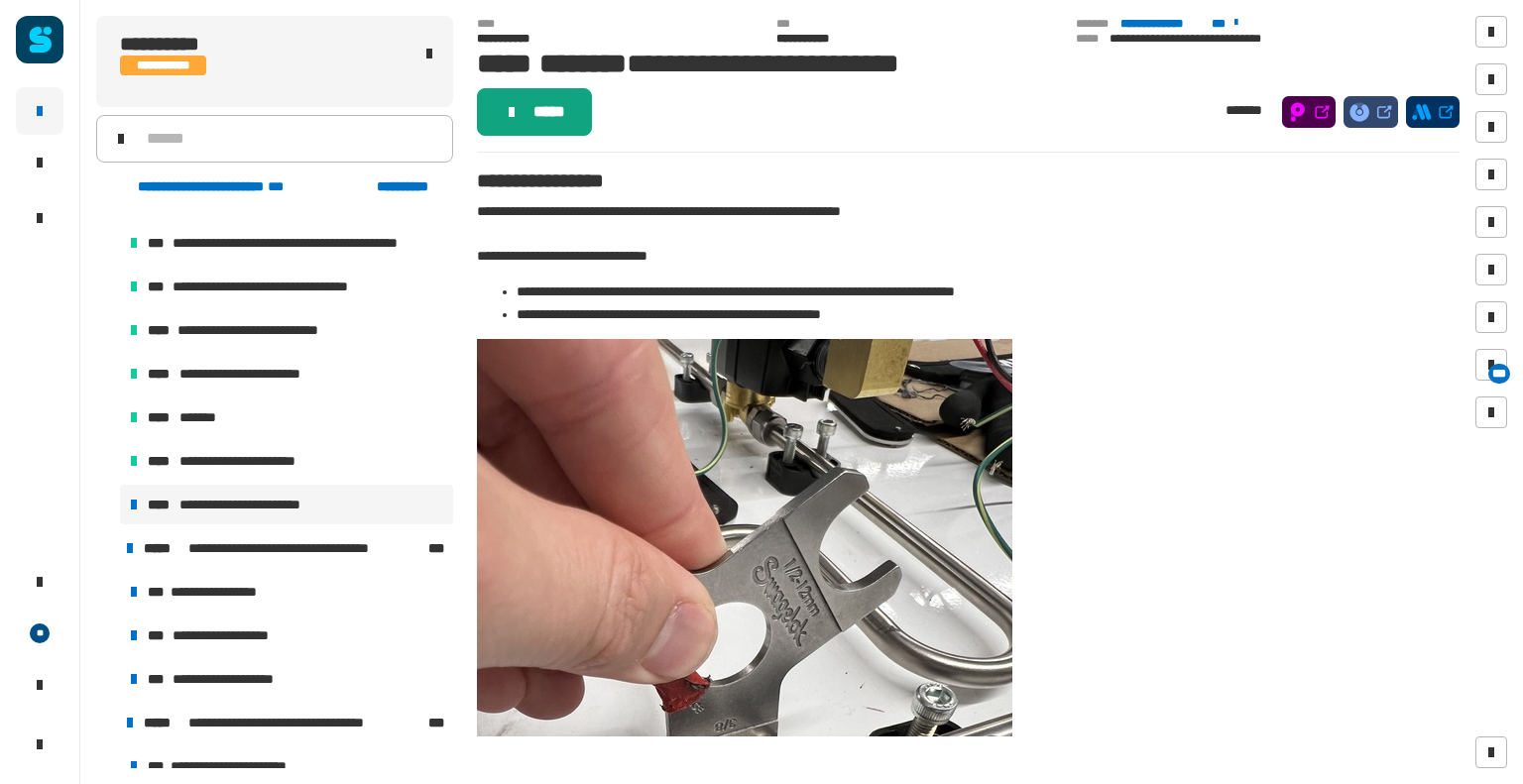 click on "*****" 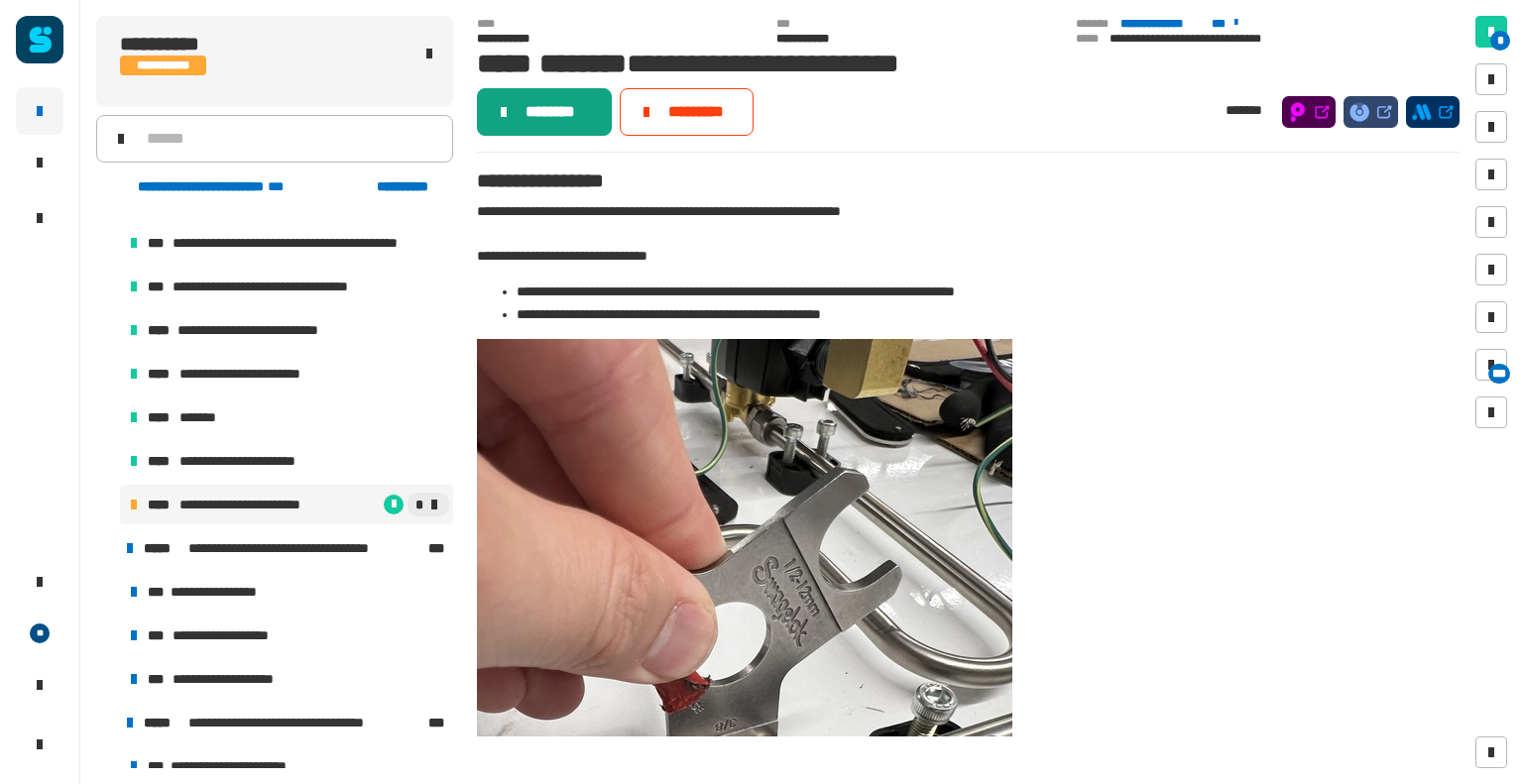 click on "********" 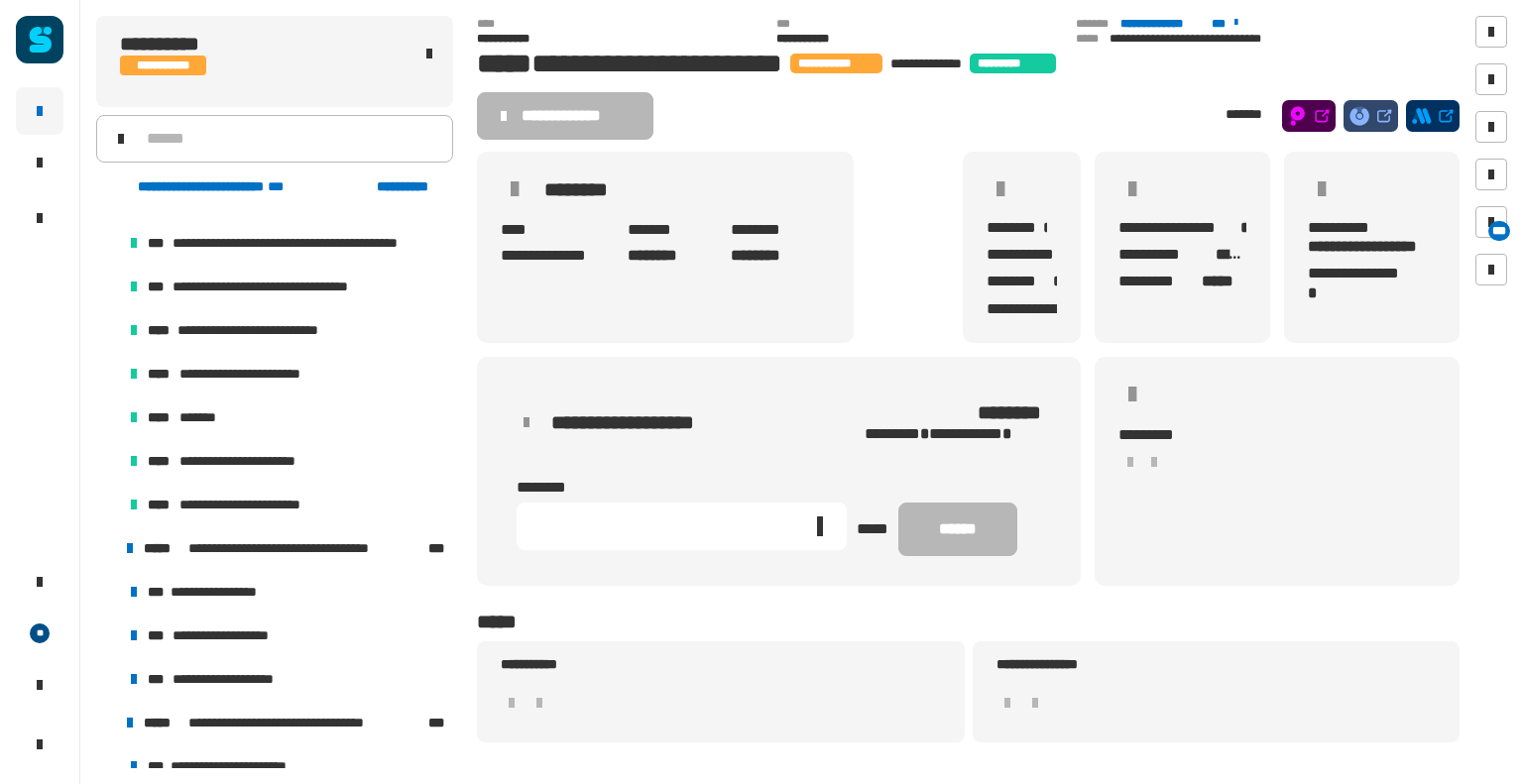 click 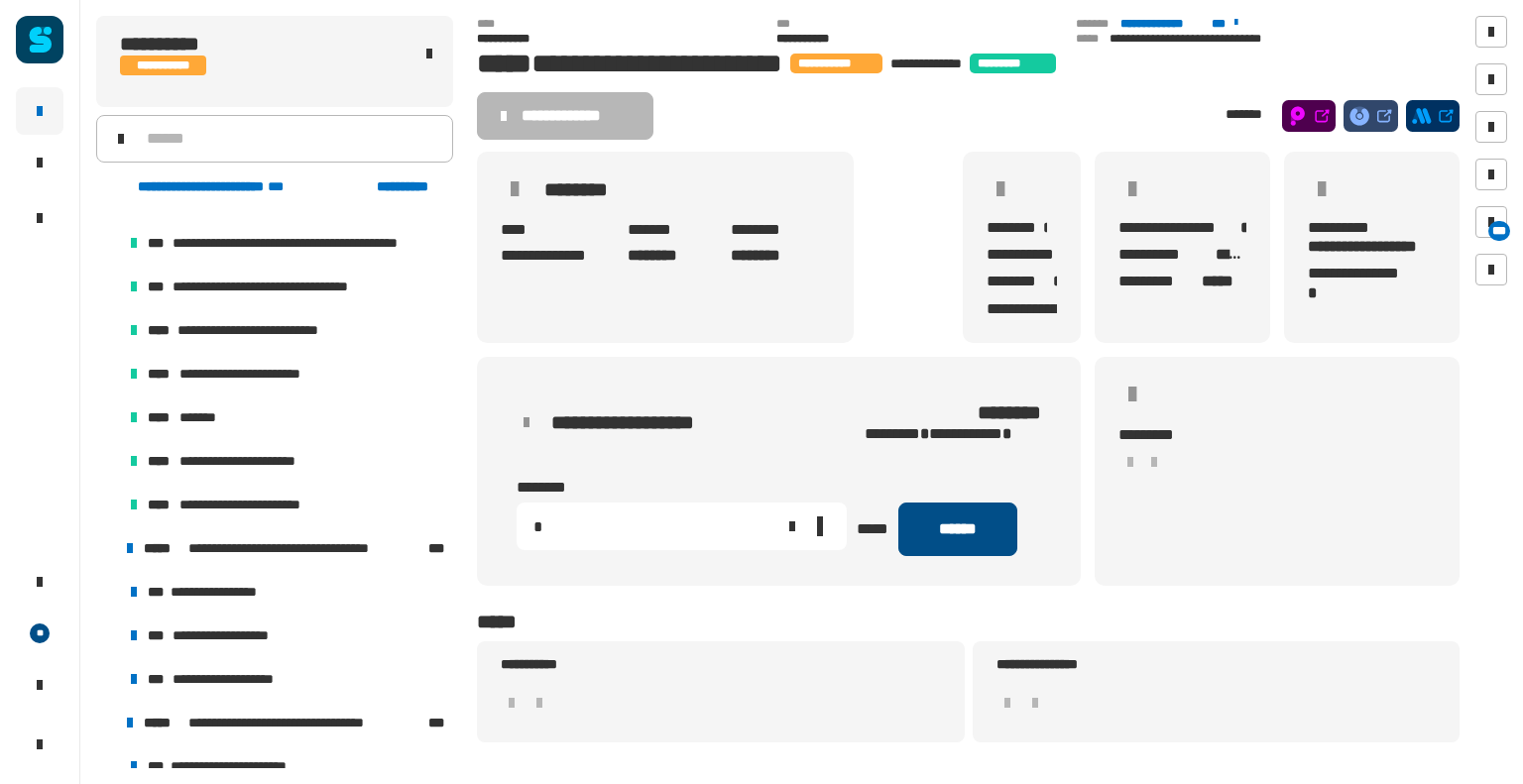 type on "*" 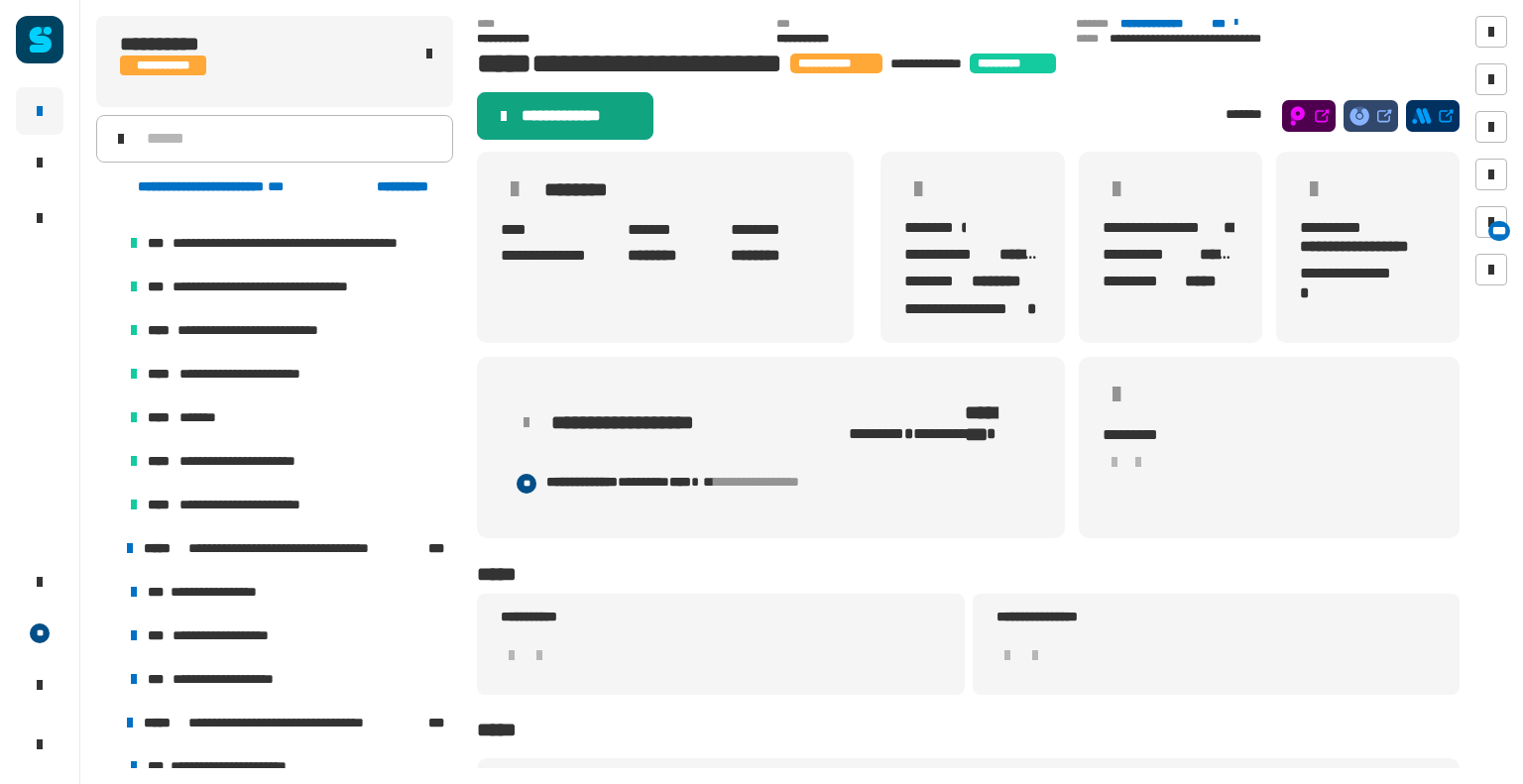 click on "**********" 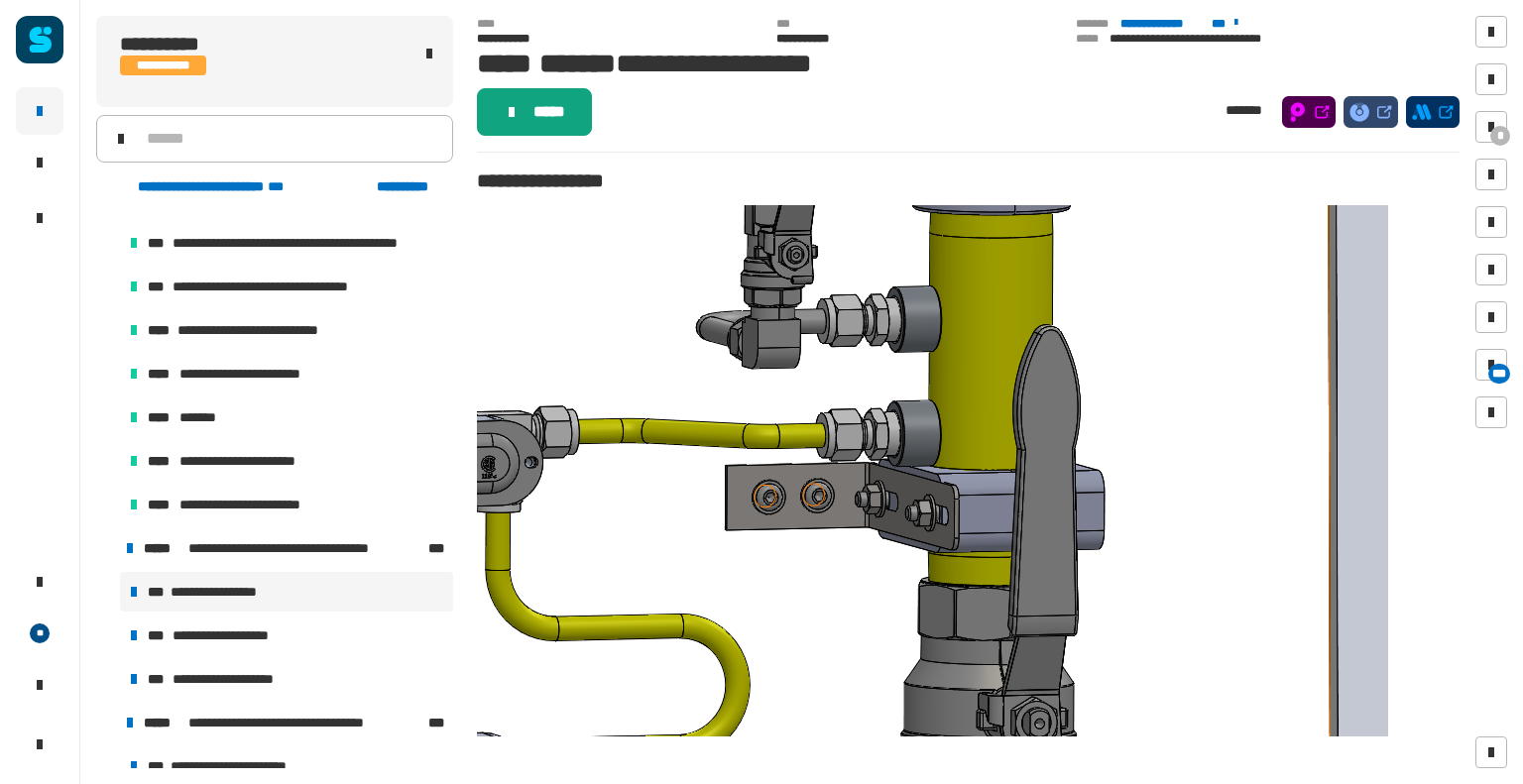 click on "*****" 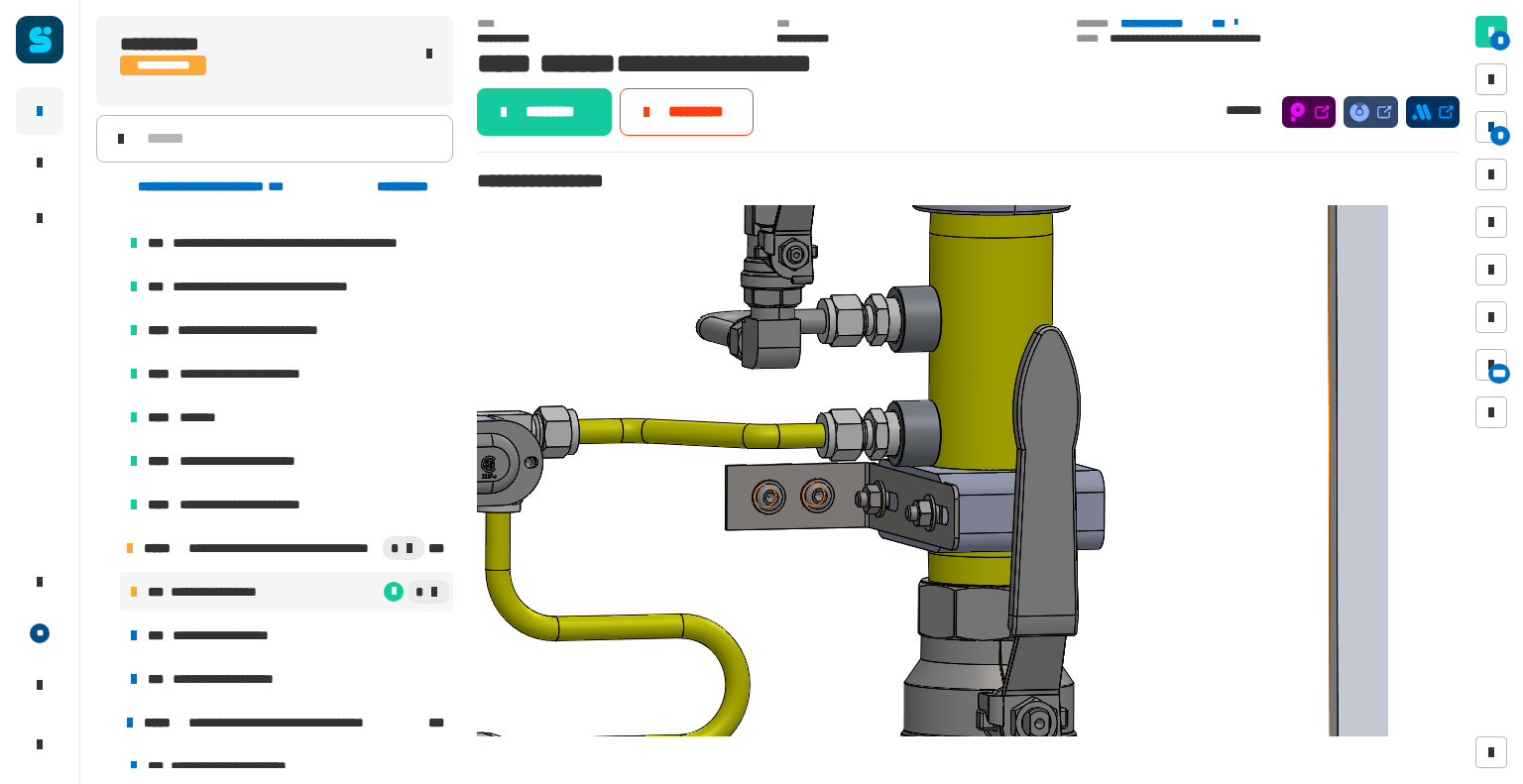 click on "*" at bounding box center (1500, 136) 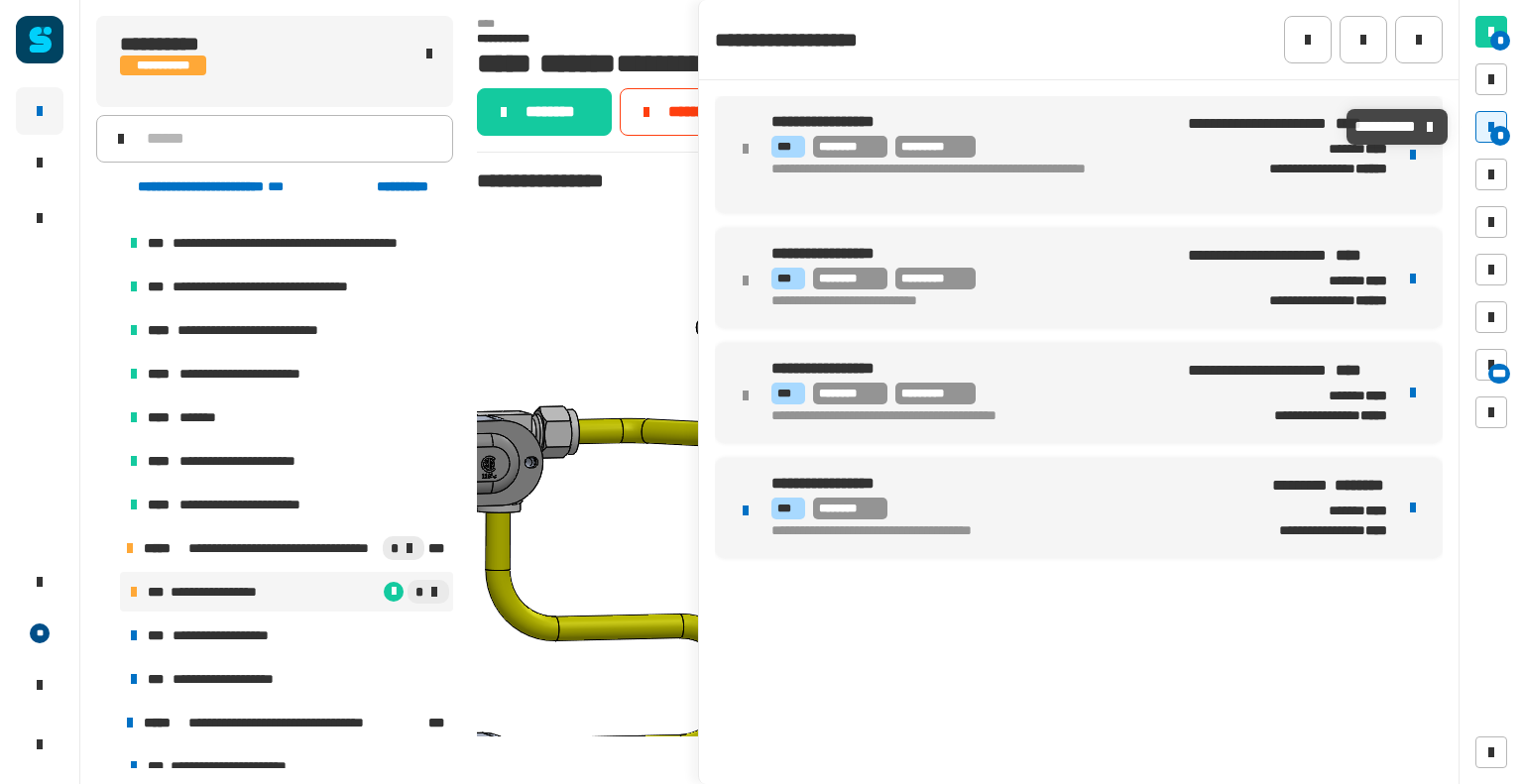 click on "**********" at bounding box center [1007, 484] 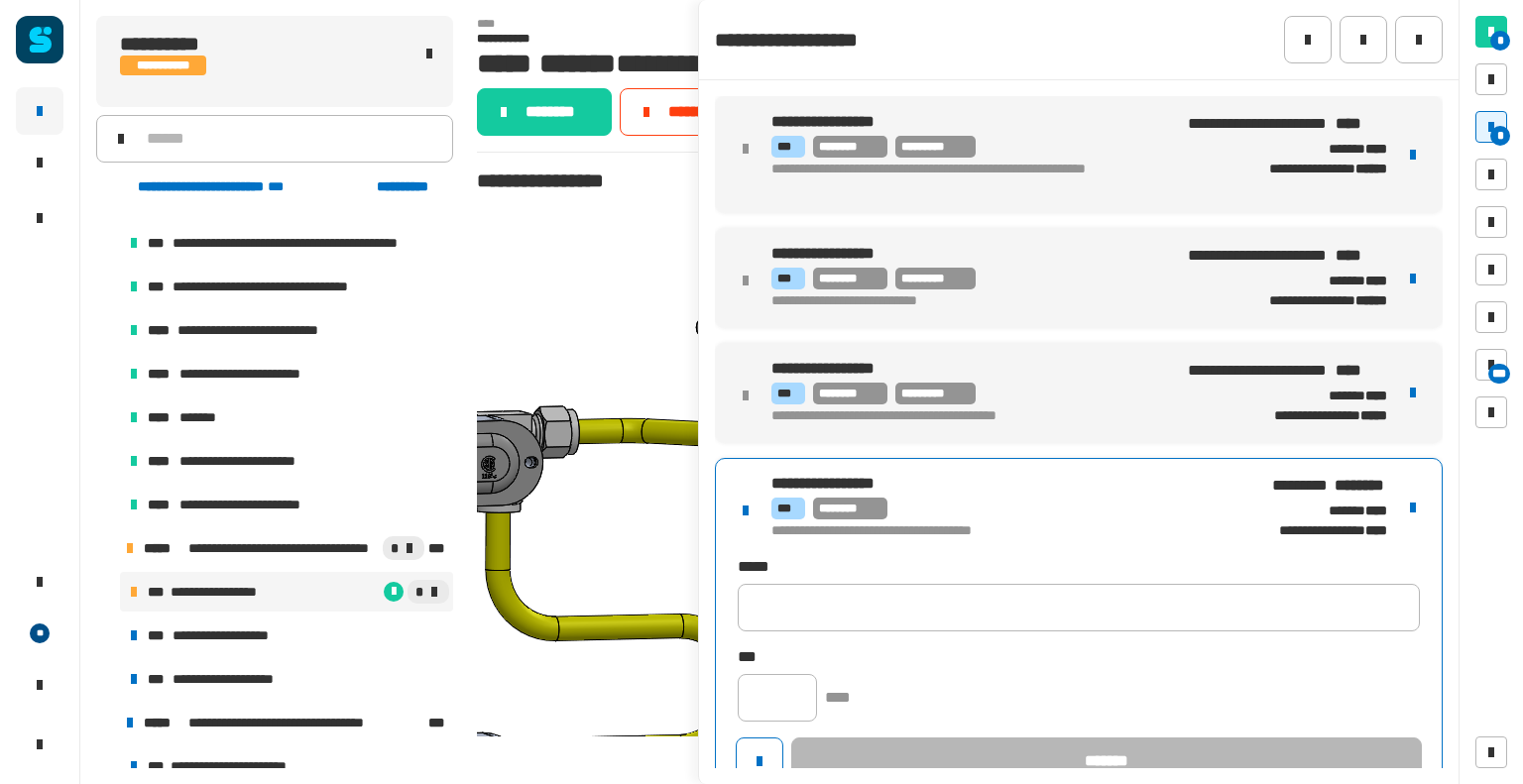 click at bounding box center (1413, 507) 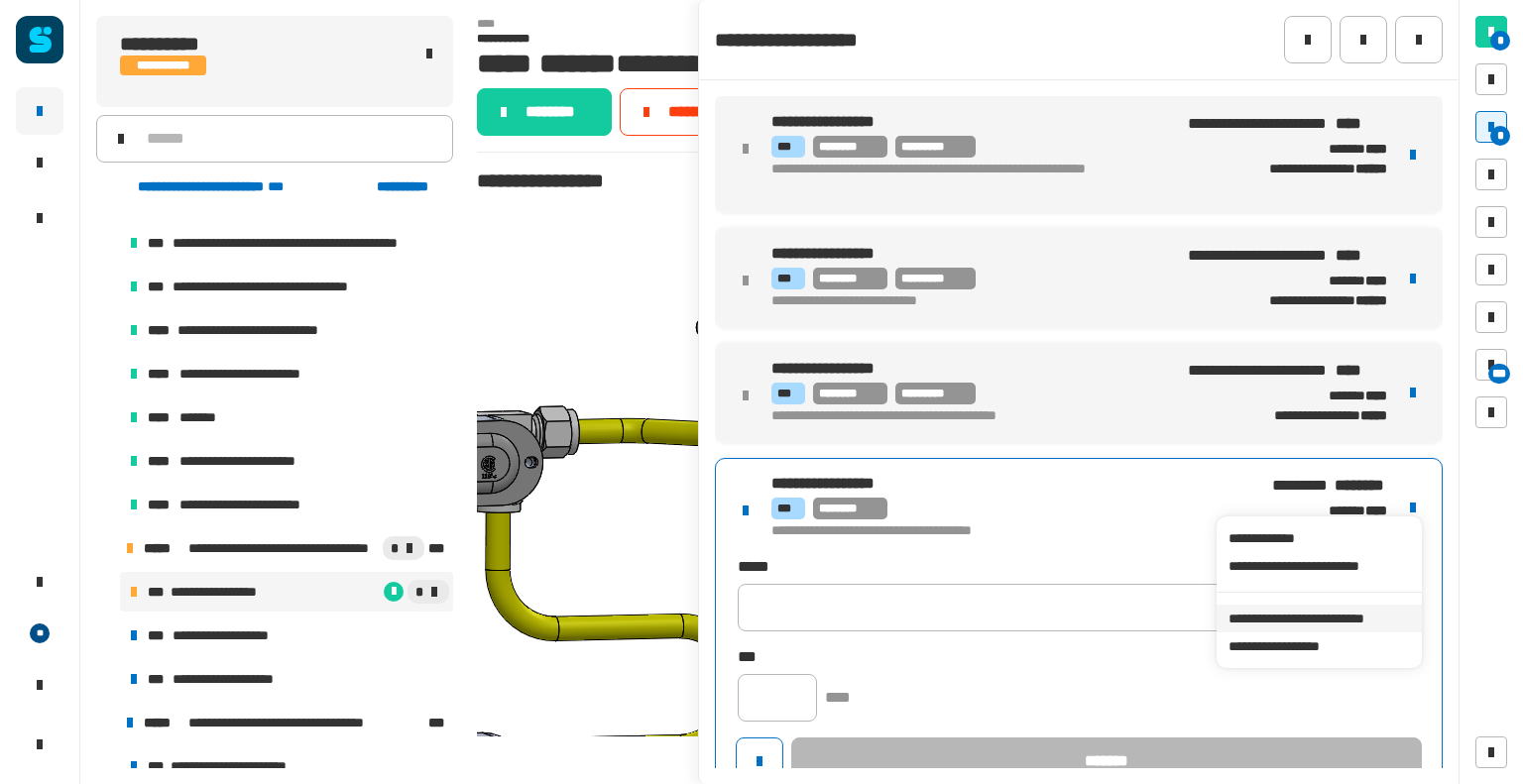 click on "**********" at bounding box center (1319, 618) 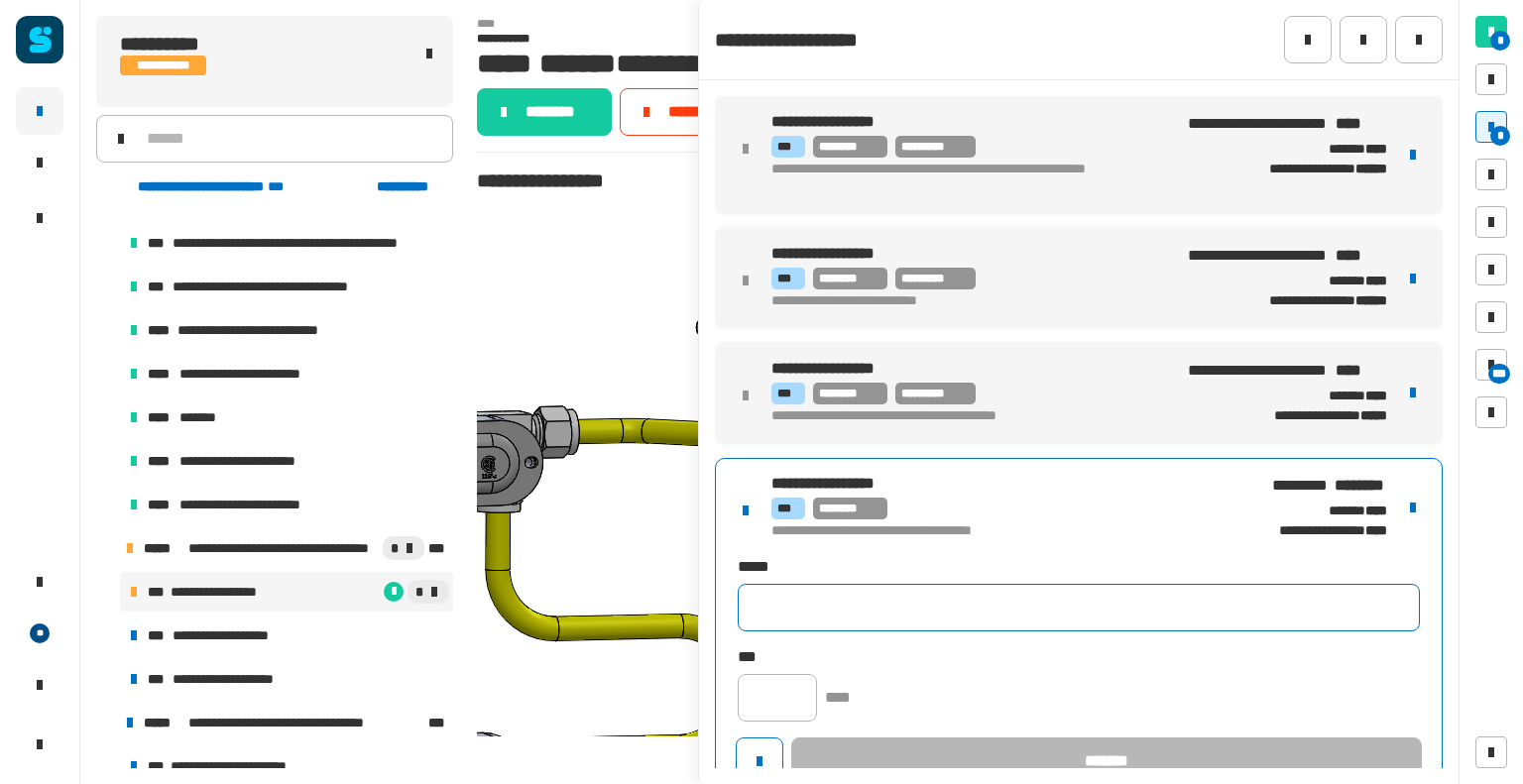 click 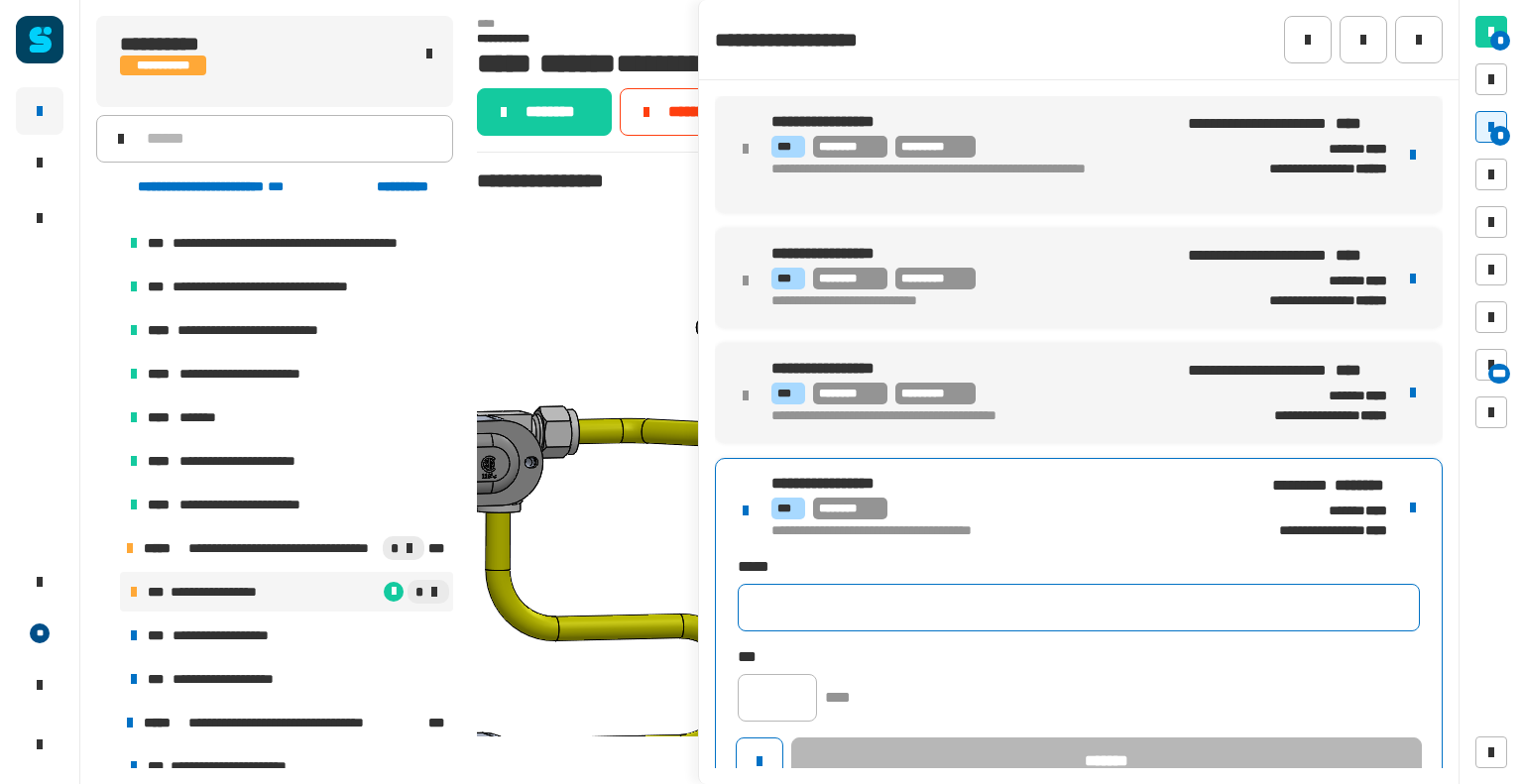 paste on "**********" 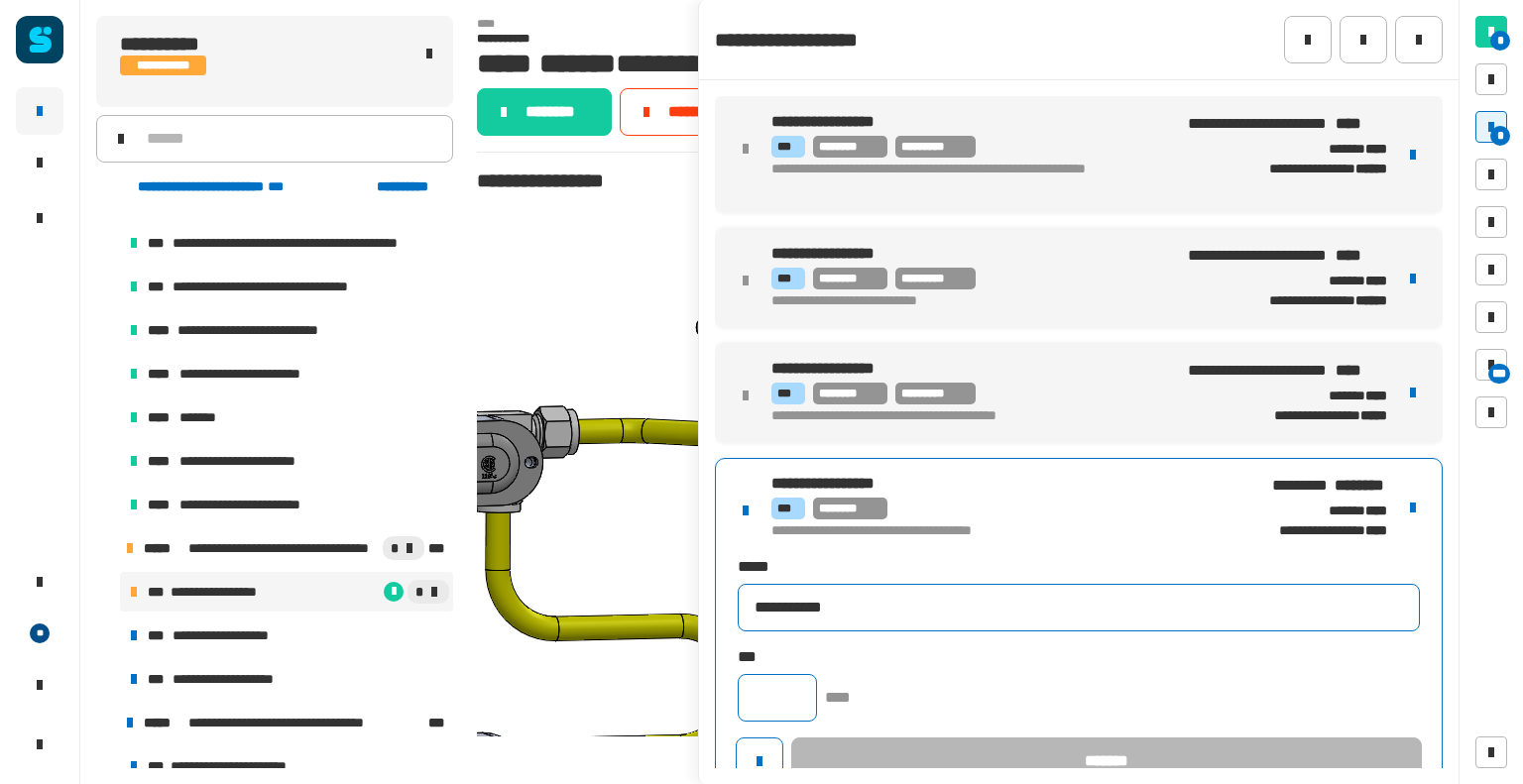 type on "**********" 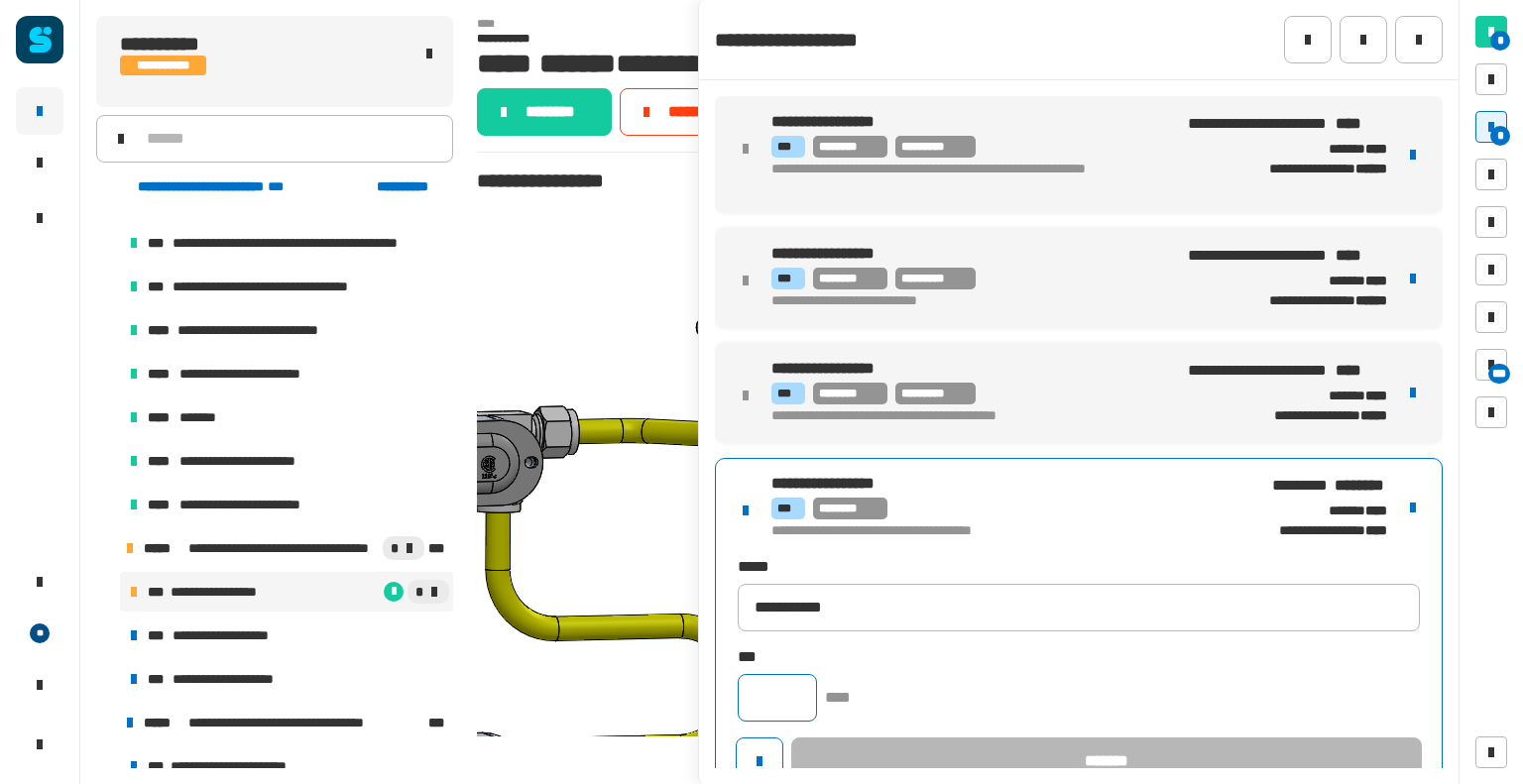 click 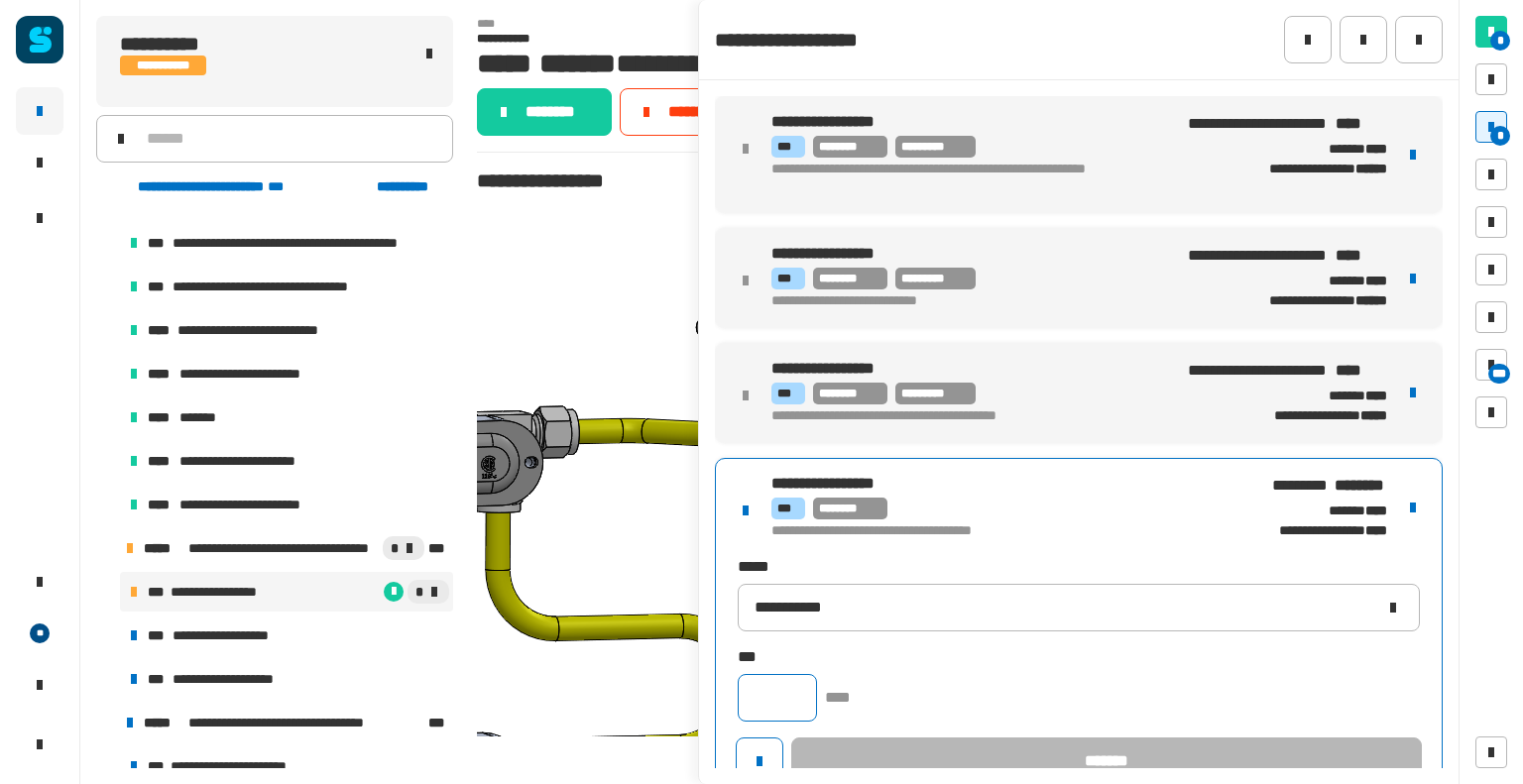 click 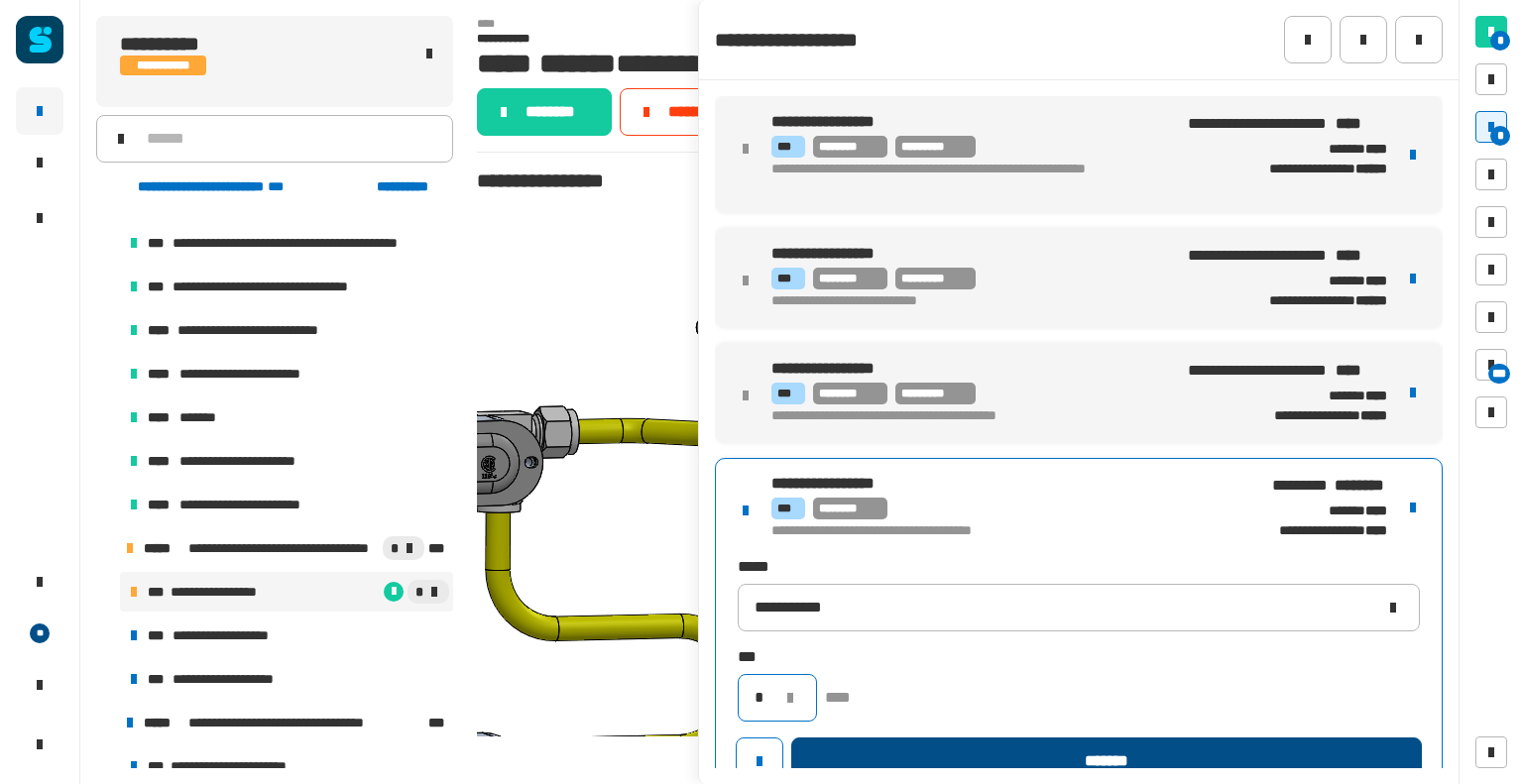 type on "*" 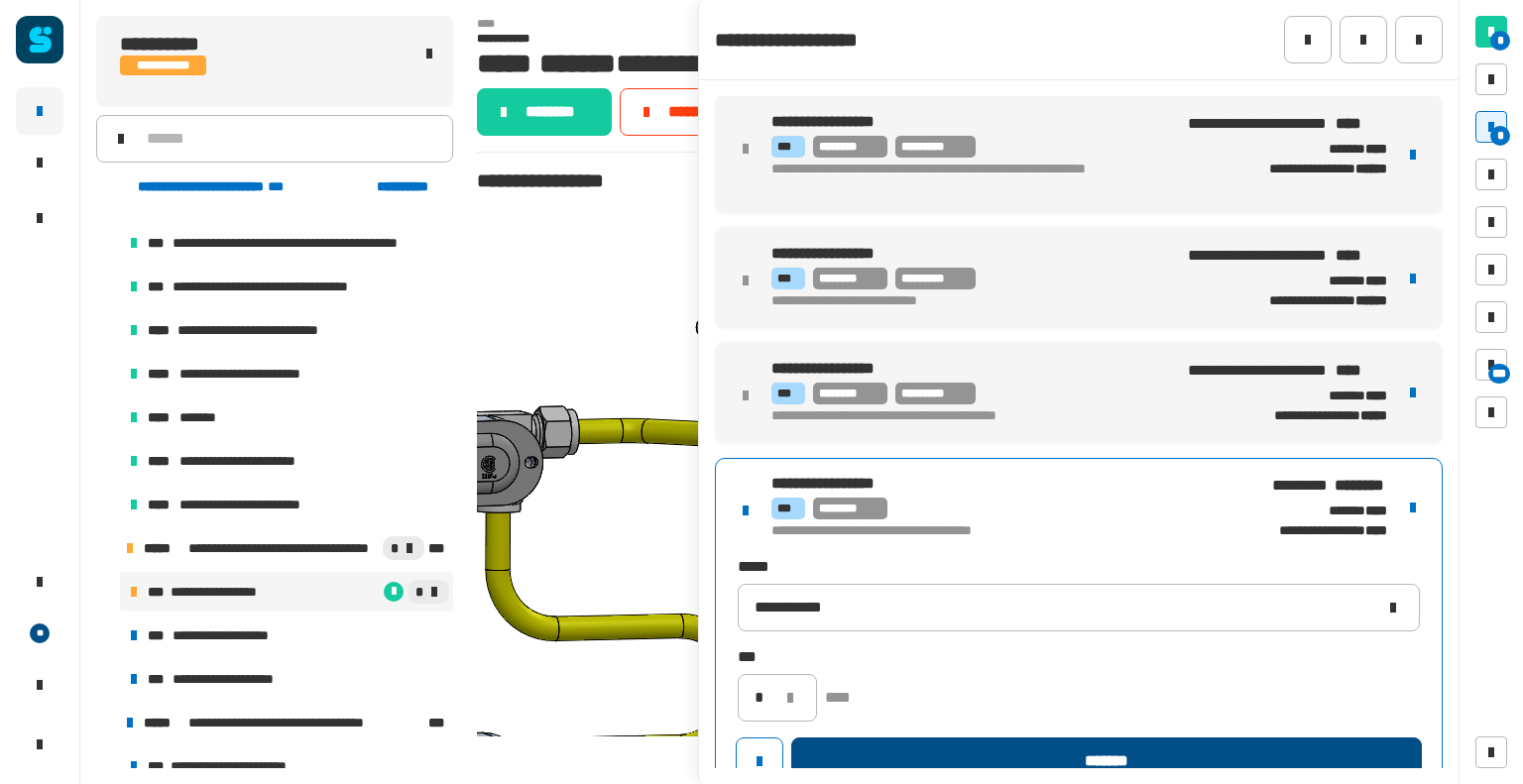 click on "*******" 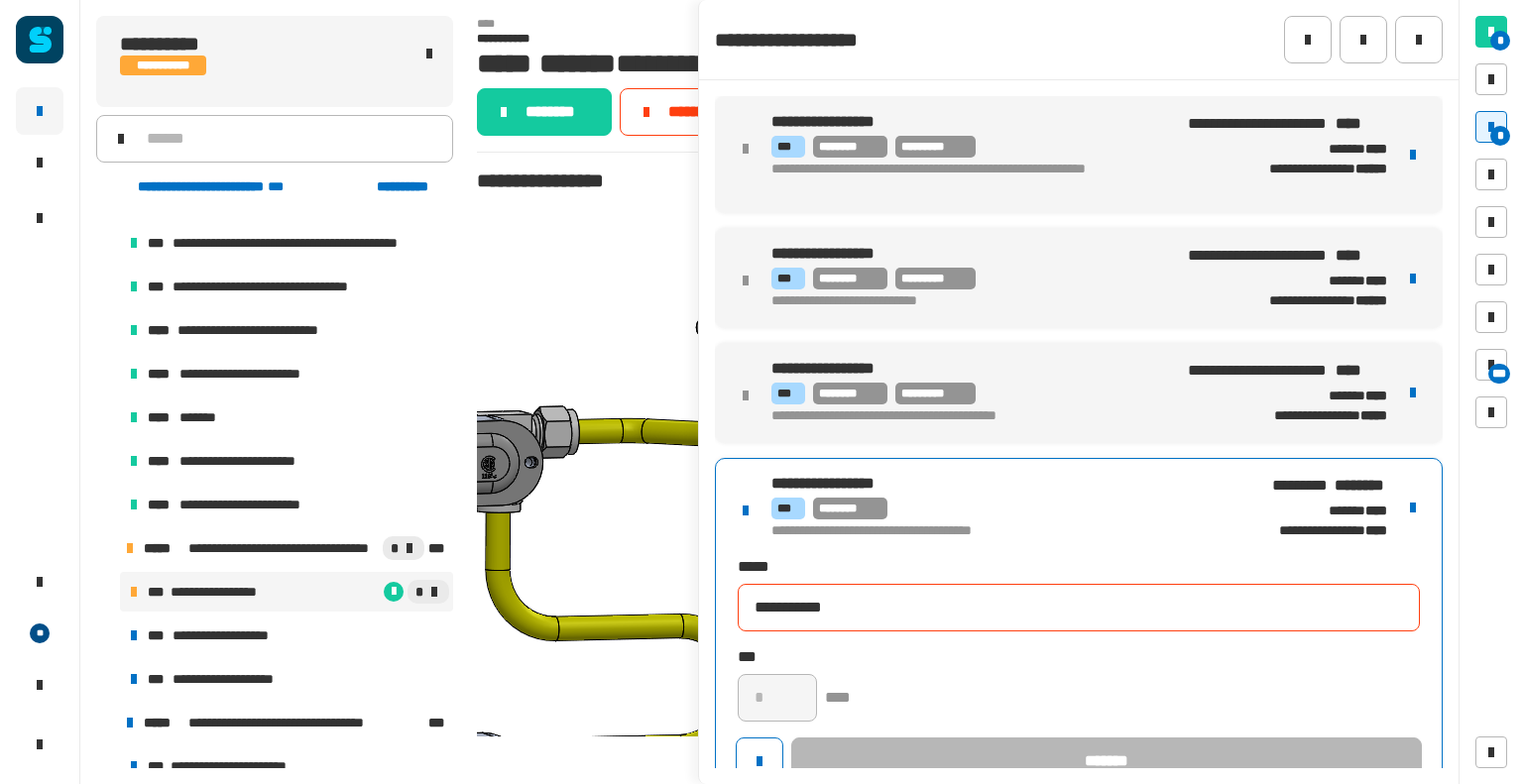 type 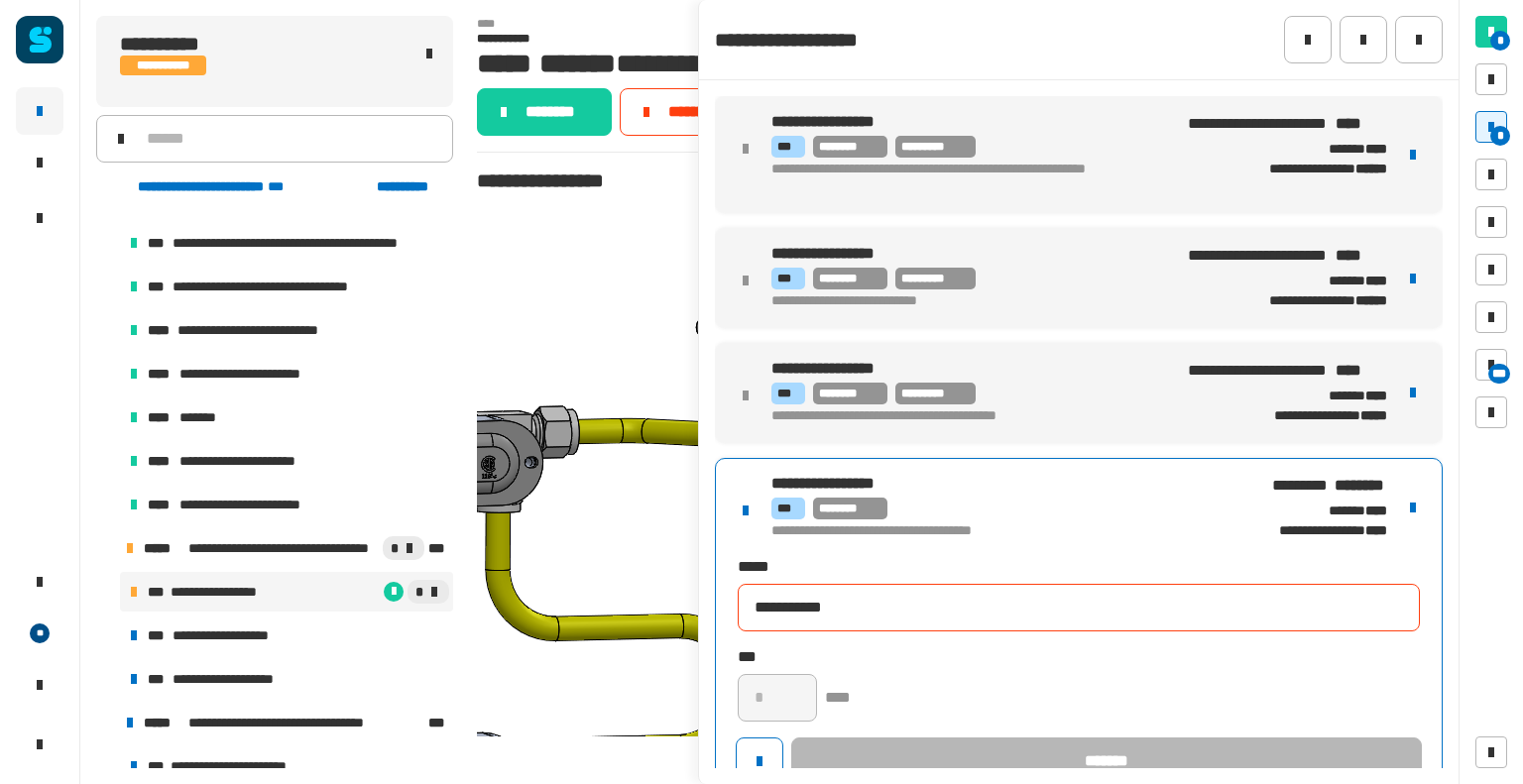 type 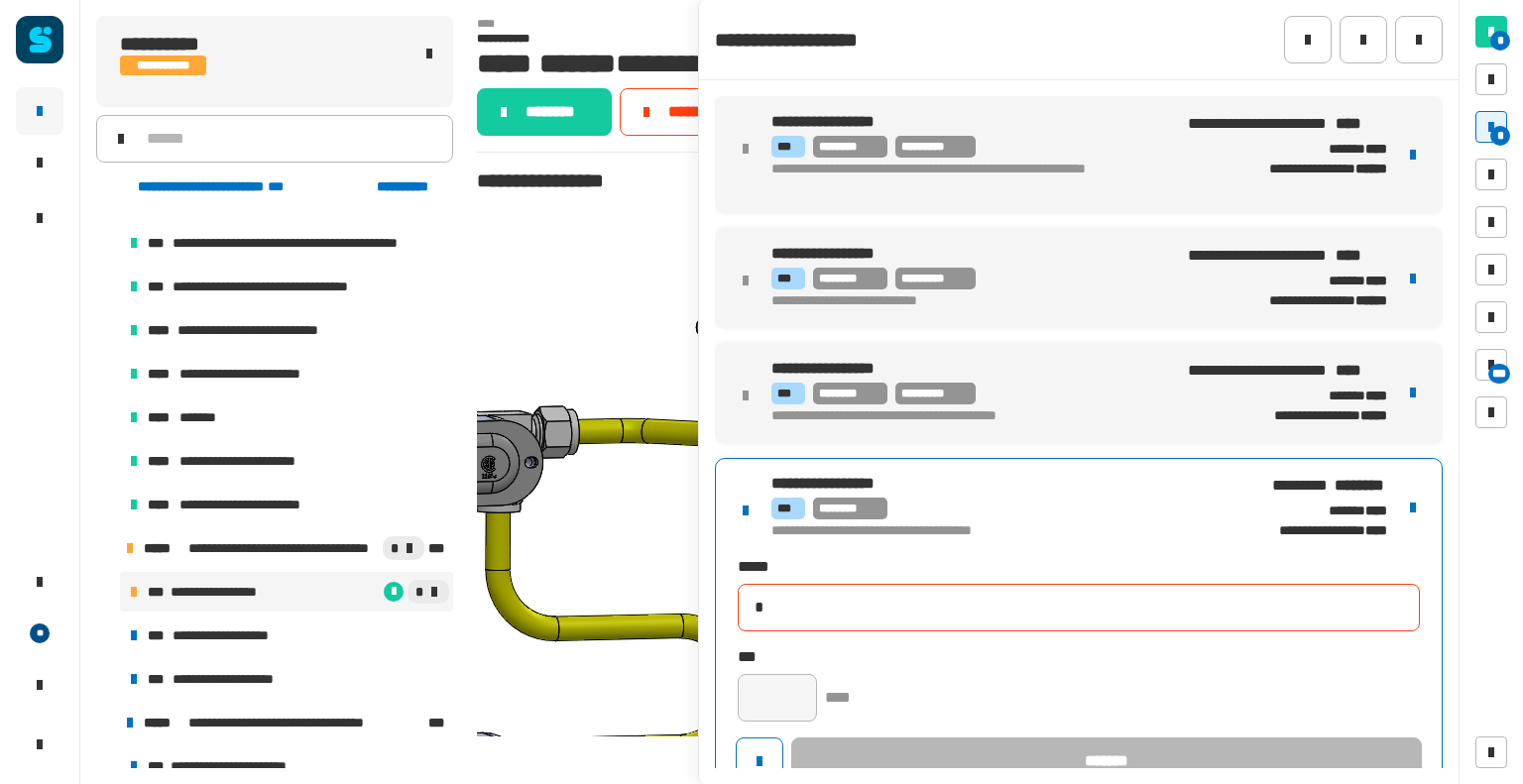 type 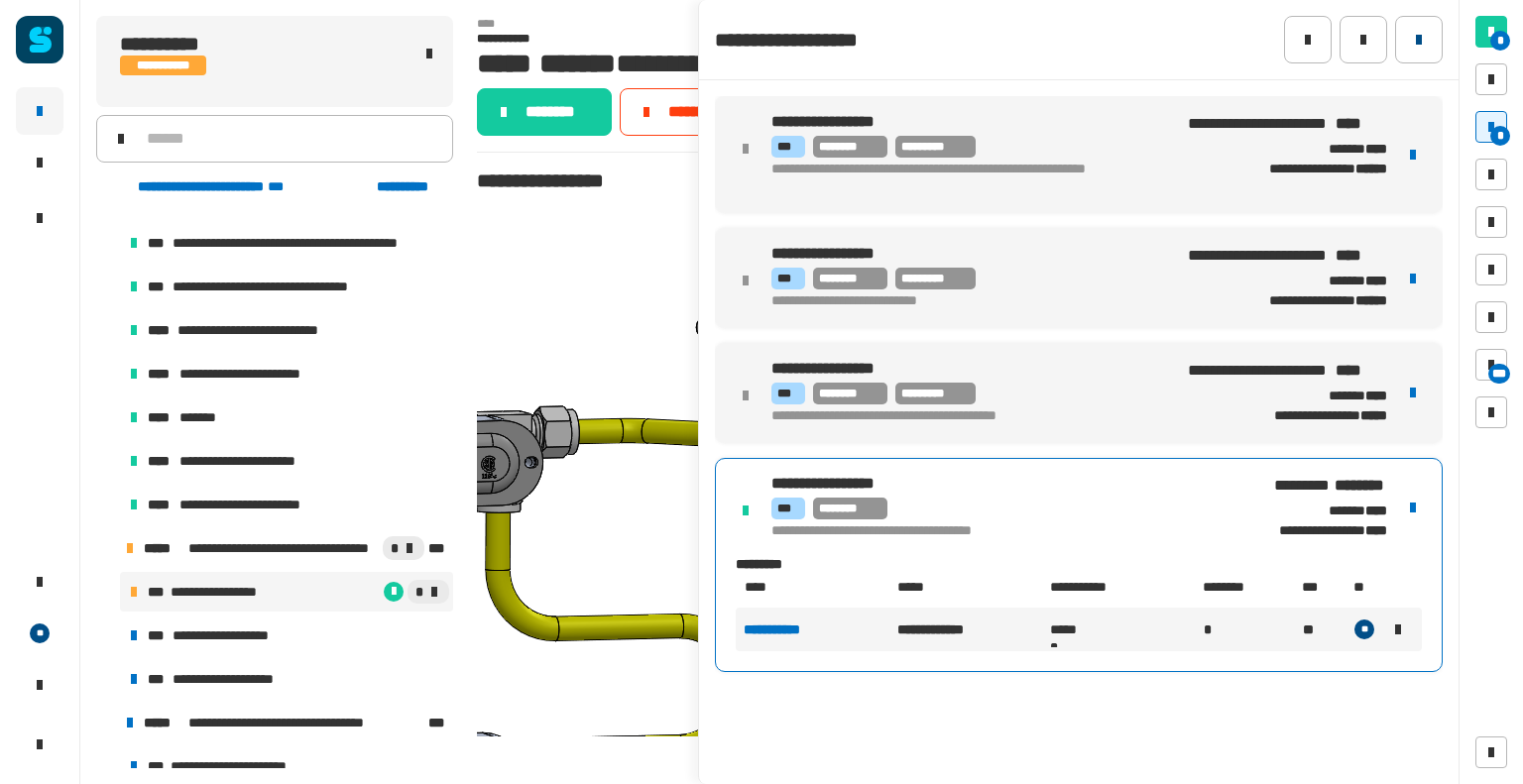 click 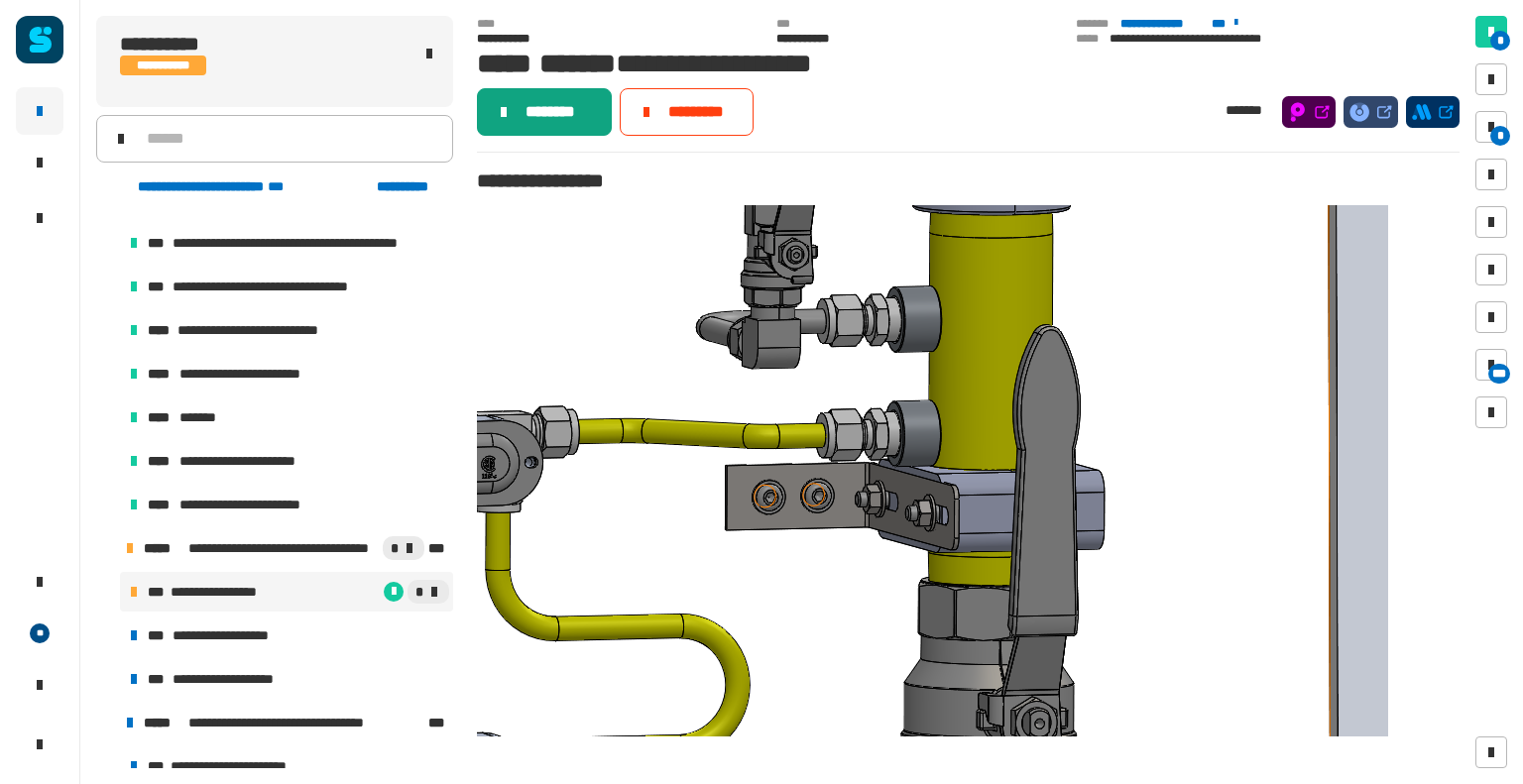 click on "********" 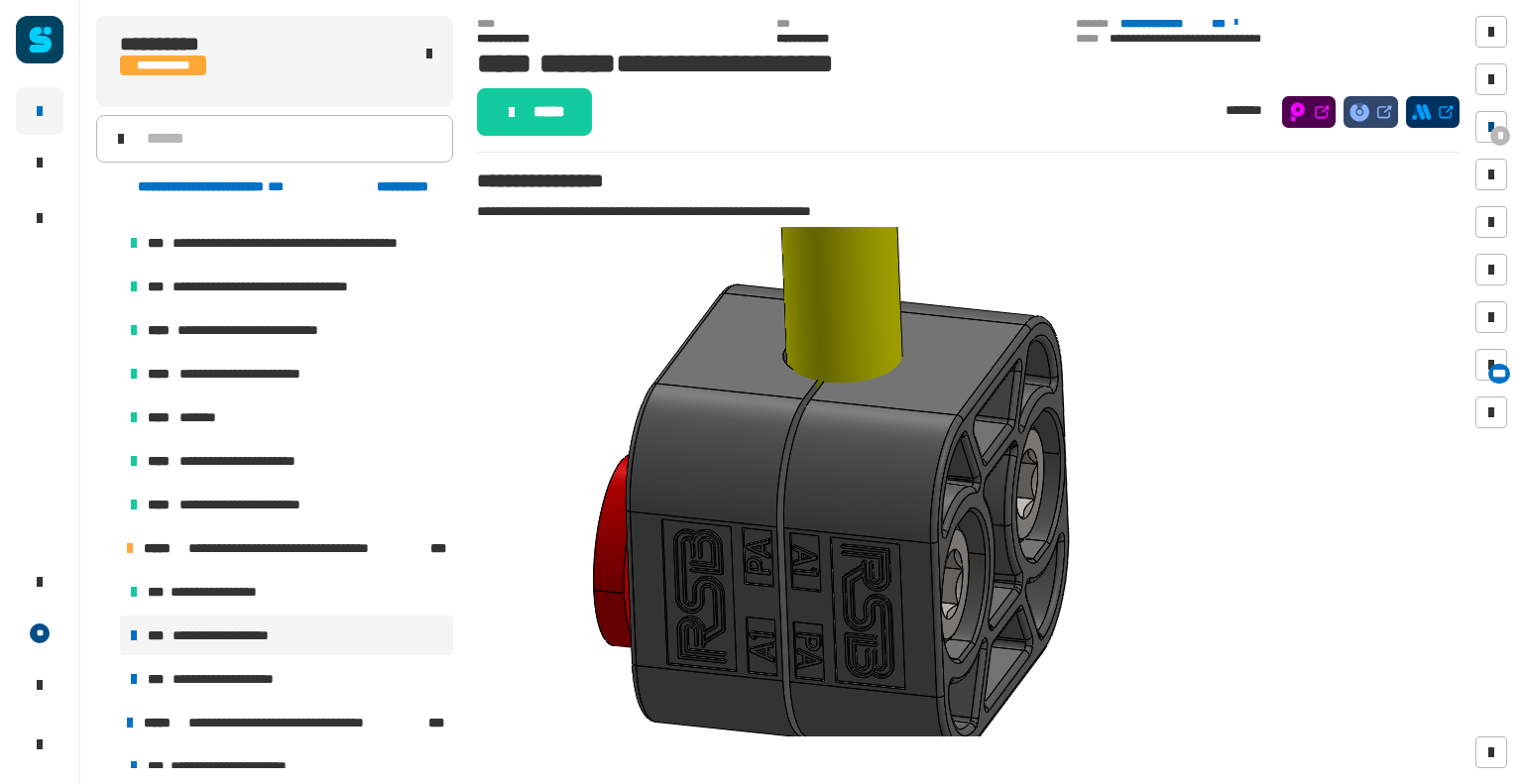 click on "*" at bounding box center (1491, 127) 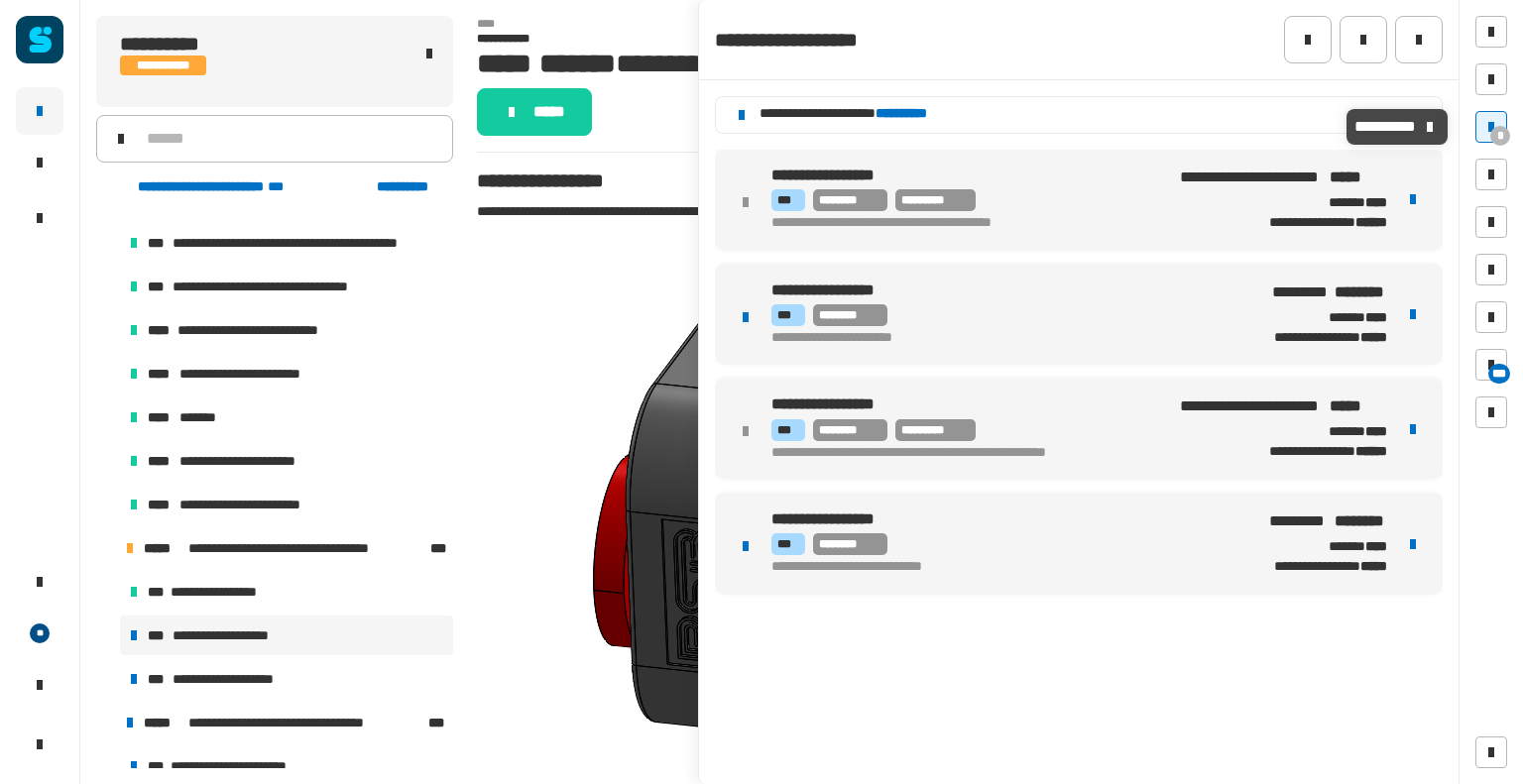 click on "**********" 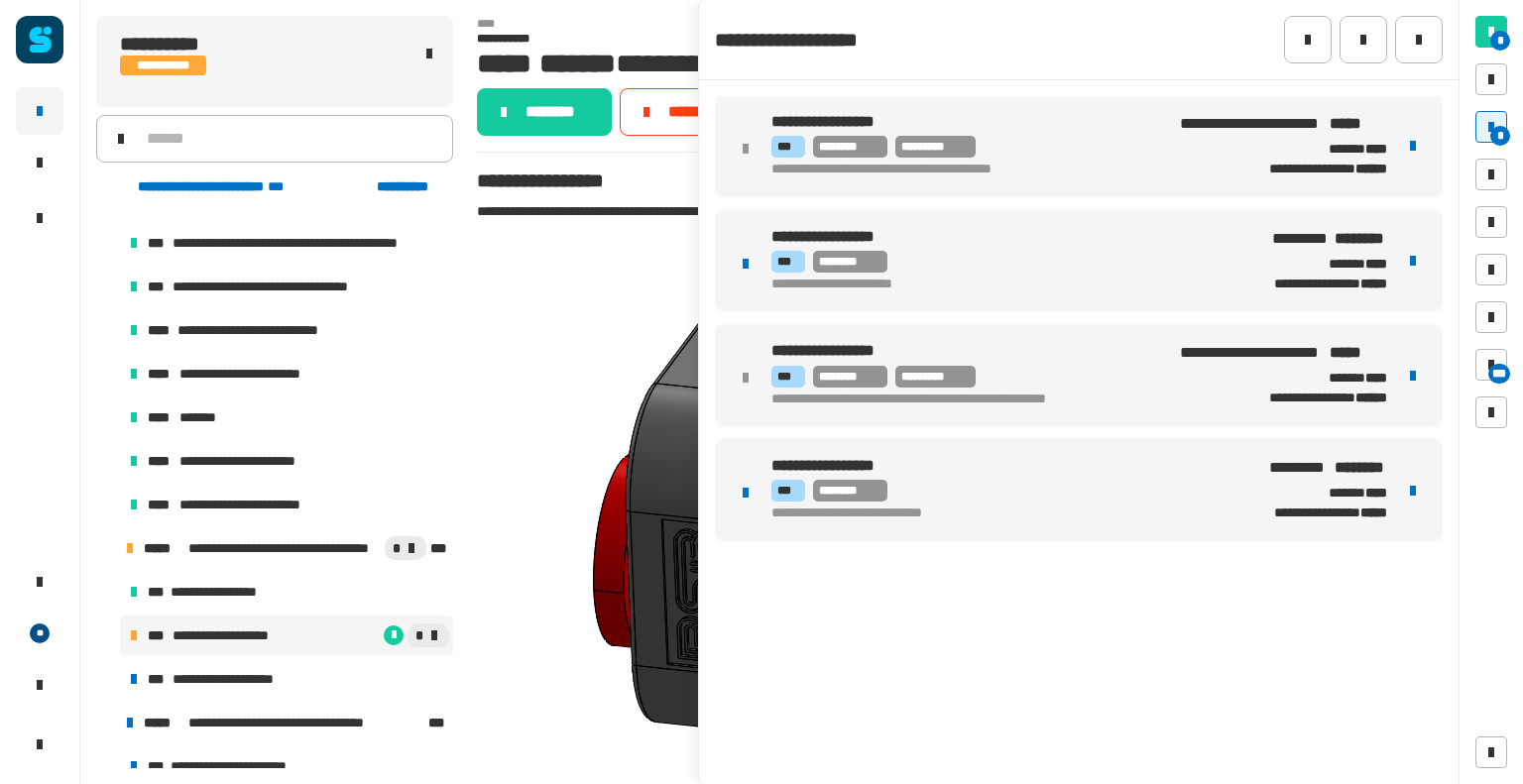 click on "*** ********" at bounding box center (1003, 262) 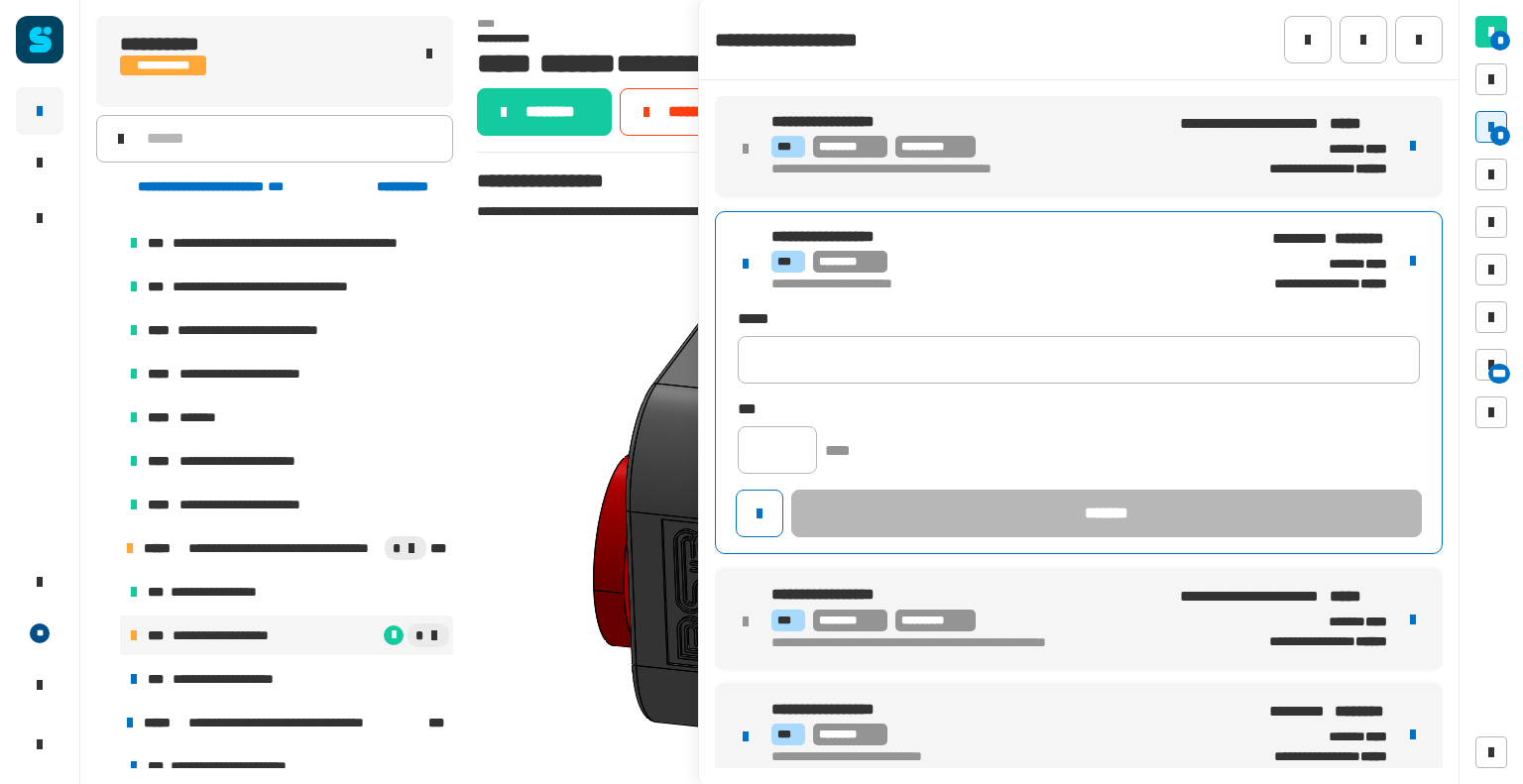 click at bounding box center (1413, 261) 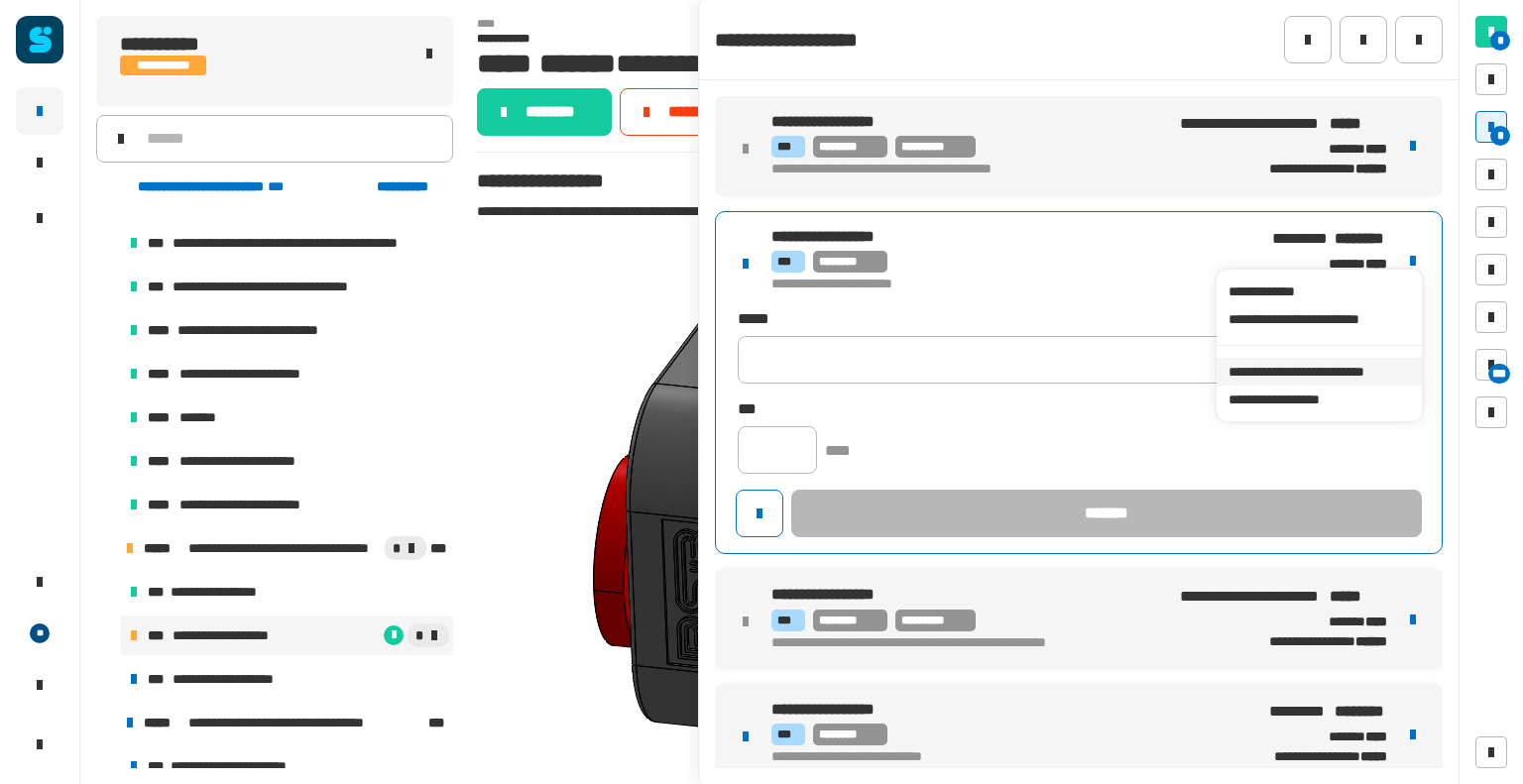click on "**********" at bounding box center (1319, 372) 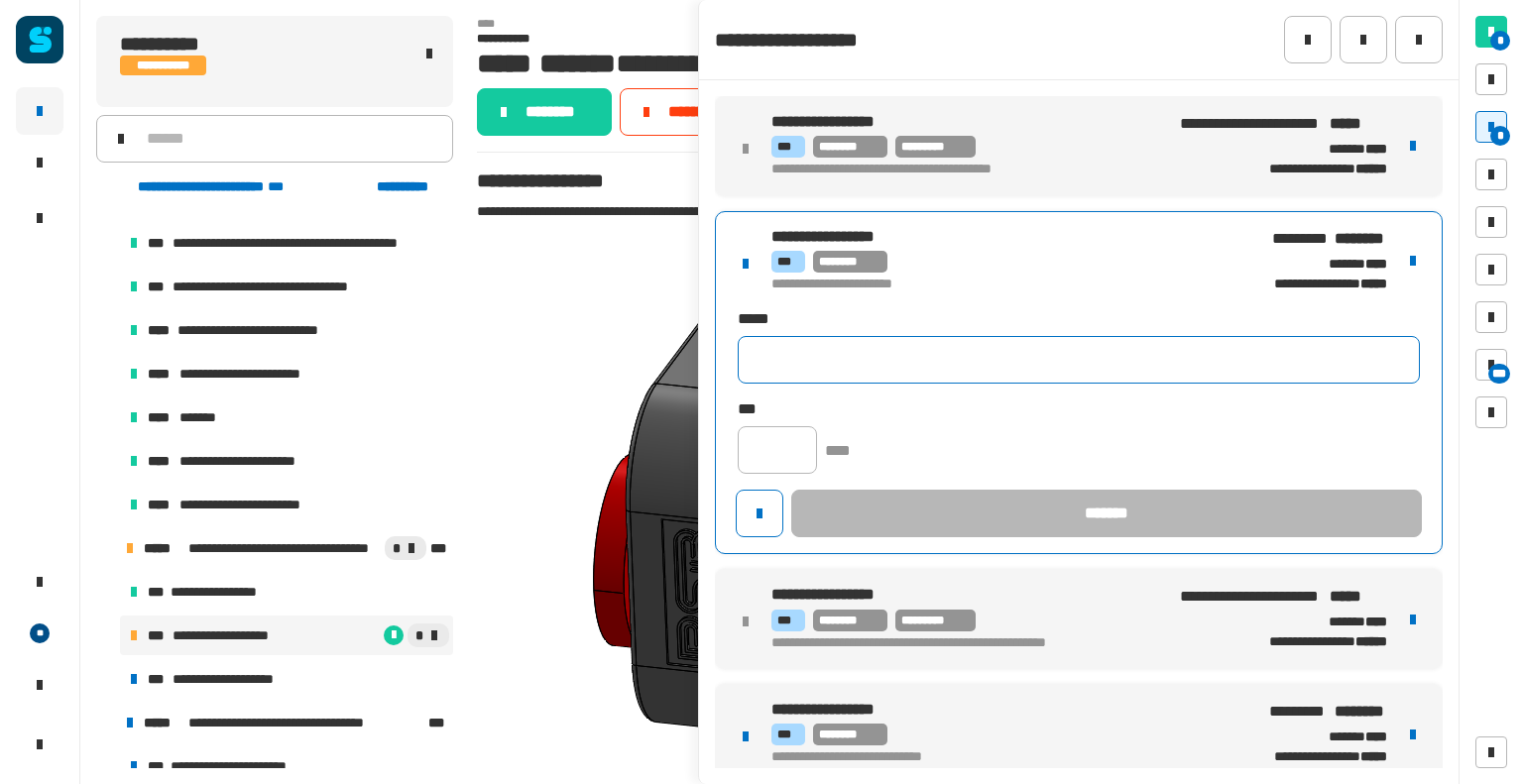 click 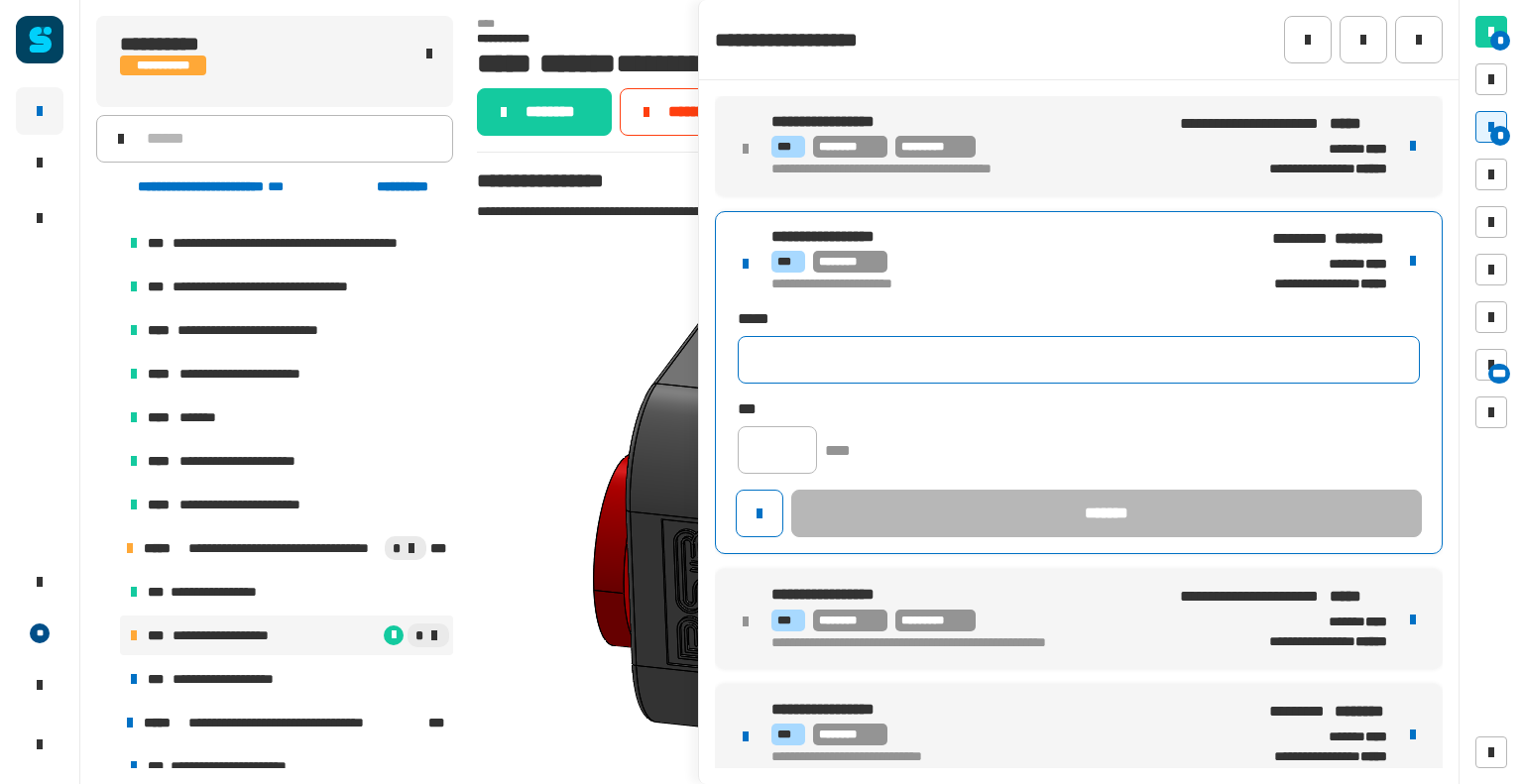 paste on "**********" 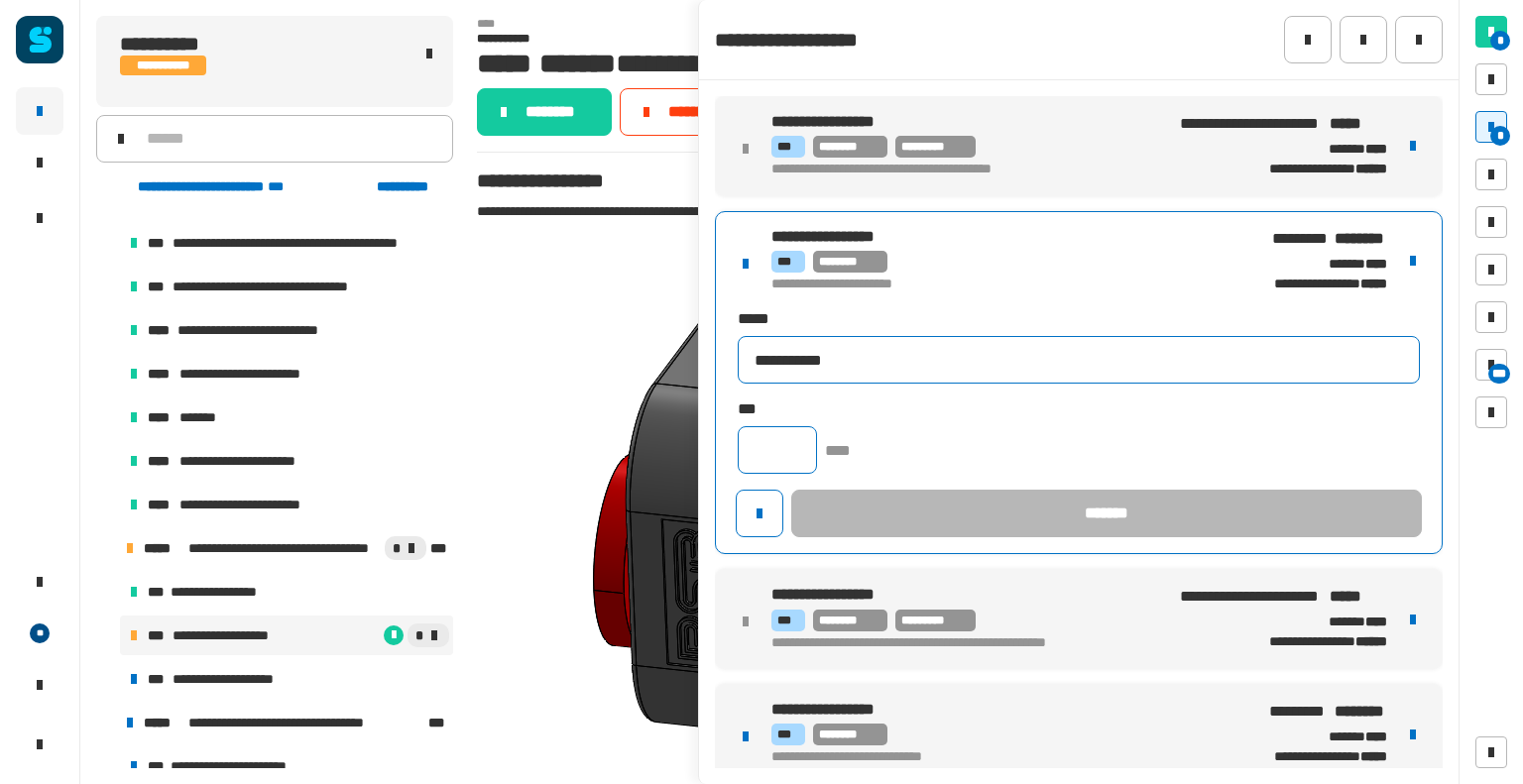 type on "**********" 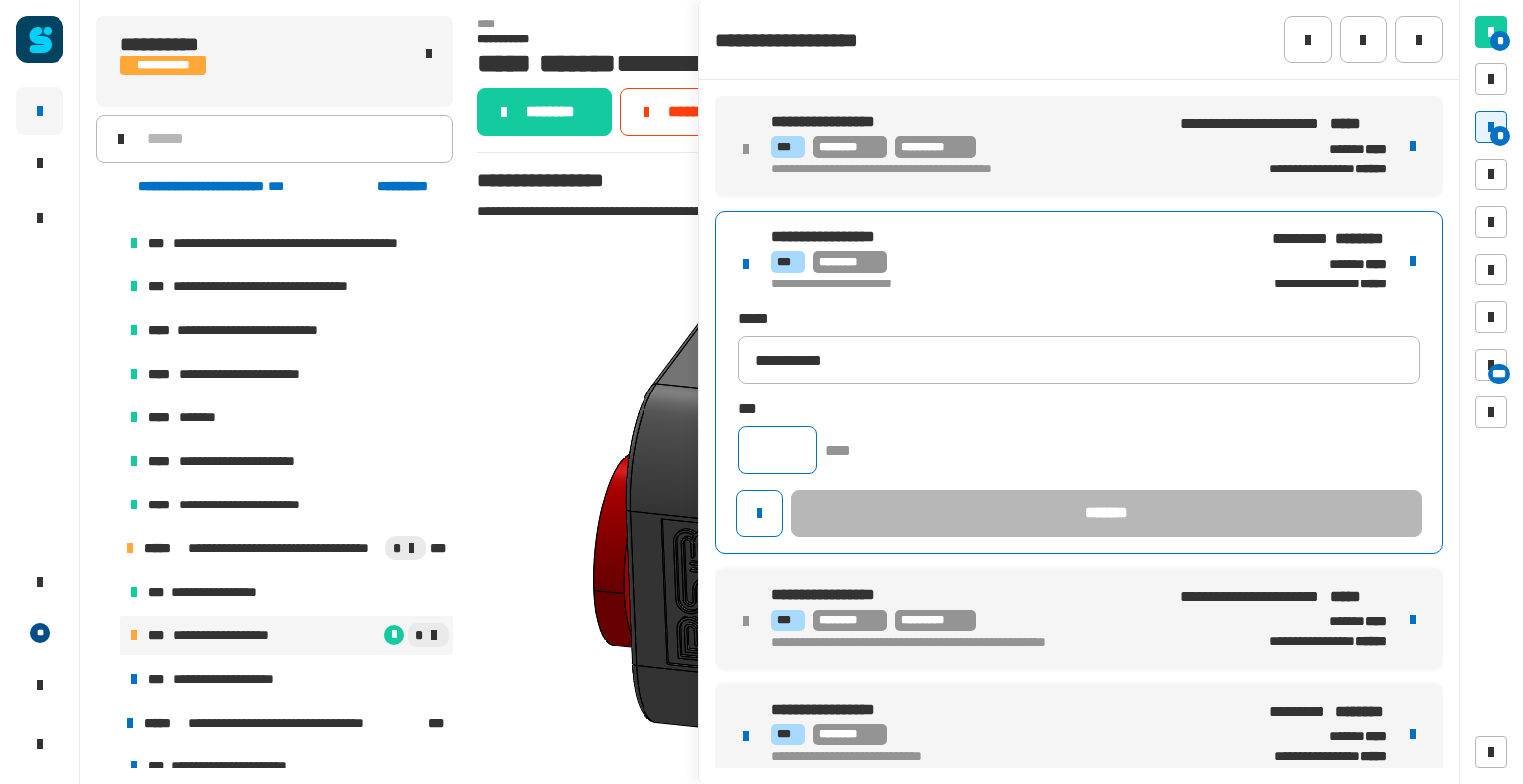 click 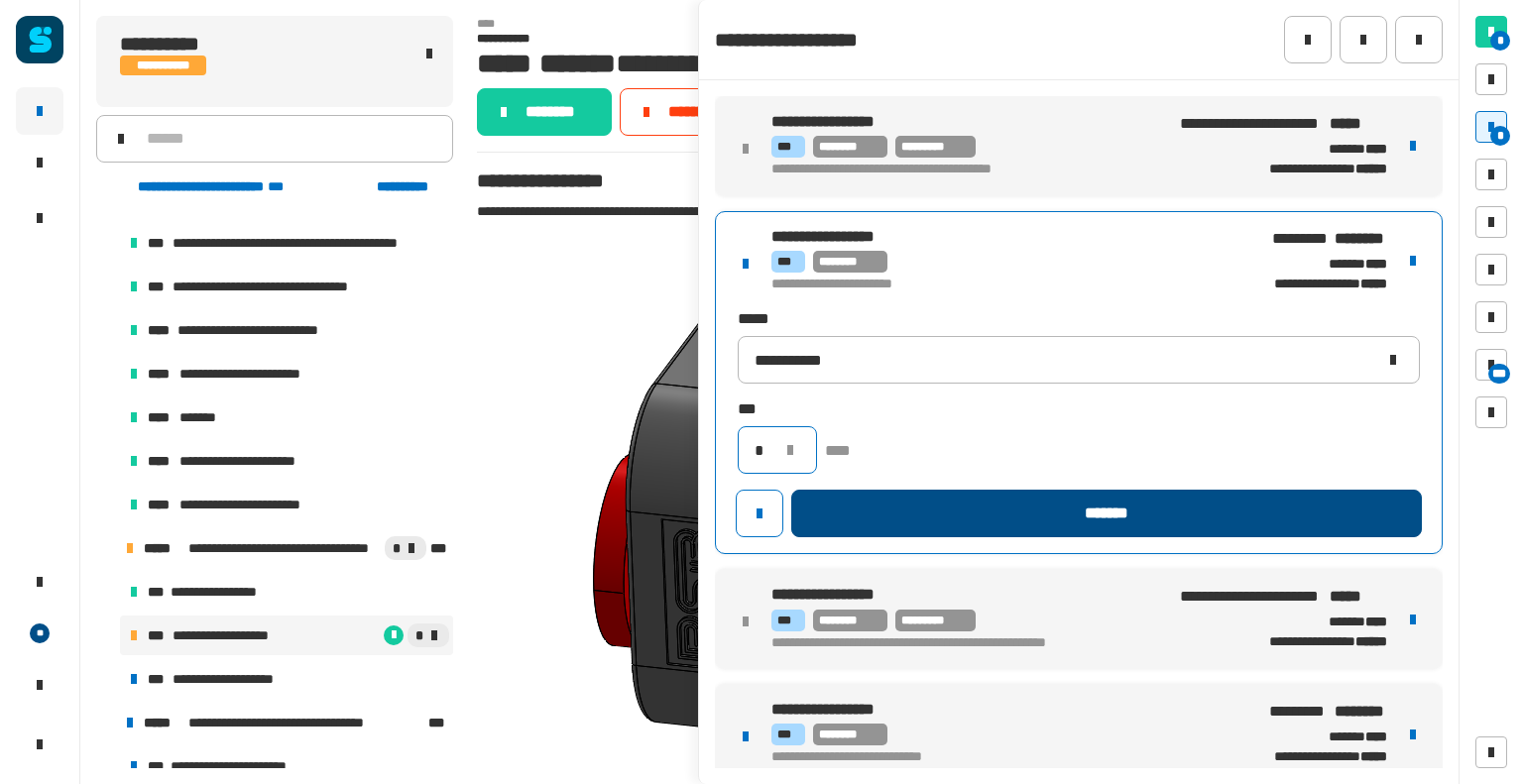 type on "*" 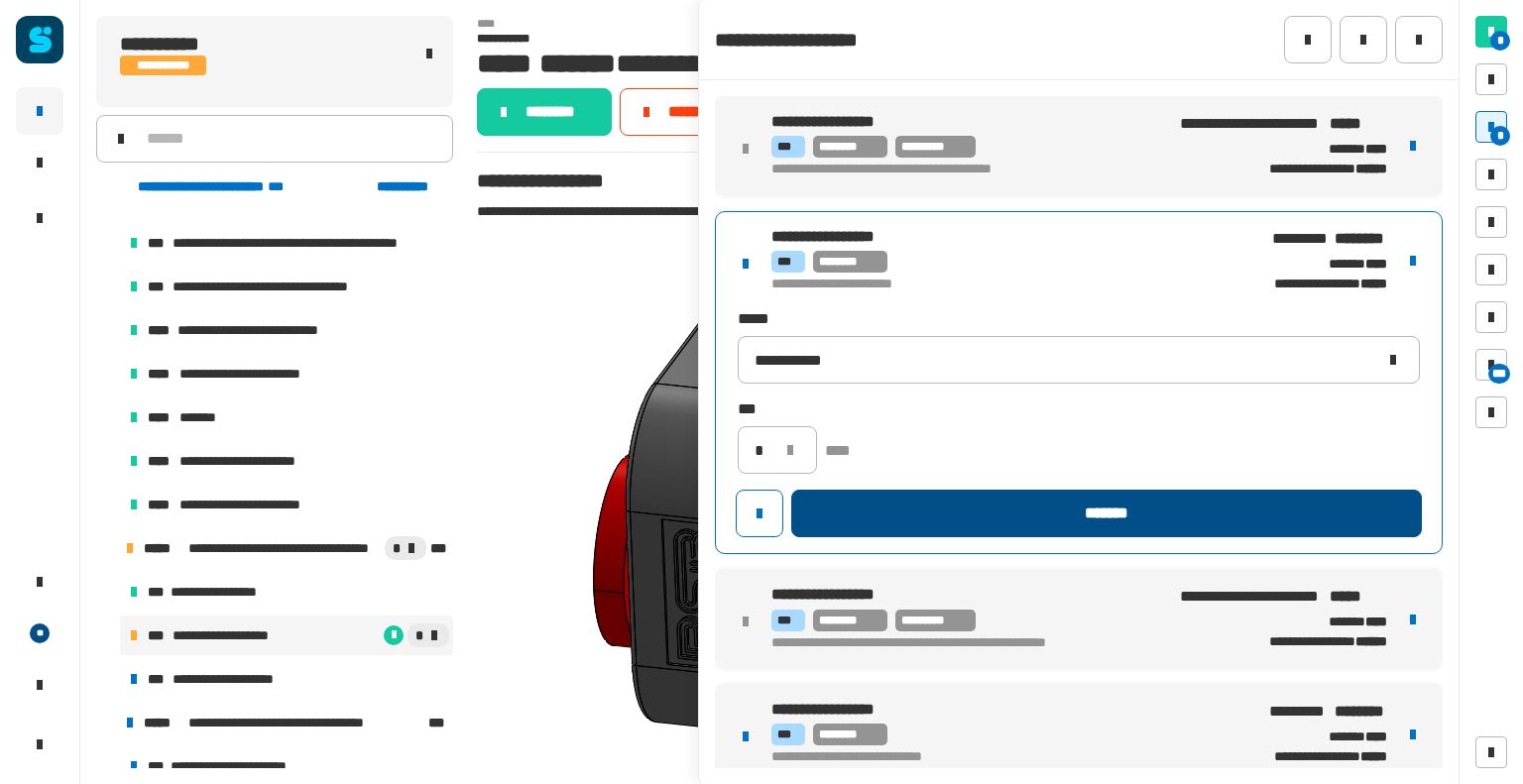 click on "*******" 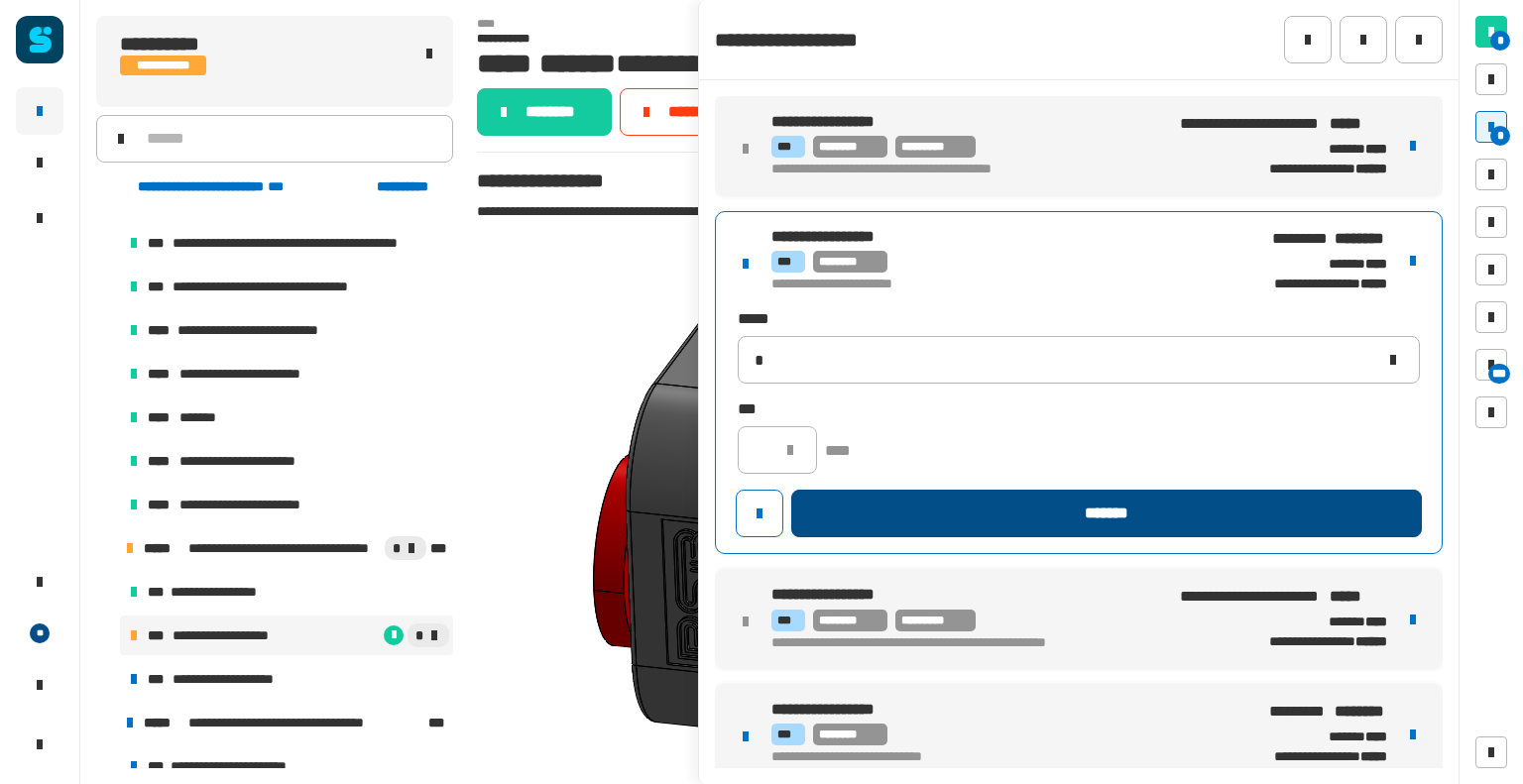 type 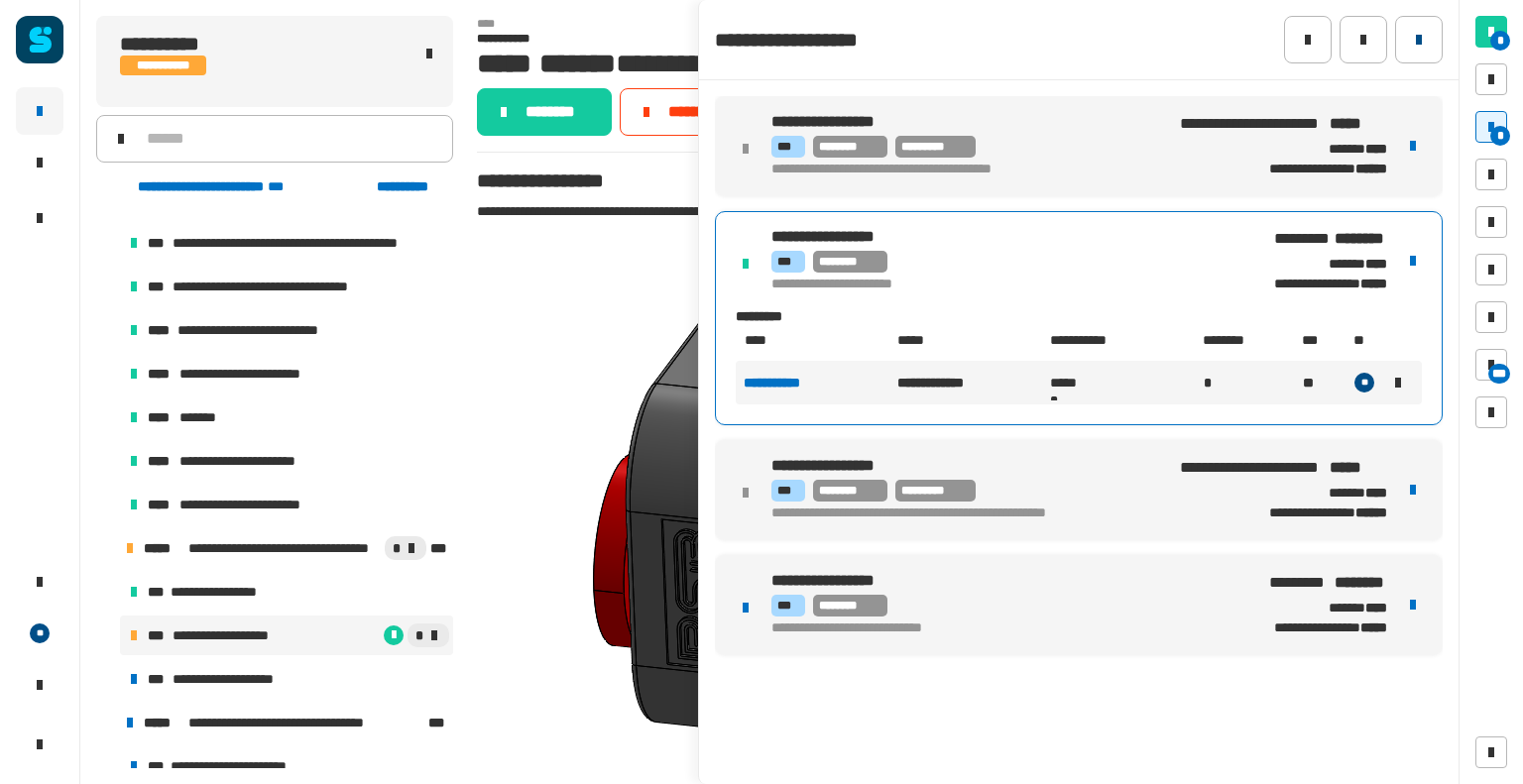 click 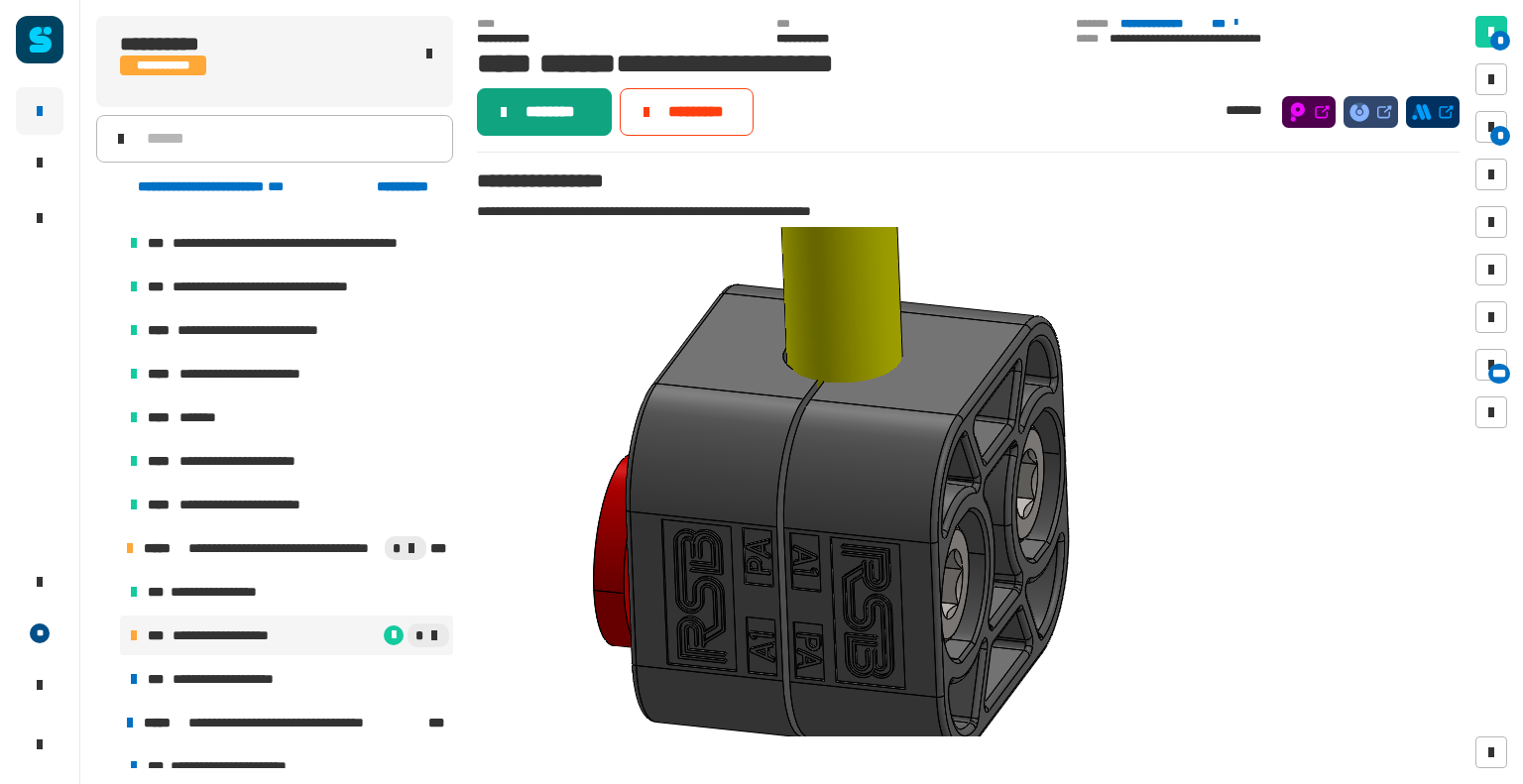 click on "********" 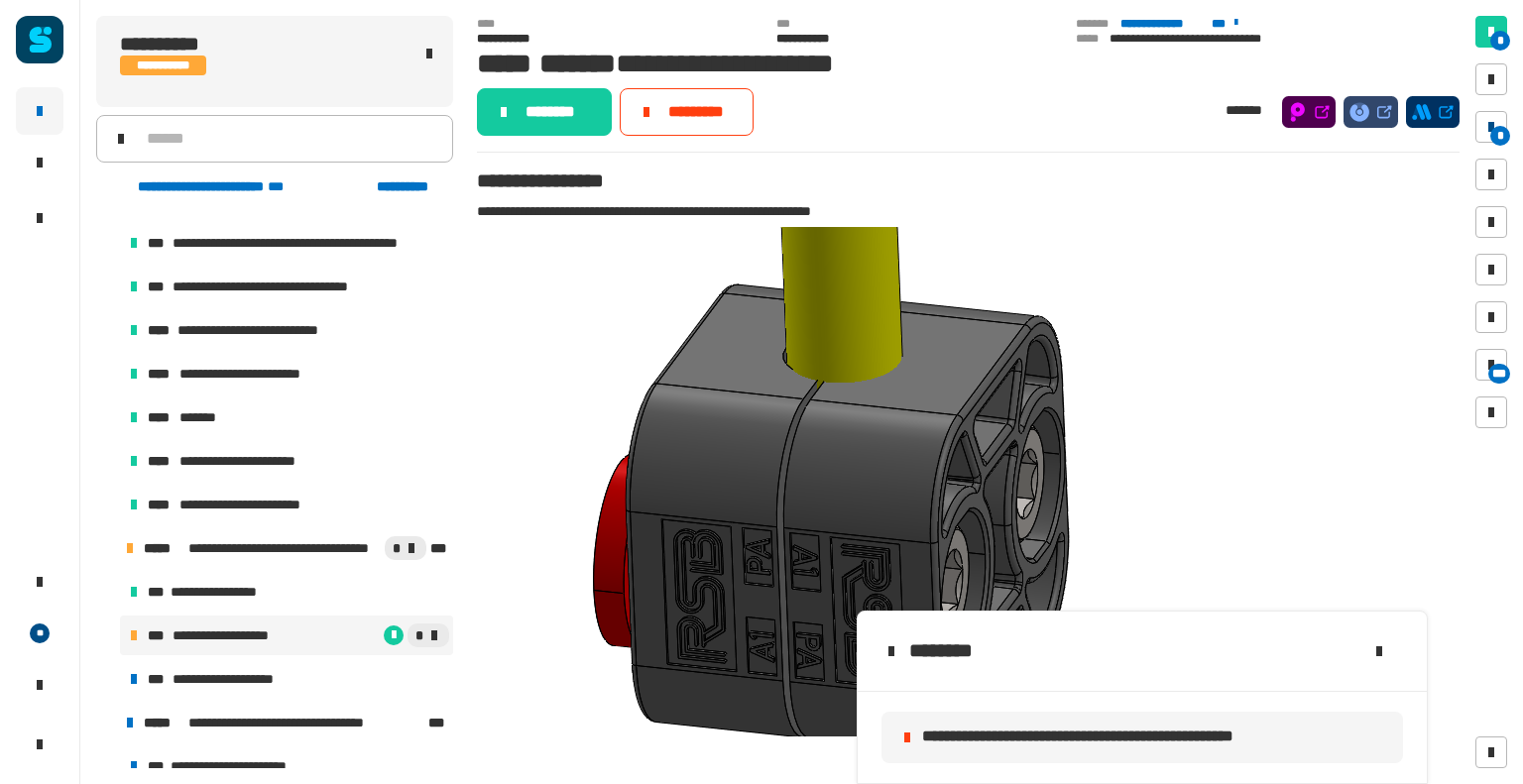 click at bounding box center (1491, 127) 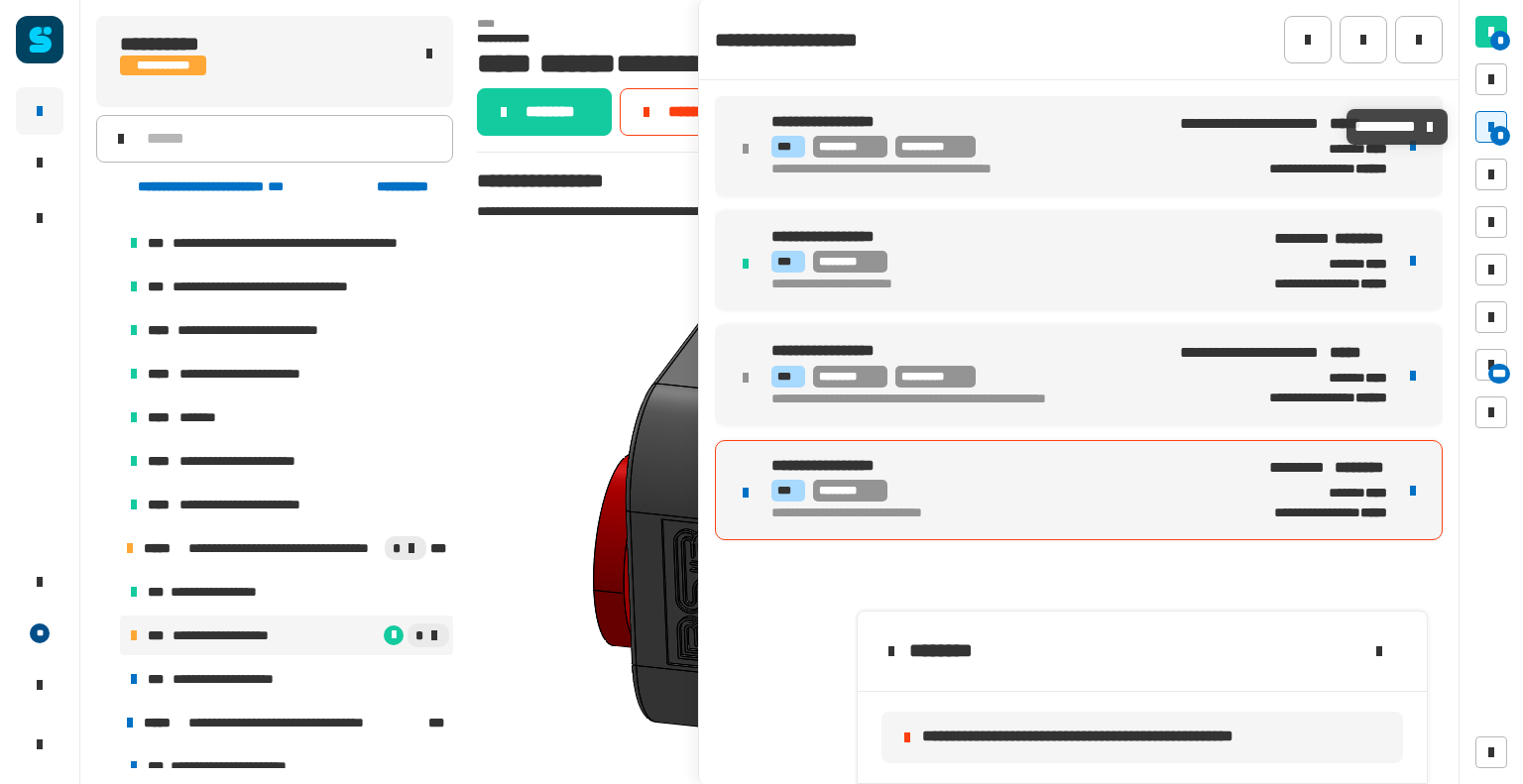 click on "**********" at bounding box center (1003, 466) 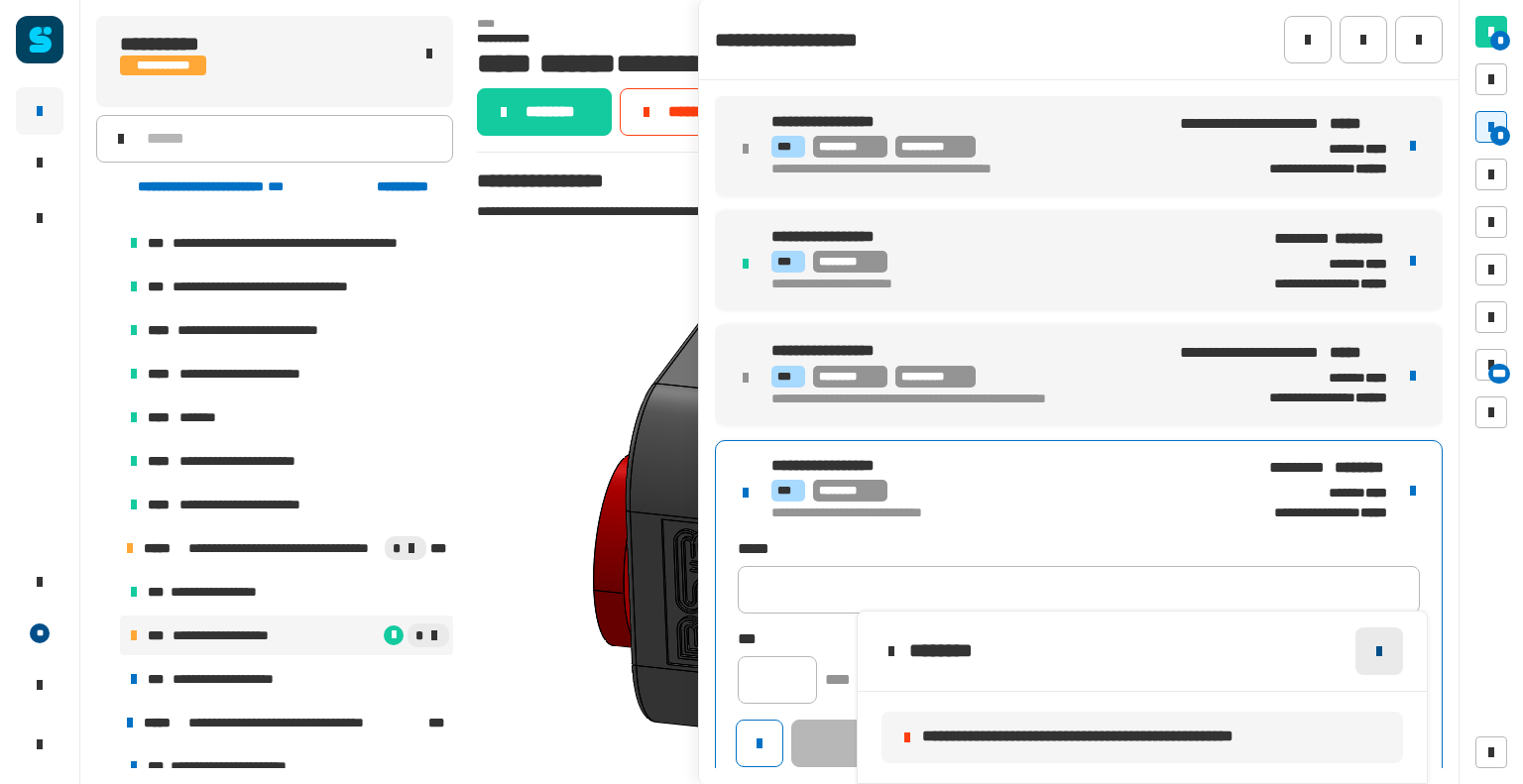 click 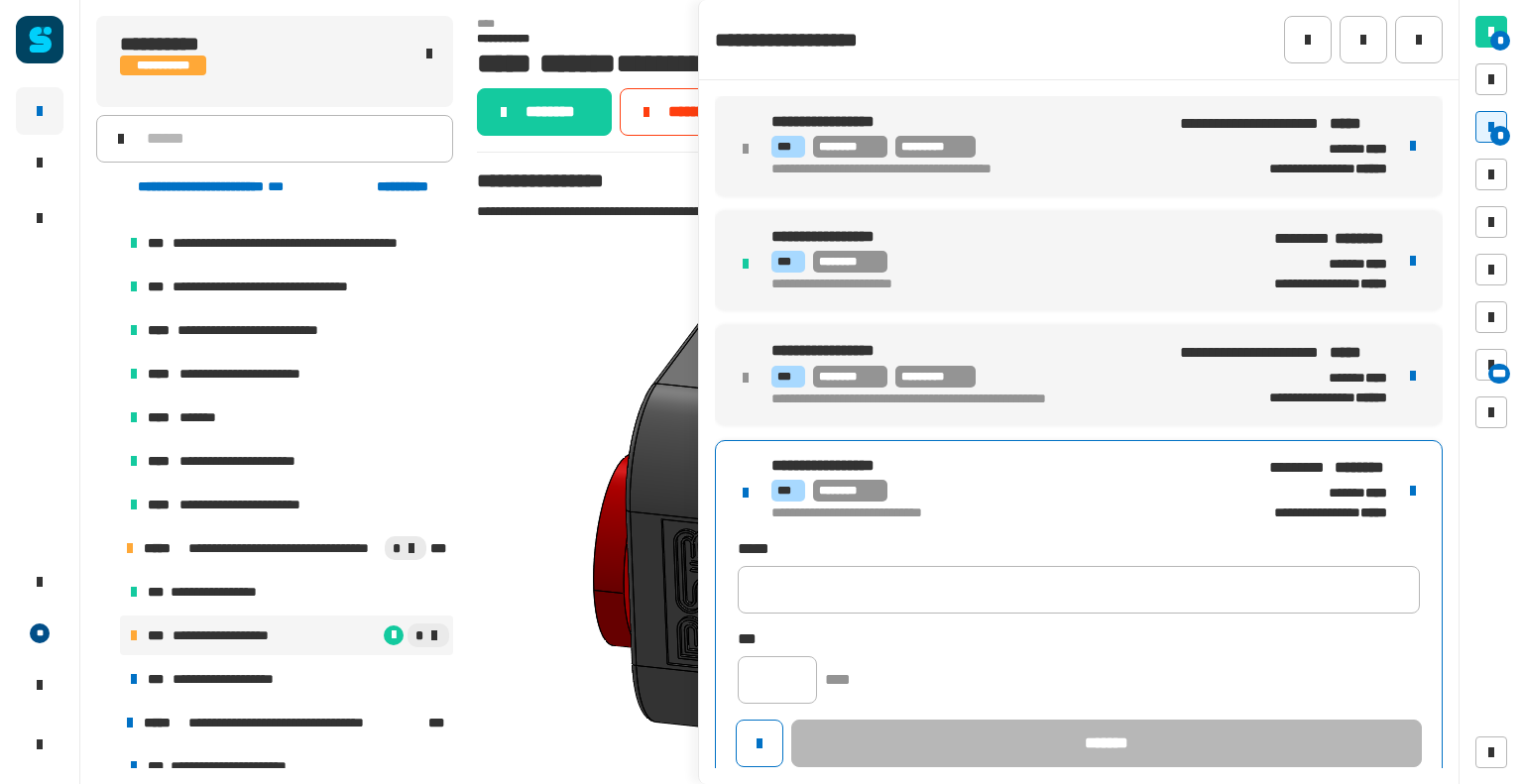 click at bounding box center (1413, 491) 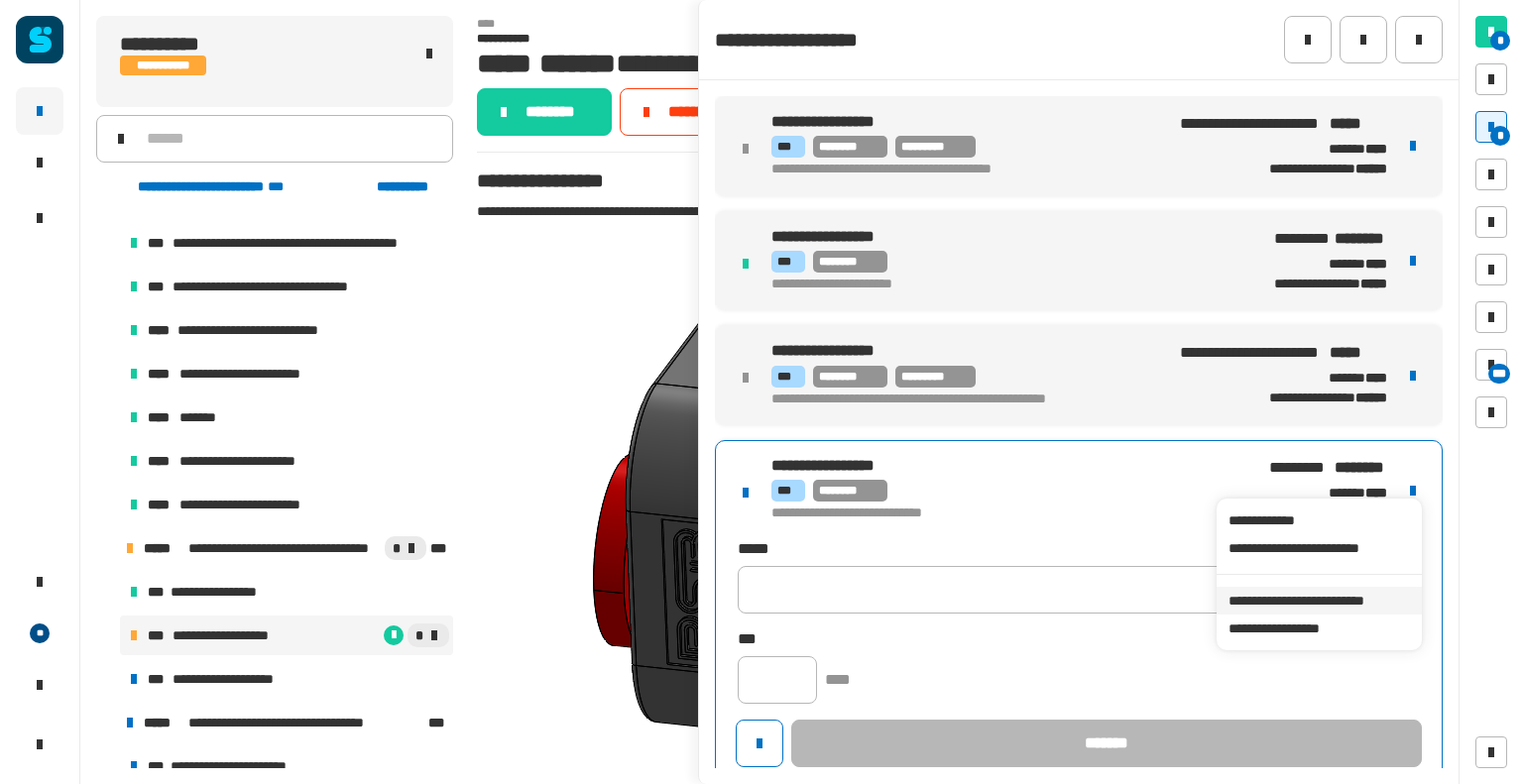 click on "**********" at bounding box center [1319, 601] 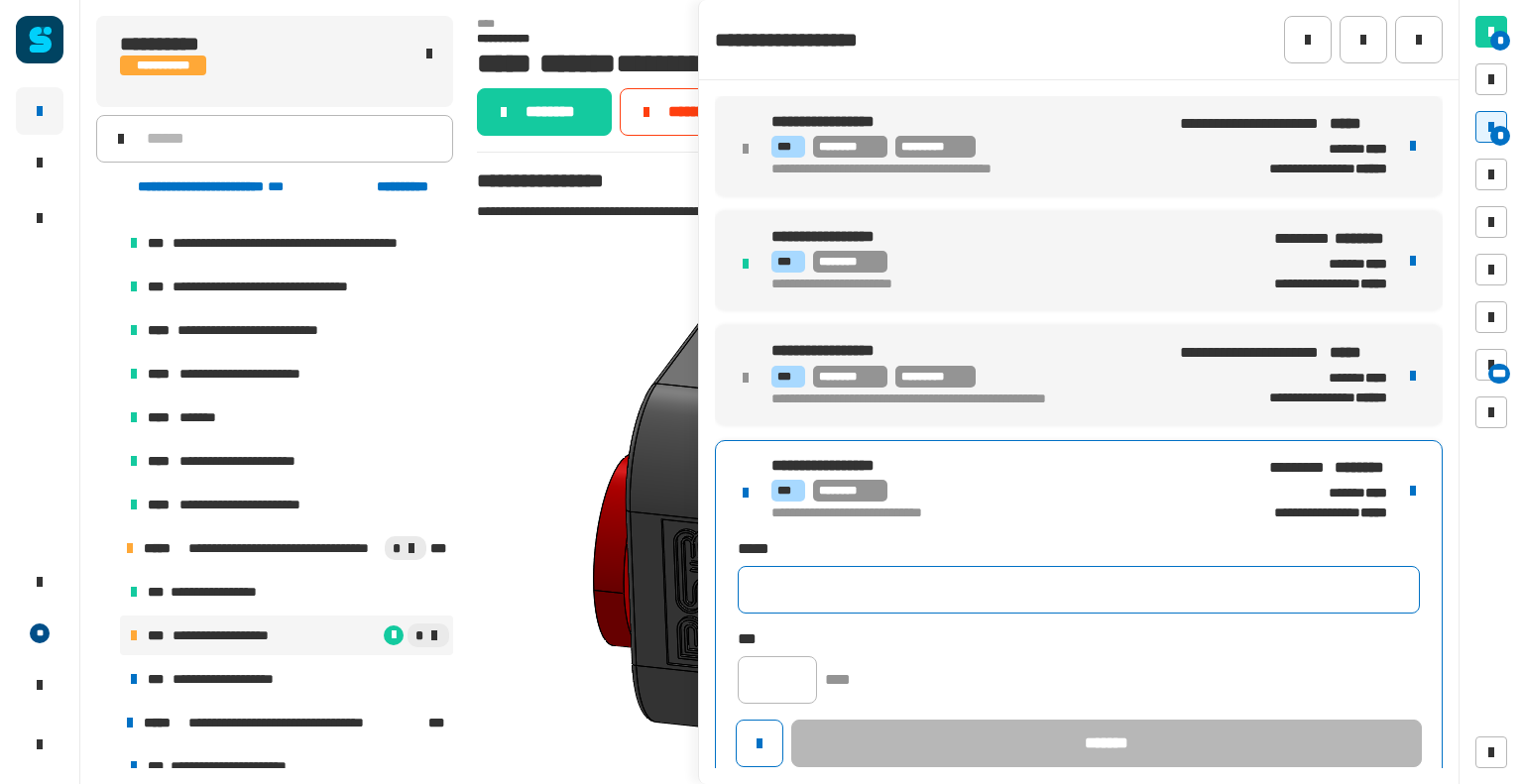 click 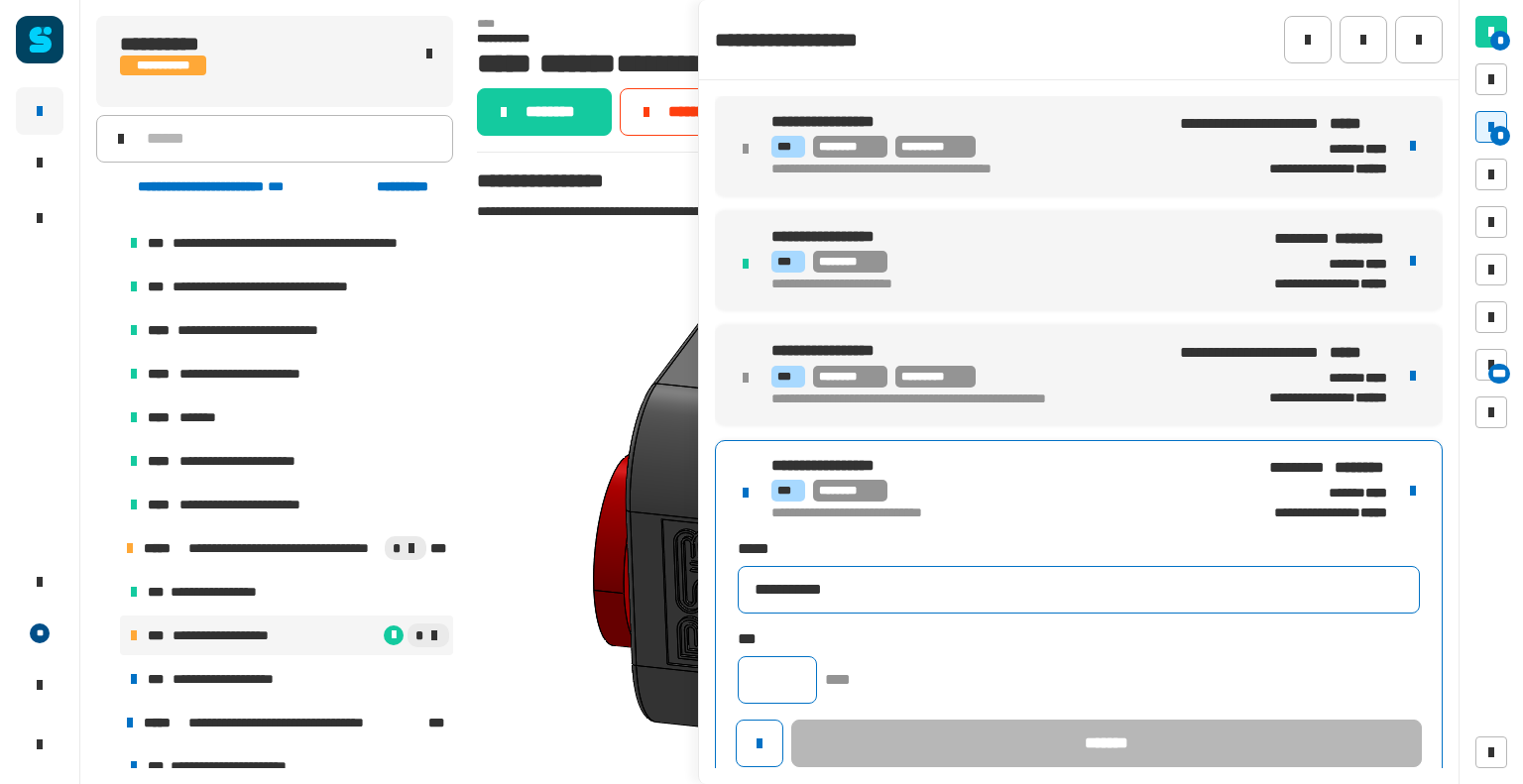 type on "**********" 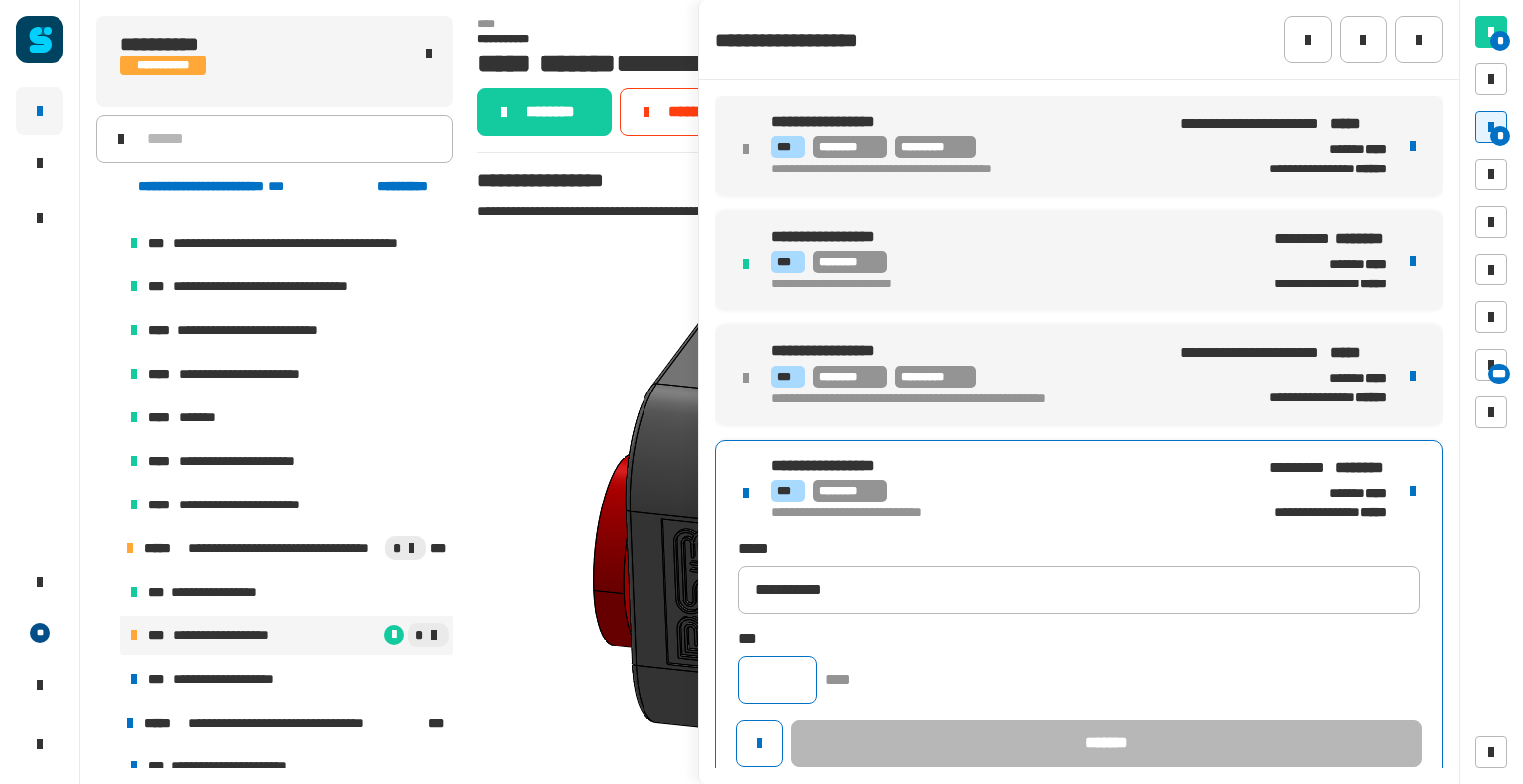 click 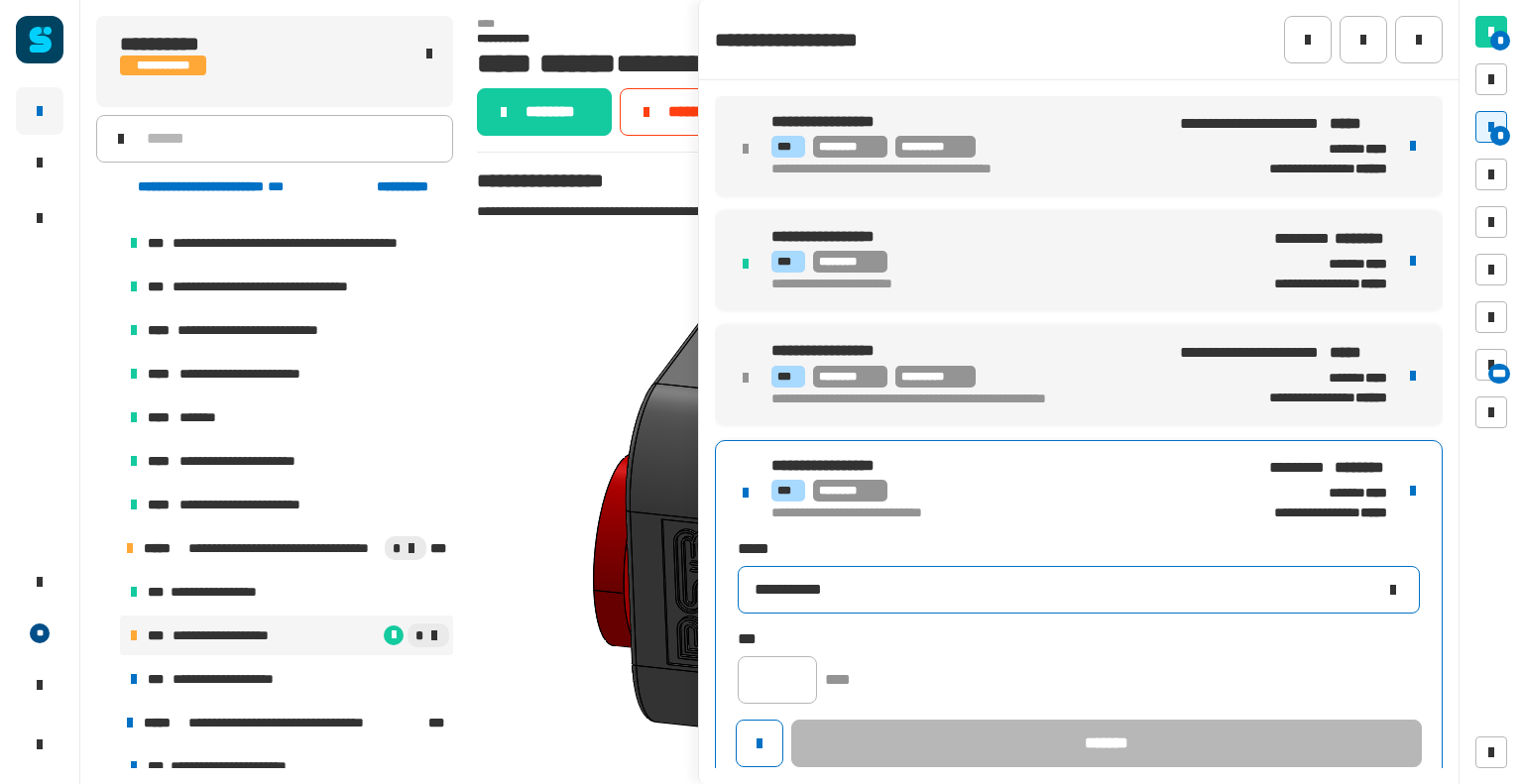 click 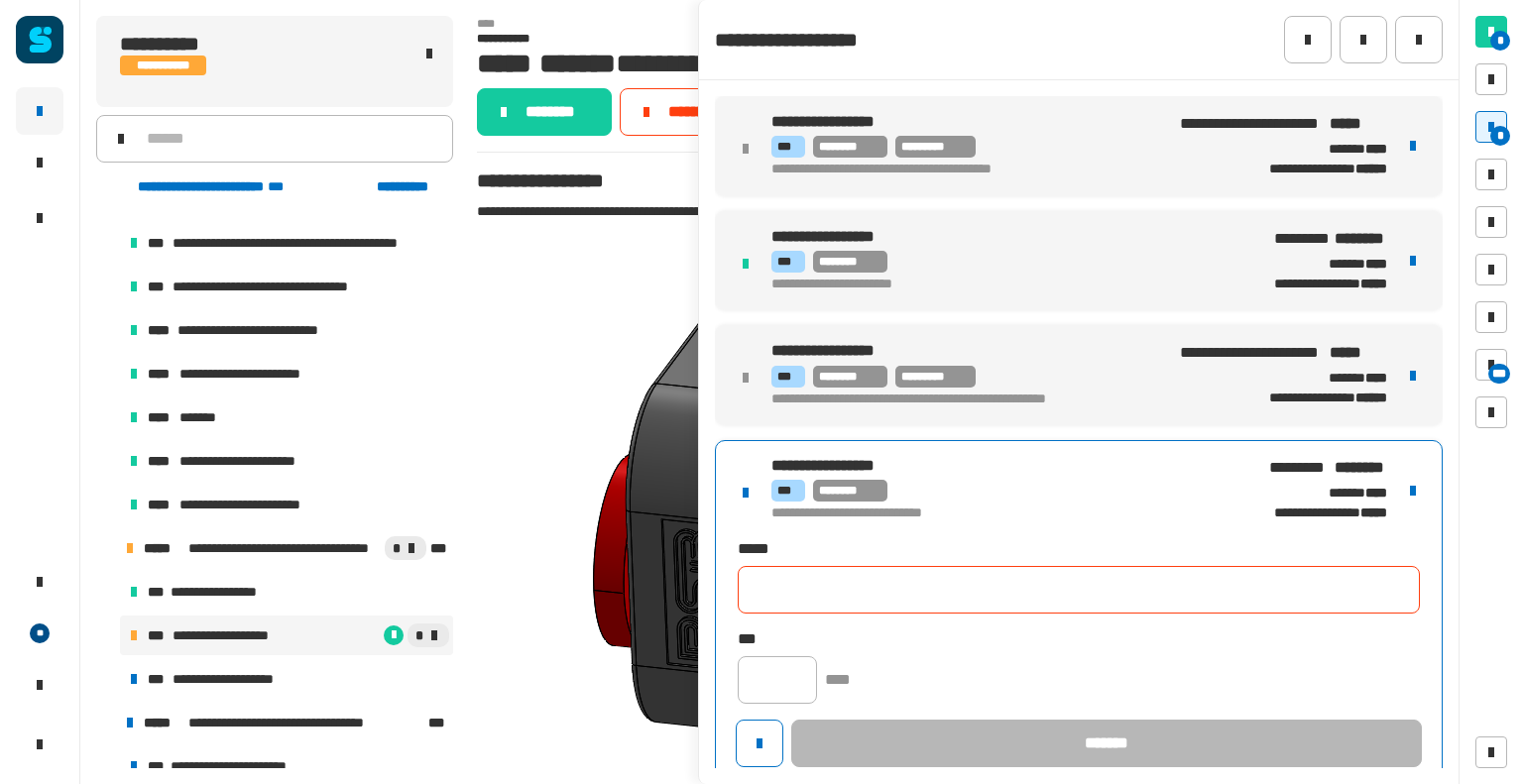 click 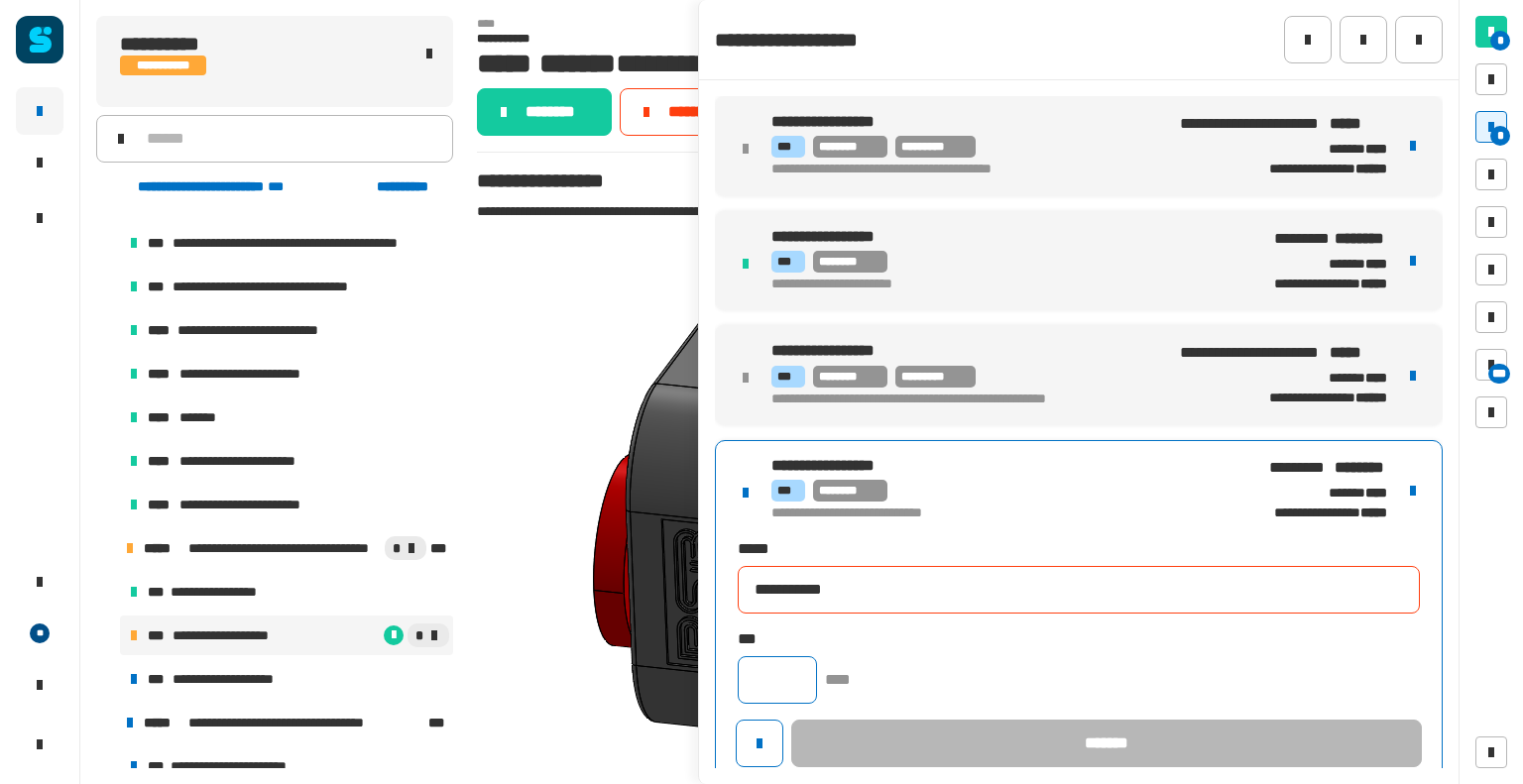 type on "**********" 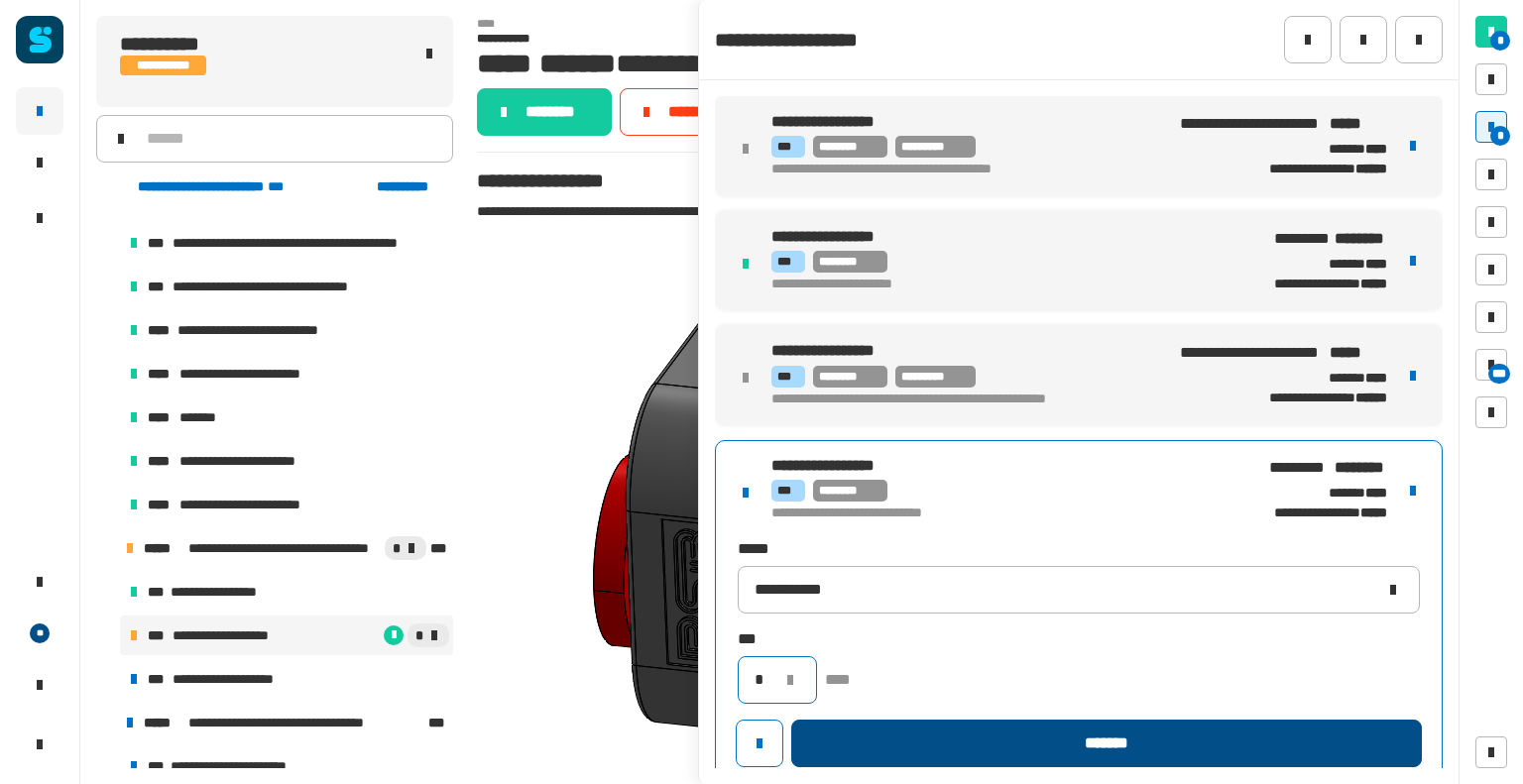 type on "*" 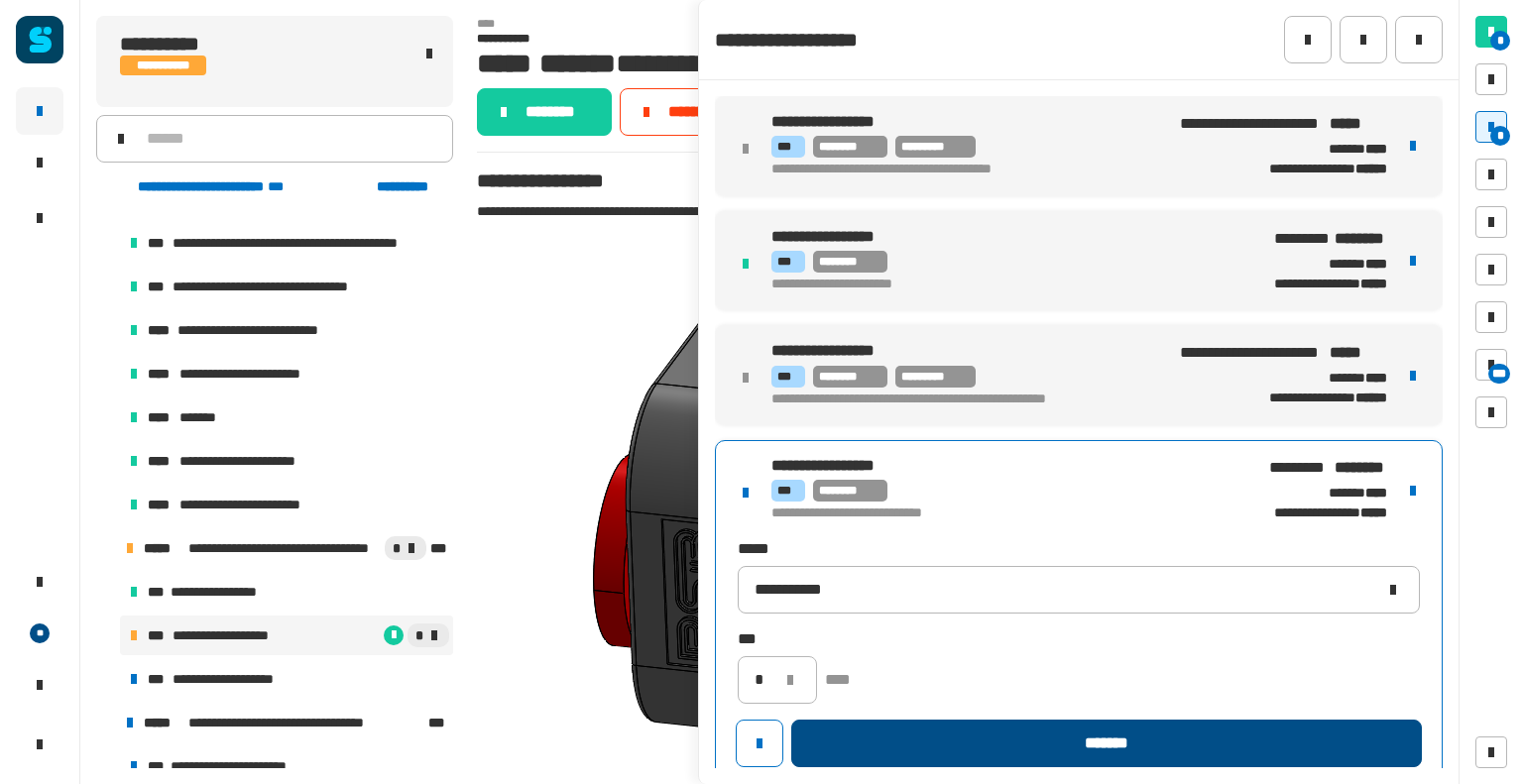 click on "*******" 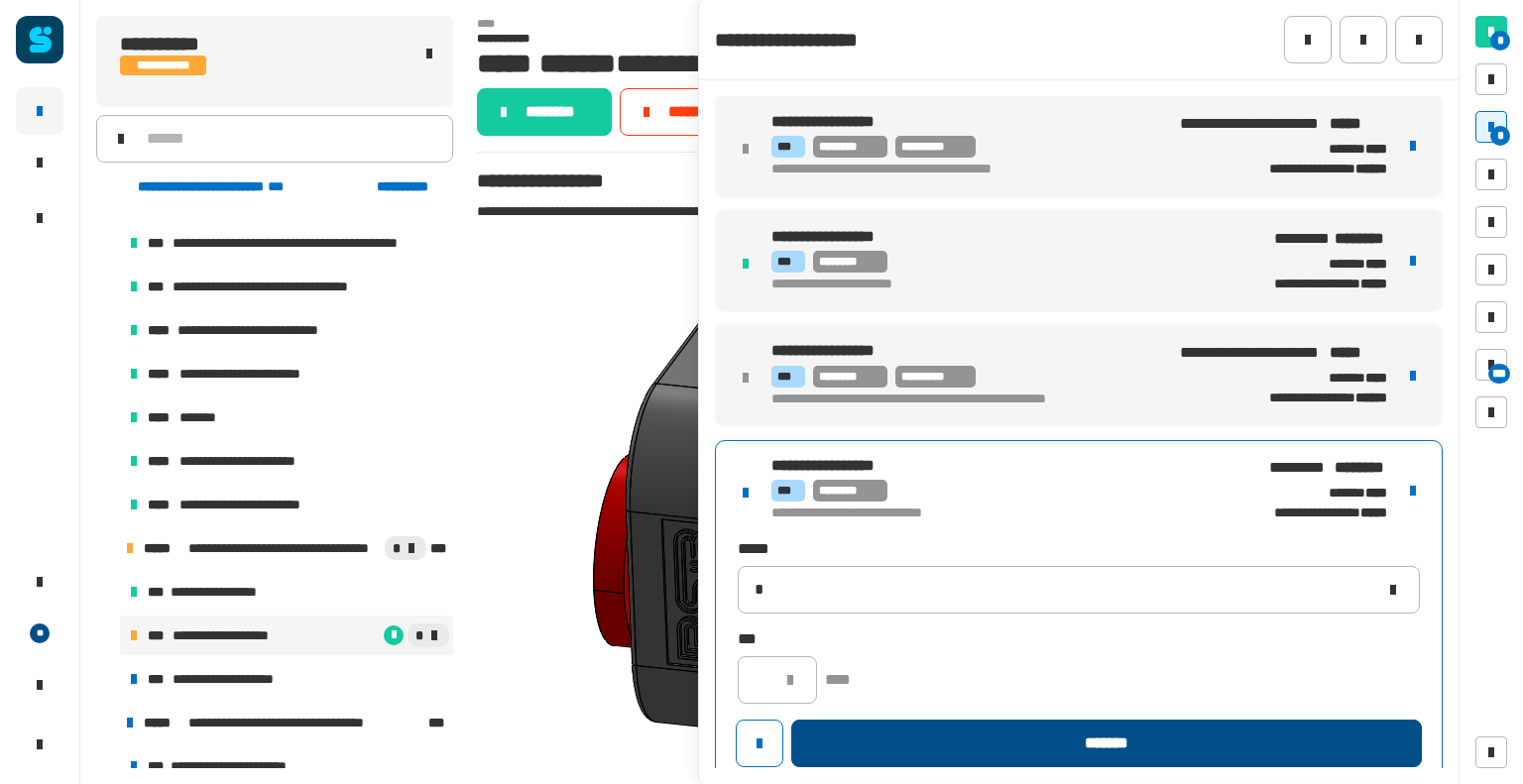 type 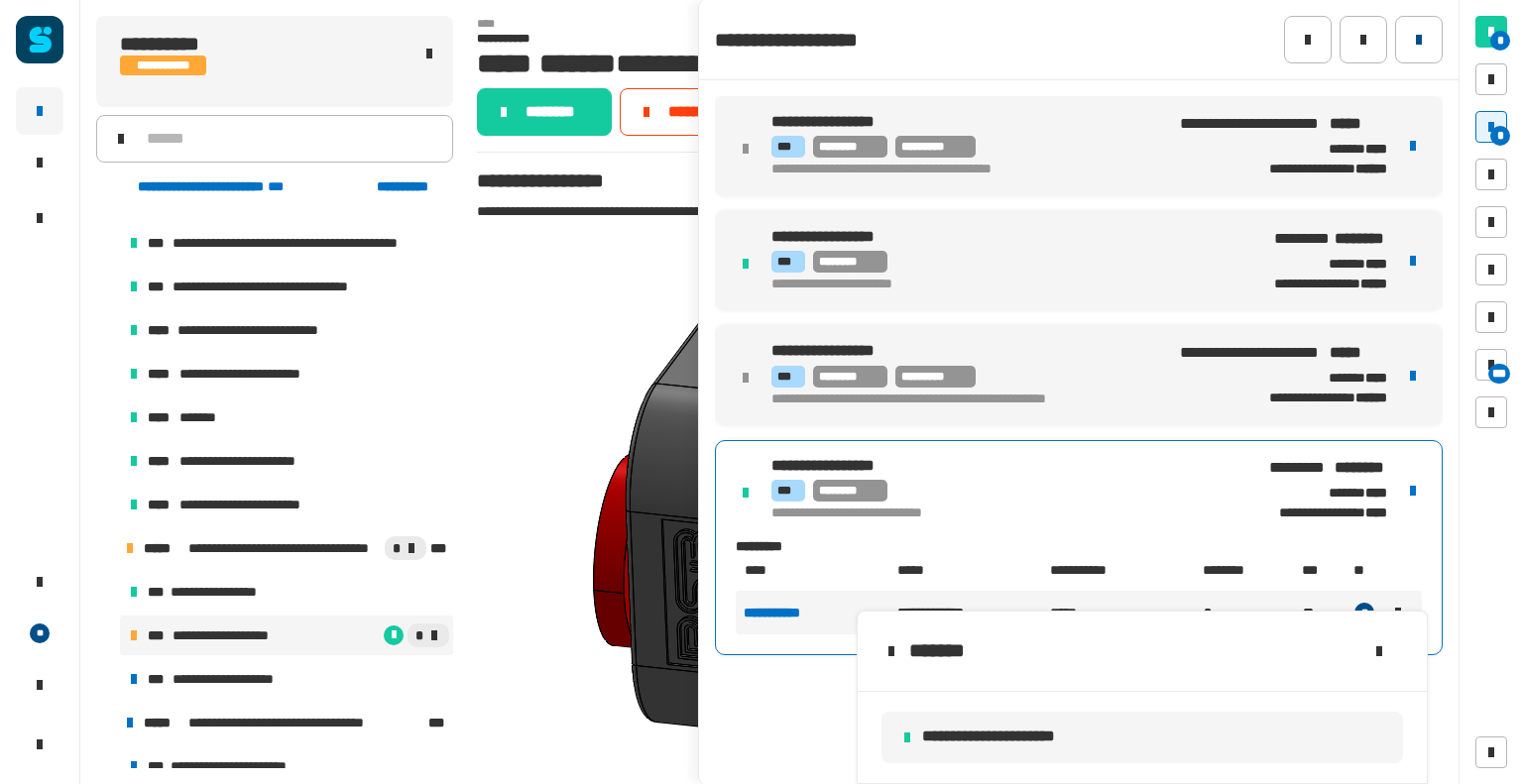 click 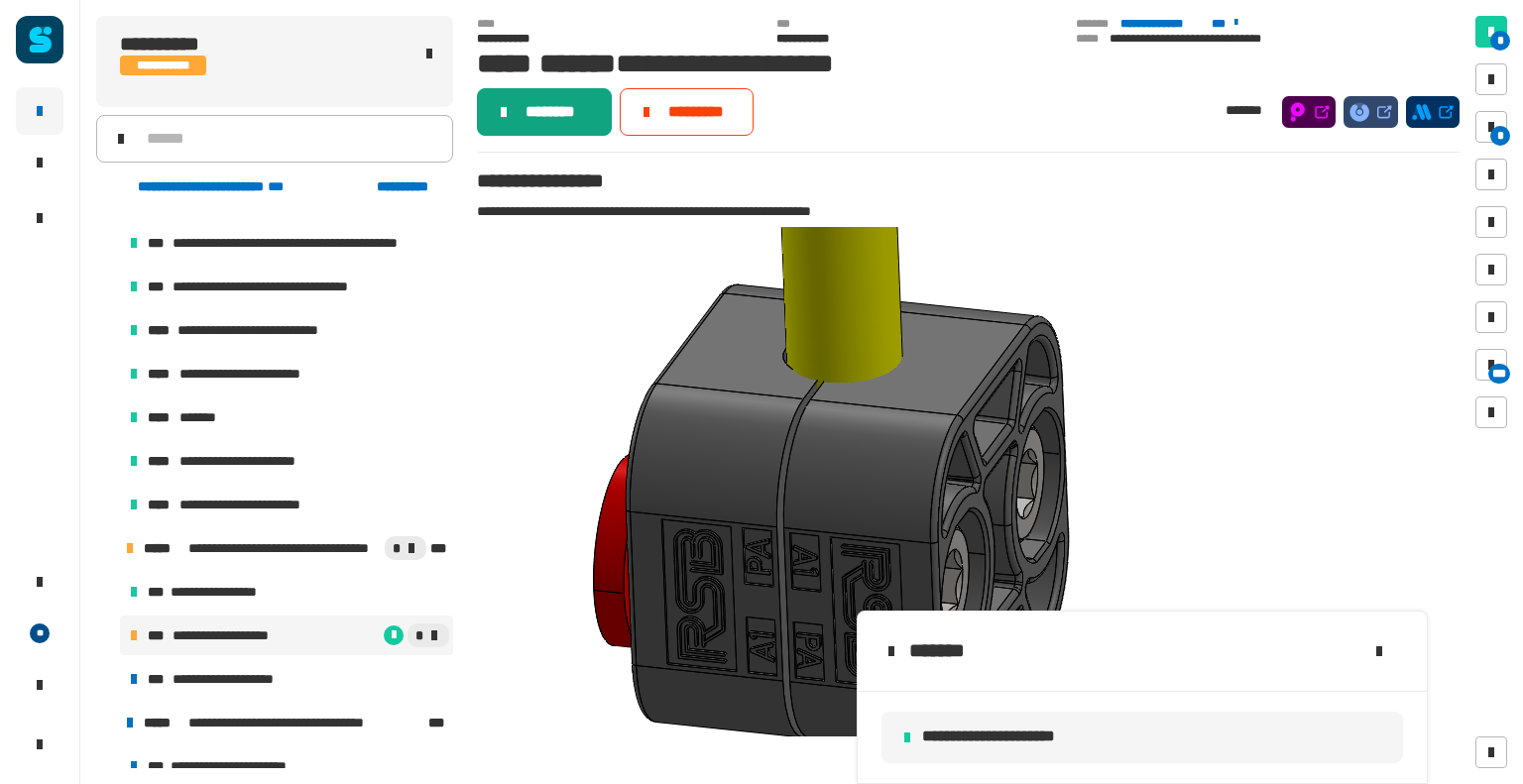 click on "********" 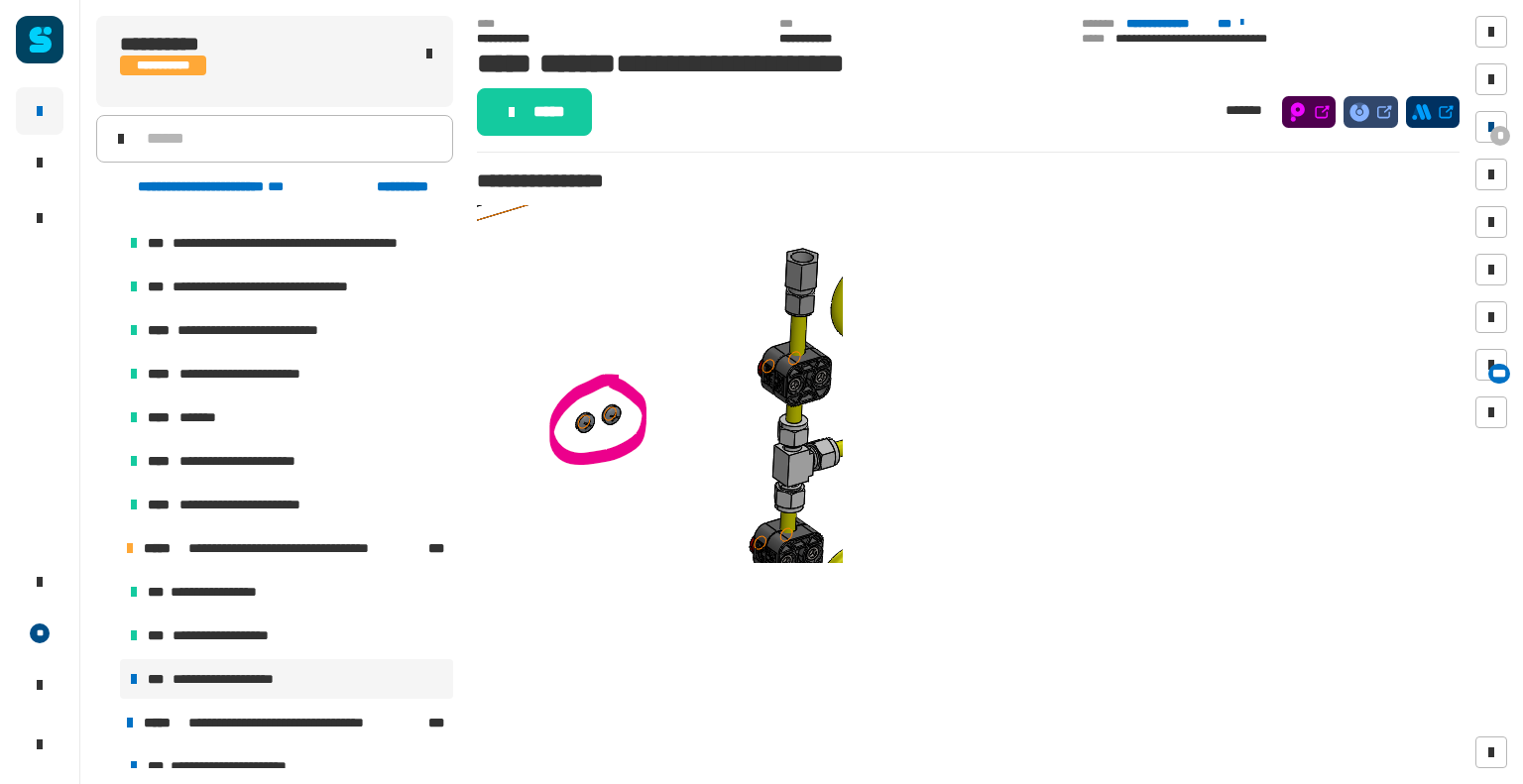 click at bounding box center (1491, 127) 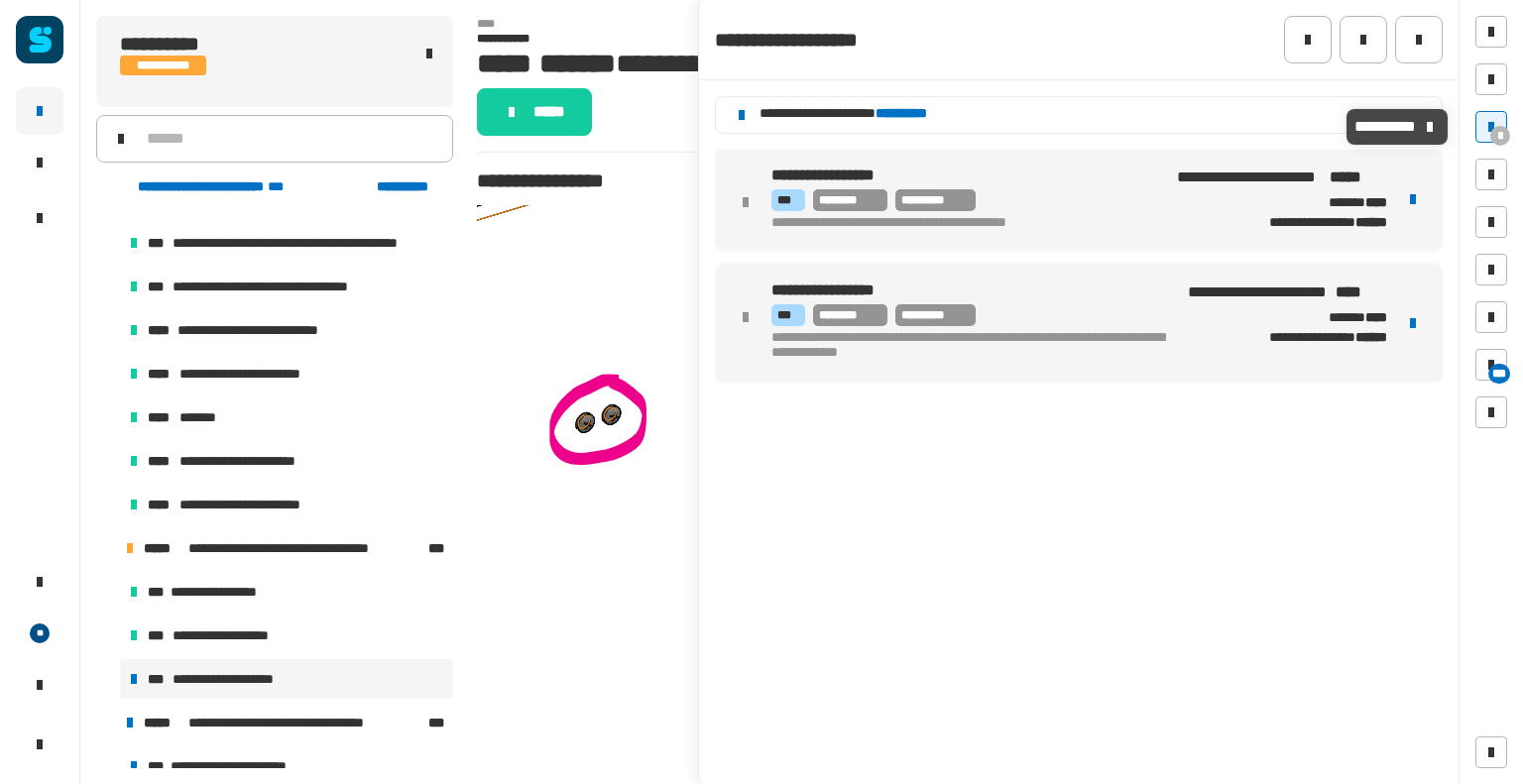 click on "**********" 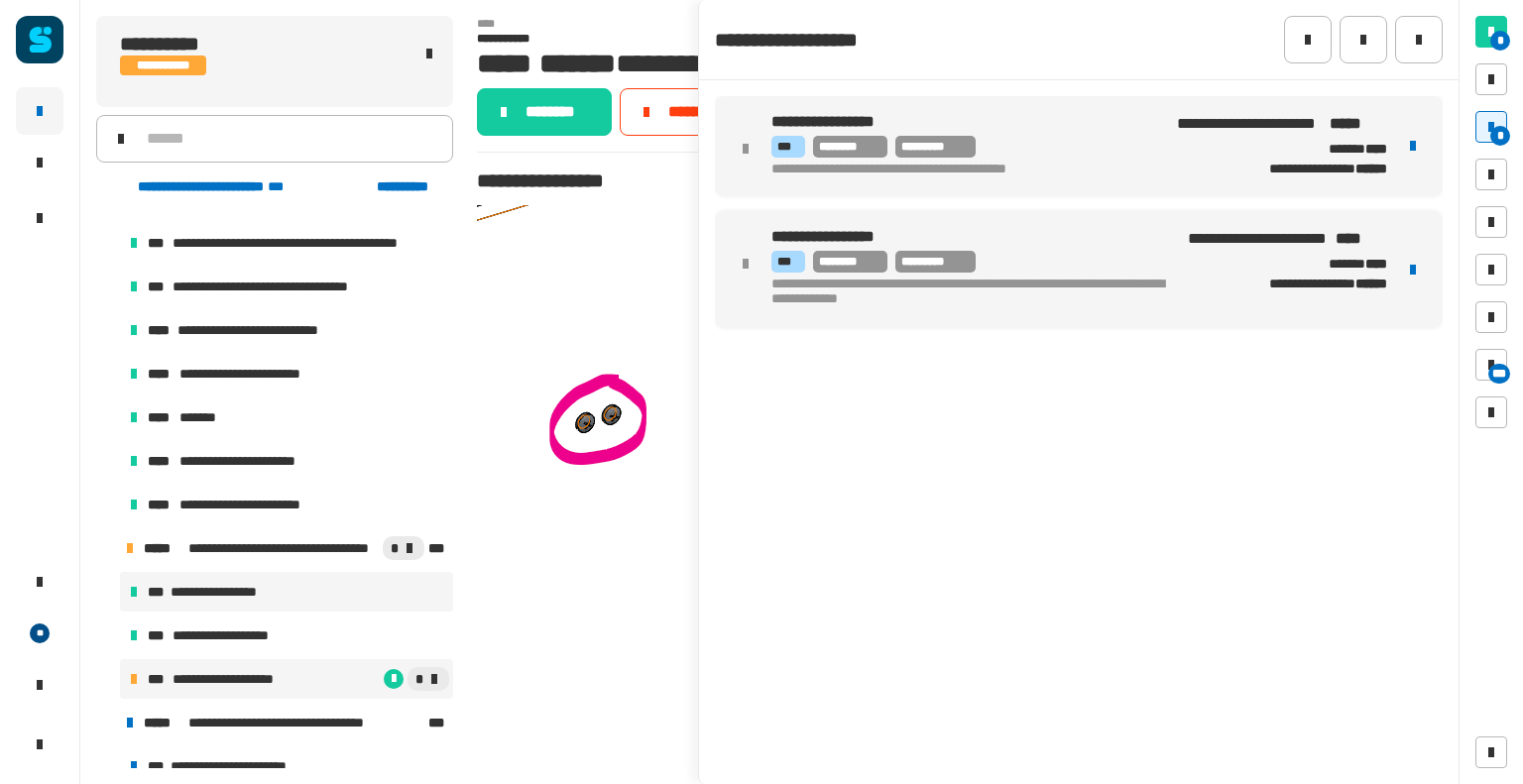 click on "**********" at bounding box center [218, 592] 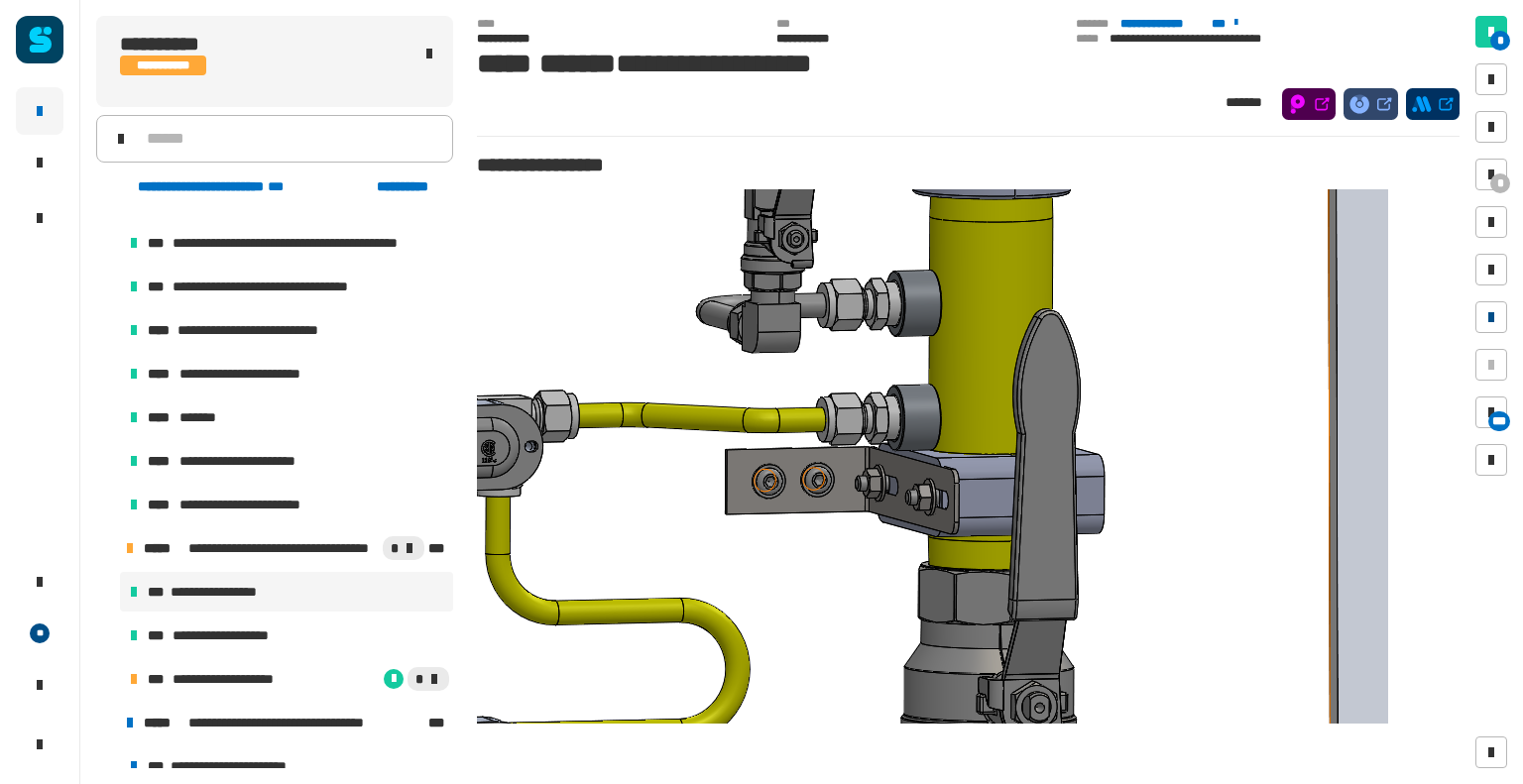 click at bounding box center [1491, 317] 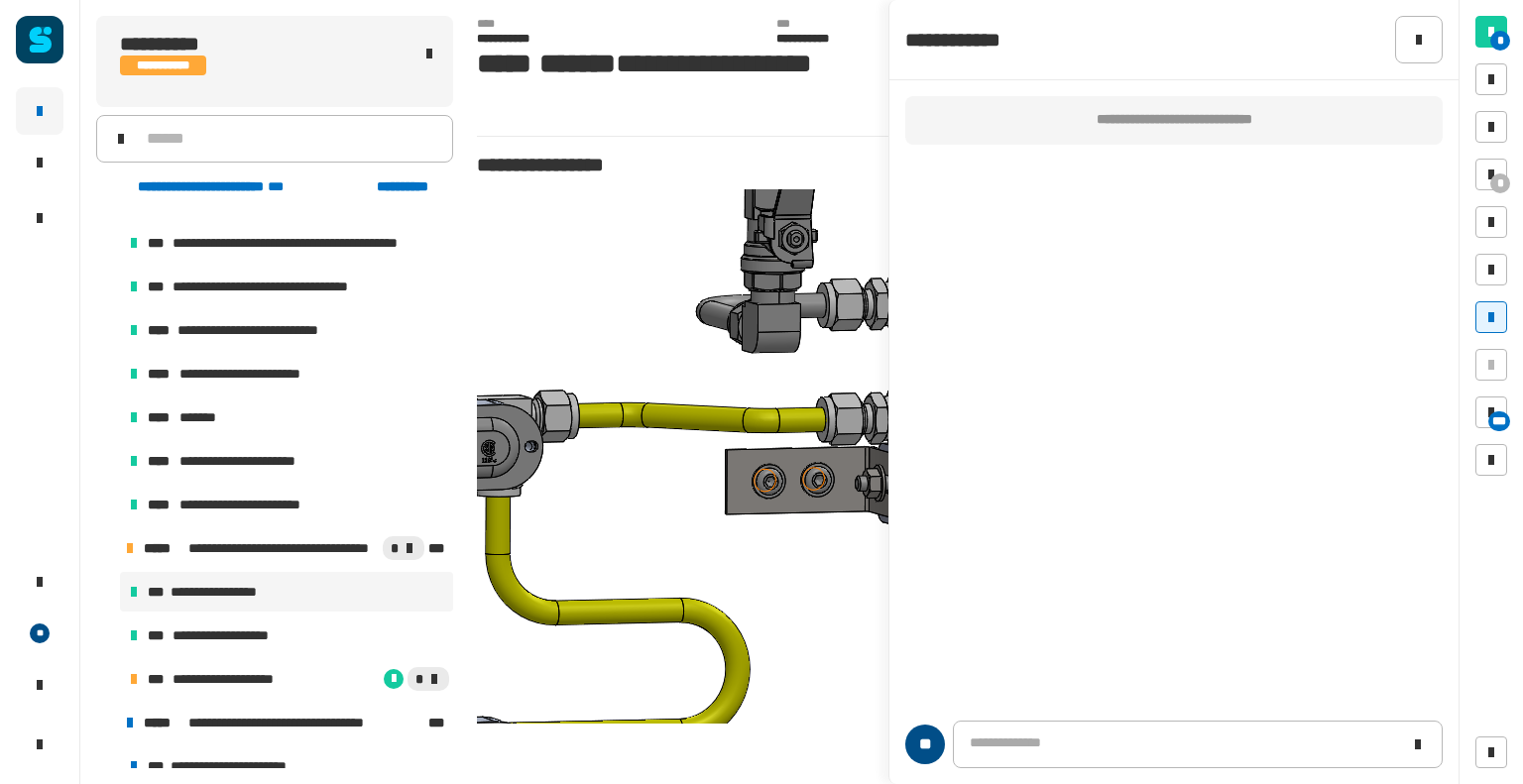 click 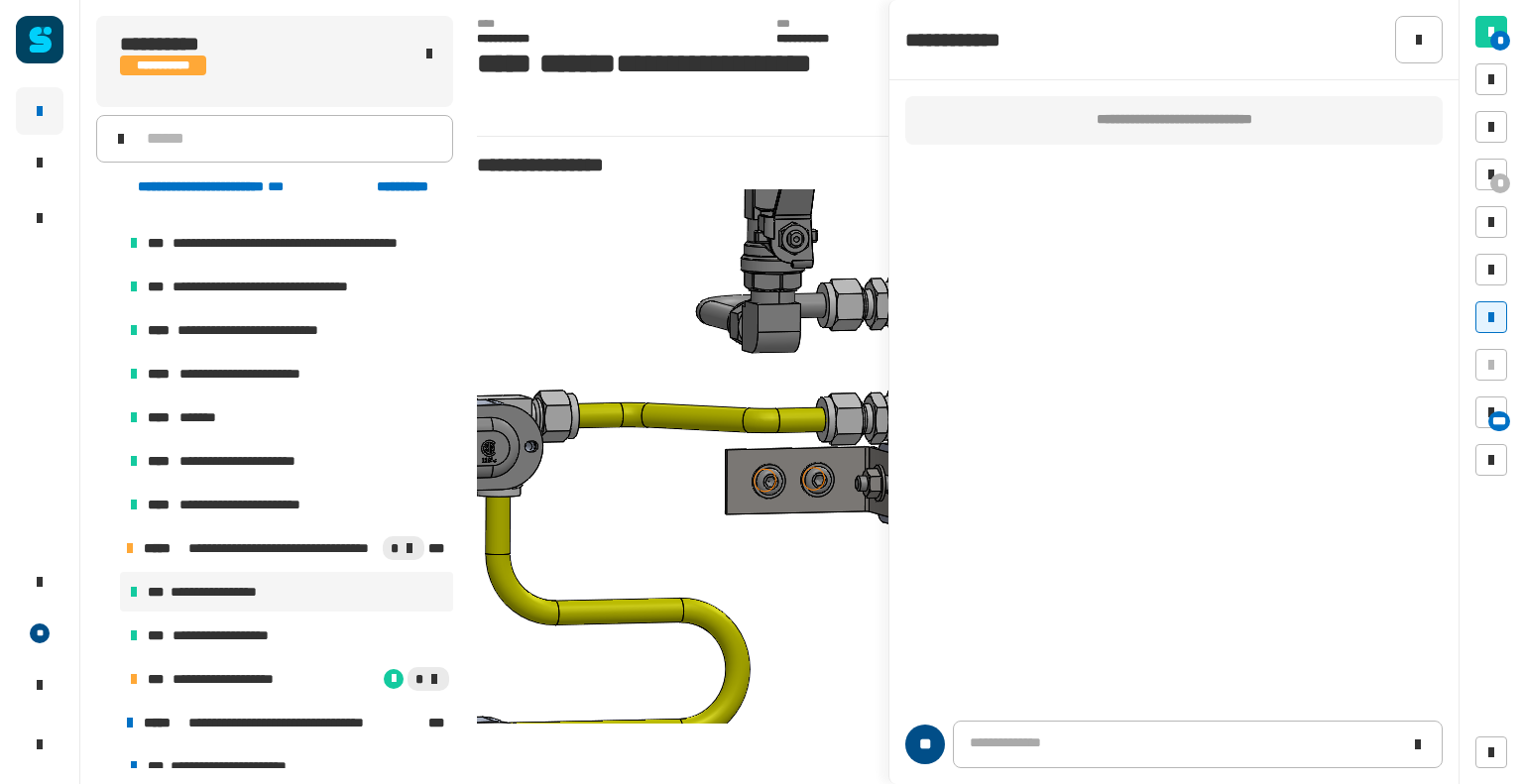 type 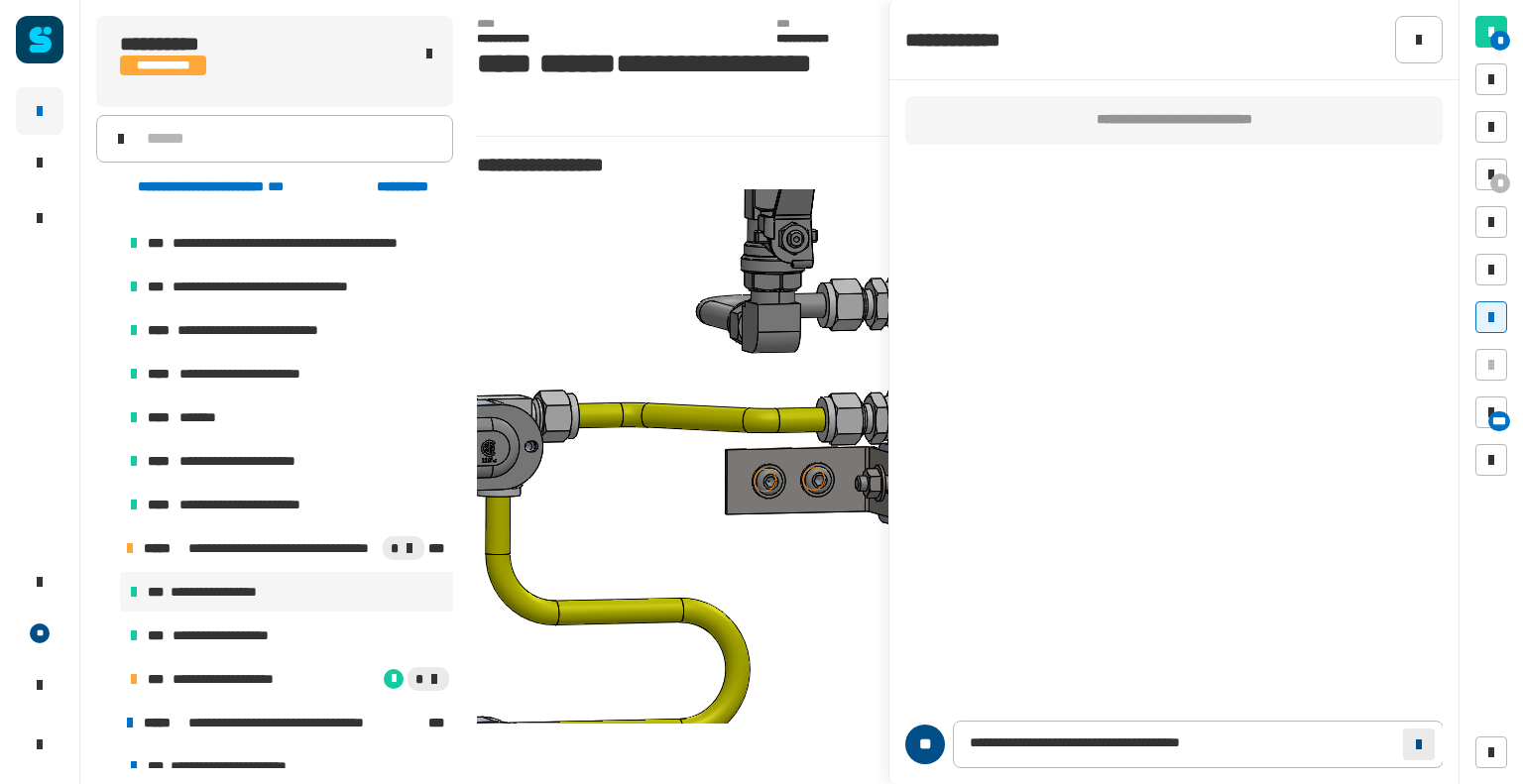 click 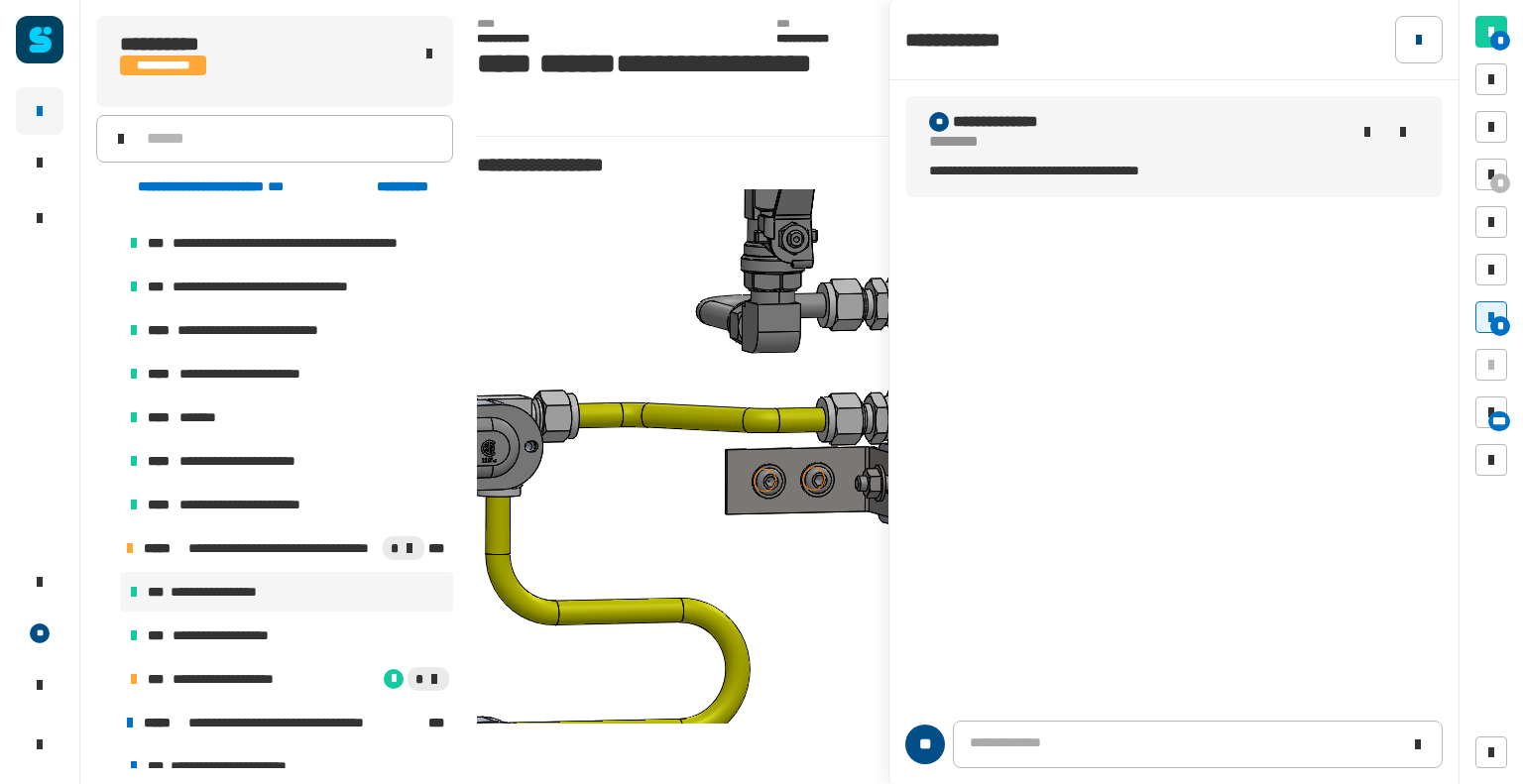 click 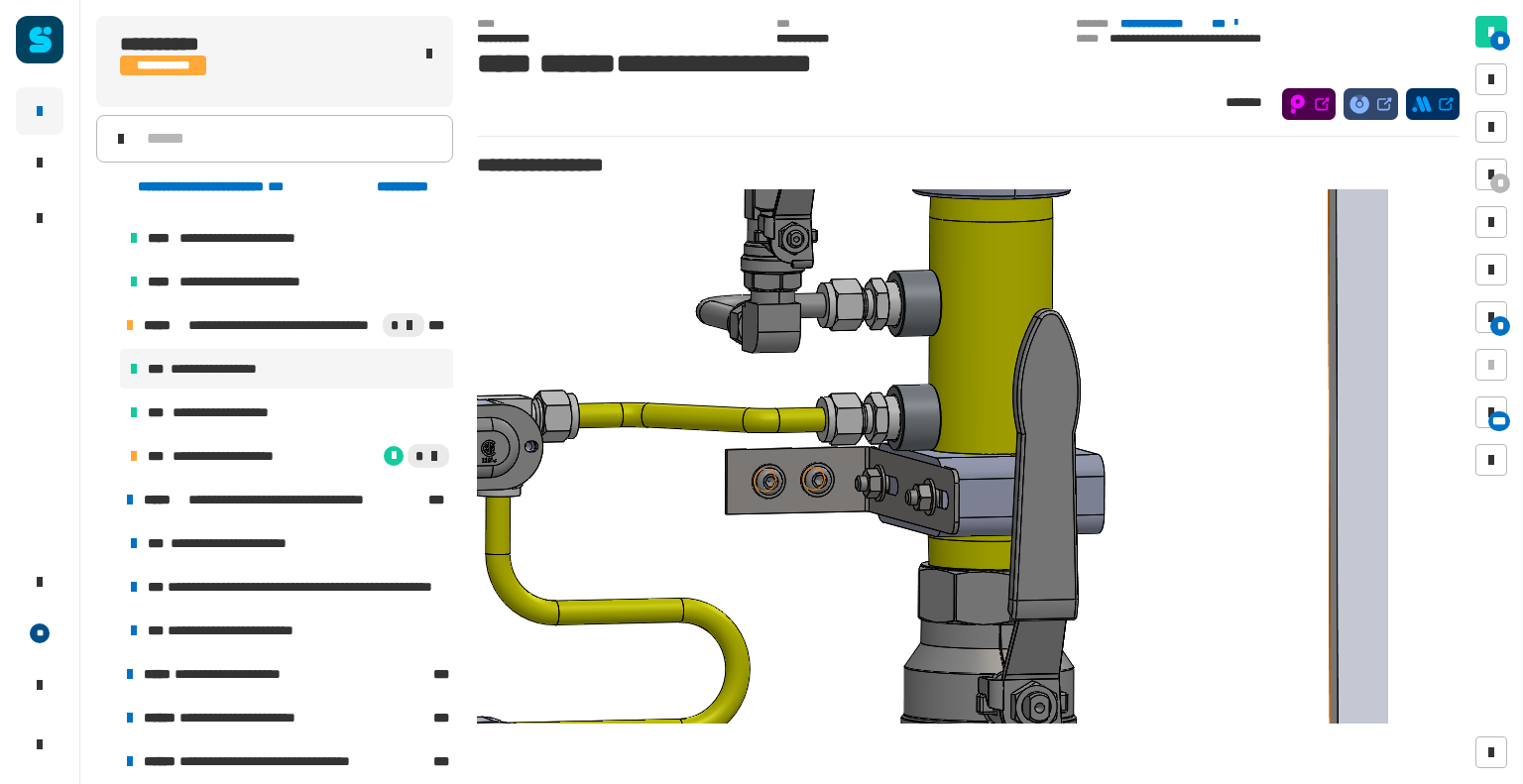 scroll, scrollTop: 1010, scrollLeft: 0, axis: vertical 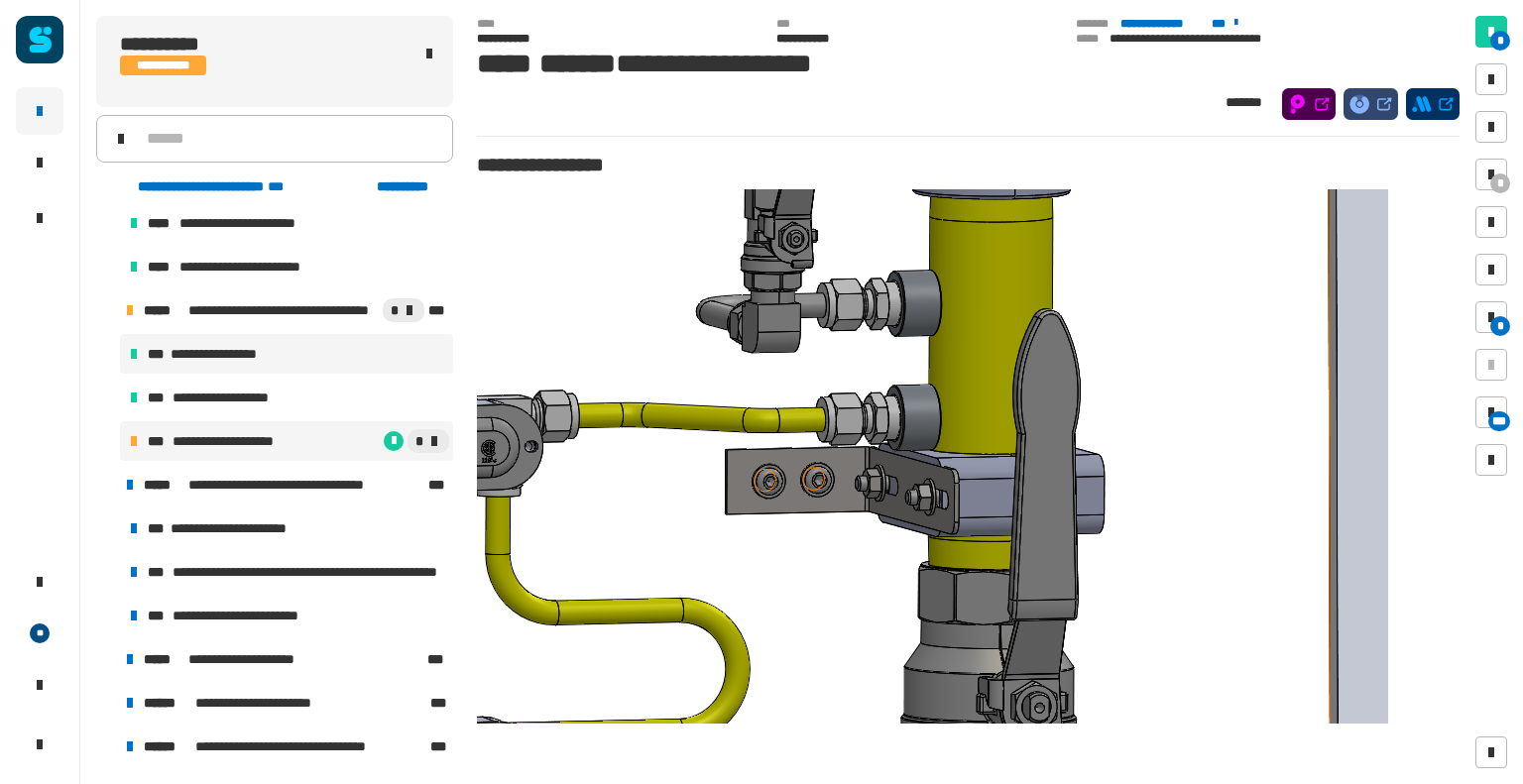 click on "**********" at bounding box center (230, 441) 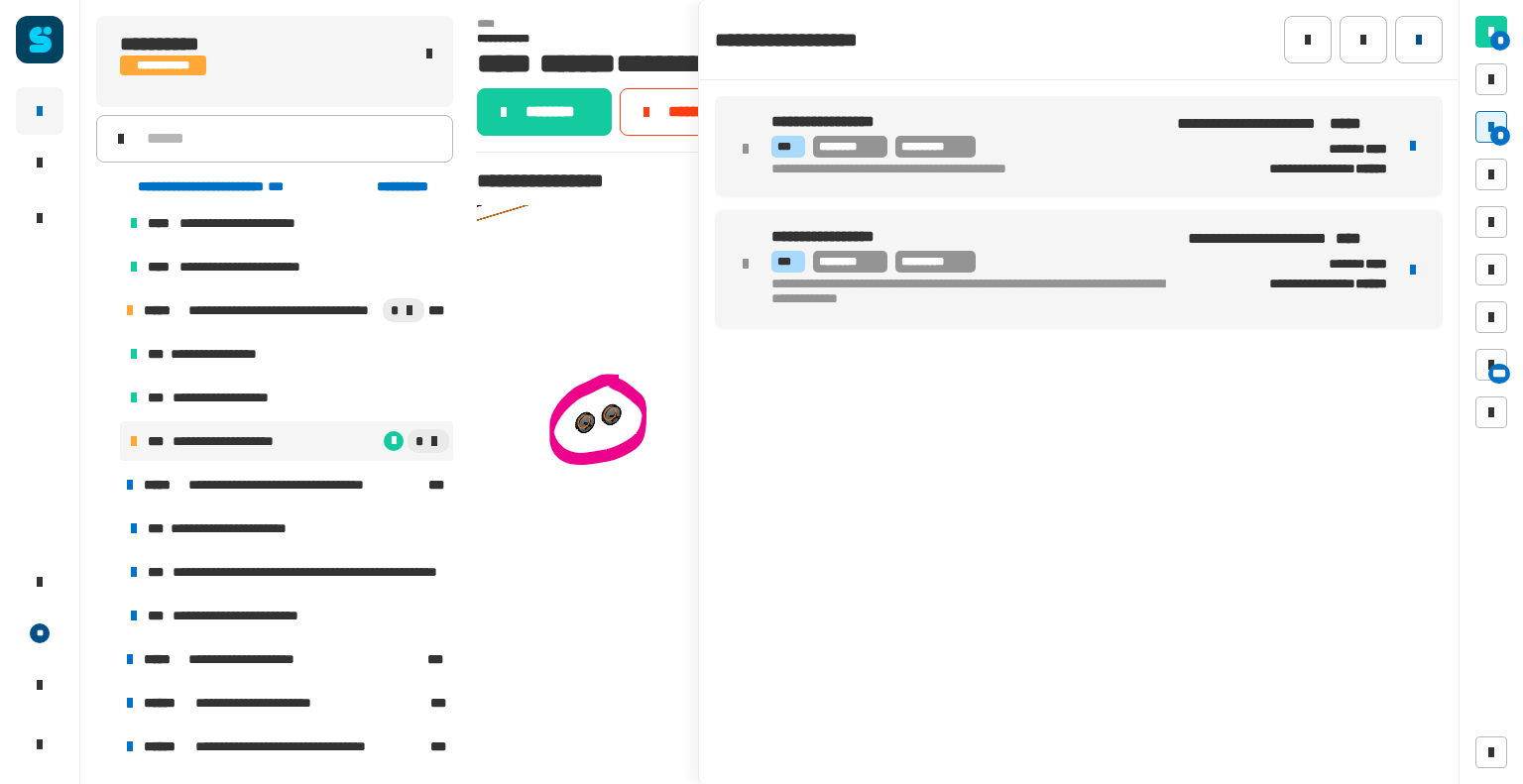 click 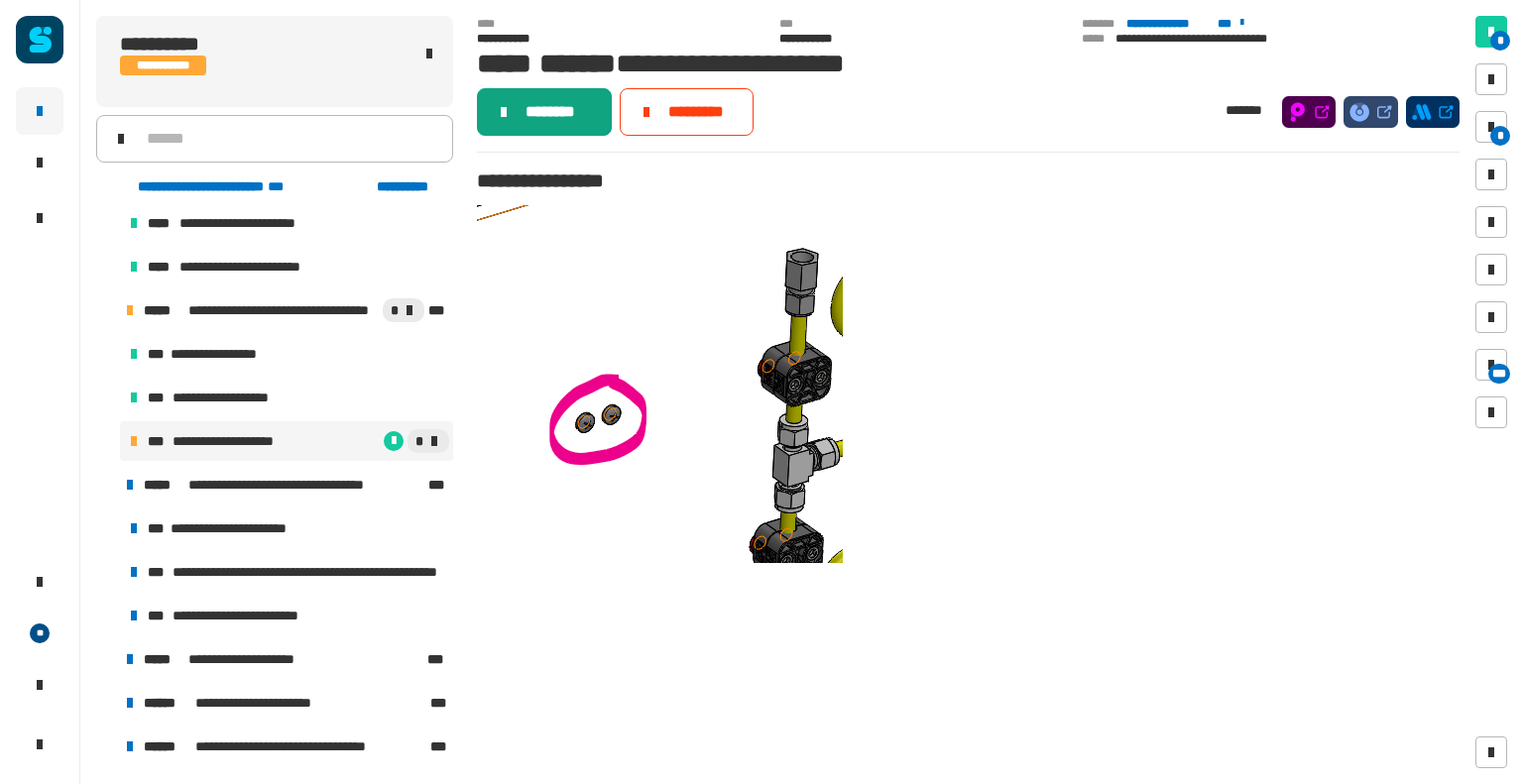 click on "********" 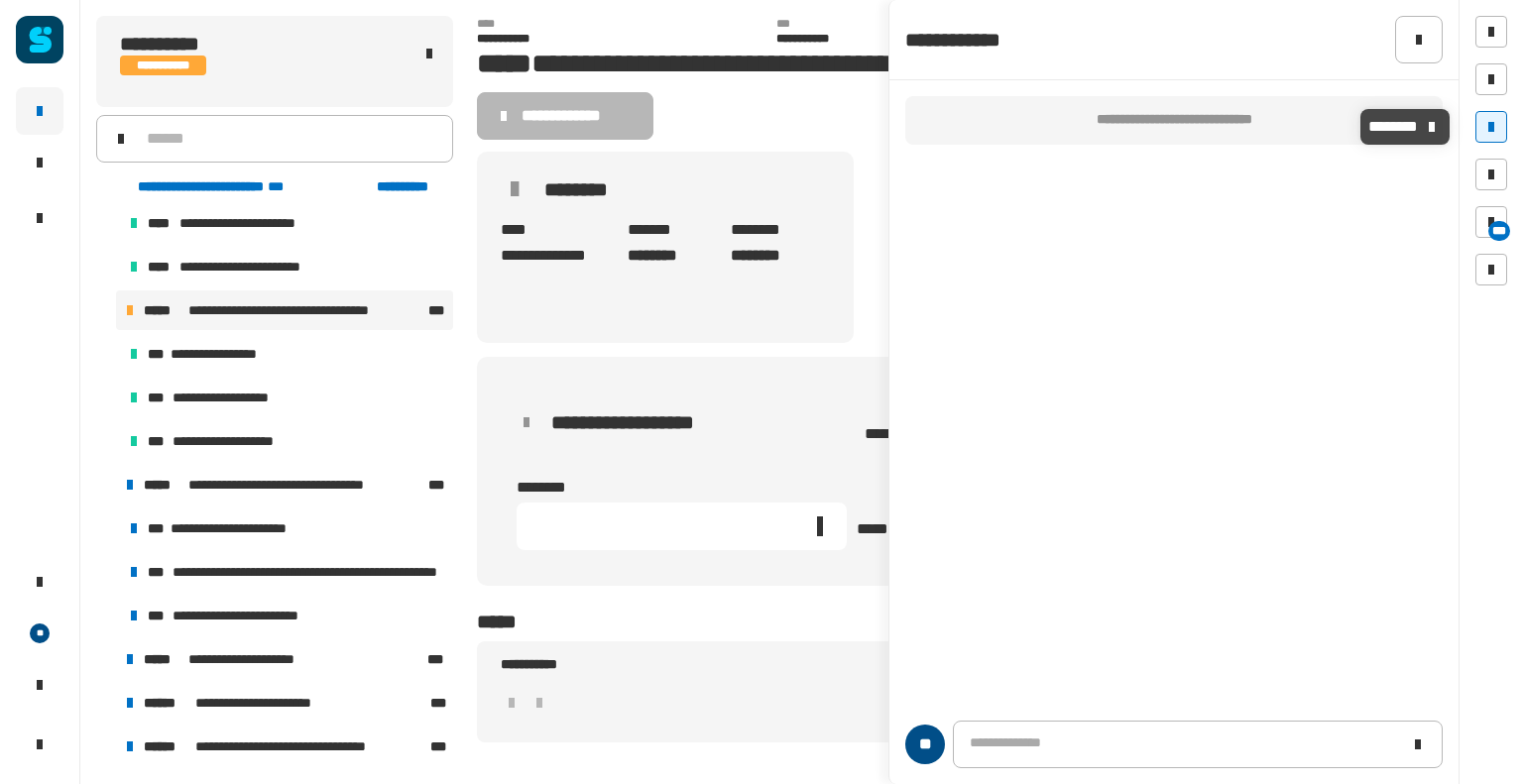 click on "**********" 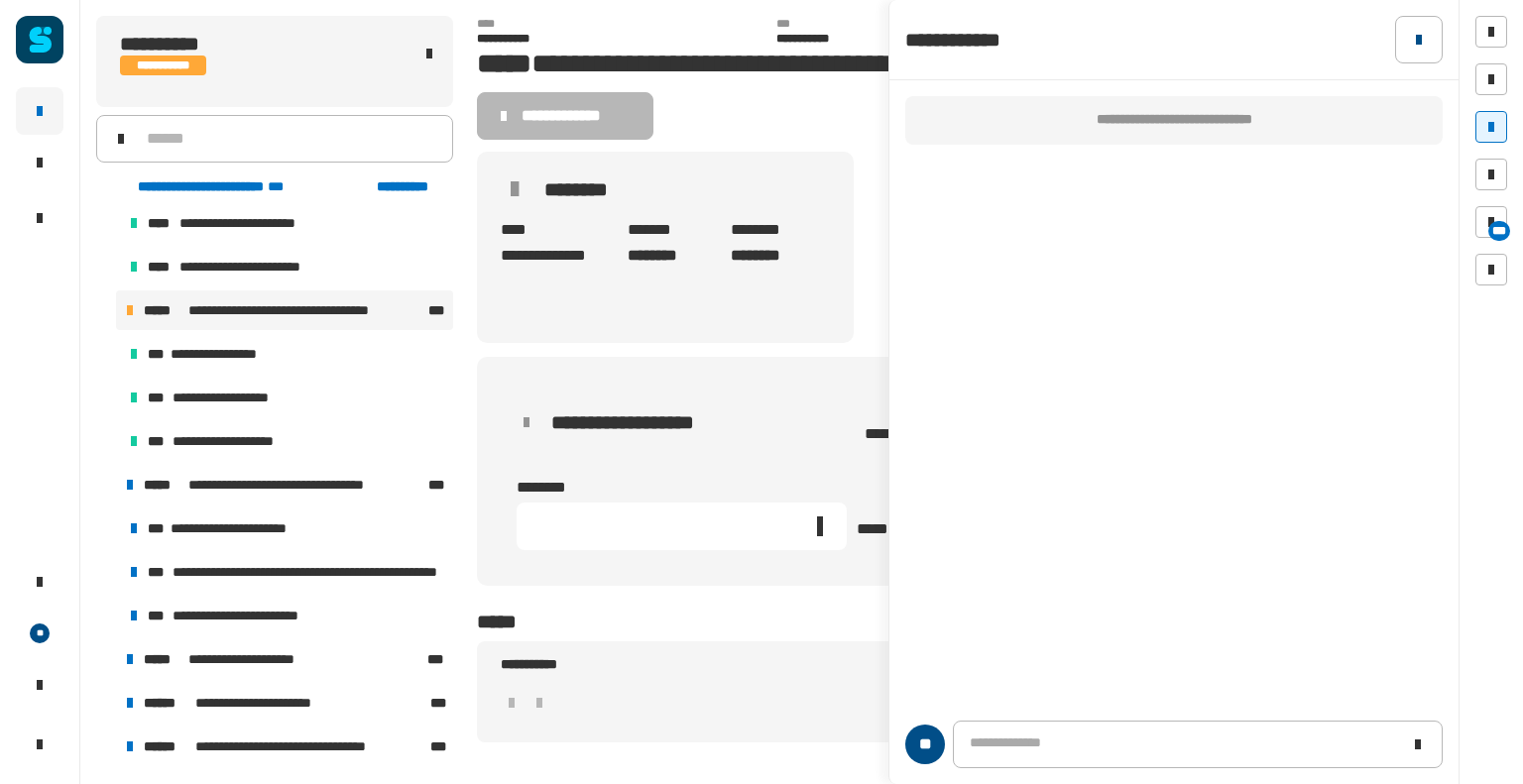 click 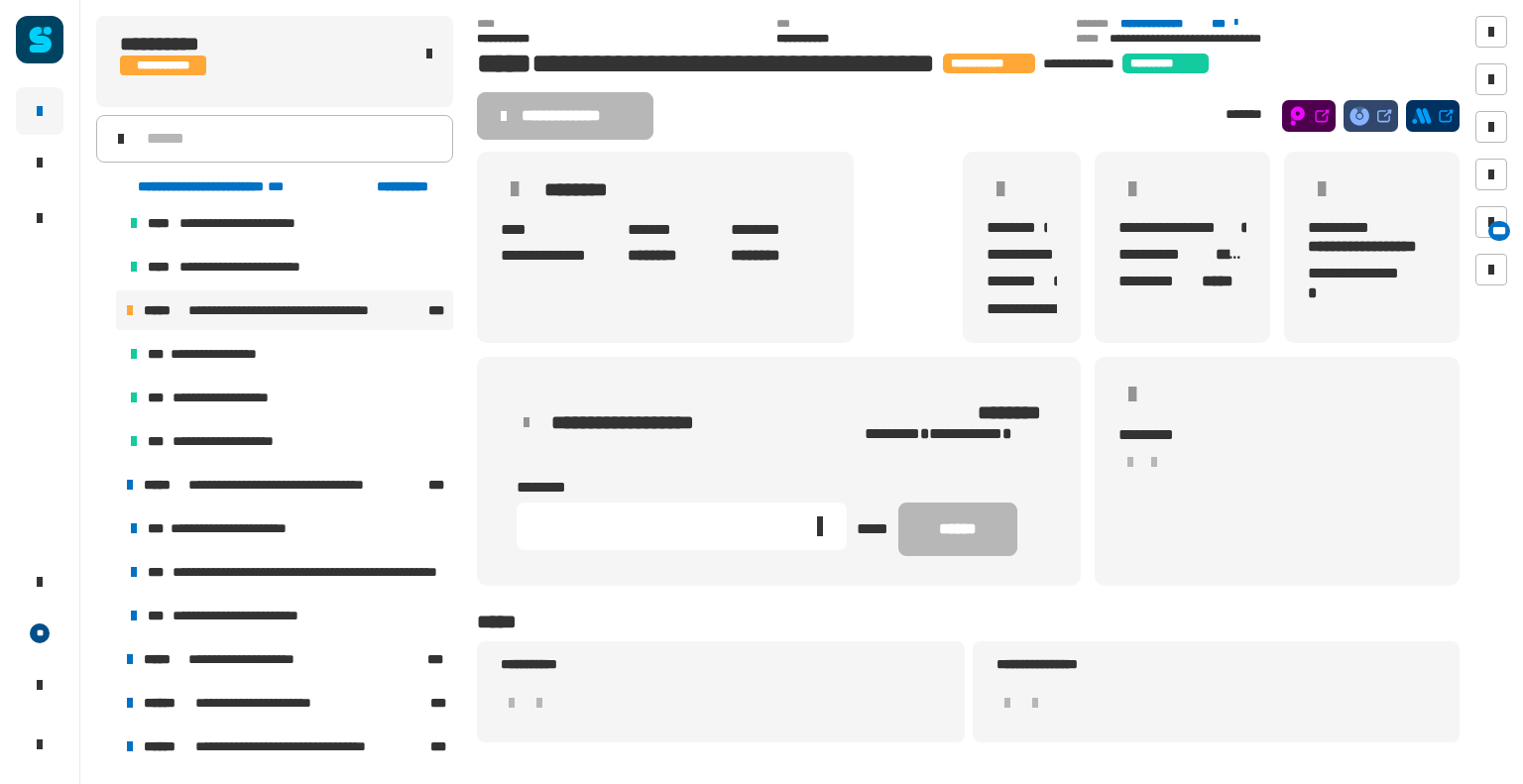 click 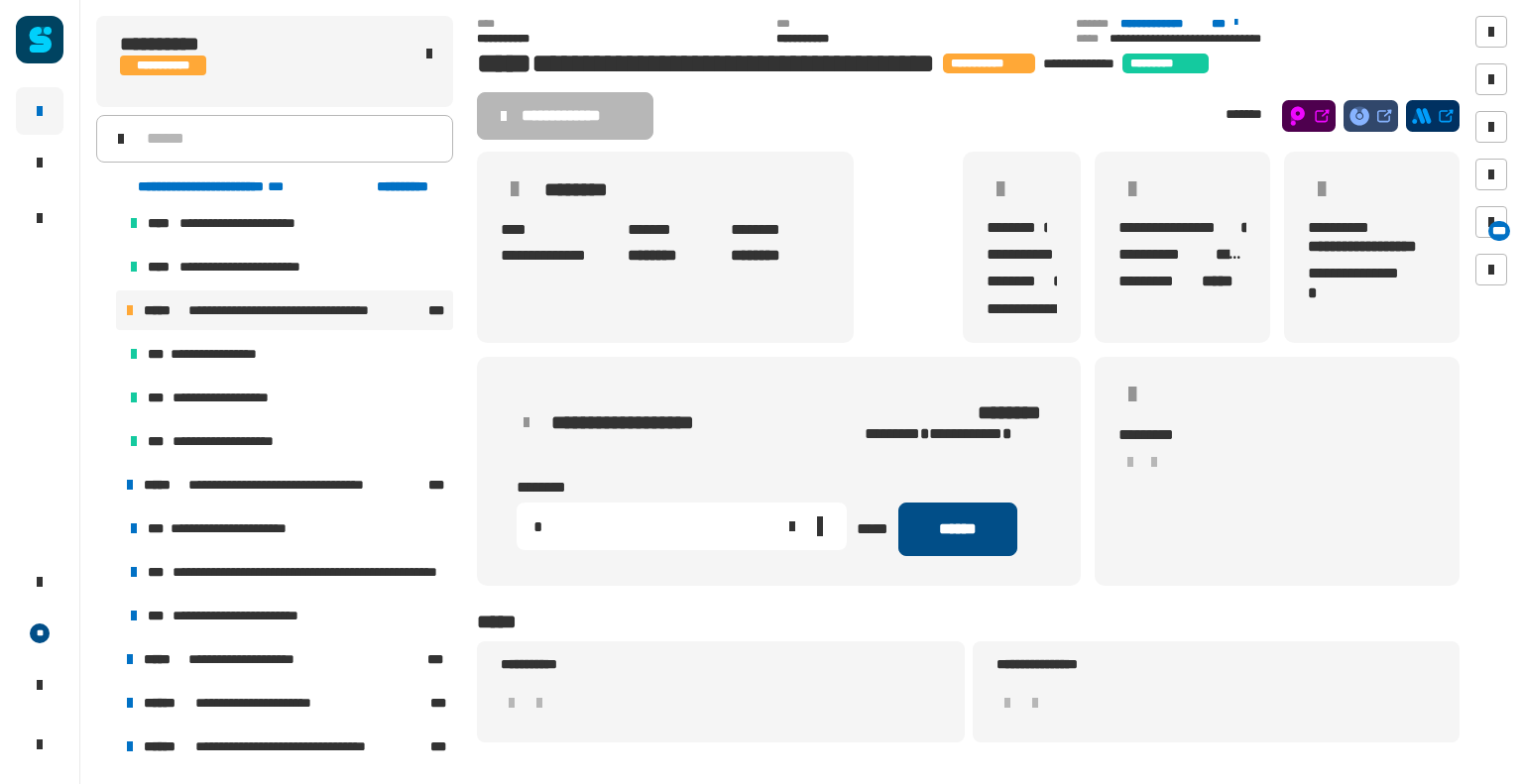 type on "*" 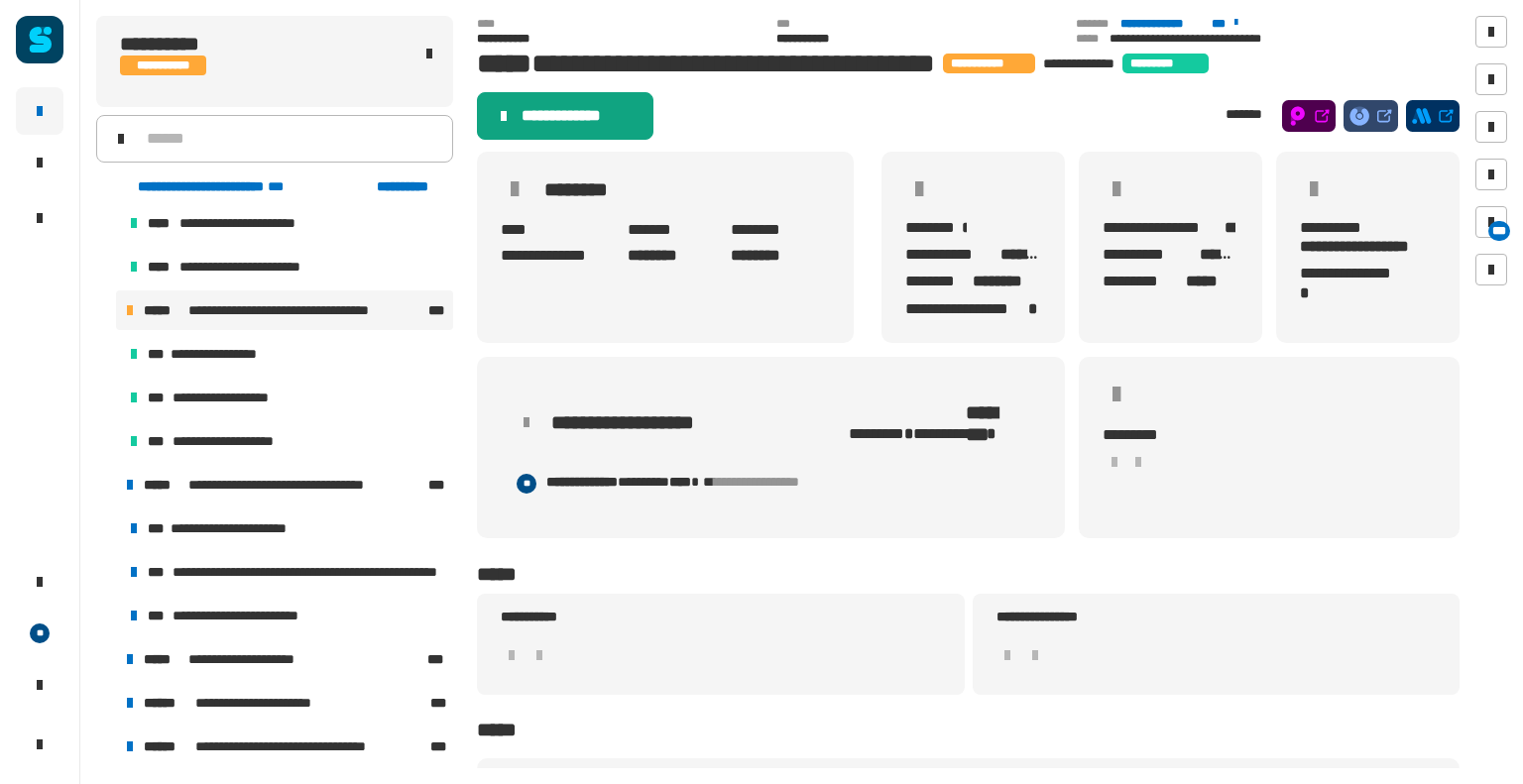 click on "**********" 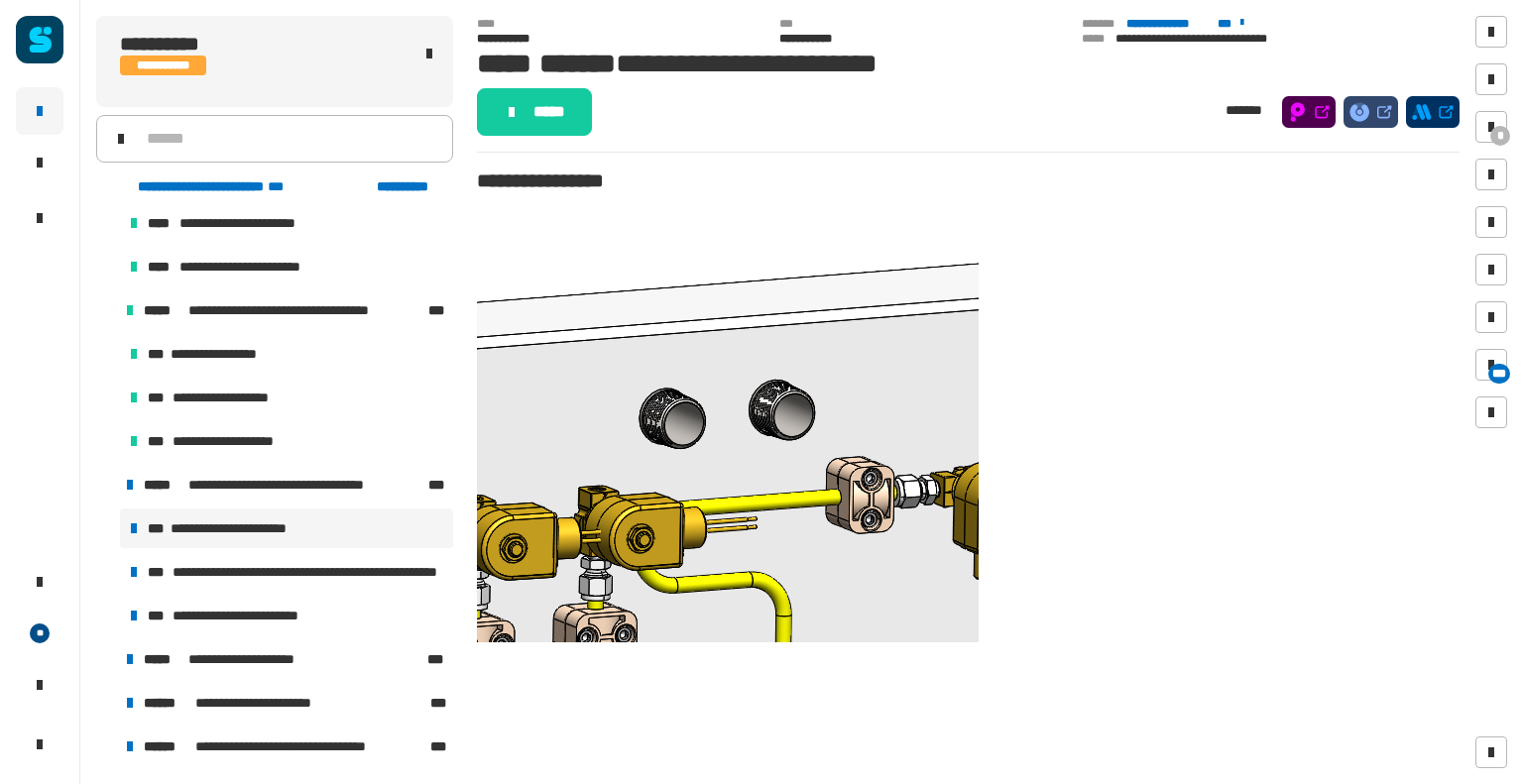 click on "* ***" 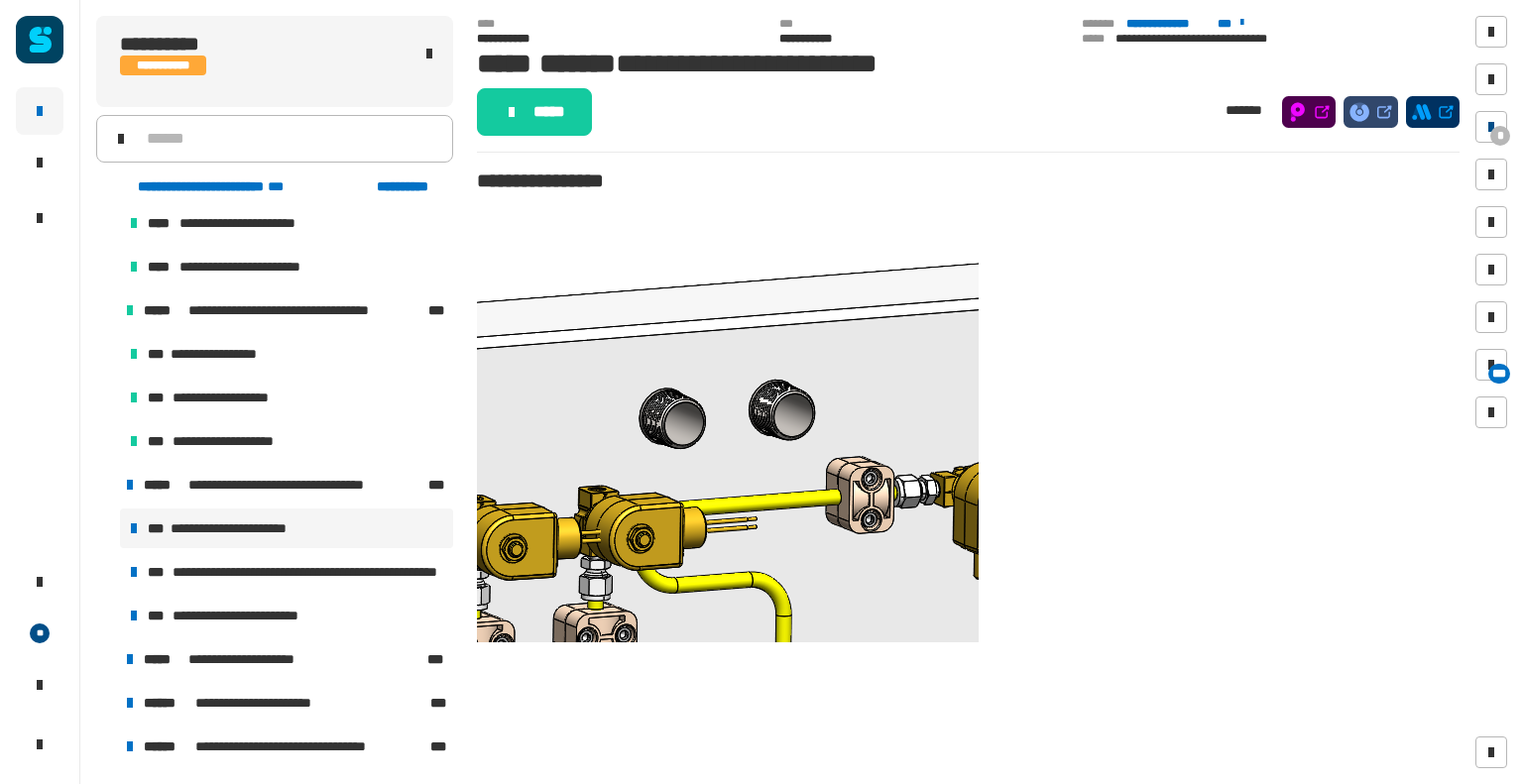 click on "*" at bounding box center (1491, 127) 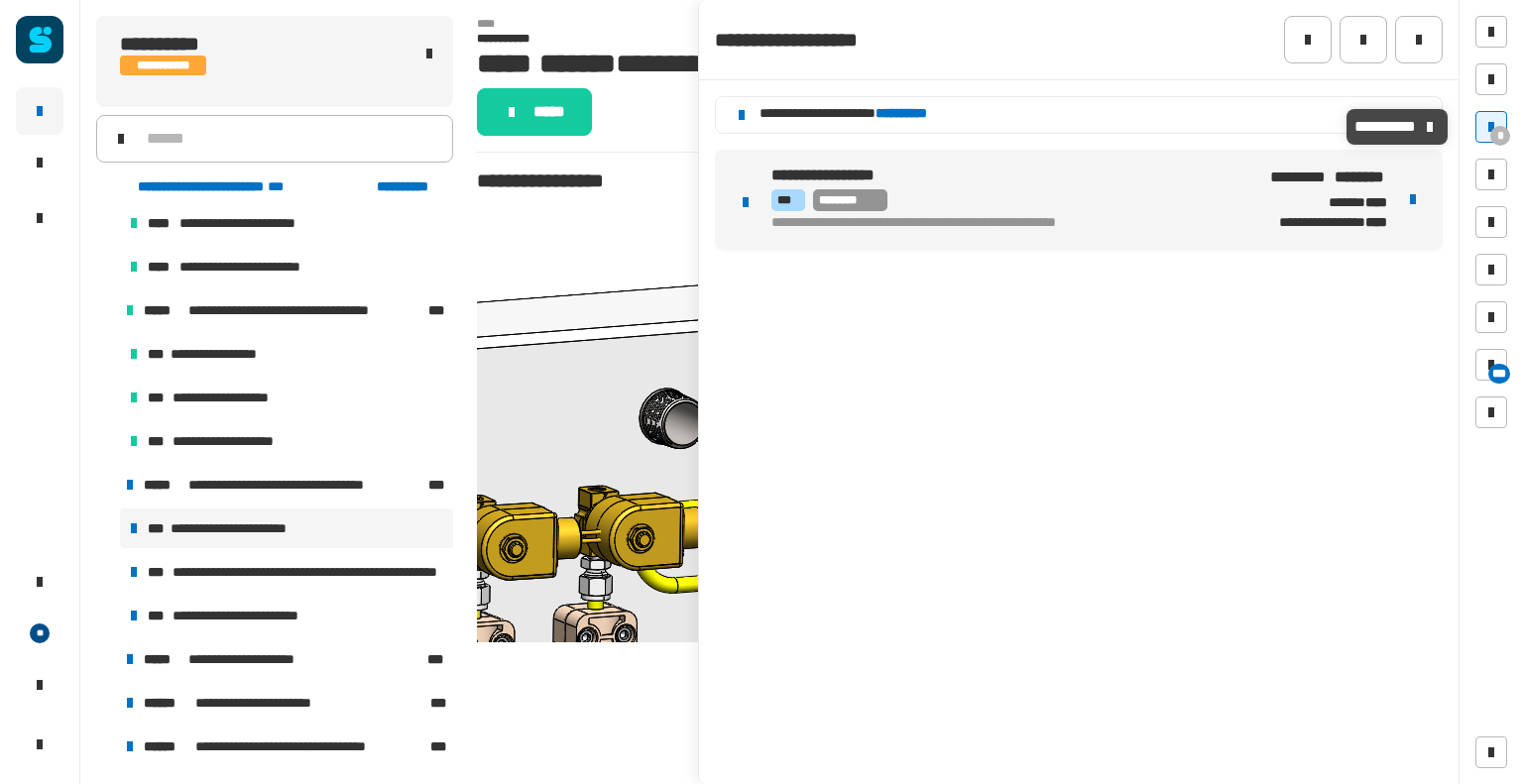 click on "**********" 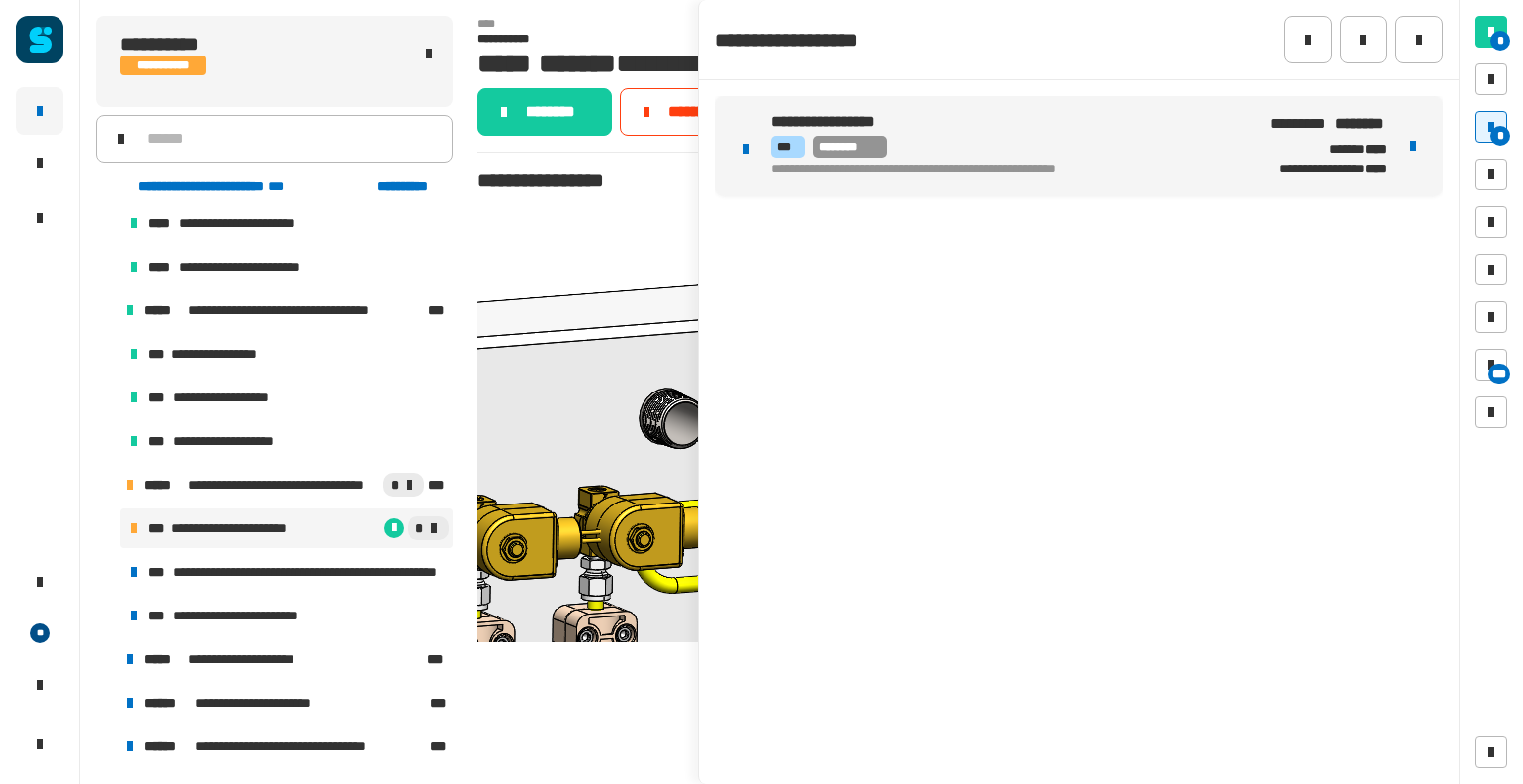 click at bounding box center [1413, 146] 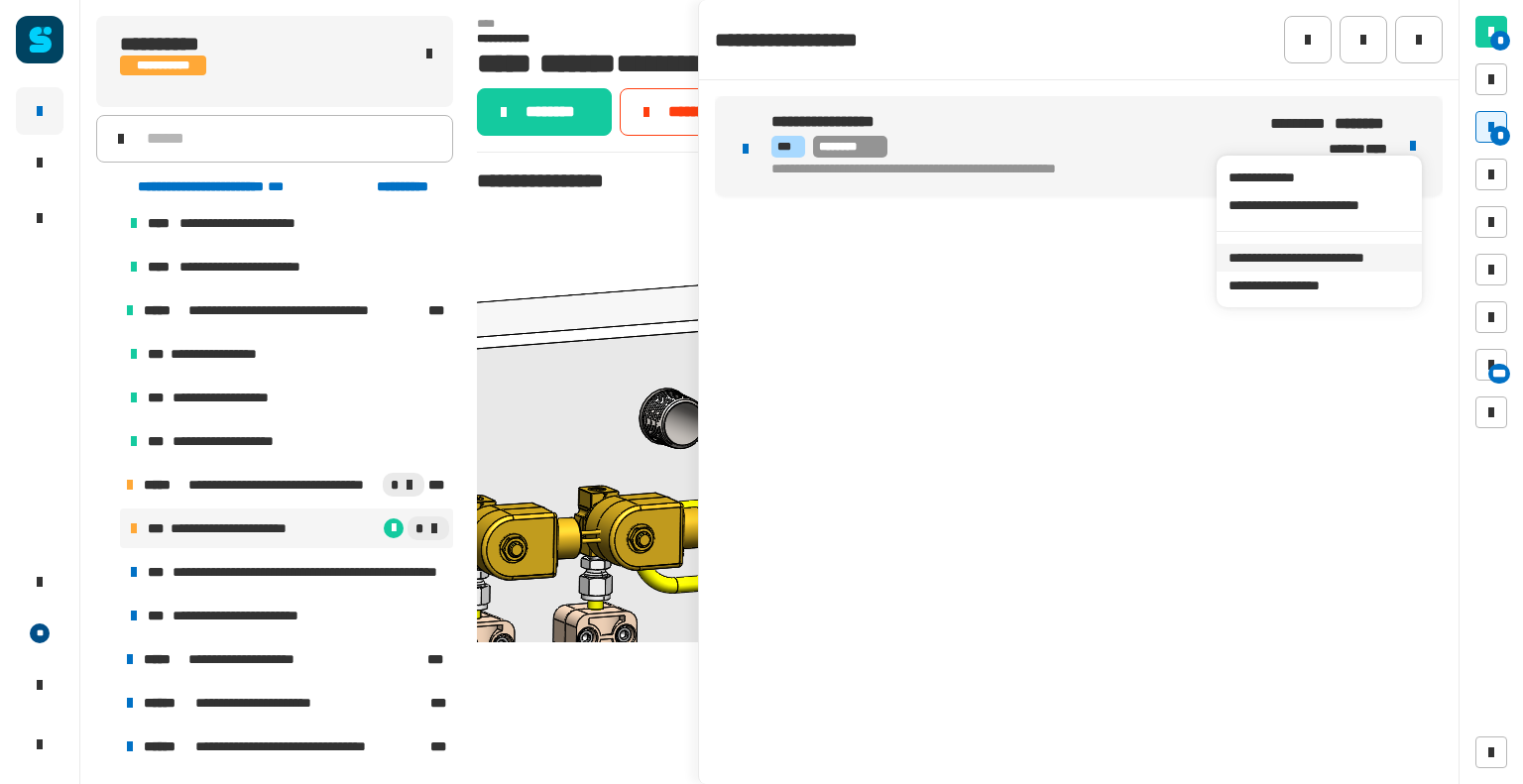 click on "**********" at bounding box center [1319, 258] 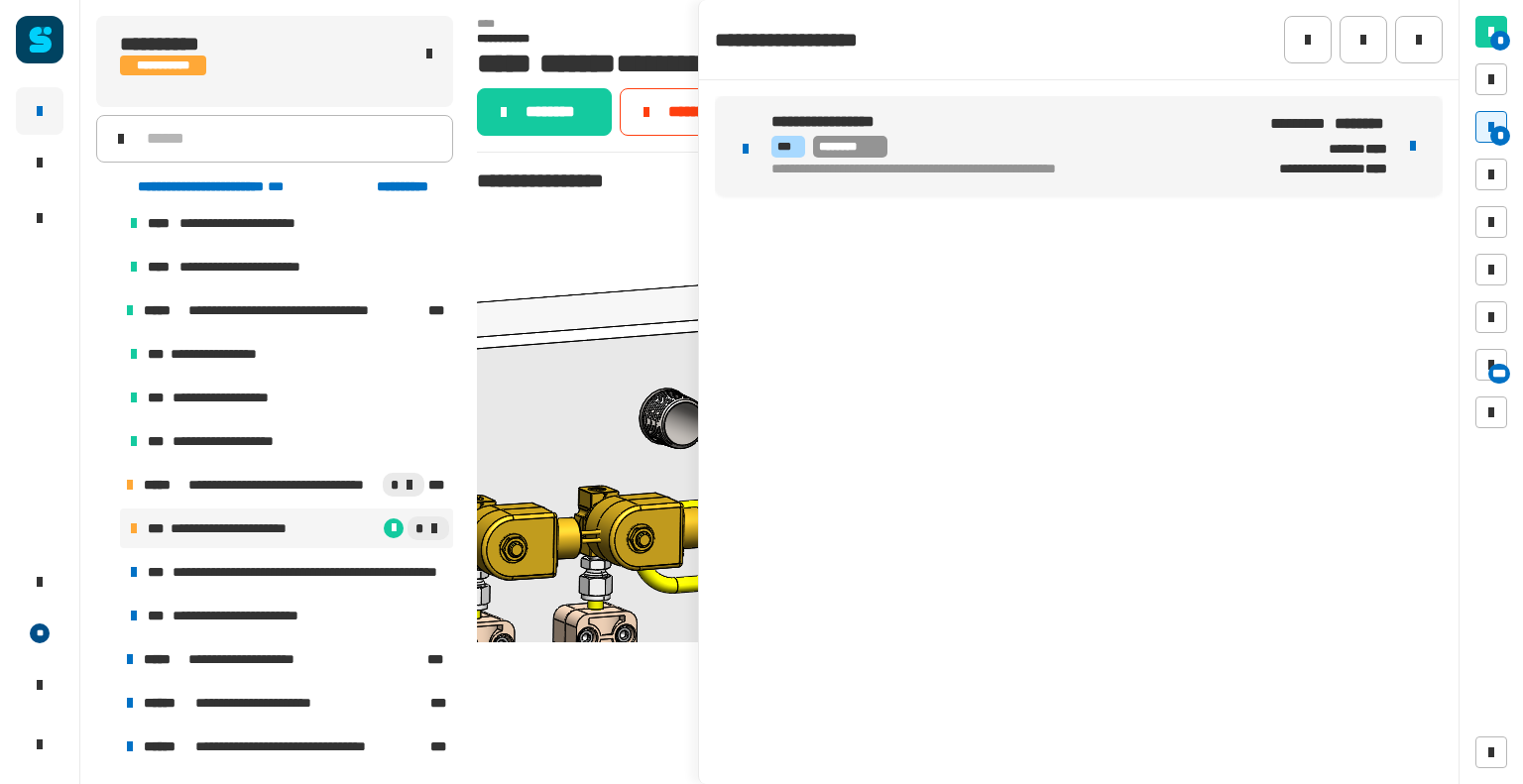 click on "*** ********" at bounding box center (1006, 147) 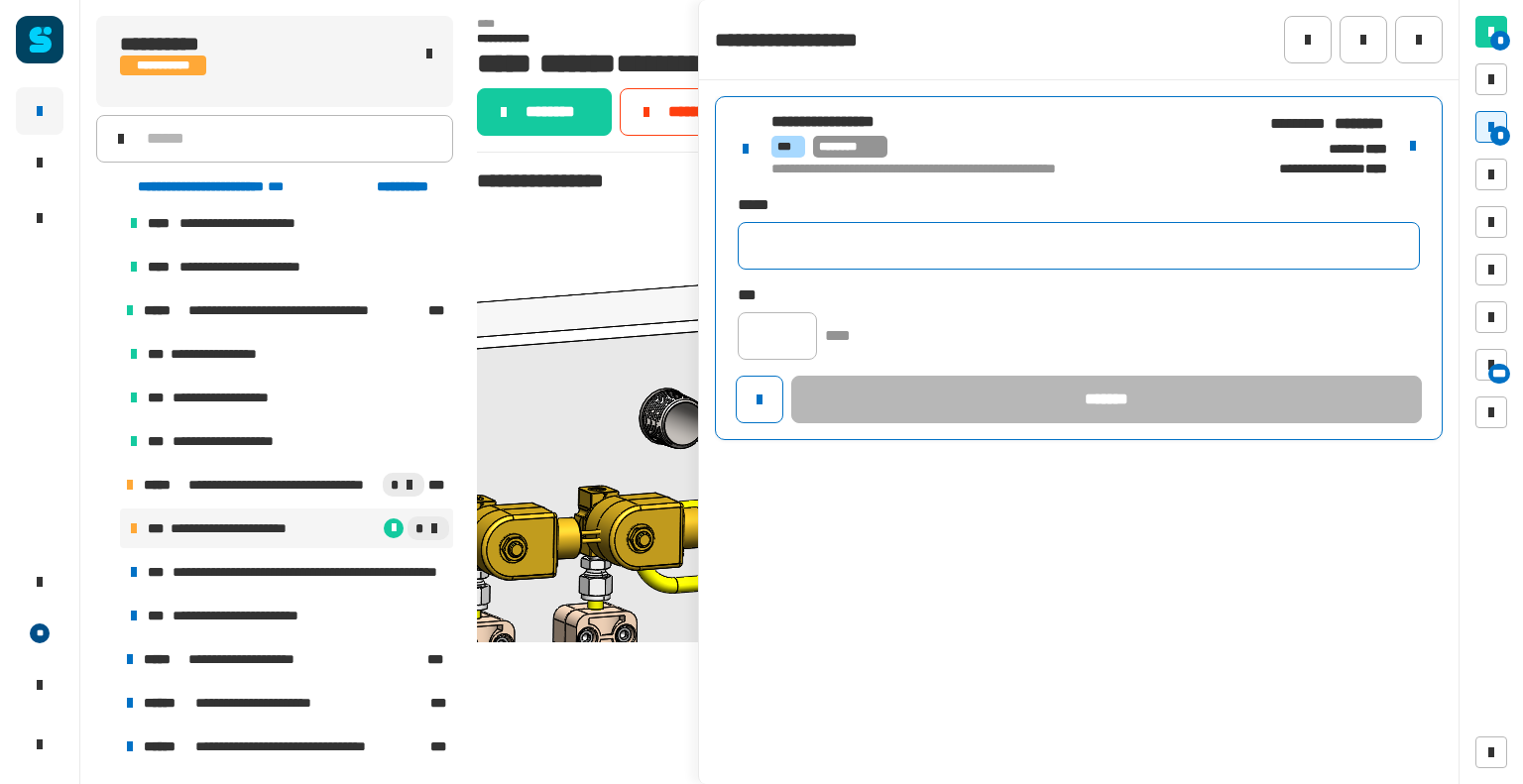 click 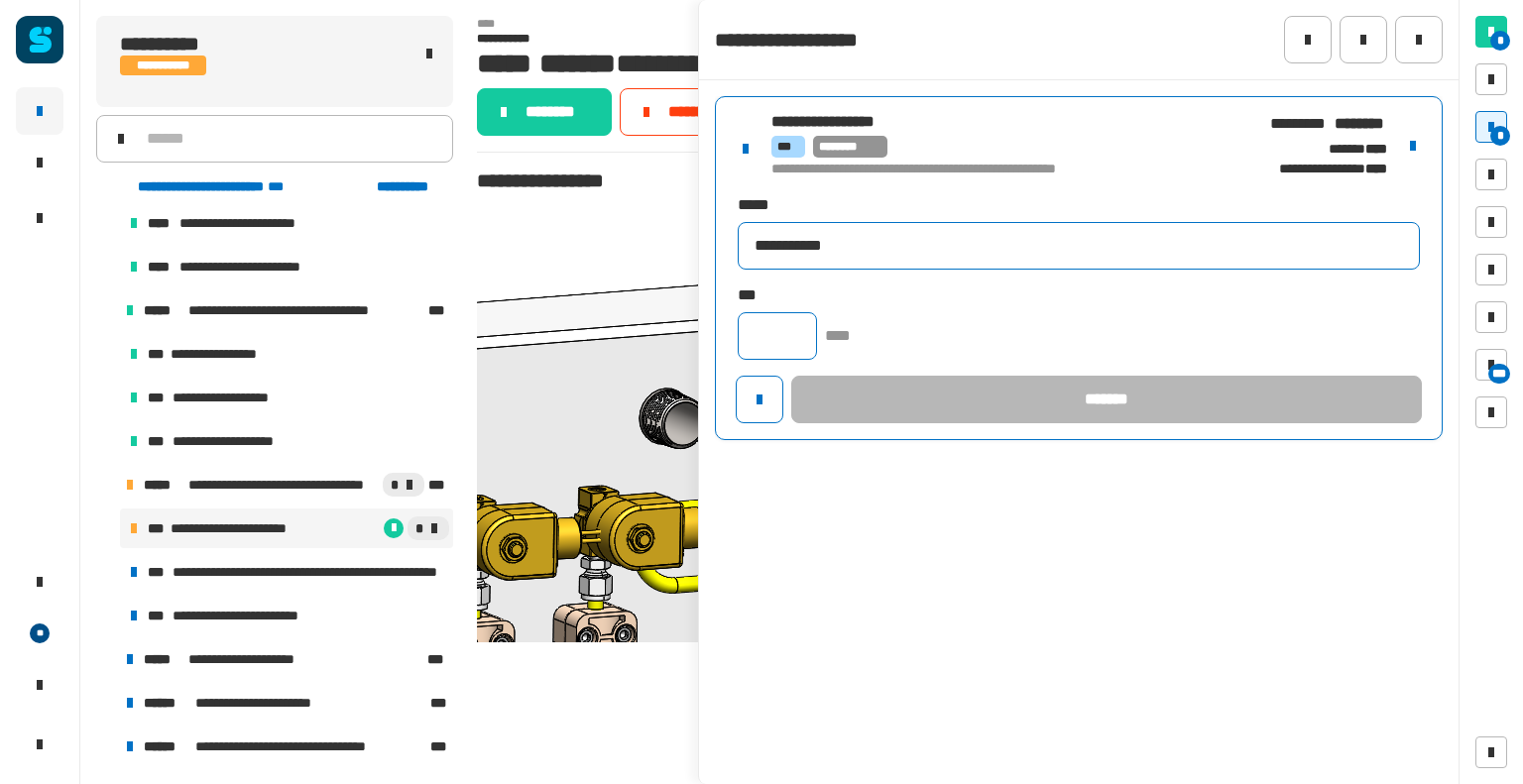 type on "**********" 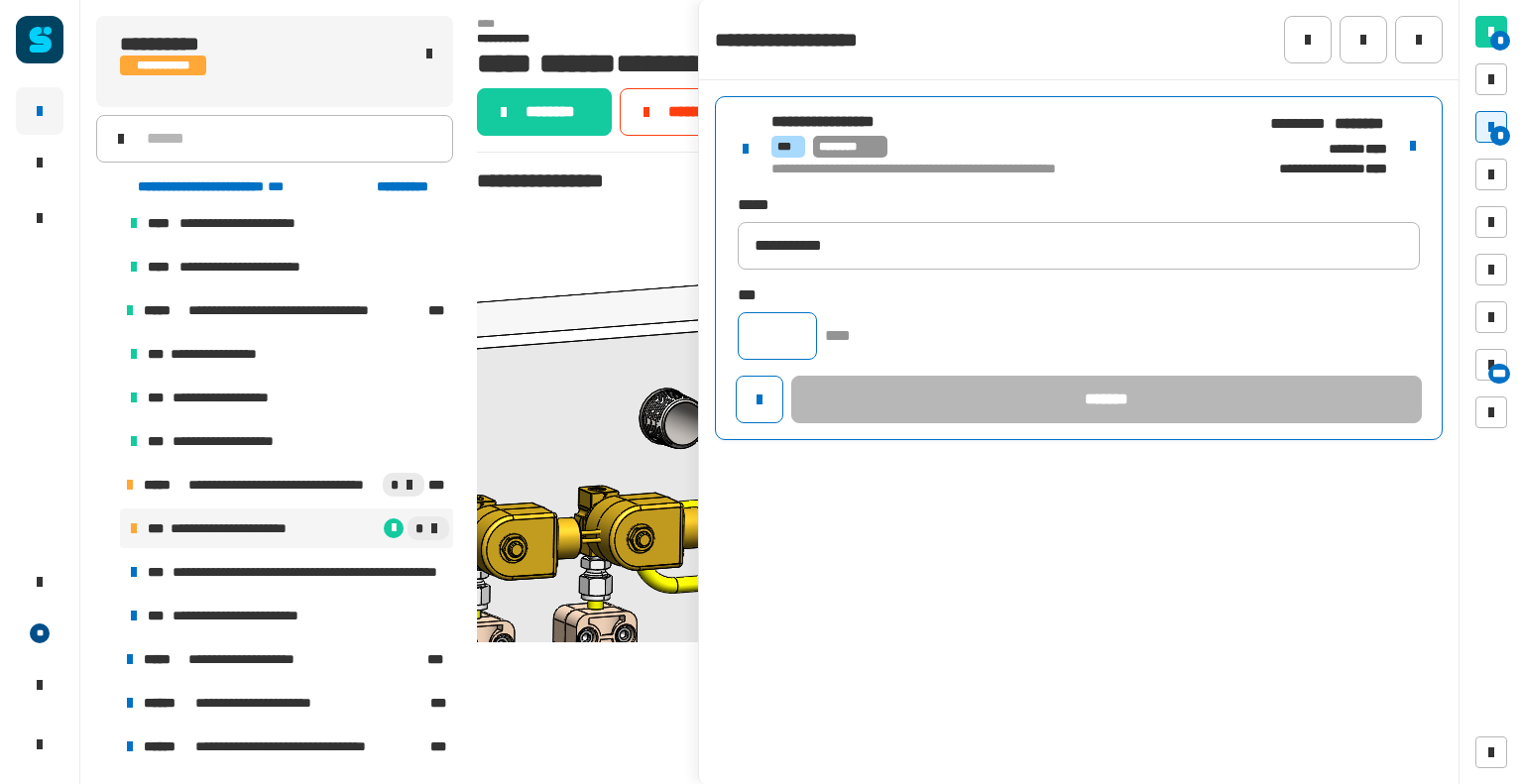 click 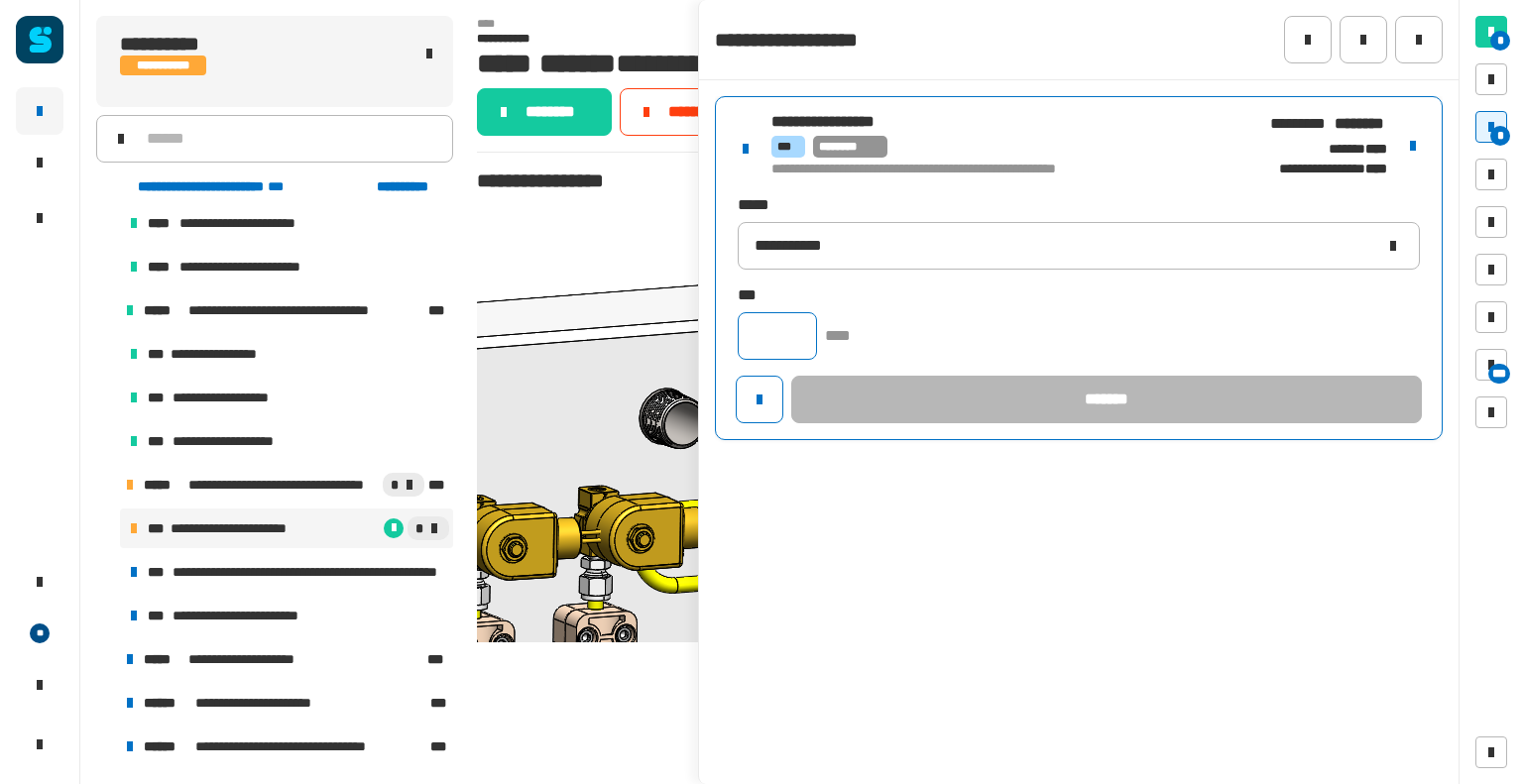 type on "*" 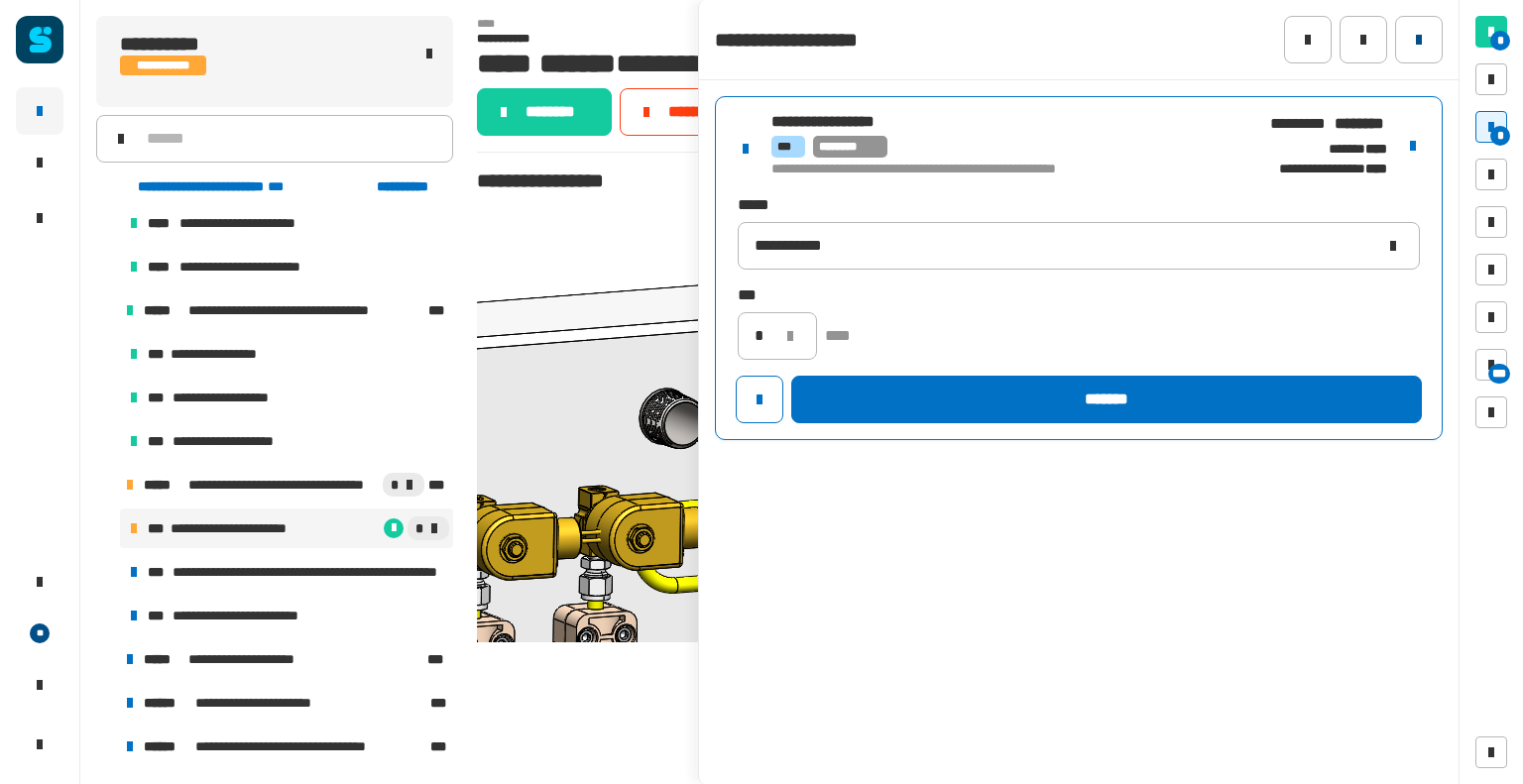 click 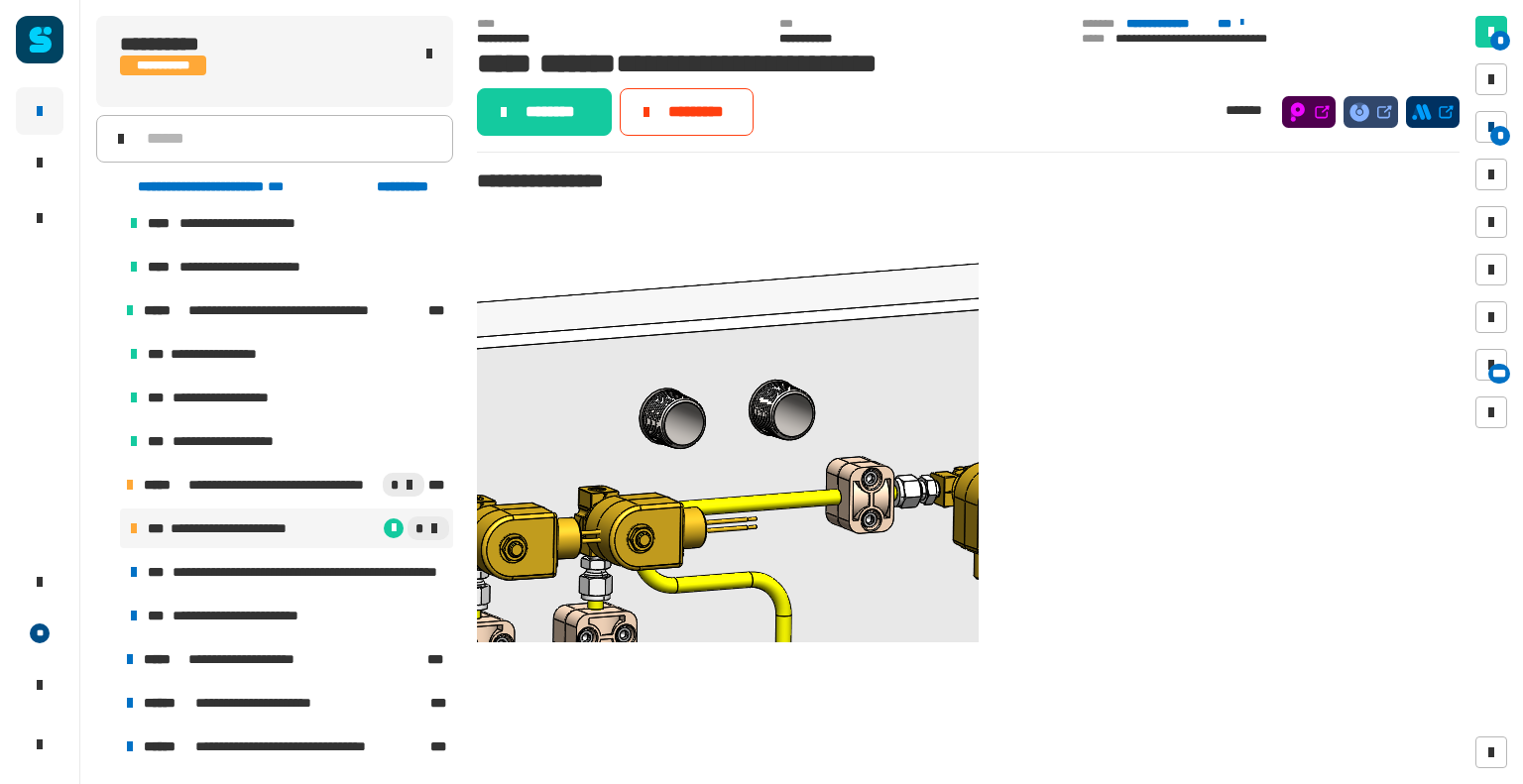 click on "*" at bounding box center (1500, 136) 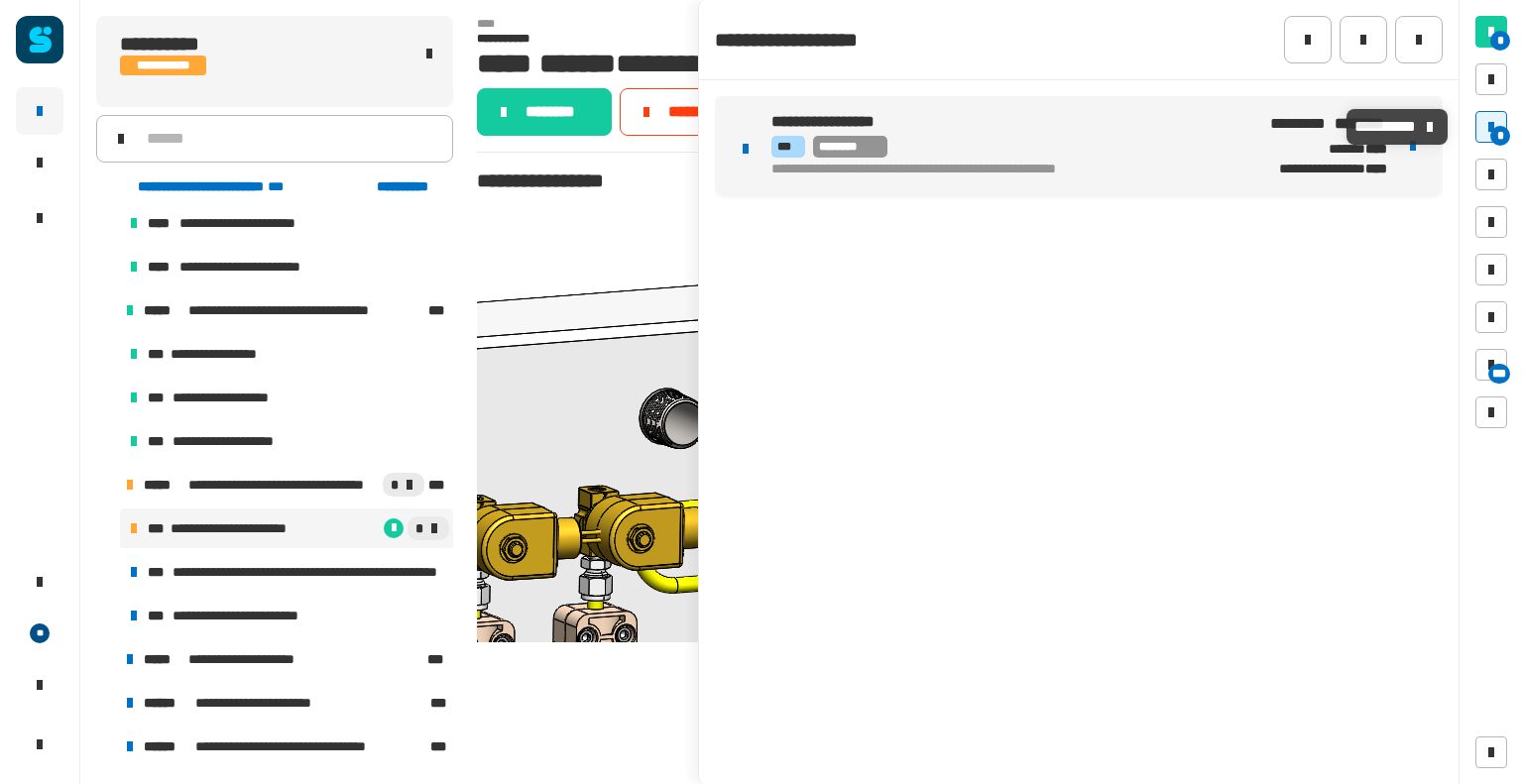 click on "*** ********" at bounding box center [1006, 147] 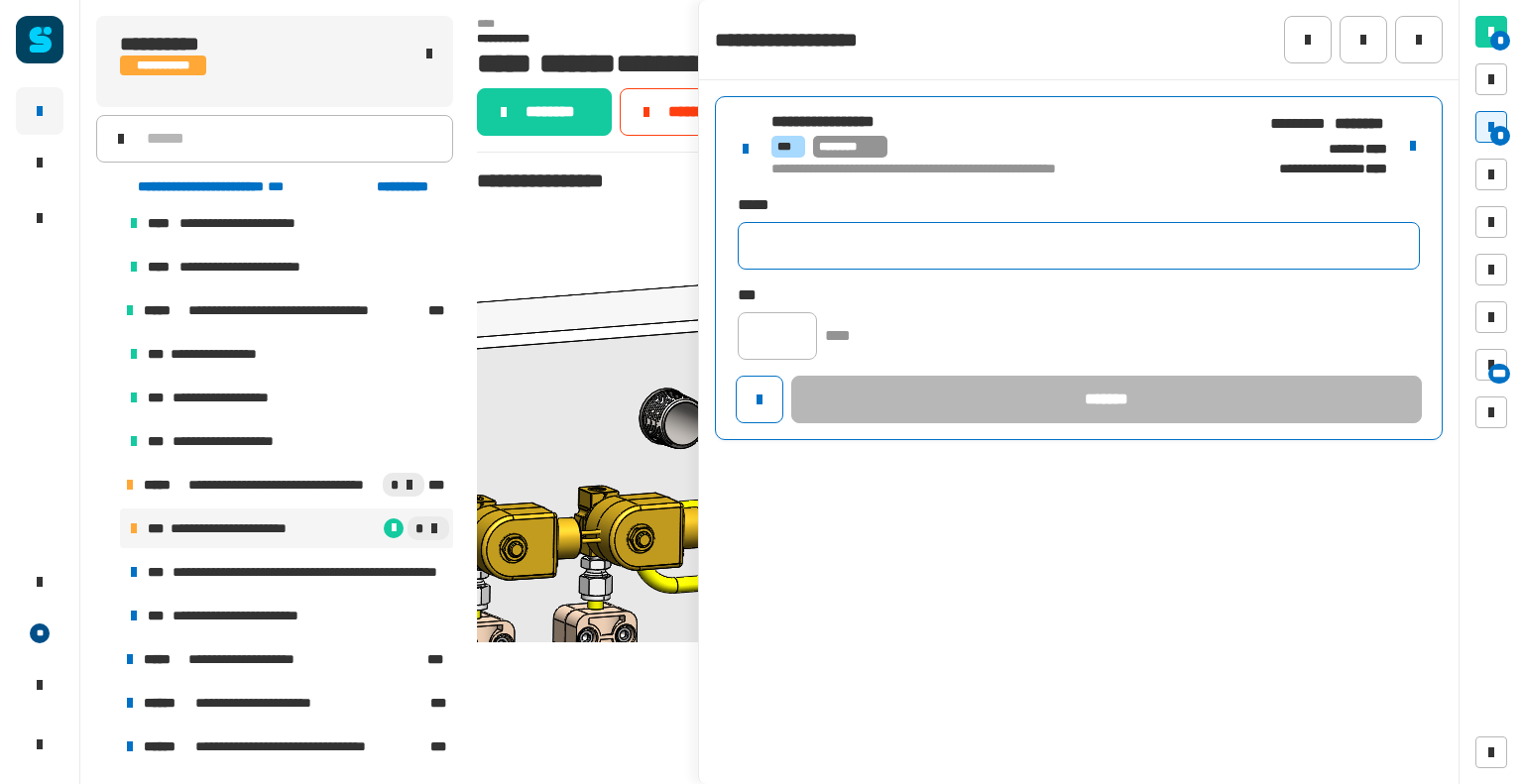 paste on "**********" 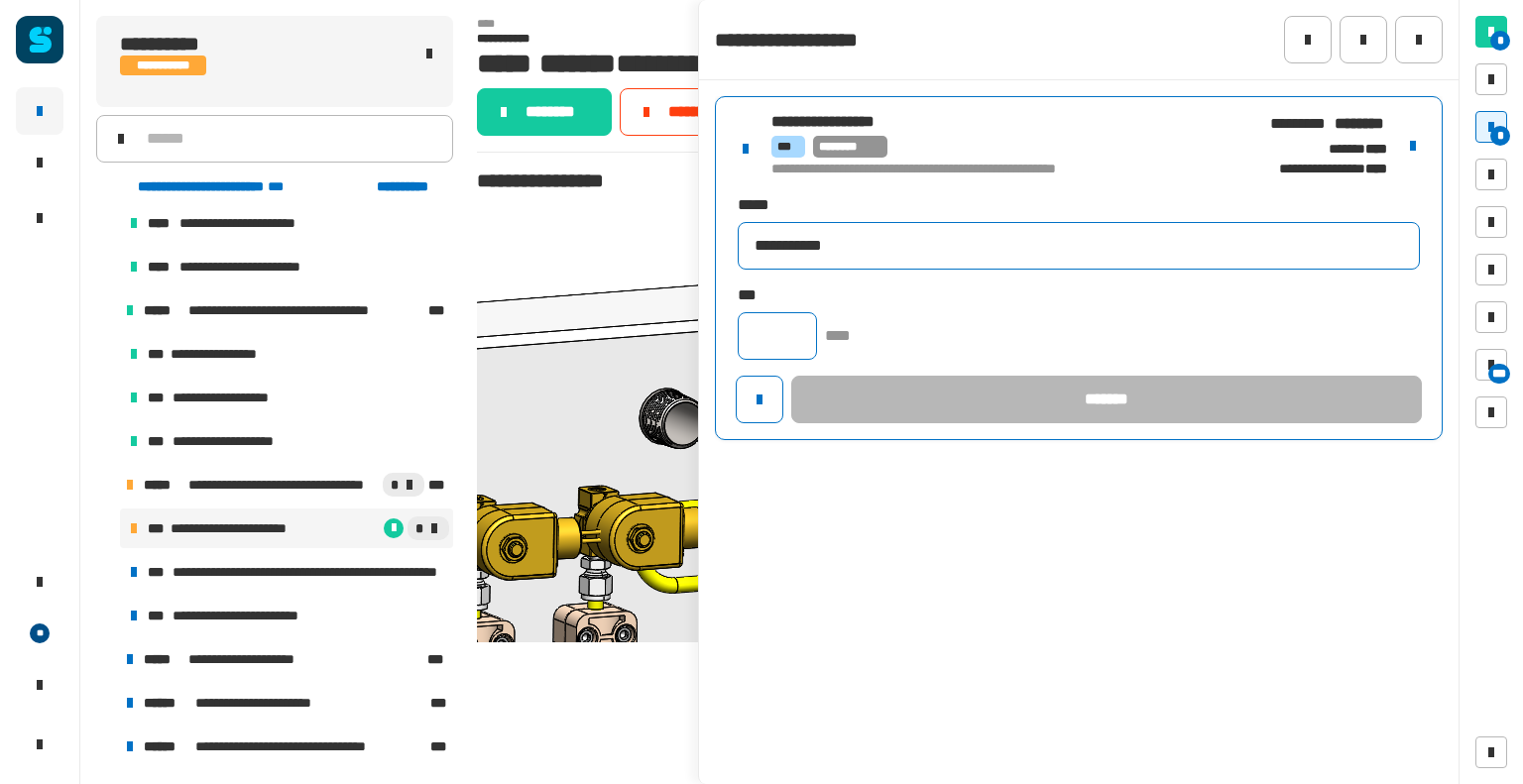 type on "**********" 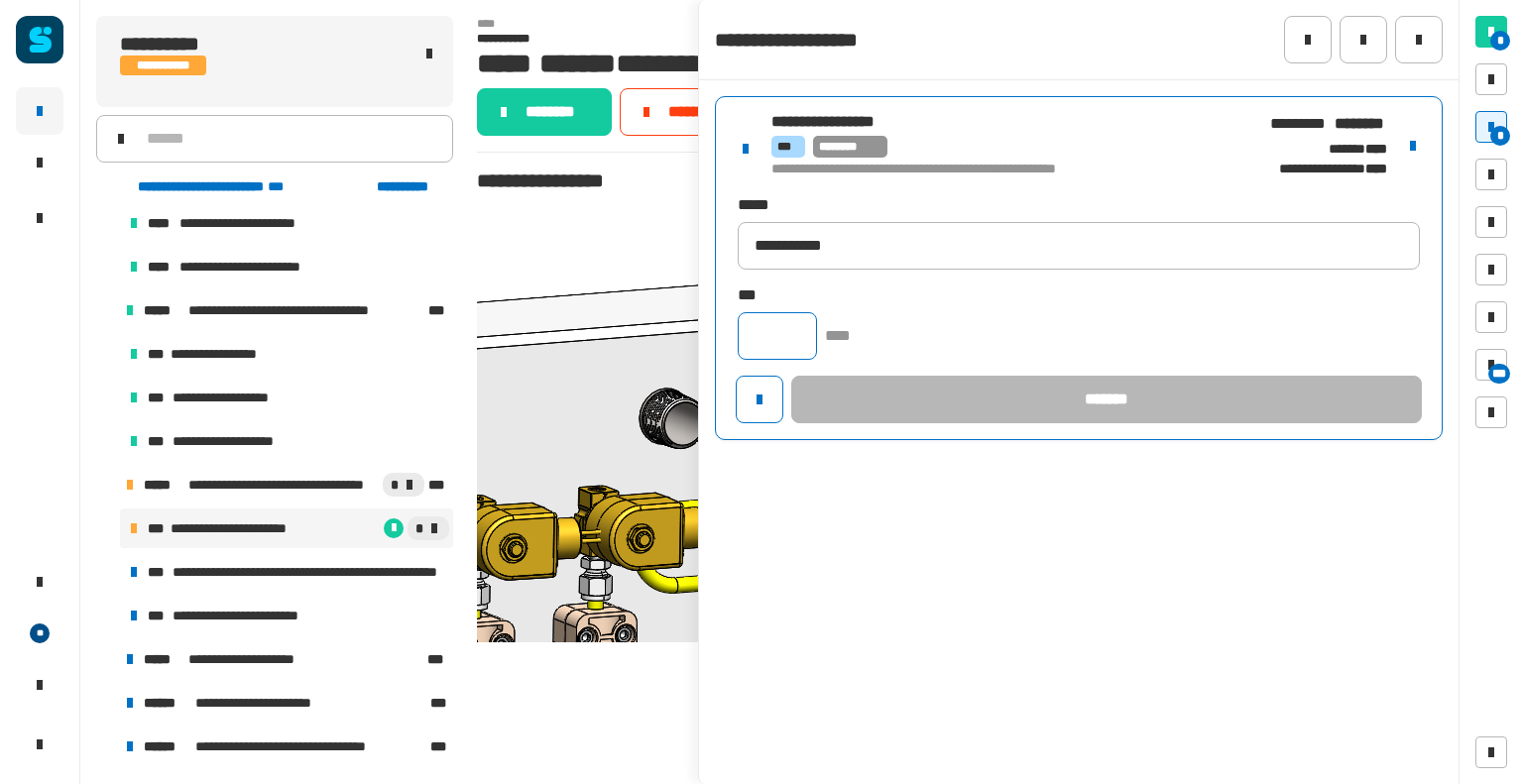 click 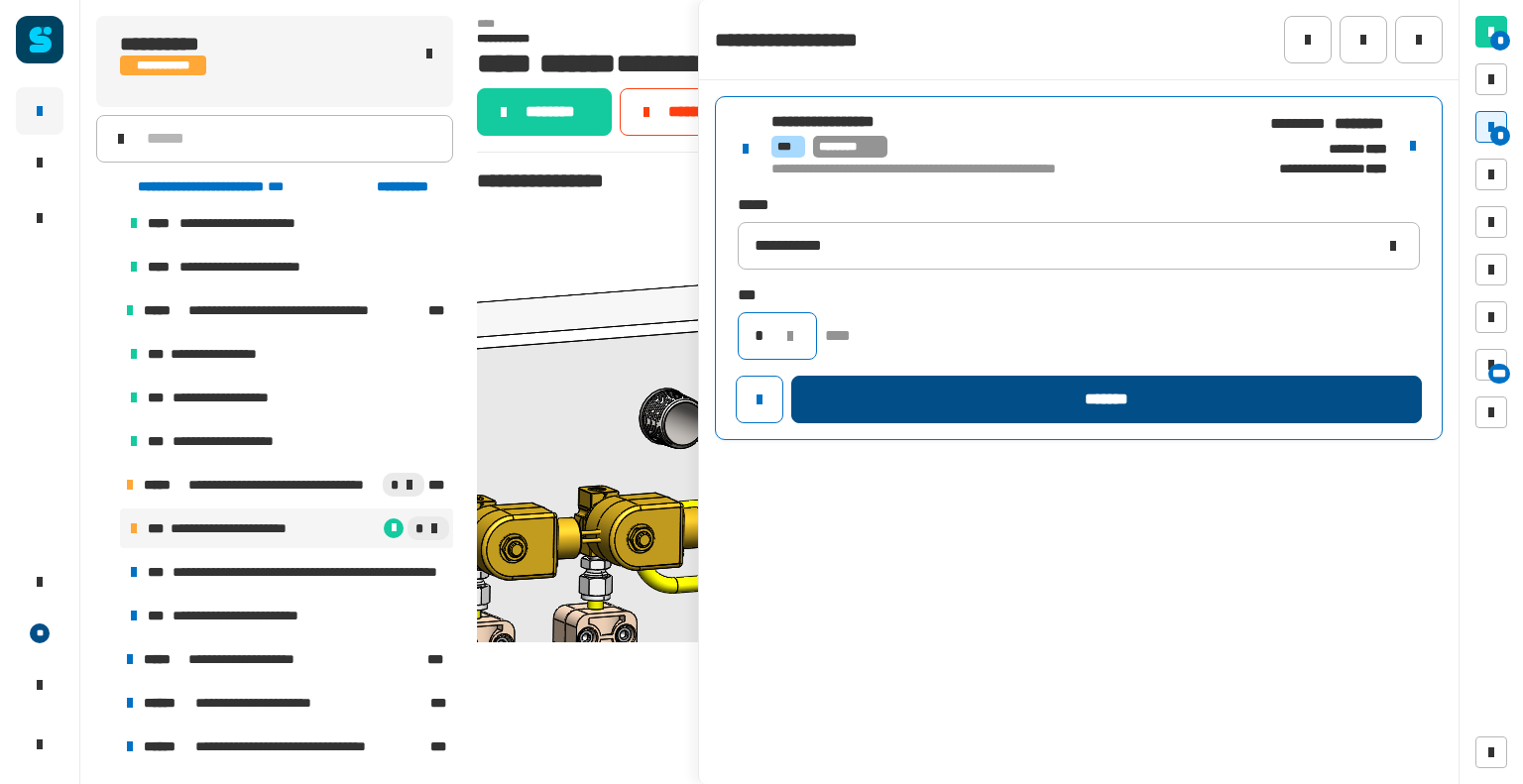 type on "*" 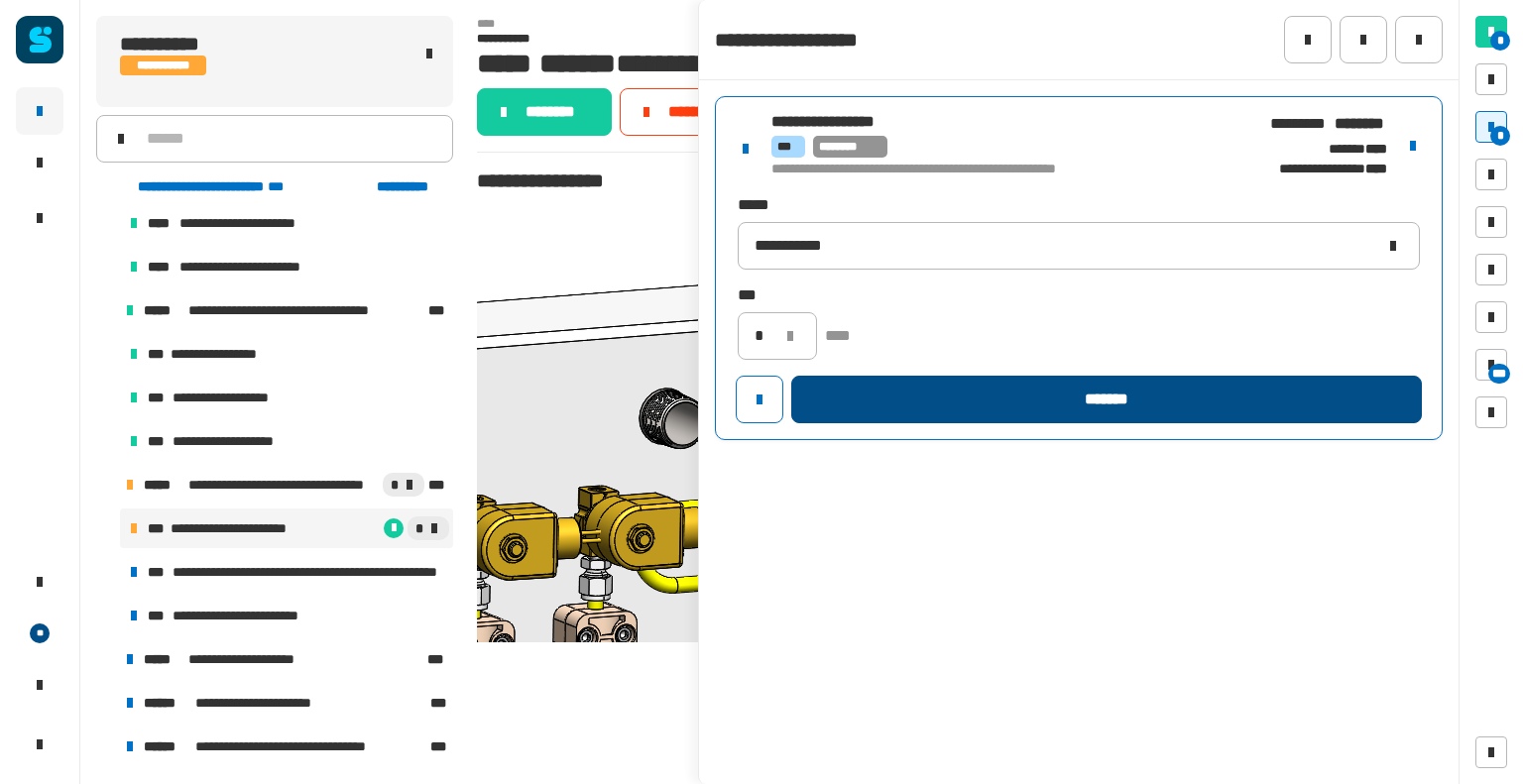 click on "*******" 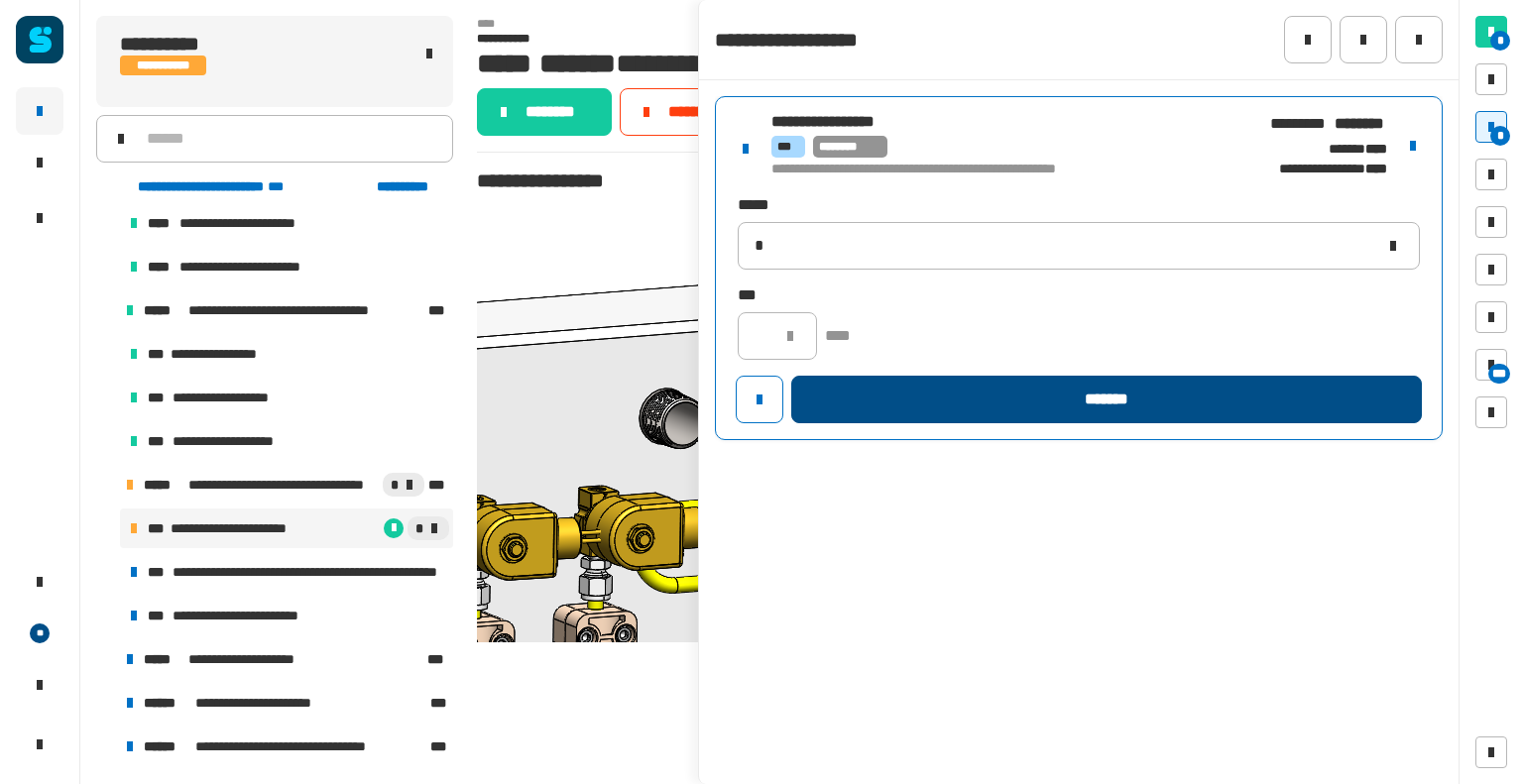 type 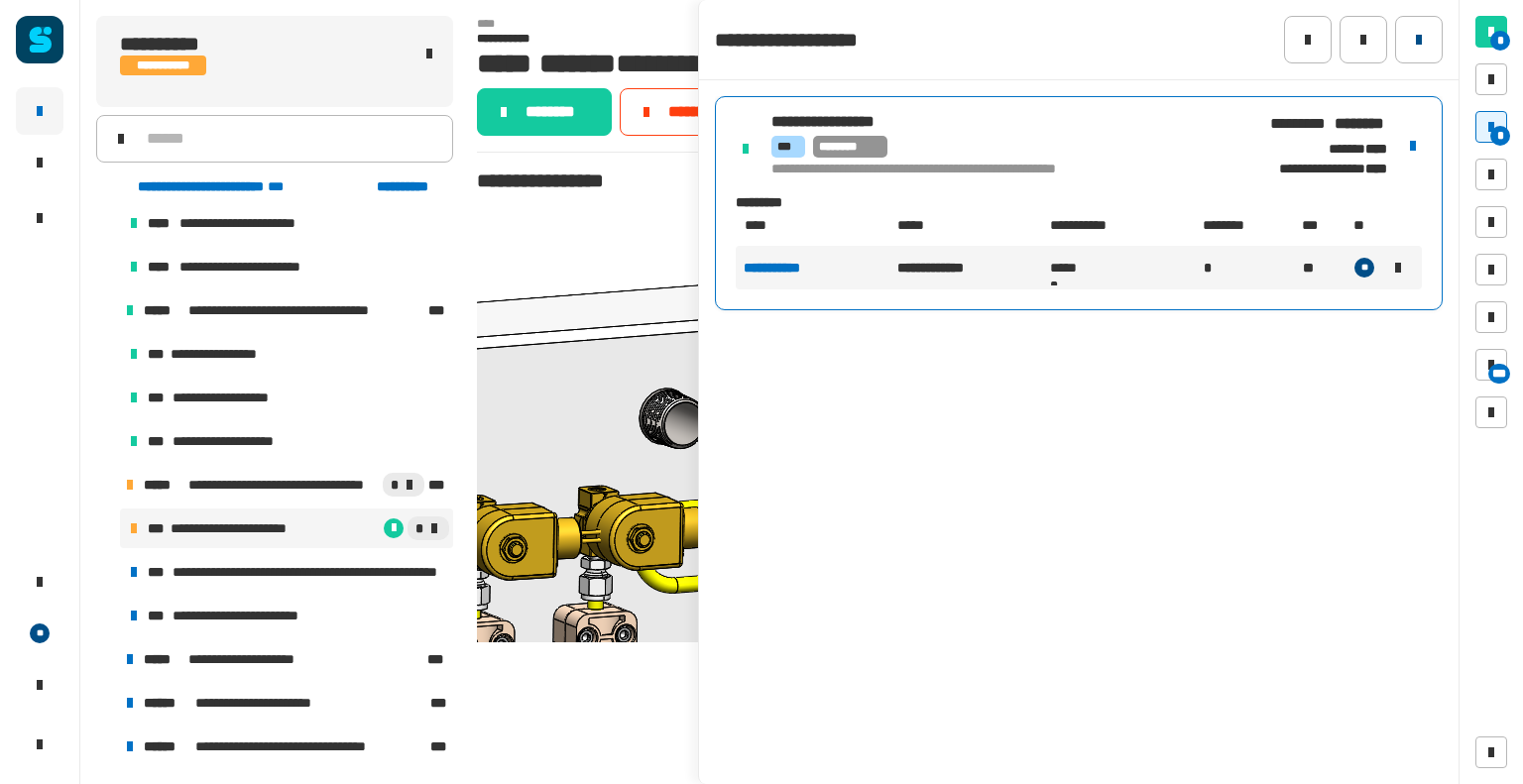click 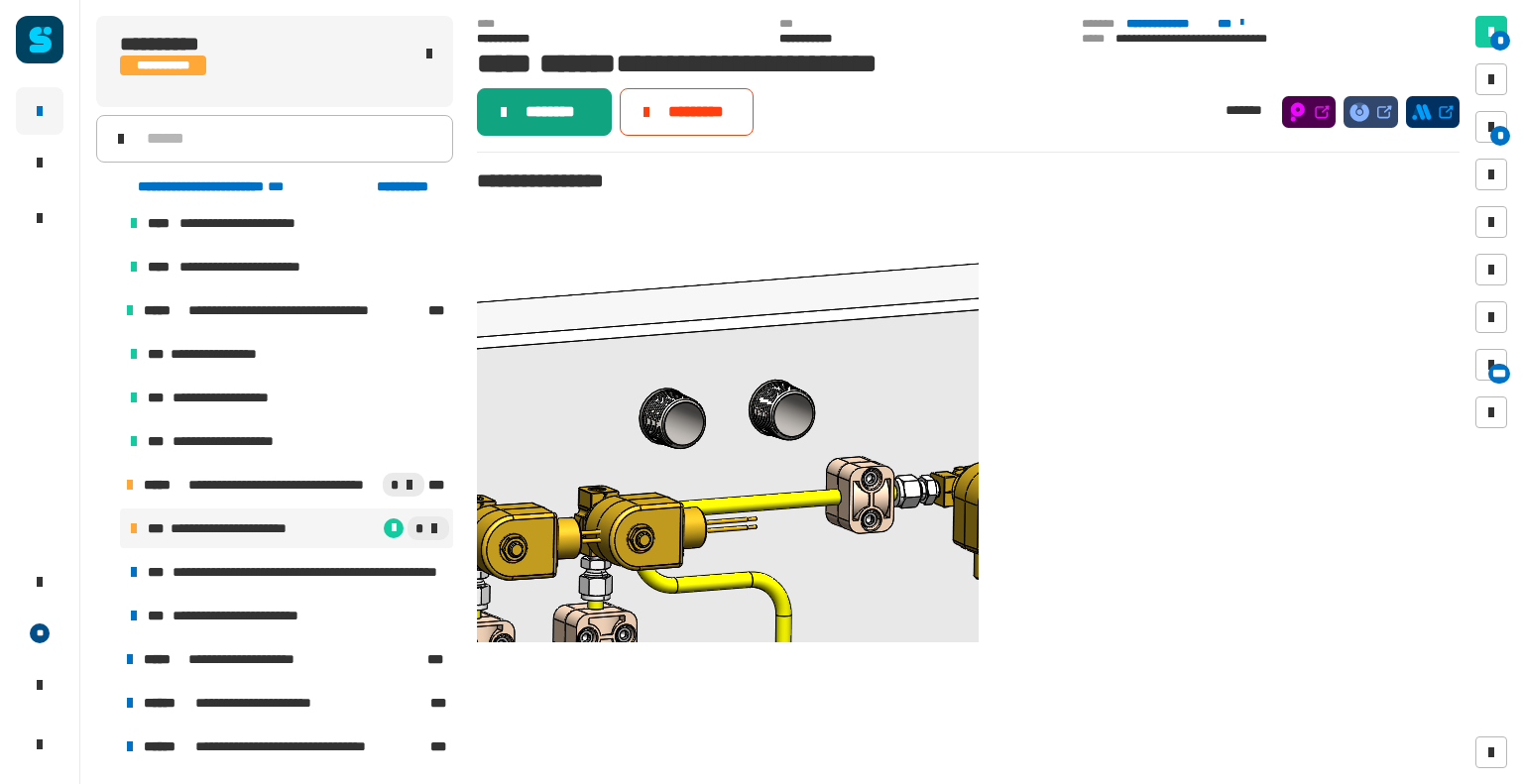 click on "********" 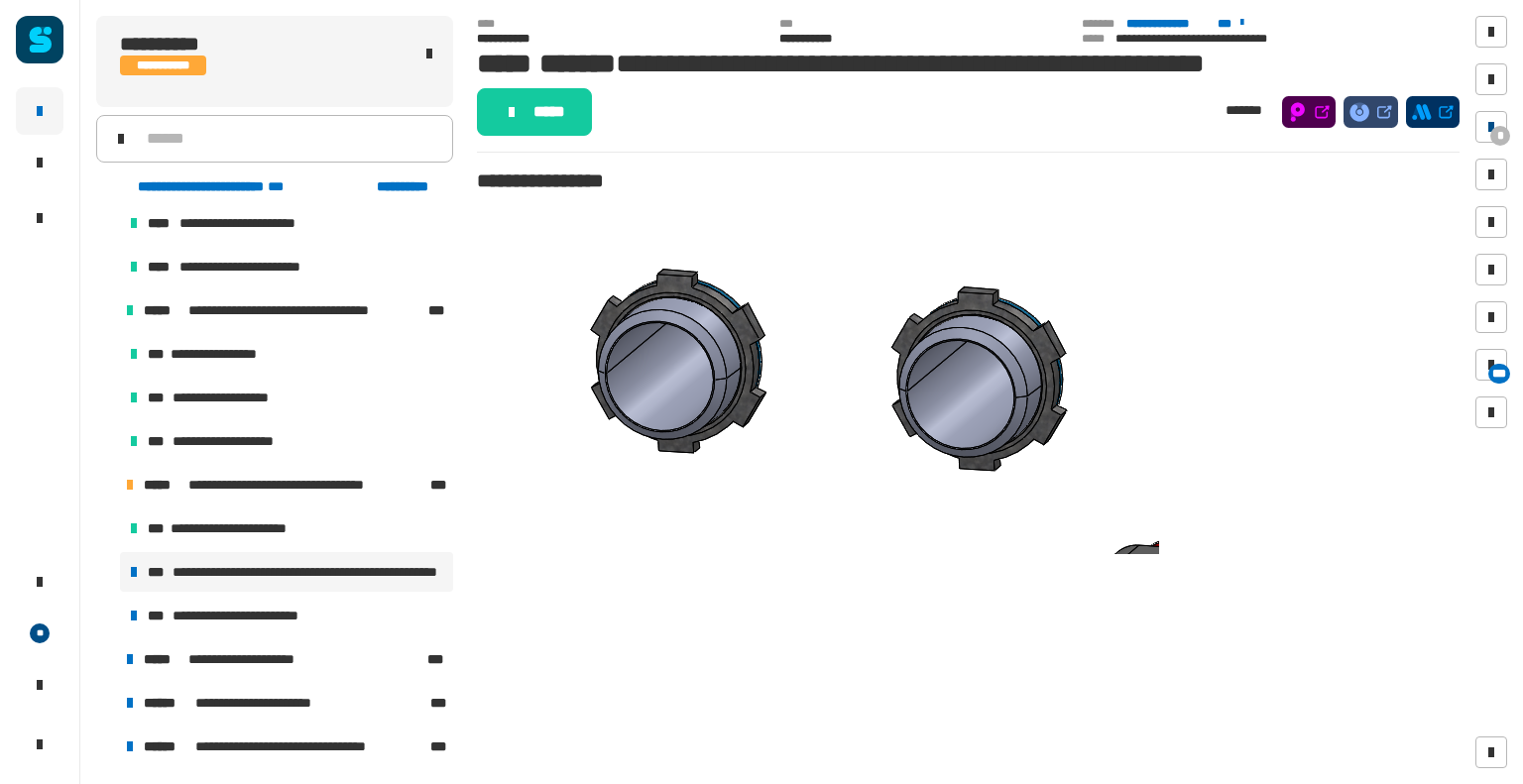 click on "*" at bounding box center [1500, 136] 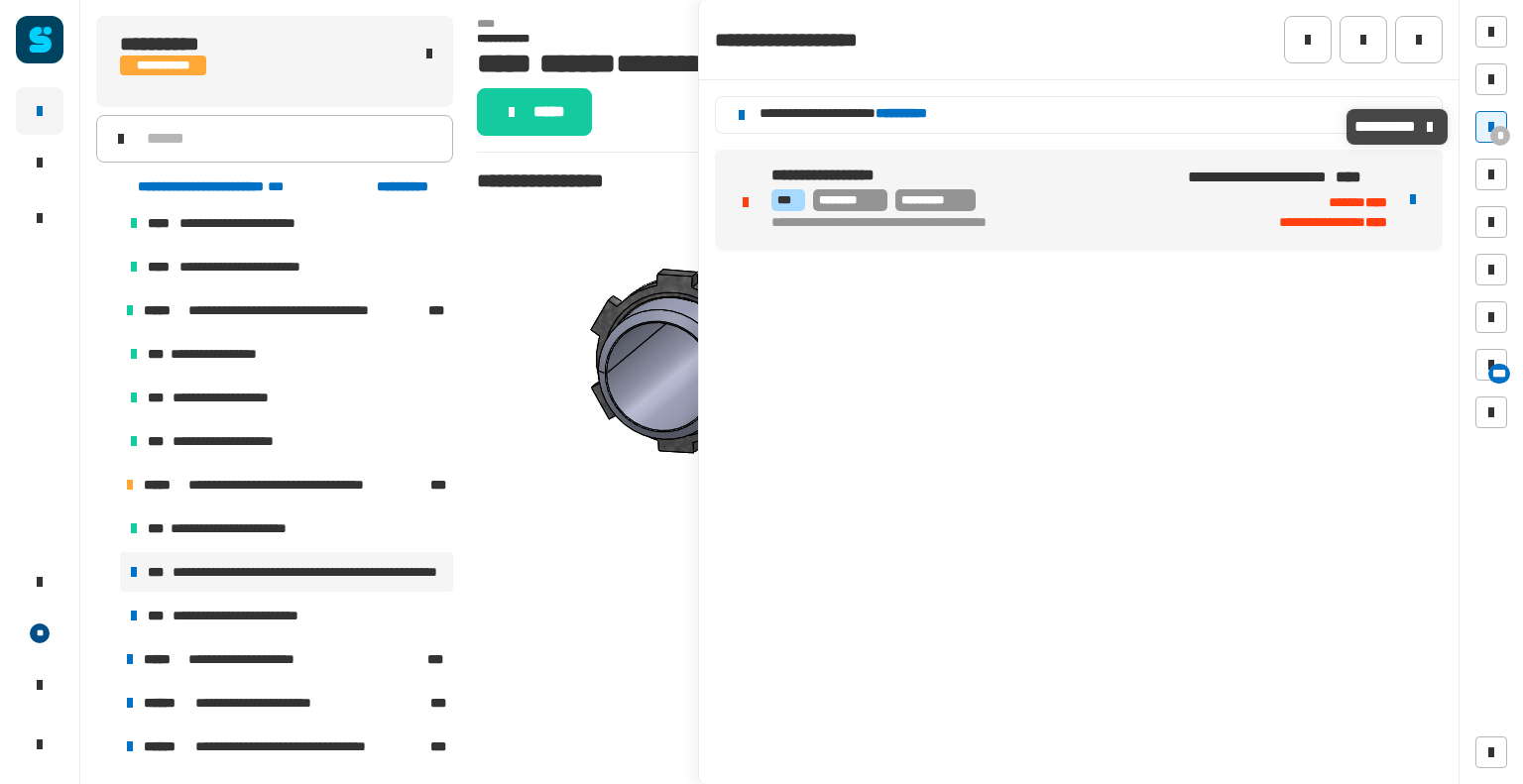 click on "**********" 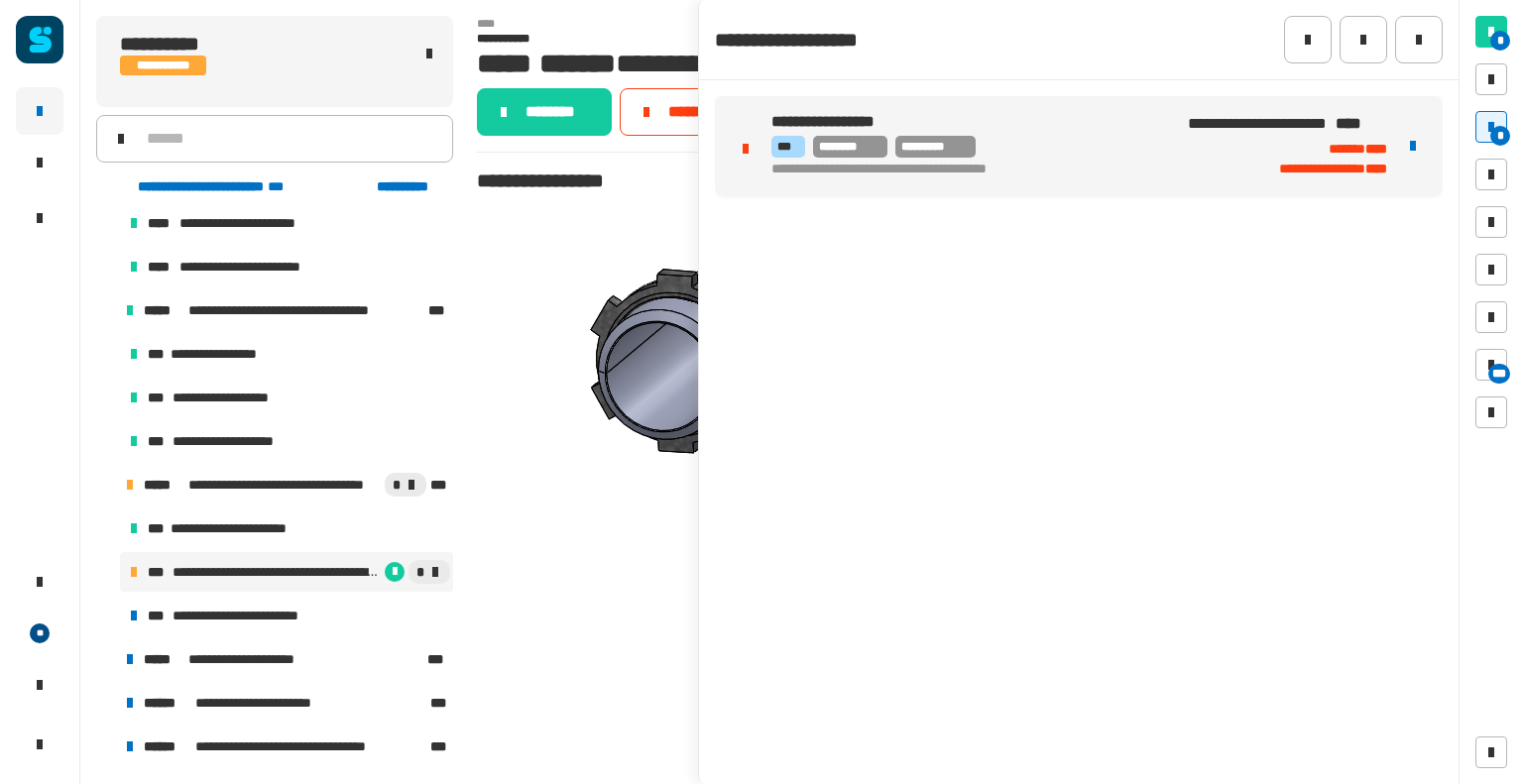 click at bounding box center (1413, 146) 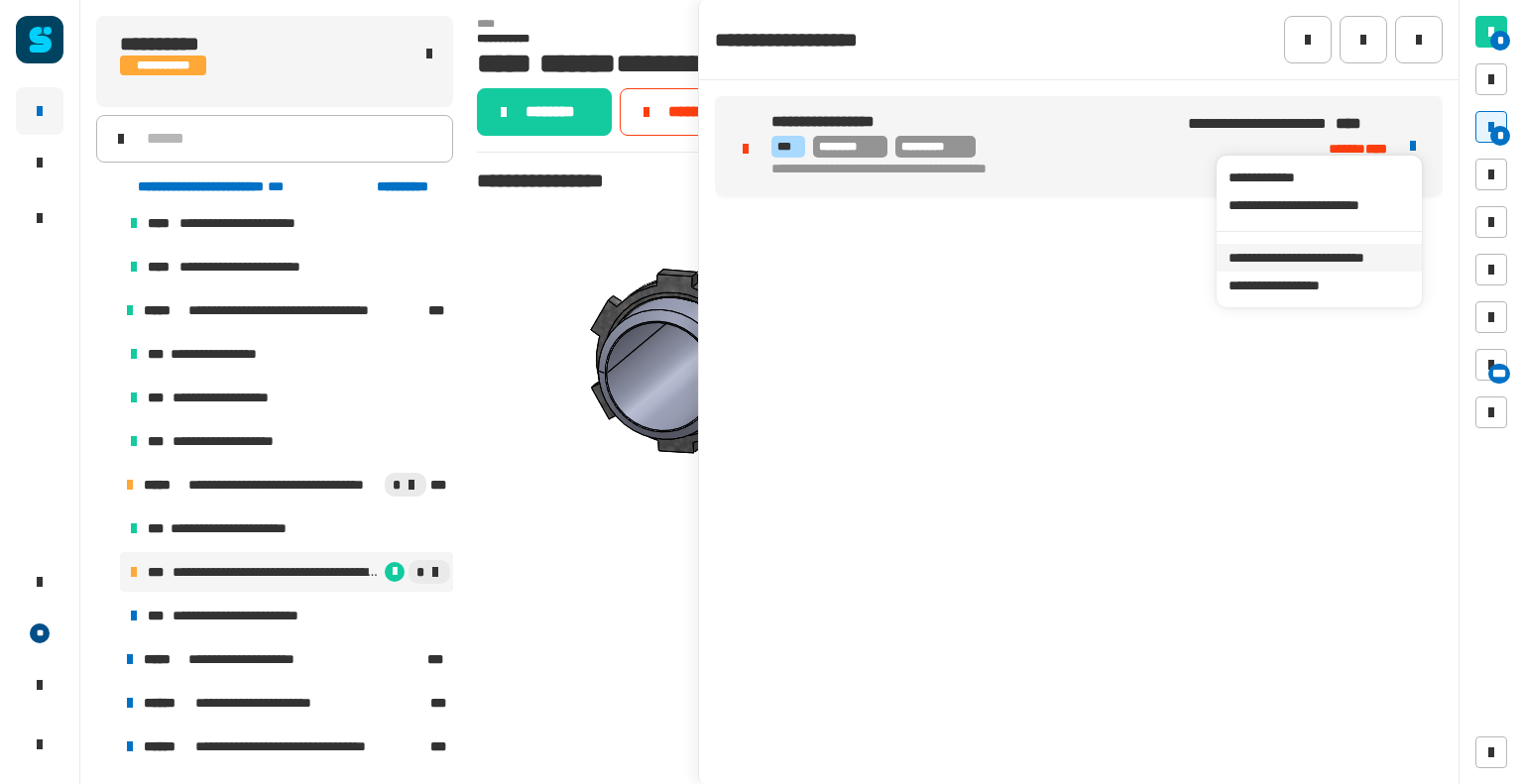 click on "**********" at bounding box center [1319, 258] 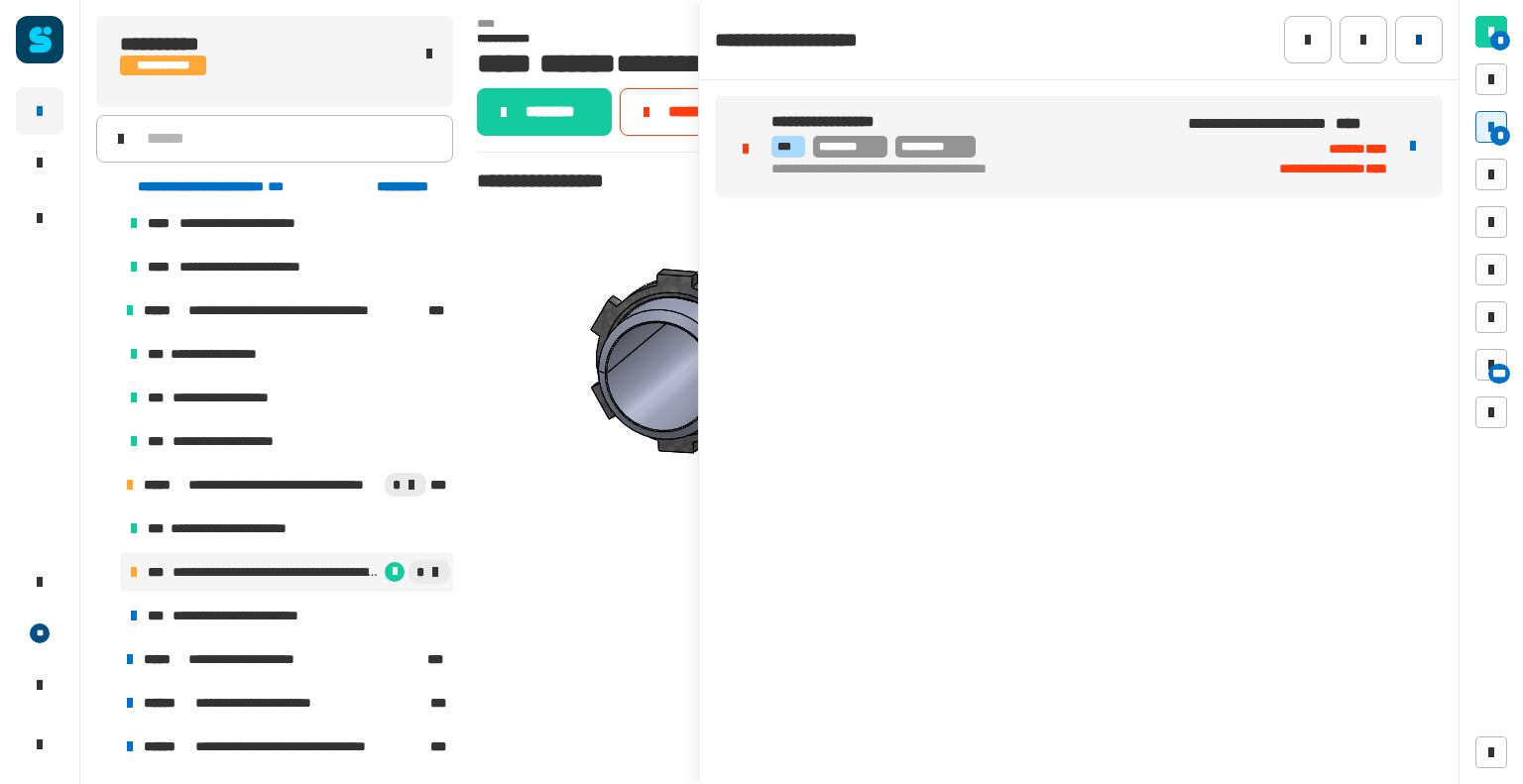 click 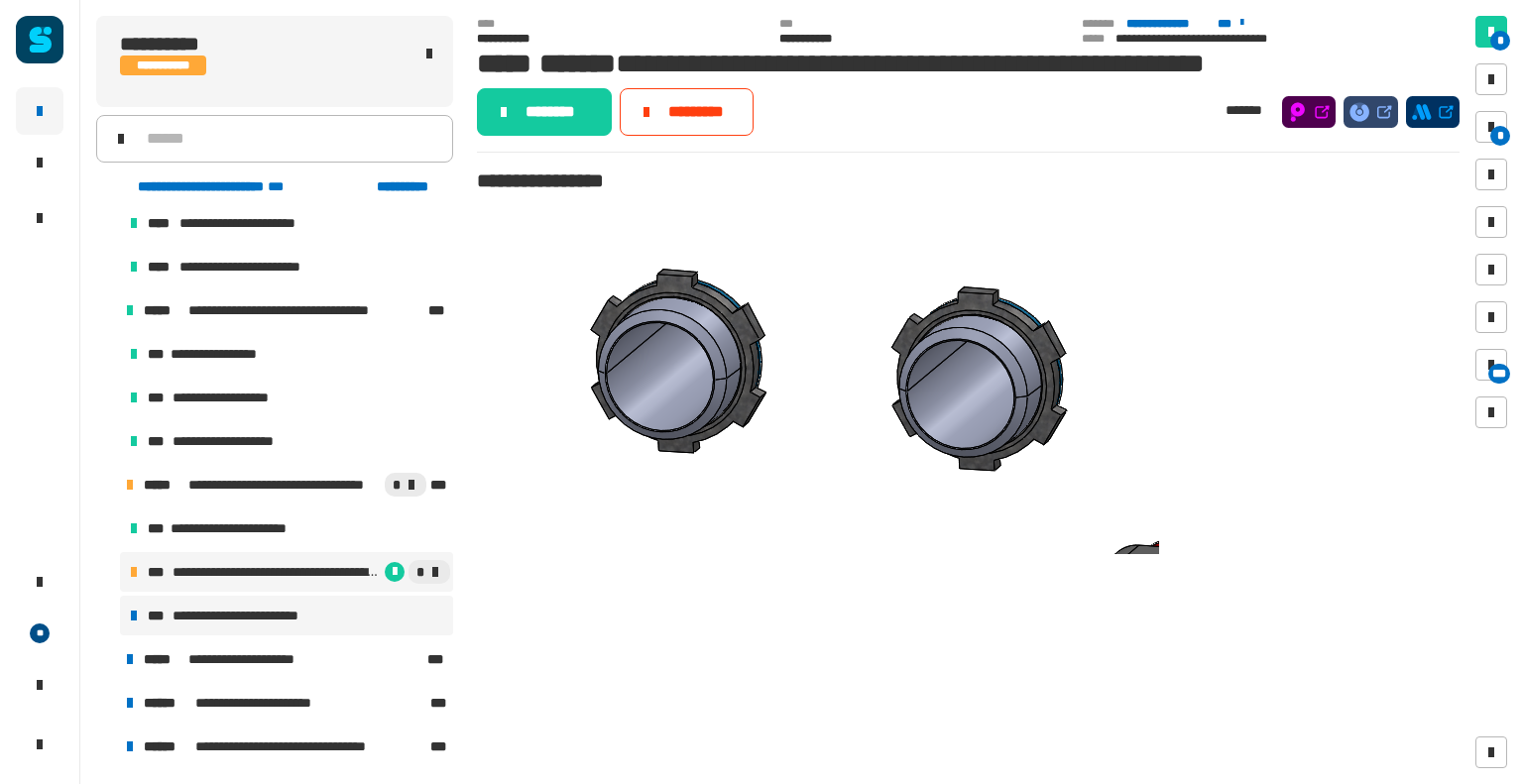 click on "**********" at bounding box center (252, 616) 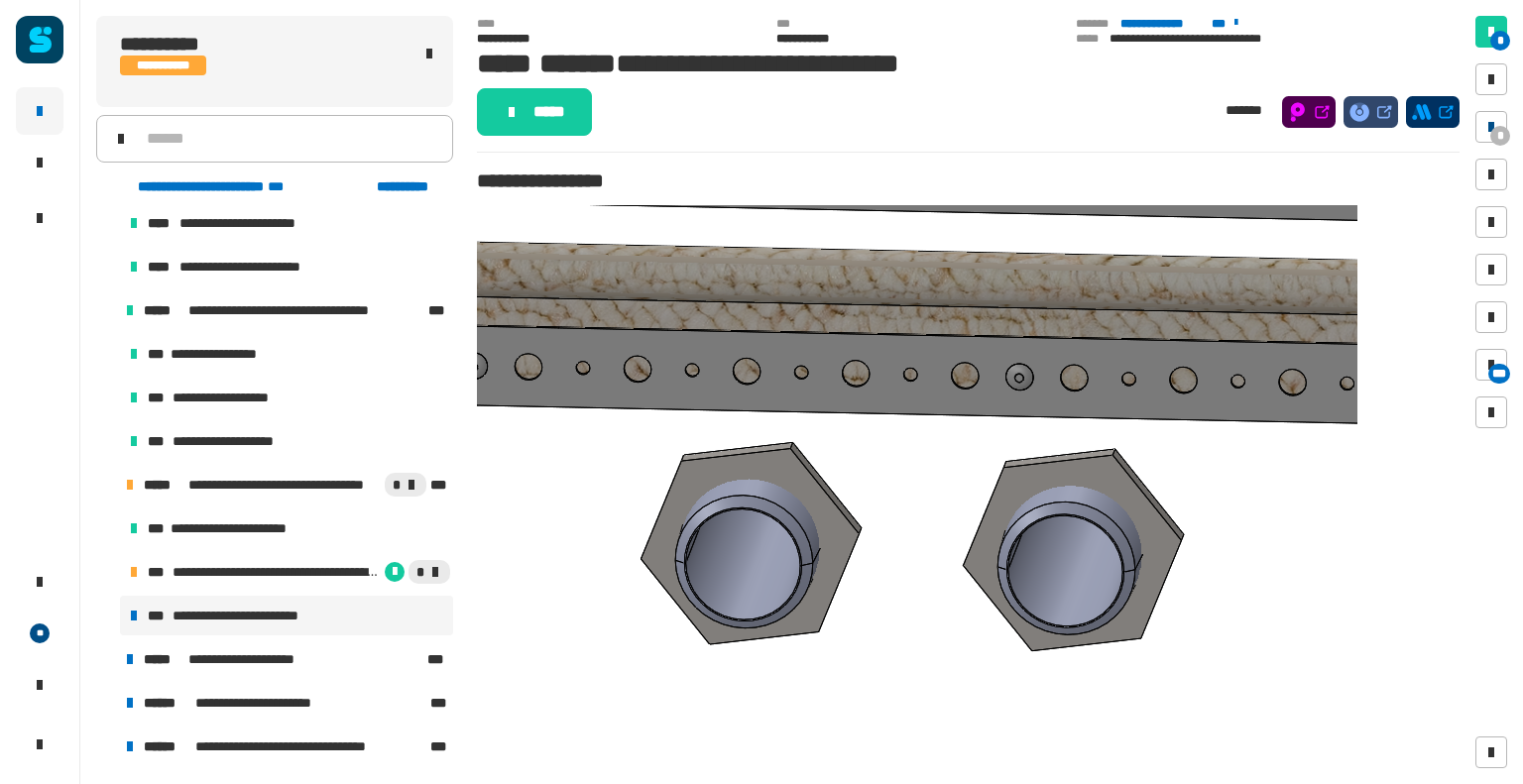 click at bounding box center [1491, 127] 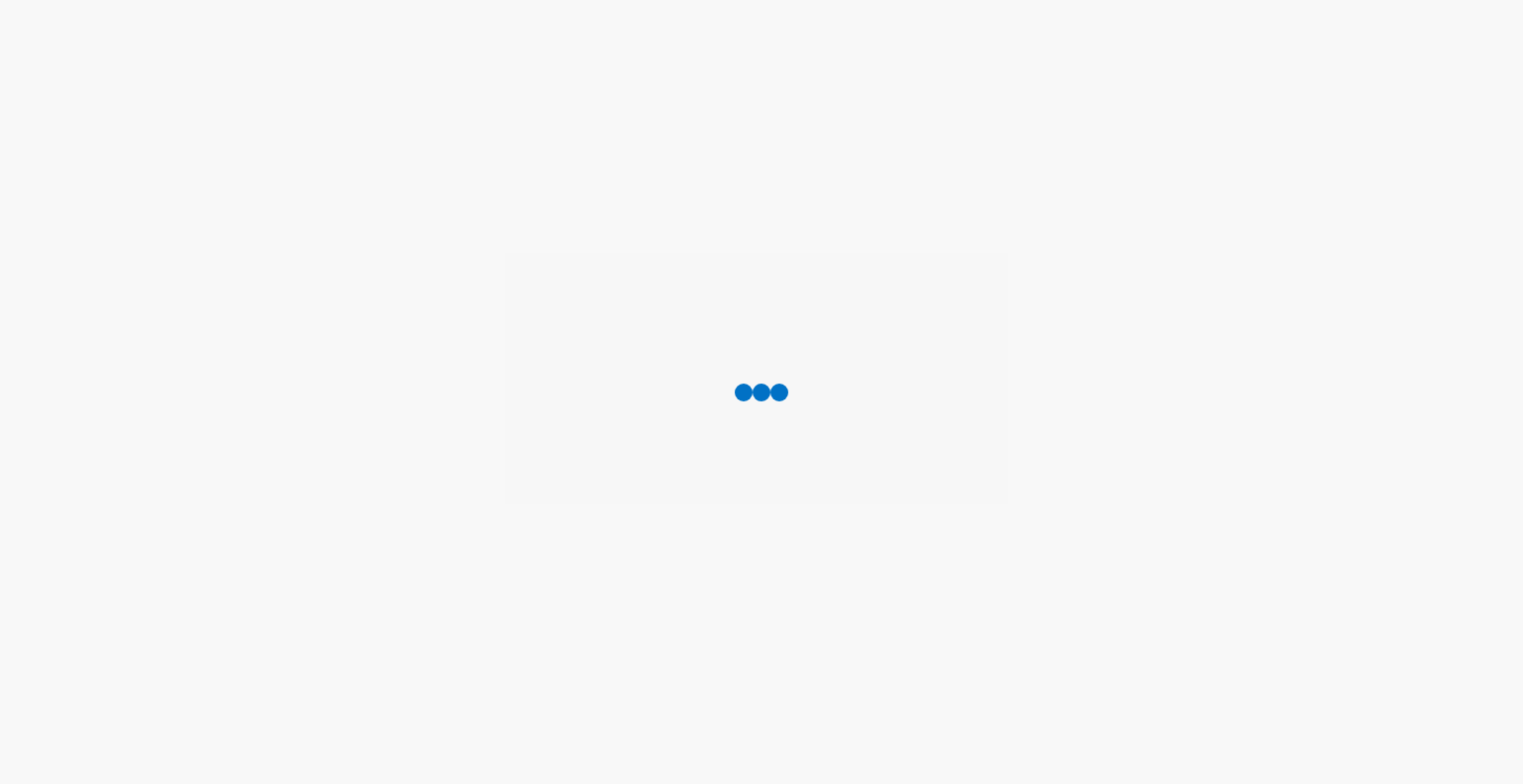 scroll, scrollTop: 0, scrollLeft: 0, axis: both 